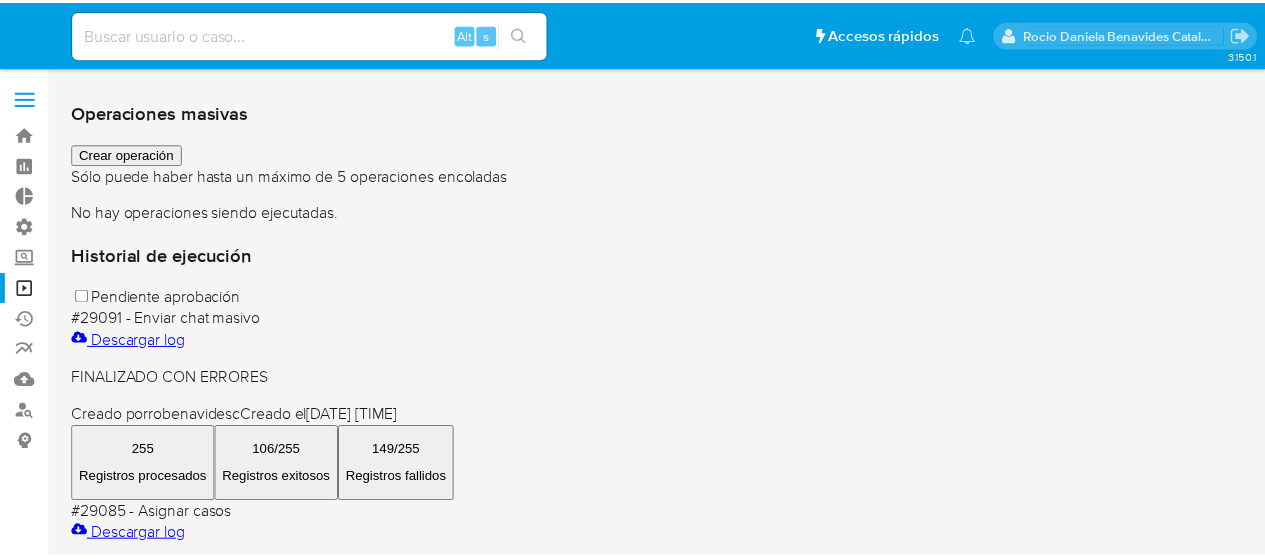 scroll, scrollTop: 0, scrollLeft: 0, axis: both 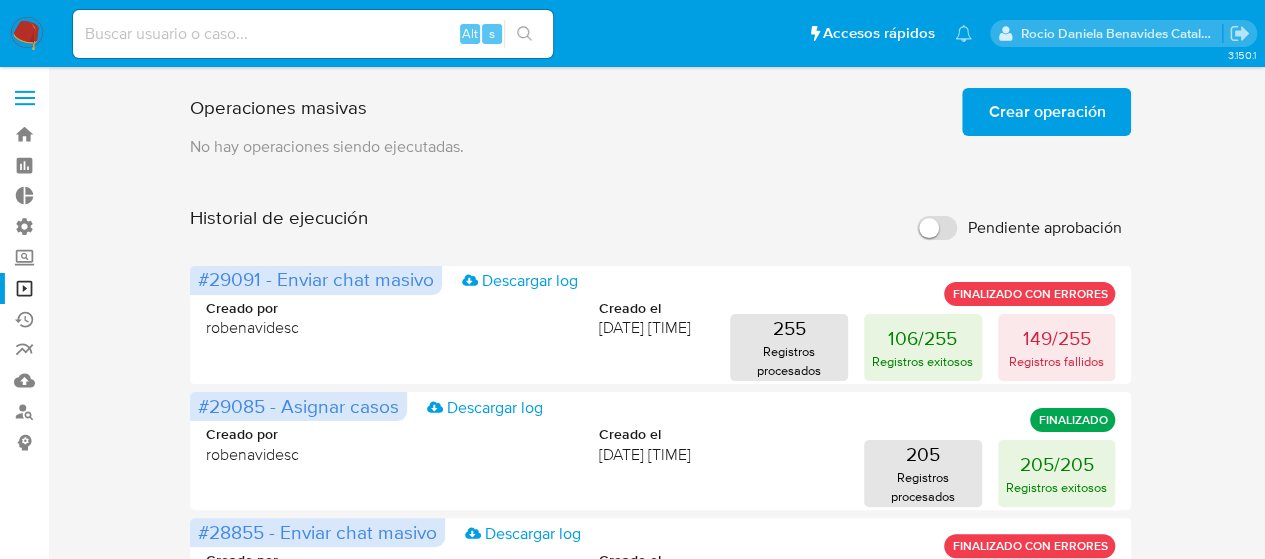 click on "Operaciones masivas Crear operación   Sólo puede haber hasta un máximo de 5 operaciones encoladas No hay operaciones siendo ejecutadas. Historial de ejecución Pendiente aprobación #29091 - Enviar chat masivo   Descargar log FINALIZADO CON ERRORES Creado por robenavidesc Creado el 04/08/2025 10:35:21 255 Registros procesados 106/255 Registros exitosos 149/255 Registros fallidos #29085 - Asignar casos   Descargar log FINALIZADO Creado por robenavidesc Creado el 04/08/2025 09:26:52 205 Registros procesados 205/205 Registros exitosos #28855 - Enviar chat masivo   Descargar log FINALIZADO CON ERRORES Creado por robenavidesc Creado el 25/07/2025 18:05:01 255 Registros procesados 147/255 Registros exitosos 108/255 Registros fallidos #28836 - Asignar casos   Descargar log FINALIZADO CON ERRORES Creado por robenavidesc Creado el 25/07/2025 10:58:21 550 Registros procesados 329/550 Registros exitosos 221/550 Registros fallidos #28833 - Asignar casos   Descargar log FINALIZADO CON ERRORES Creado por Creado el" at bounding box center (661, 833) 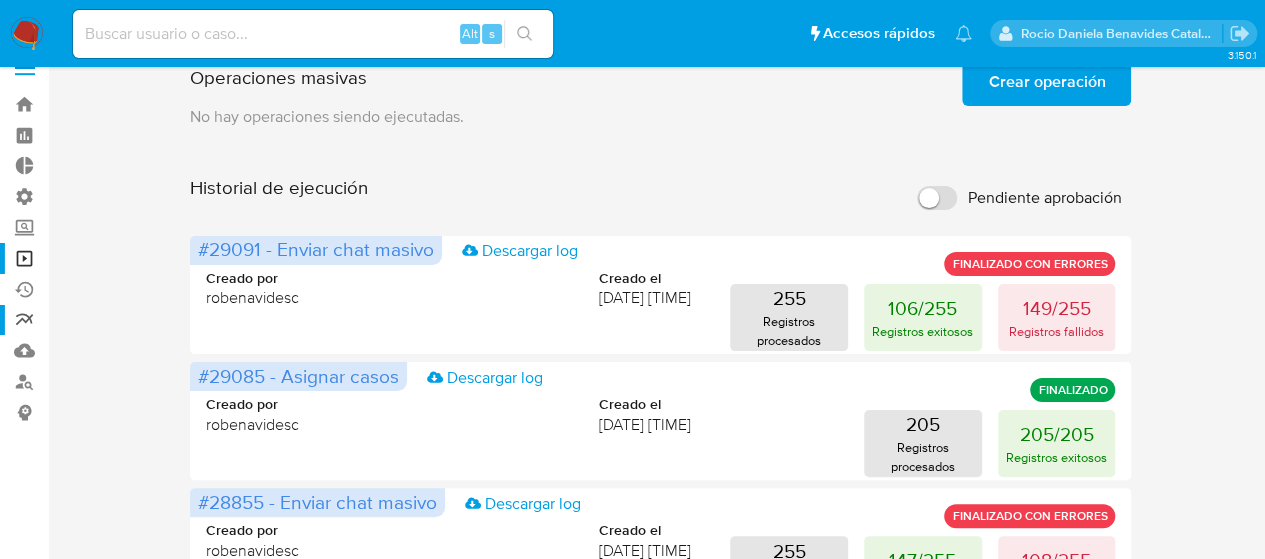 scroll, scrollTop: 26, scrollLeft: 0, axis: vertical 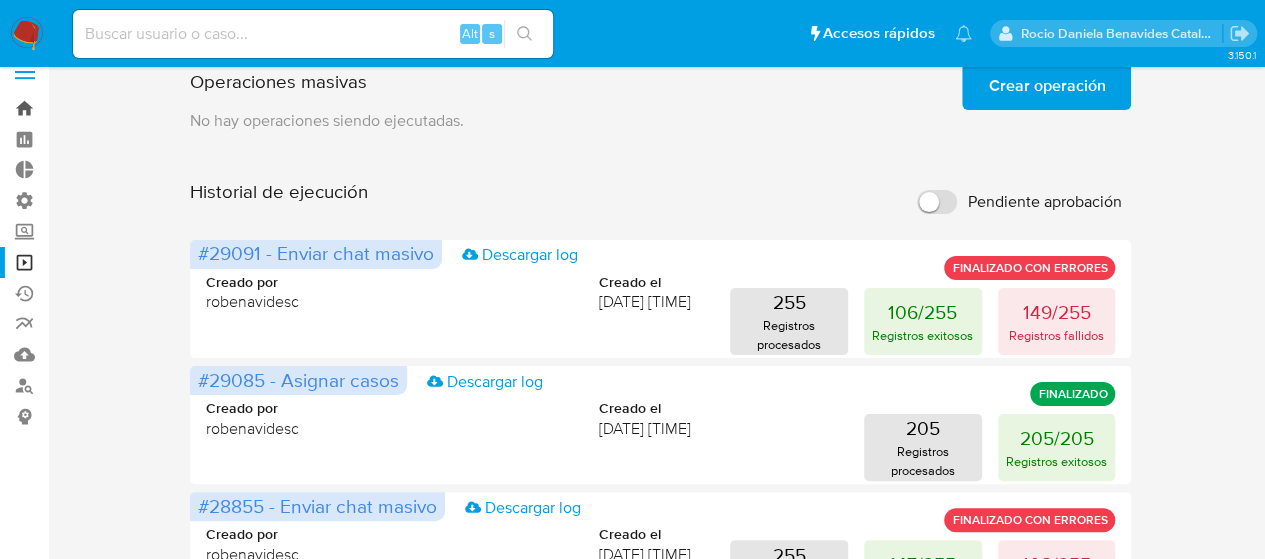 click on "Bandeja" at bounding box center [119, 108] 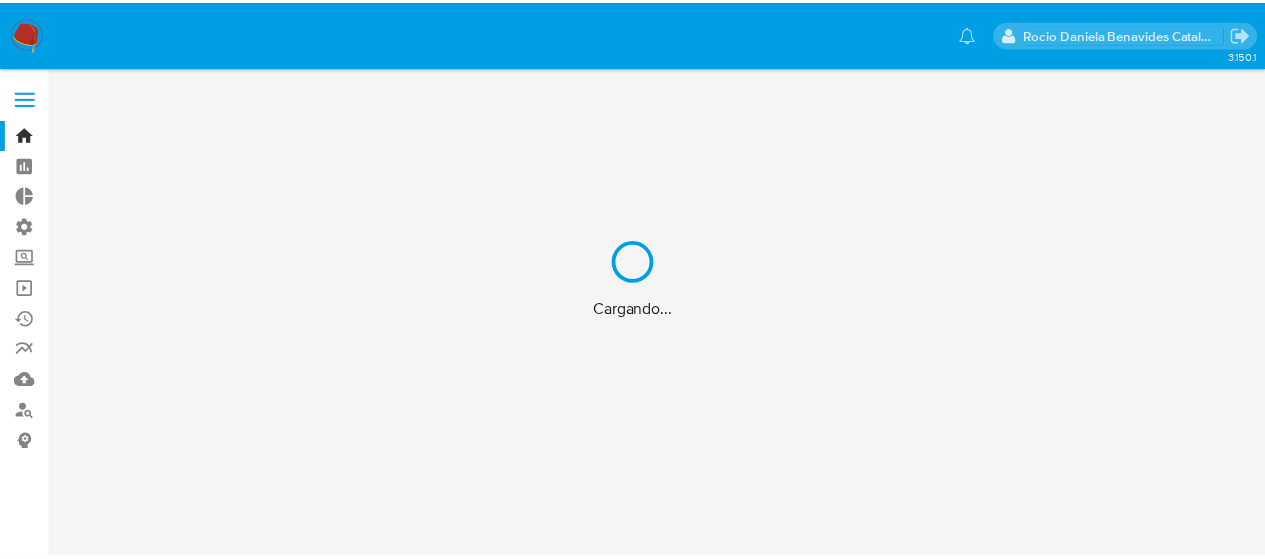 scroll, scrollTop: 0, scrollLeft: 0, axis: both 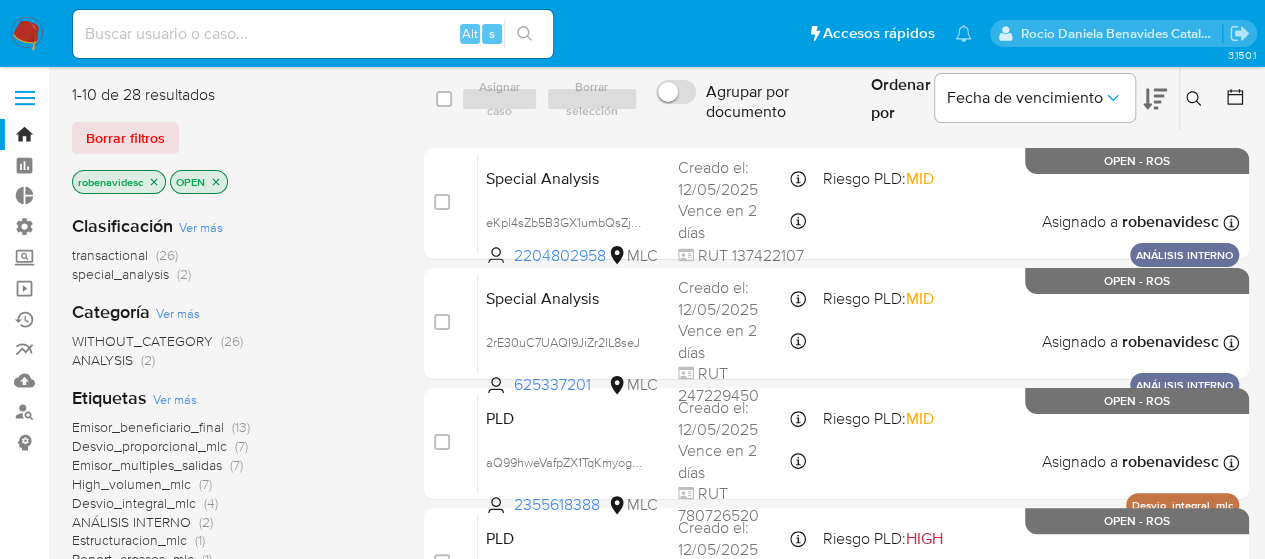 click on "transactional (26) special_analysis (2)" at bounding box center [232, 265] 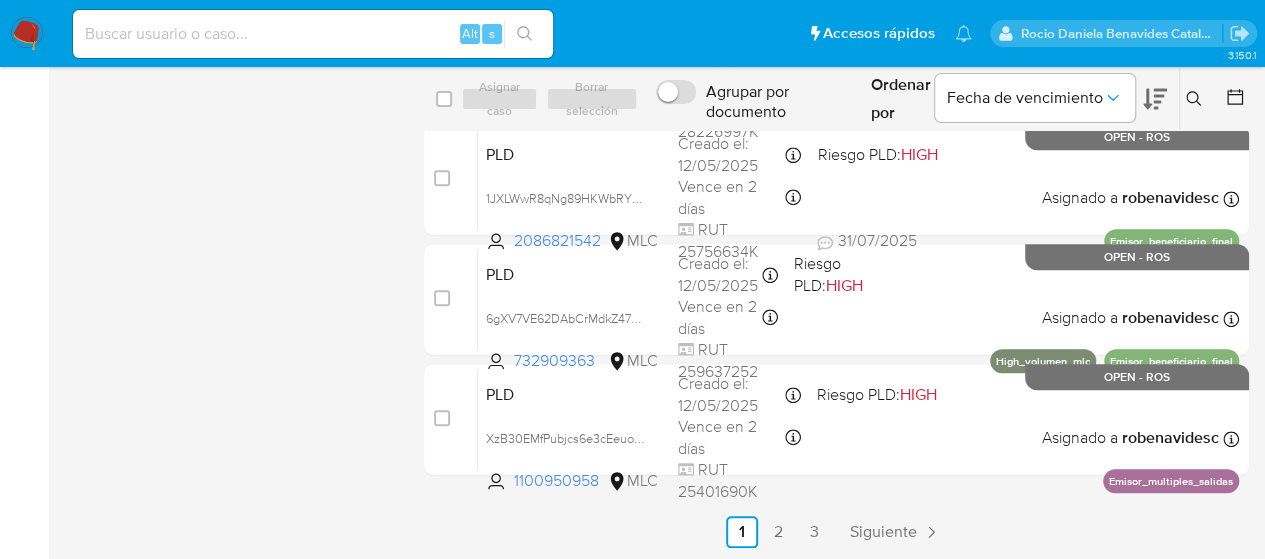 scroll, scrollTop: 865, scrollLeft: 0, axis: vertical 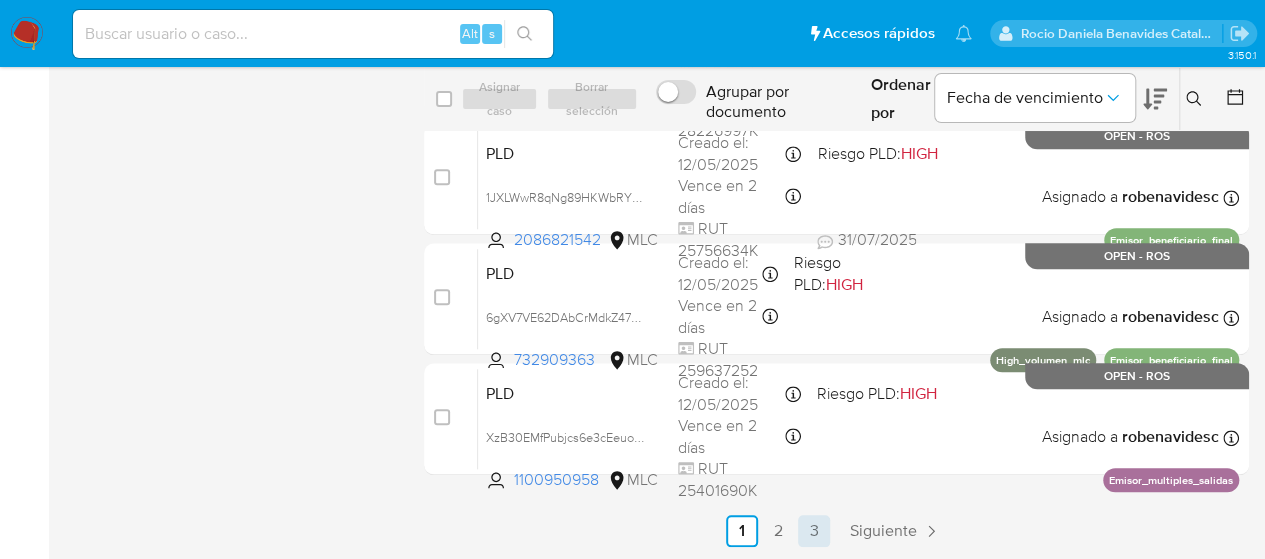 click on "3" at bounding box center [814, 531] 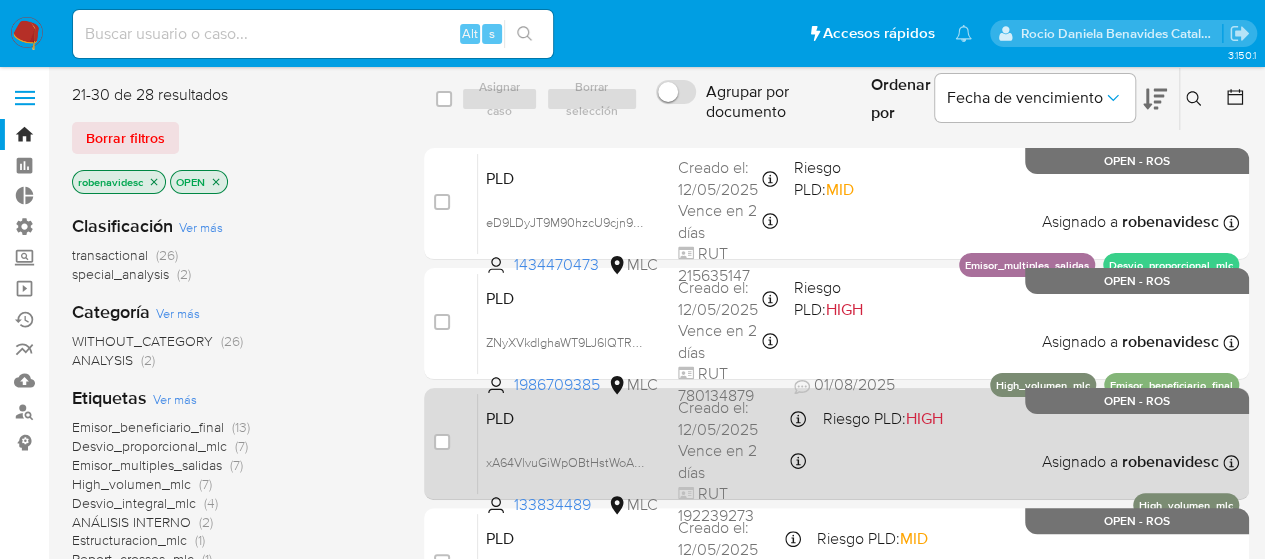 scroll, scrollTop: 625, scrollLeft: 0, axis: vertical 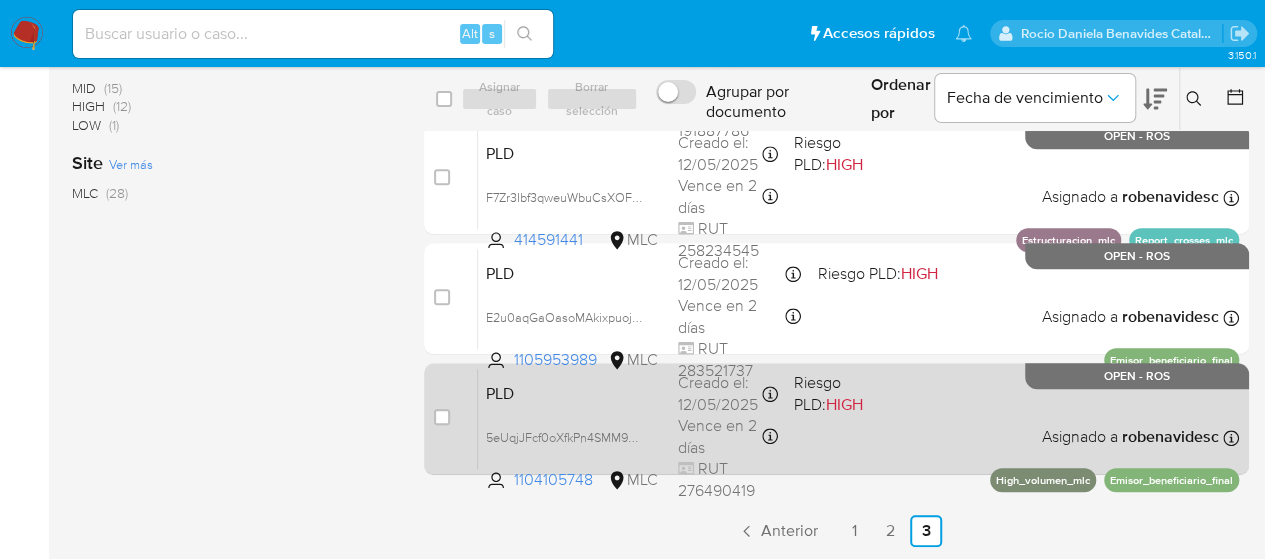 click on "PLD 5eUqjJFcf0oXfkPn4SMM9A0r 1104105748 MLC Riesgo PLD:  HIGH Creado el: 12/05/2025   Creado el: 12/05/2025 05:05:50 Vence en 2 días   Vence el 10/08/2025 05:05:51 RUT   276490419 Asignado a   robenavidesc   Asignado el: 10/06/2025 14:50:29 High_volumen_mlc Emisor_beneficiario_final OPEN - ROS" at bounding box center (858, 418) 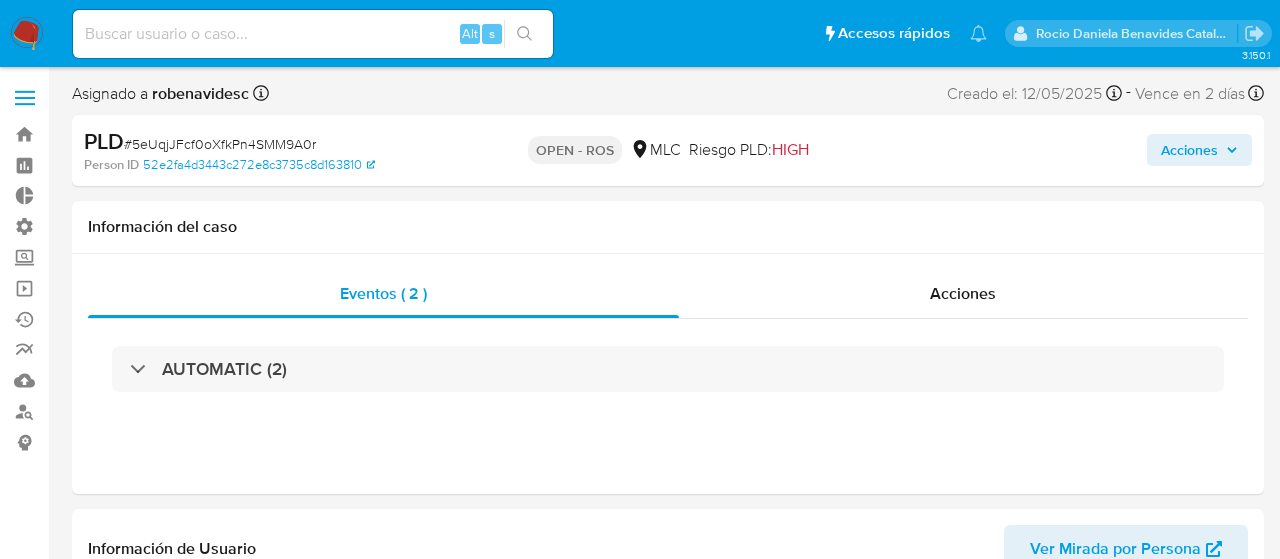 select on "10" 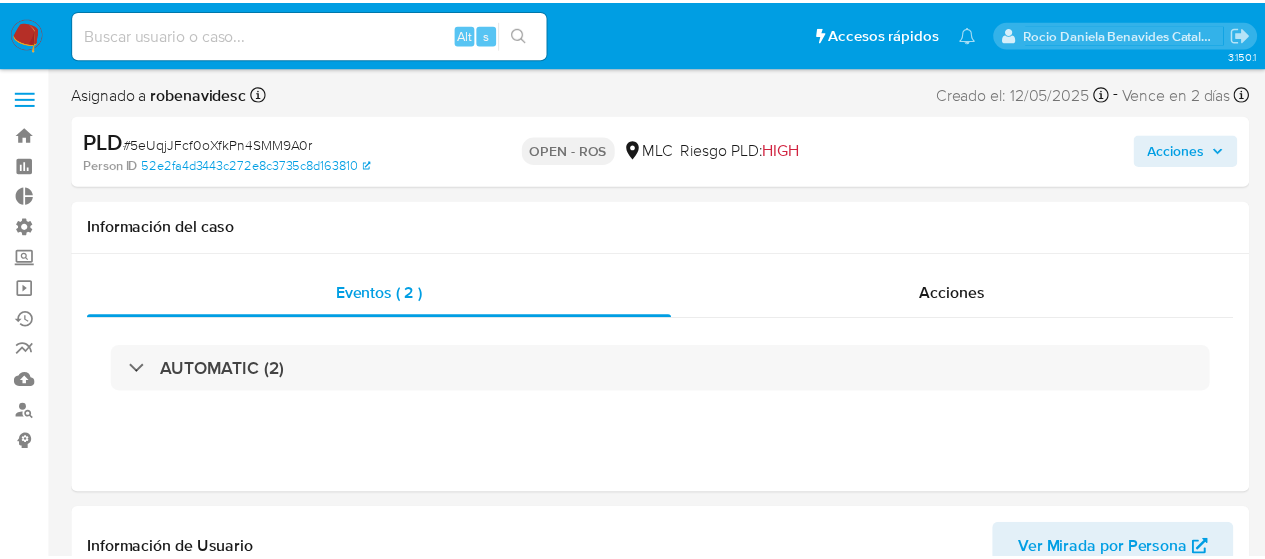 scroll, scrollTop: 0, scrollLeft: 0, axis: both 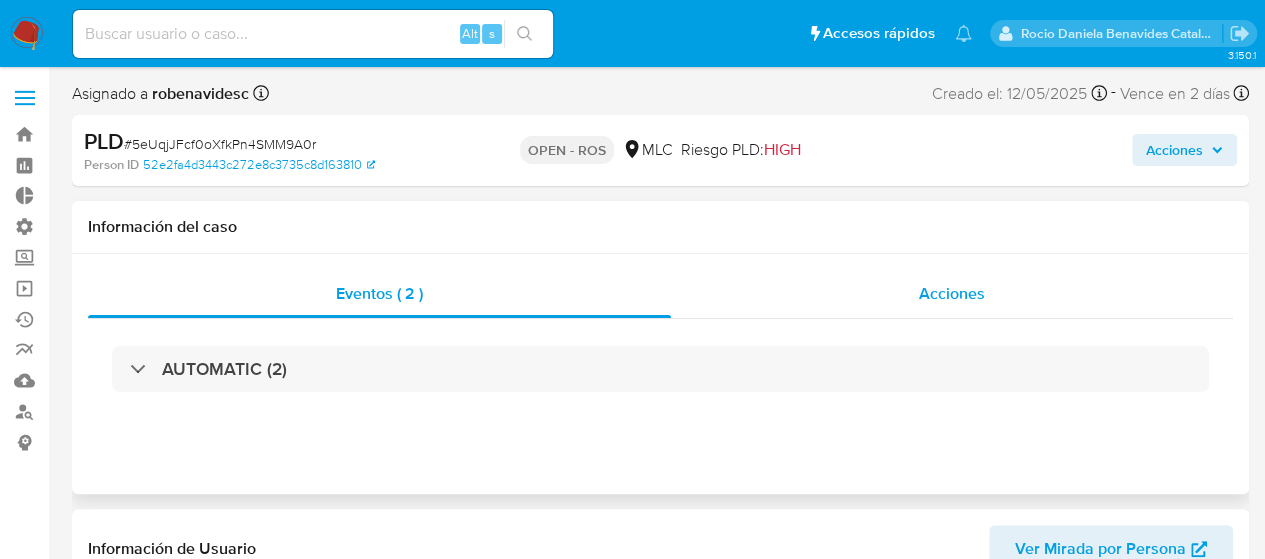 click on "Acciones" at bounding box center [952, 294] 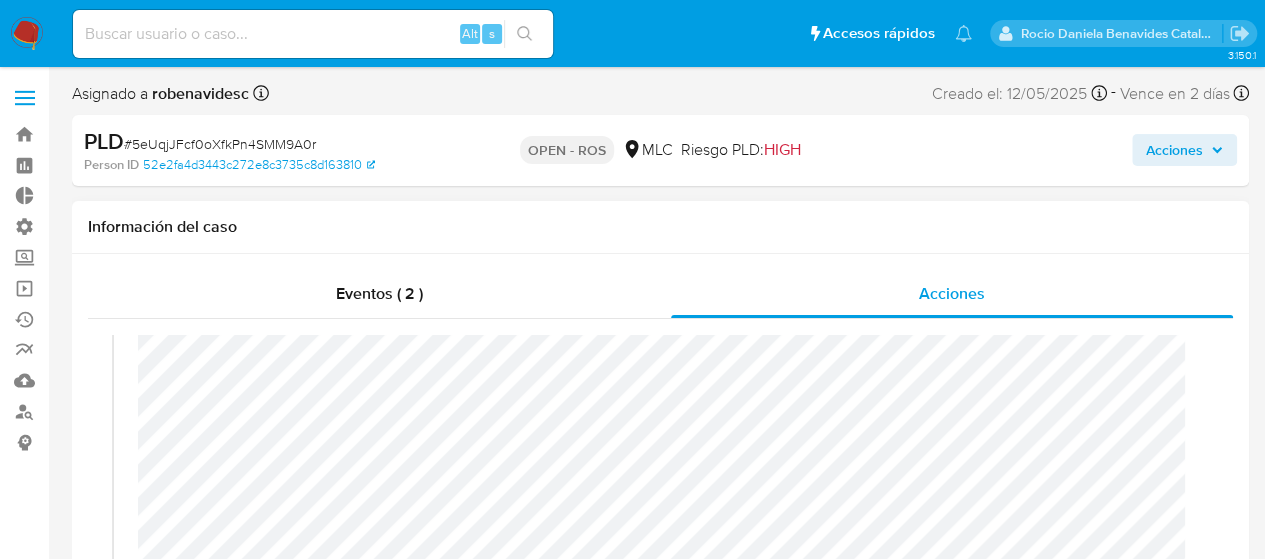 scroll, scrollTop: 84, scrollLeft: 0, axis: vertical 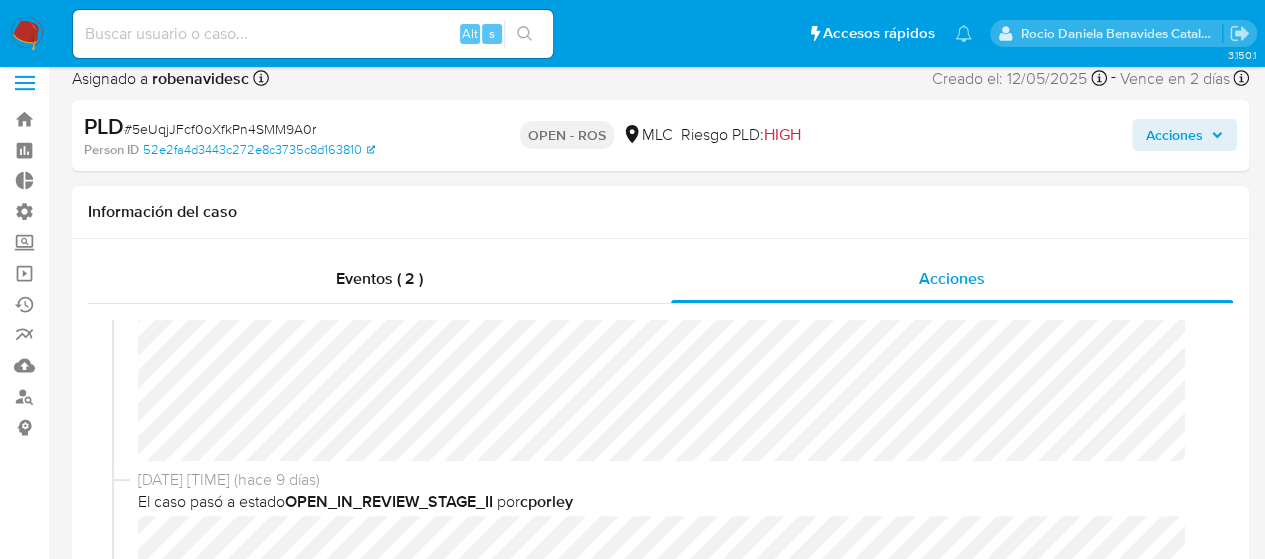 click on "05/08/2025 14:57:51 (hace 3 días) El caso pasó a estado  OPEN_ROS      por  cporley" at bounding box center [660, 231] 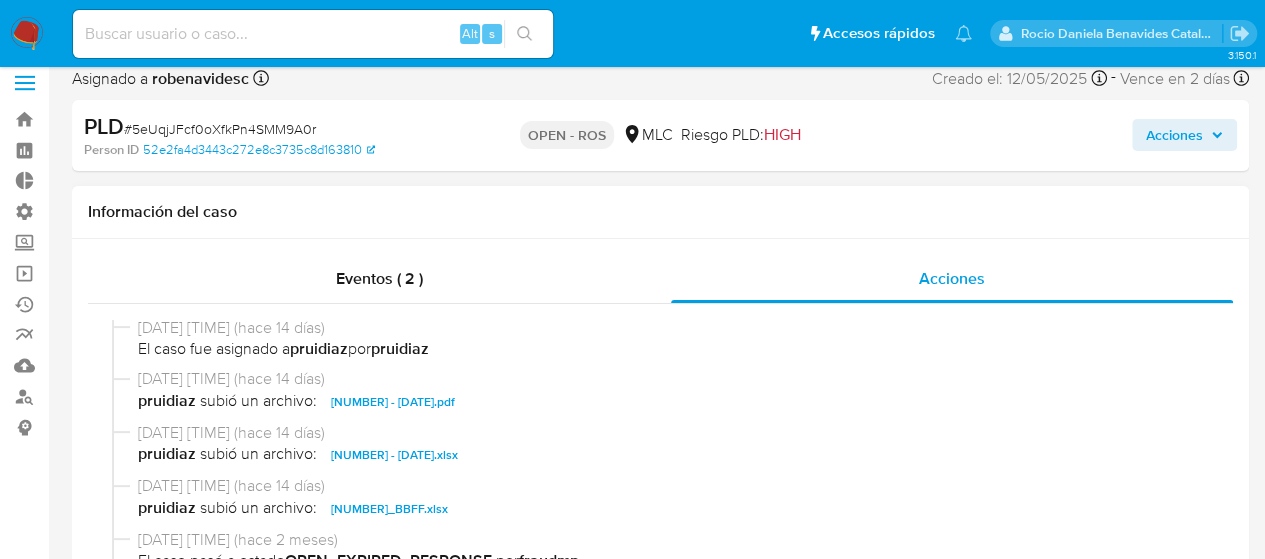 scroll, scrollTop: 865, scrollLeft: 0, axis: vertical 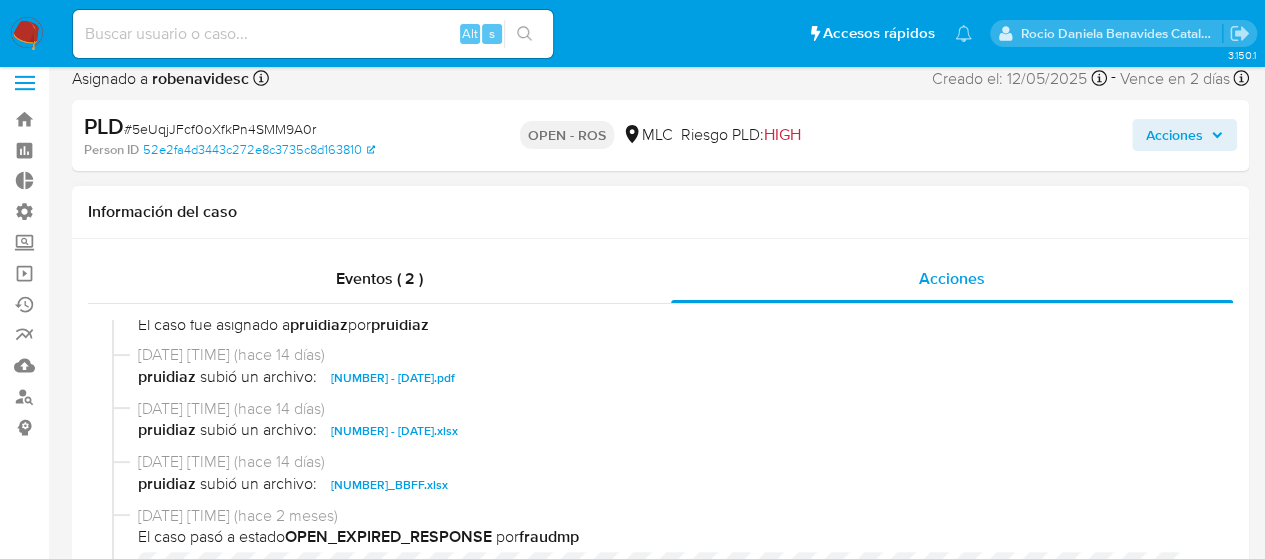 click on "1104105748 - 25_07_2025.pdf" at bounding box center [393, 378] 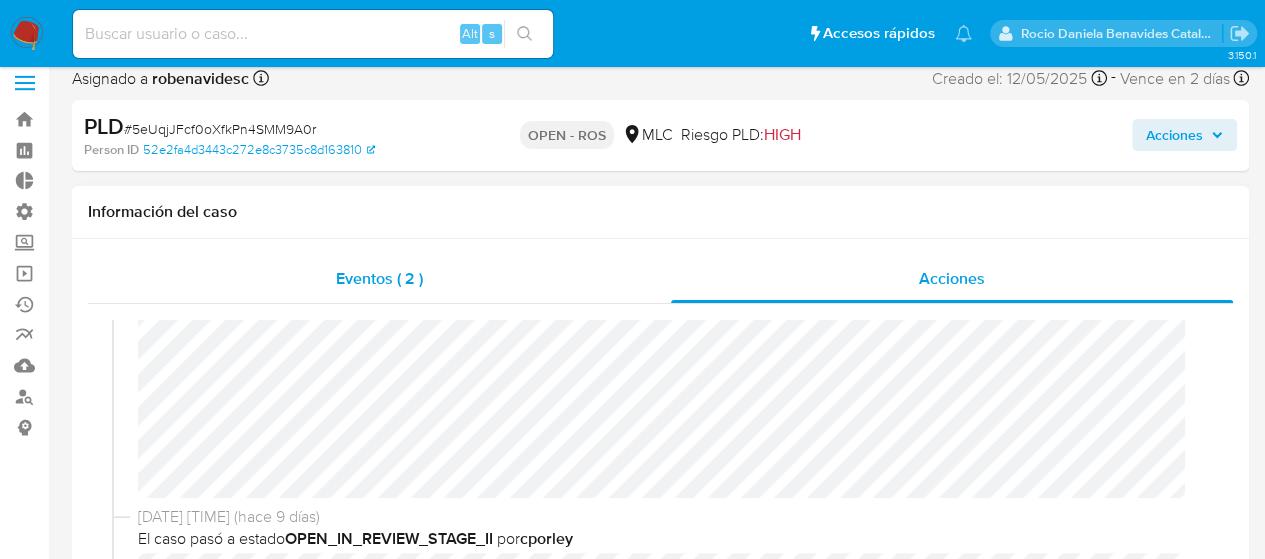 scroll, scrollTop: 291, scrollLeft: 0, axis: vertical 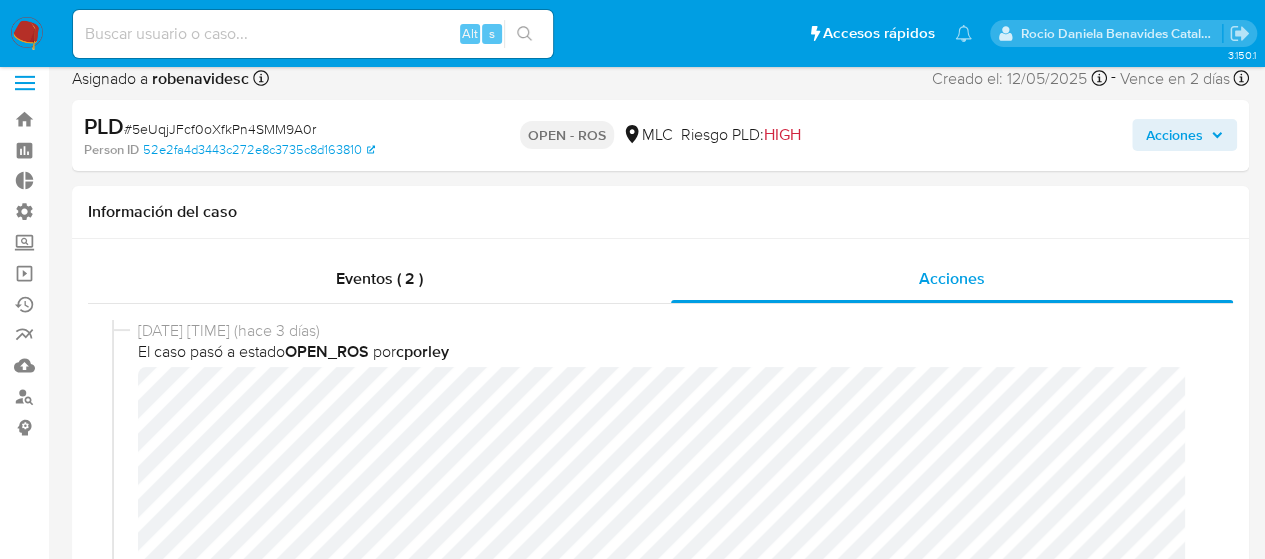 click on "Acciones" at bounding box center (1174, 135) 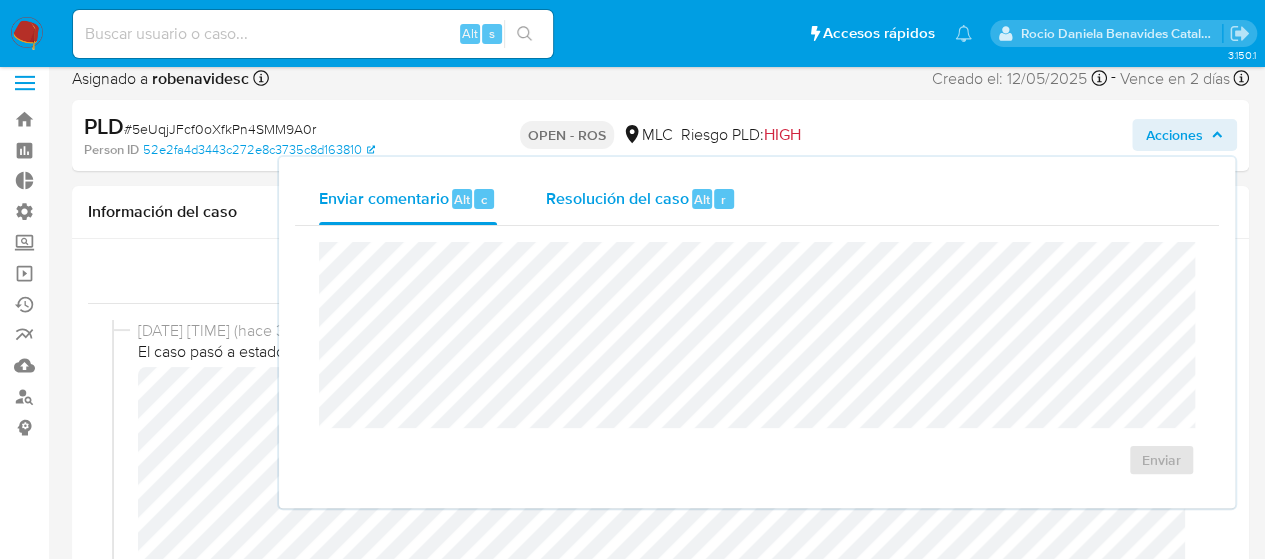 click on "Resolución del caso" at bounding box center (616, 198) 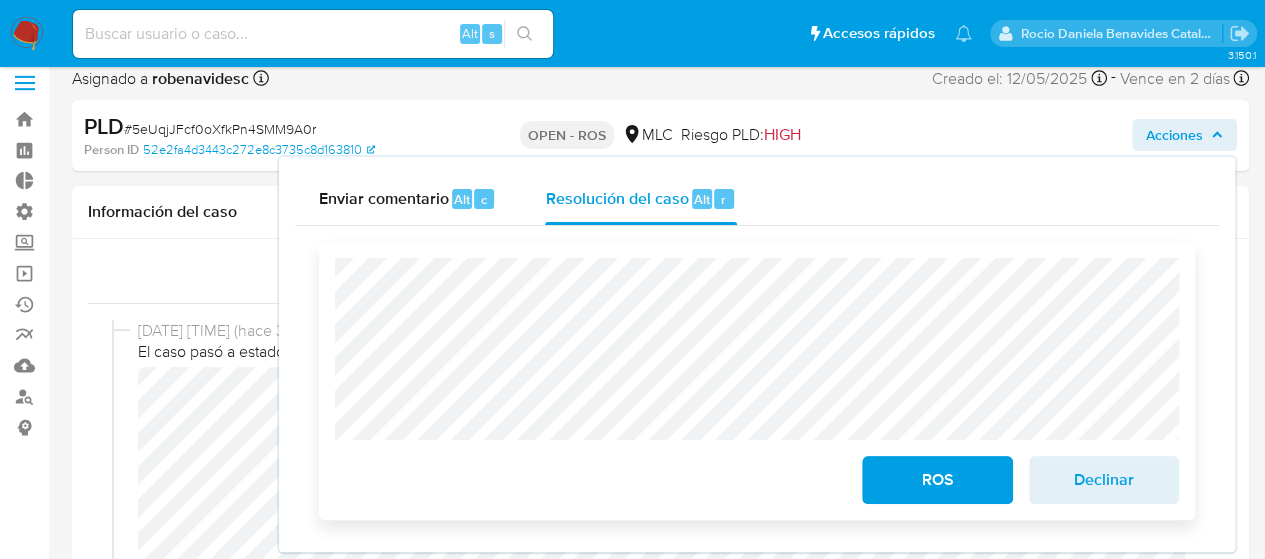 click on "ROS Declinar" at bounding box center [757, 381] 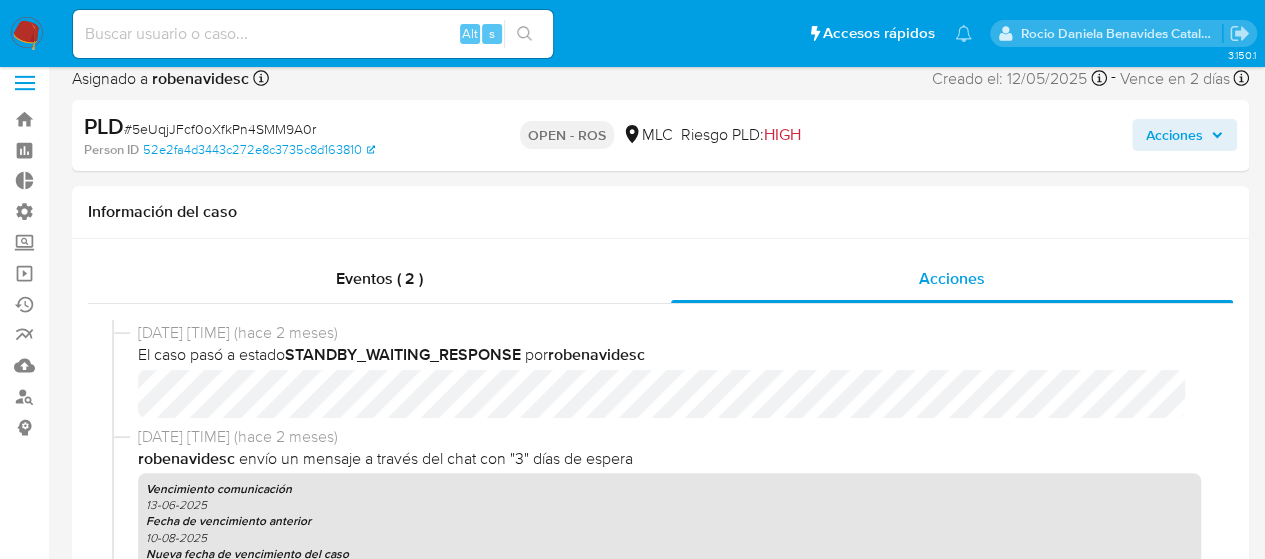 scroll, scrollTop: 1590, scrollLeft: 0, axis: vertical 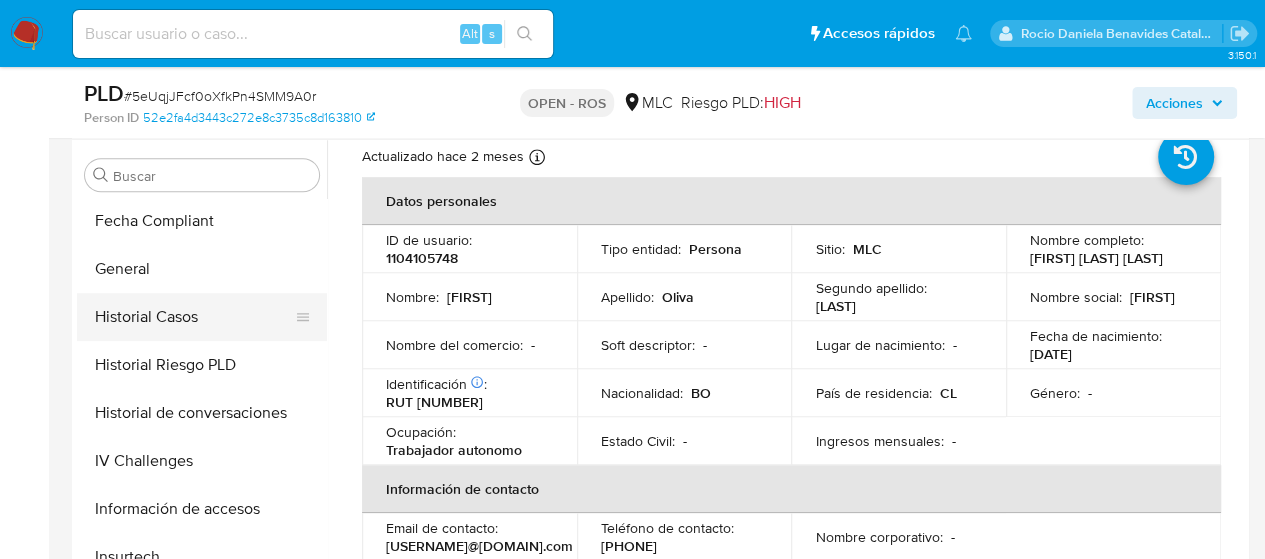 click on "Historial Casos" at bounding box center (194, 317) 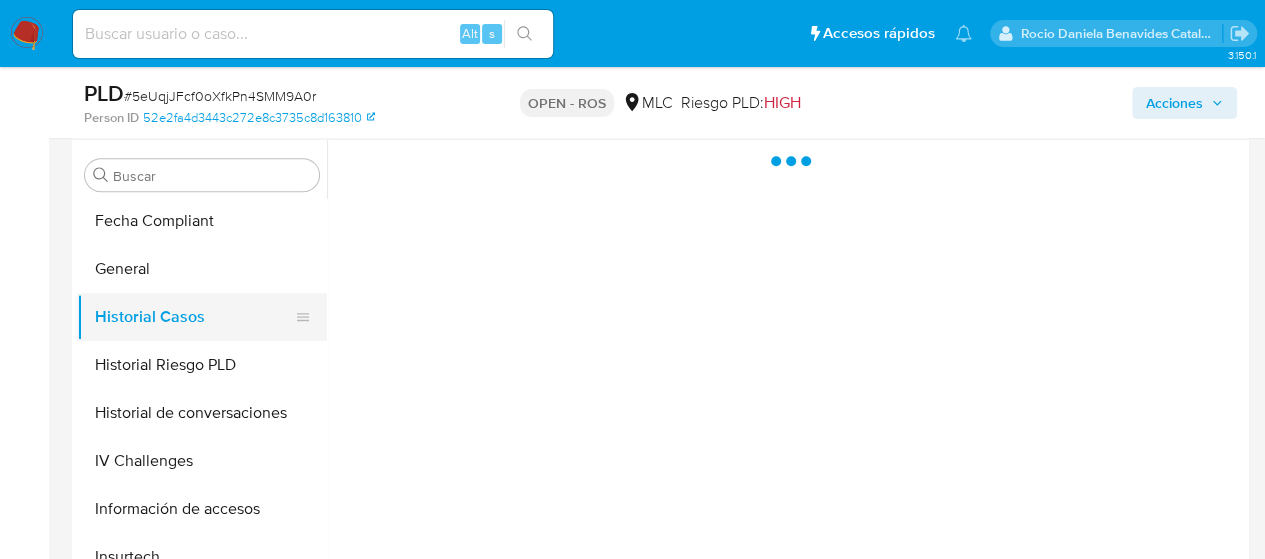 scroll, scrollTop: 0, scrollLeft: 0, axis: both 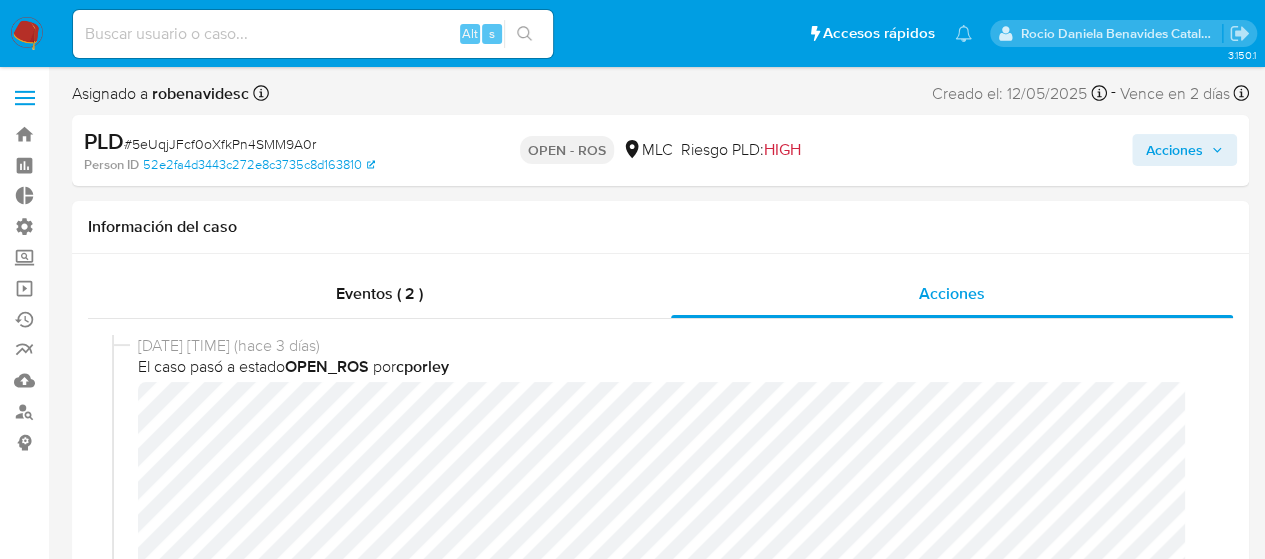 click on "Acciones" at bounding box center [1174, 150] 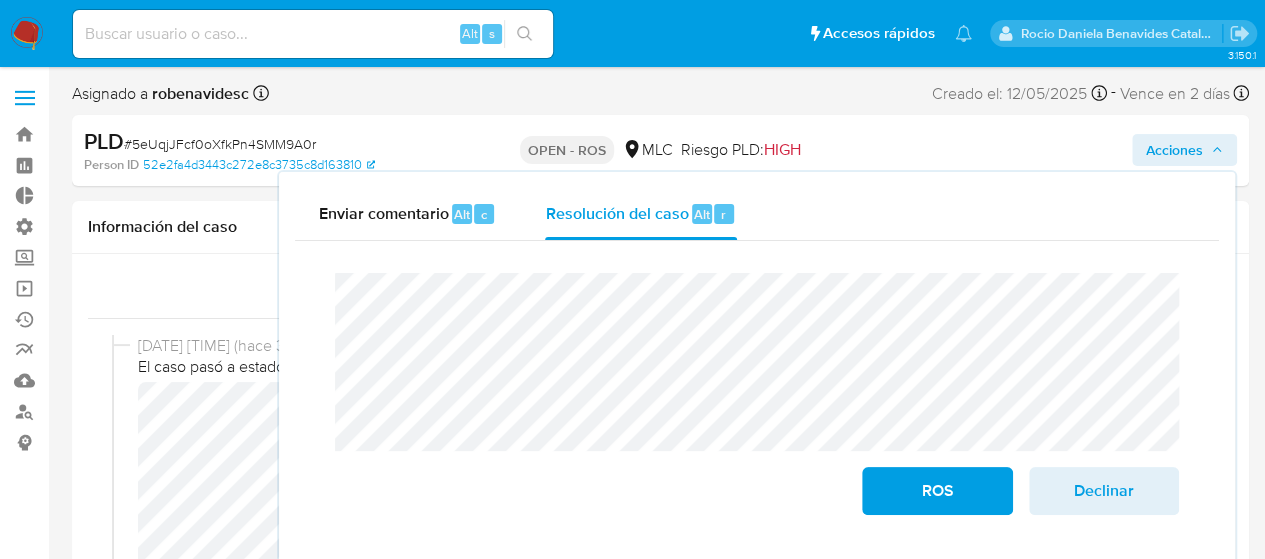 click on "Enviar comentario Alt c Resolución del caso Alt r Cierre de caso ROS Declinar" at bounding box center [757, 367] 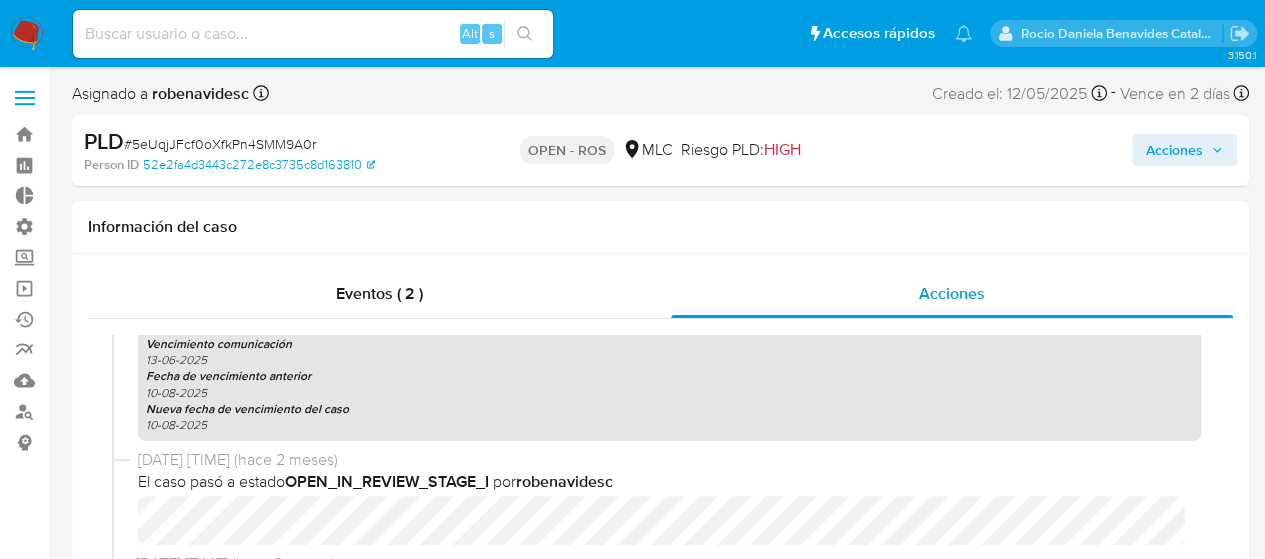 scroll, scrollTop: 1590, scrollLeft: 0, axis: vertical 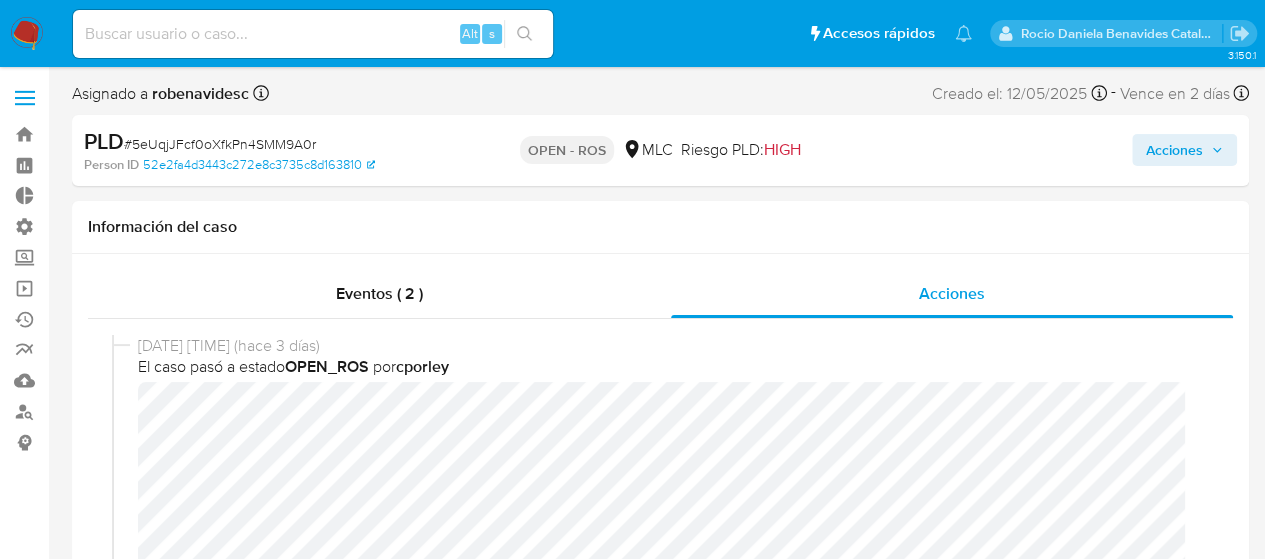 click on "Acciones" at bounding box center (1174, 150) 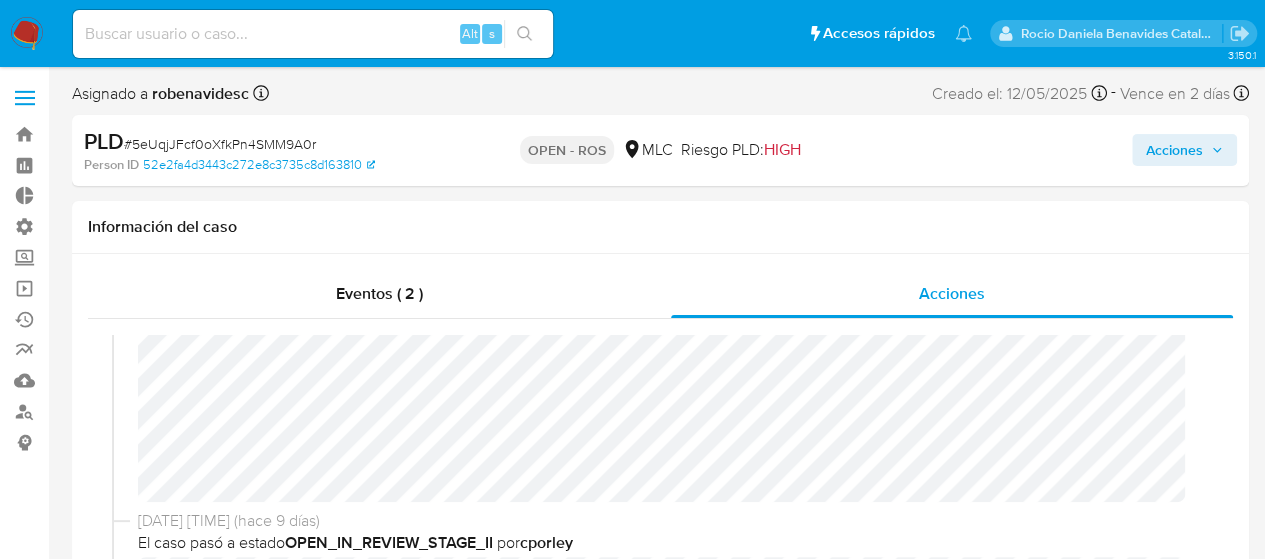 scroll, scrollTop: 307, scrollLeft: 0, axis: vertical 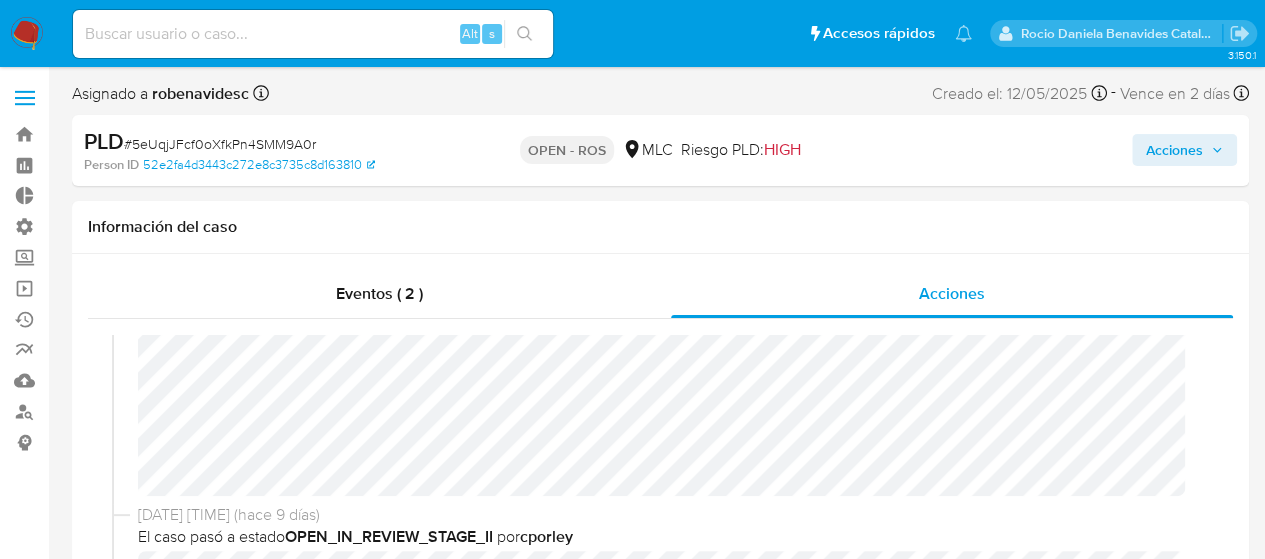 click on "Acciones" at bounding box center [1174, 150] 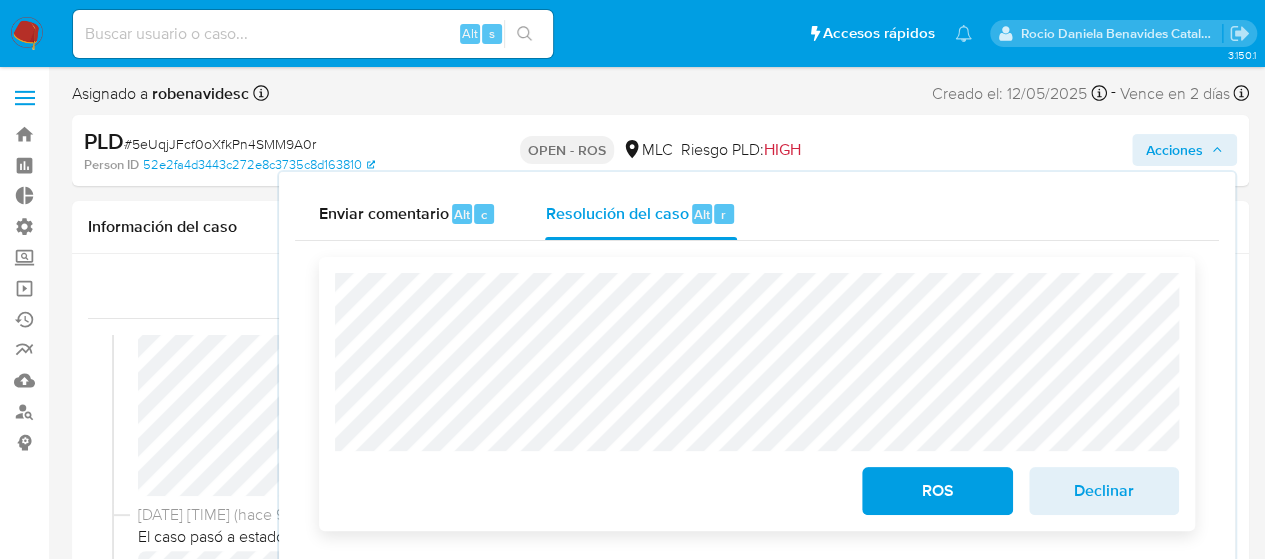 click on "Declinar" at bounding box center [1104, 491] 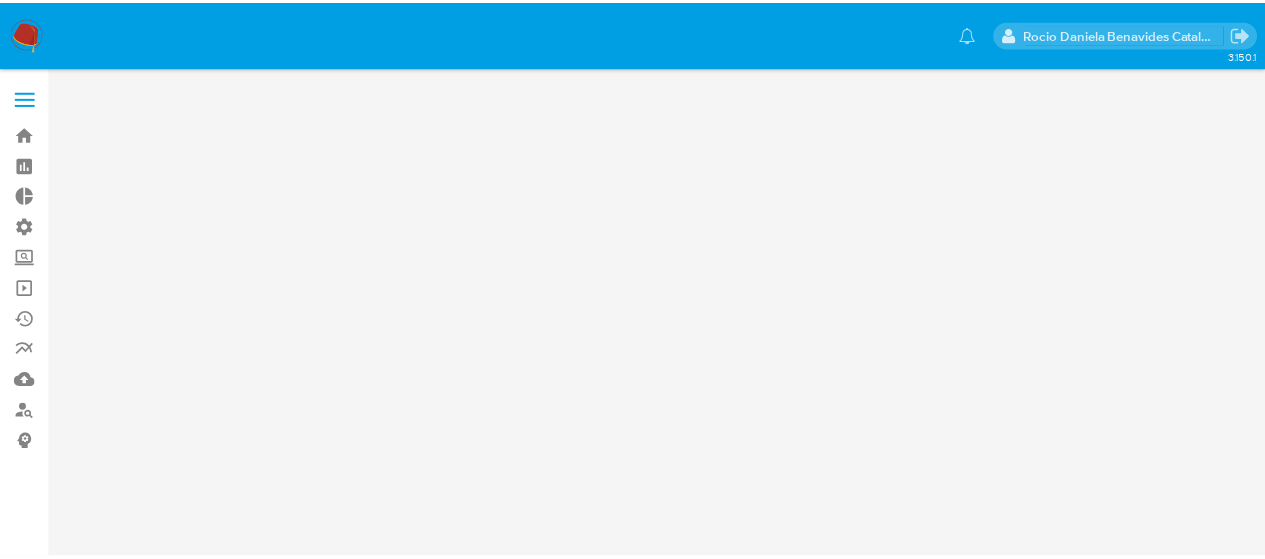 scroll, scrollTop: 0, scrollLeft: 0, axis: both 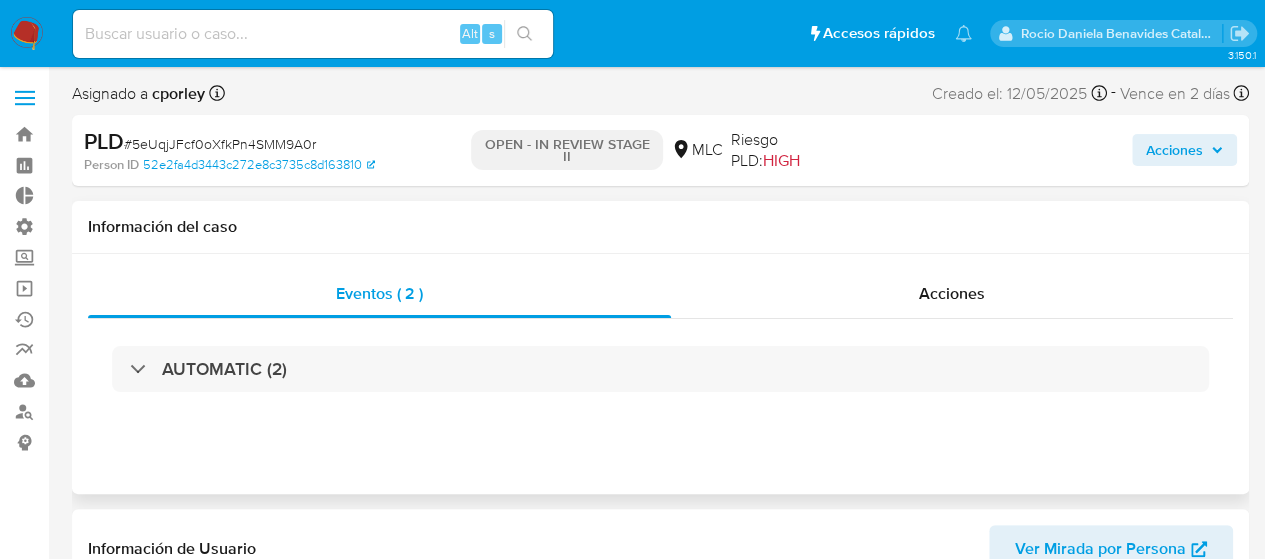 select on "10" 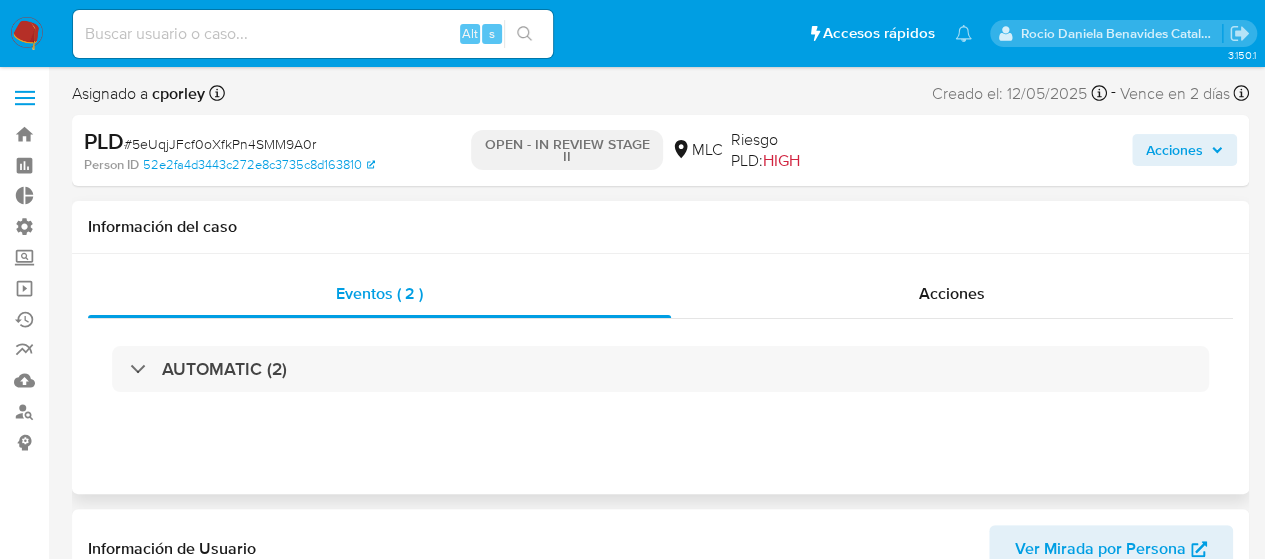 scroll, scrollTop: 797, scrollLeft: 0, axis: vertical 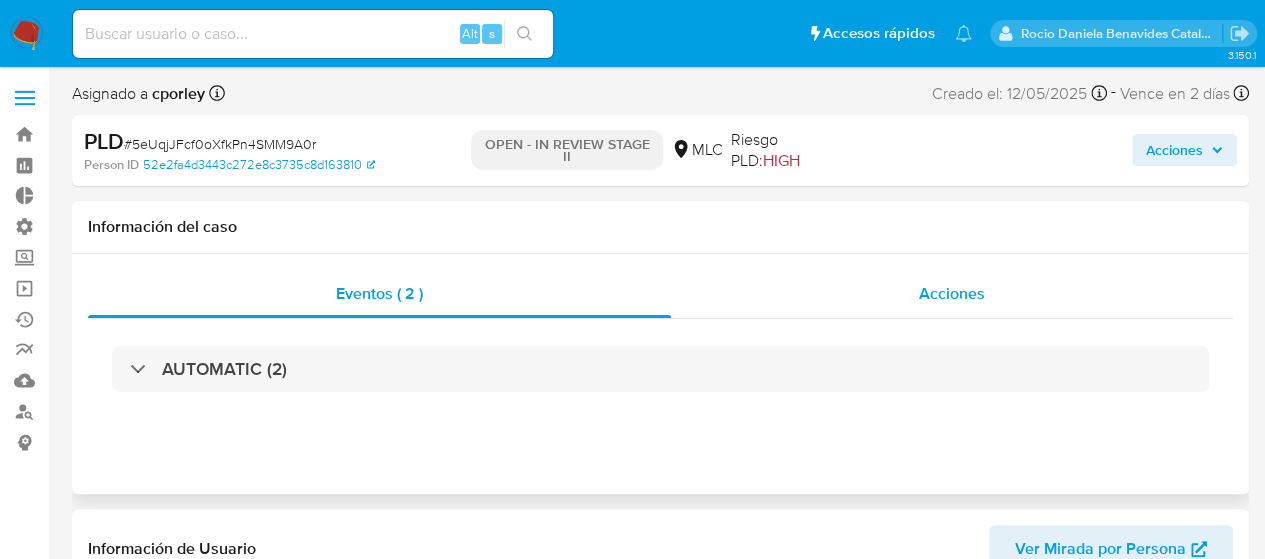 click on "Acciones" at bounding box center (952, 293) 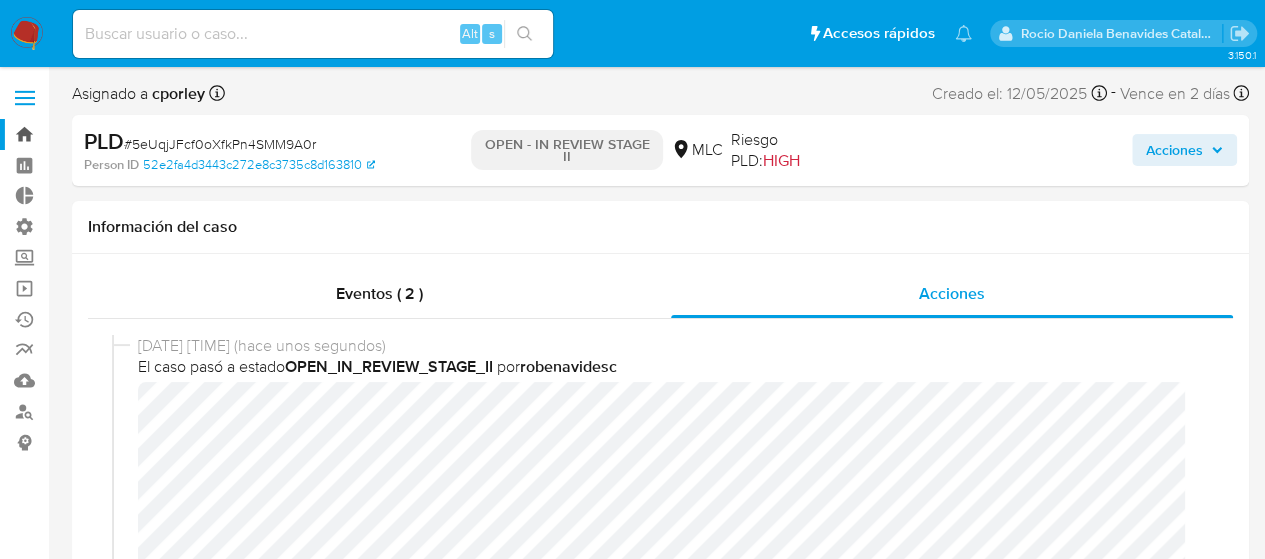 click on "Bandeja" at bounding box center (119, 134) 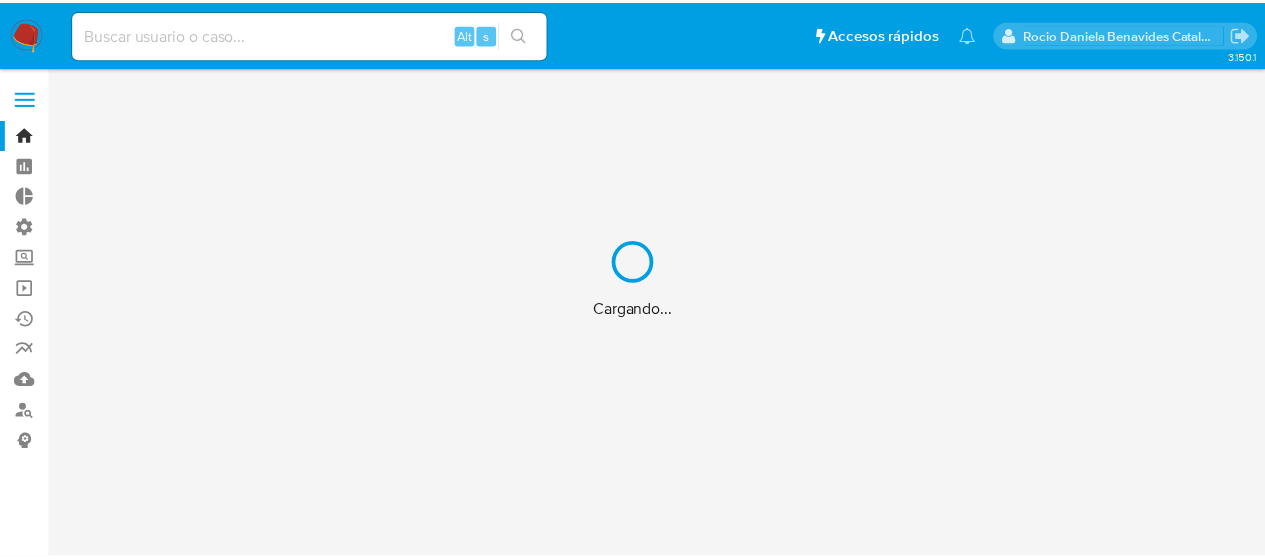 scroll, scrollTop: 0, scrollLeft: 0, axis: both 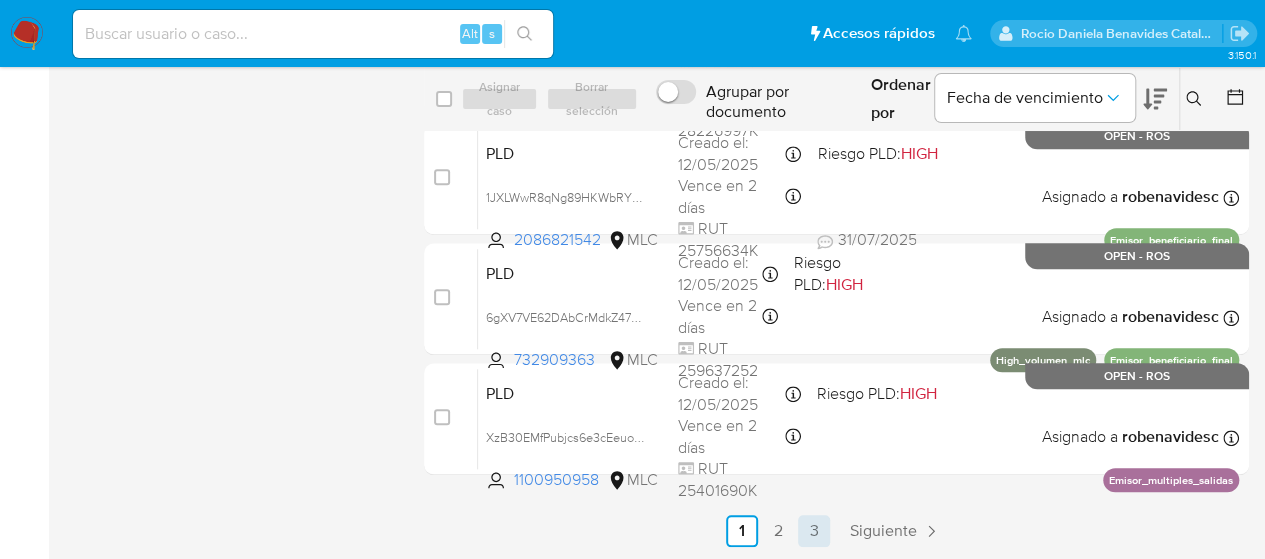 click on "3" at bounding box center (814, 531) 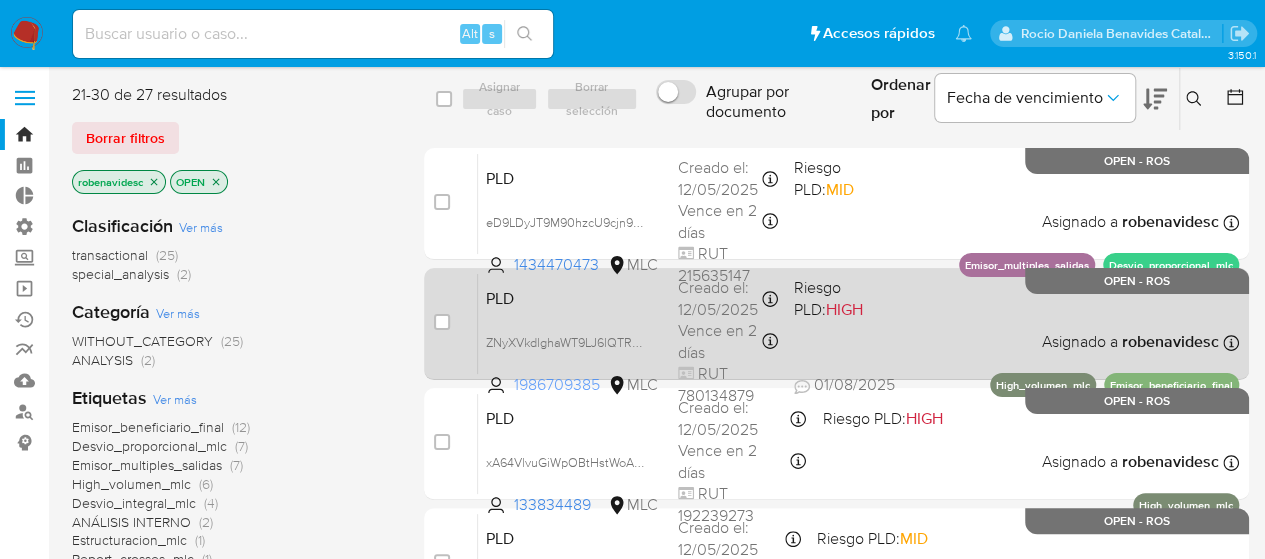 scroll, scrollTop: 505, scrollLeft: 0, axis: vertical 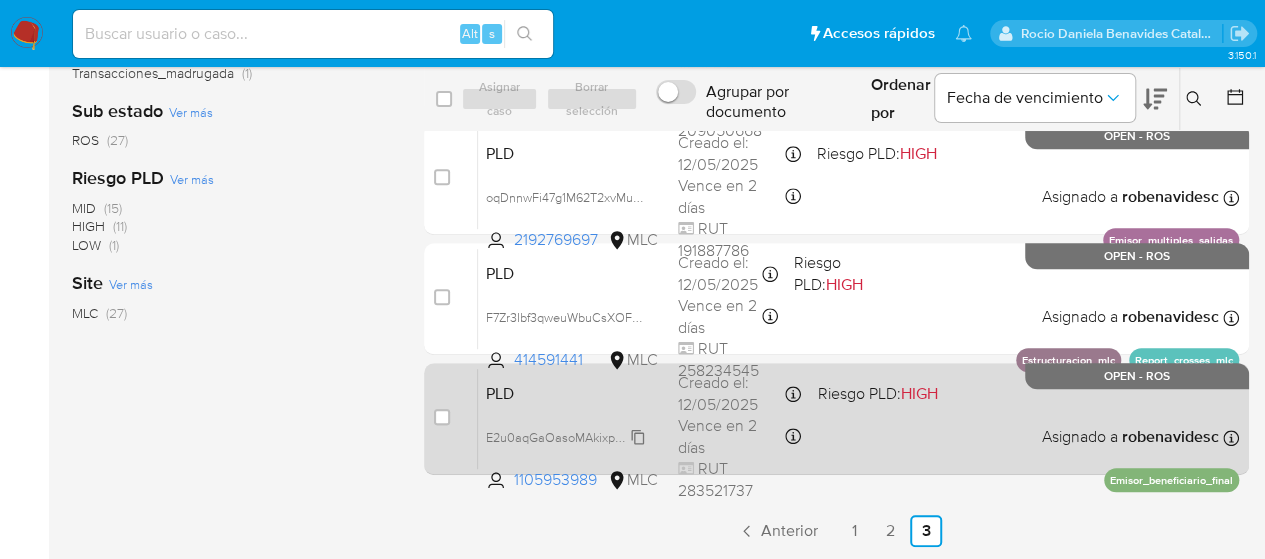 click on "E2u0aqGaOasoMAkixpuoj8kf" at bounding box center (567, 436) 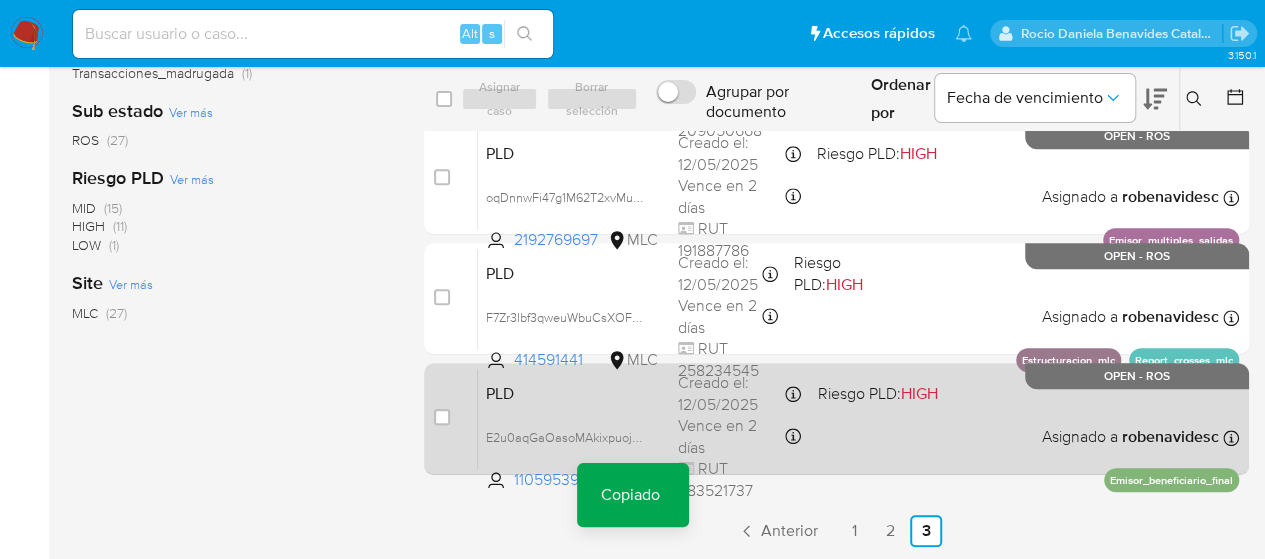 click on "PLD E2u0aqGaOasoMAkixpuoj8kf Copiado Copiado 1105953989 MLC Riesgo PLD:  HIGH Creado el: 12/05/2025   Creado el: 12/05/2025 05:05:53 Vence en 2 días   Vence el 10/08/2025 05:05:53 RUT   283521737 Asignado a   robenavidesc   Asignado el: 11/07/2025 10:40:37 Emisor_beneficiario_final OPEN - ROS" at bounding box center (858, 418) 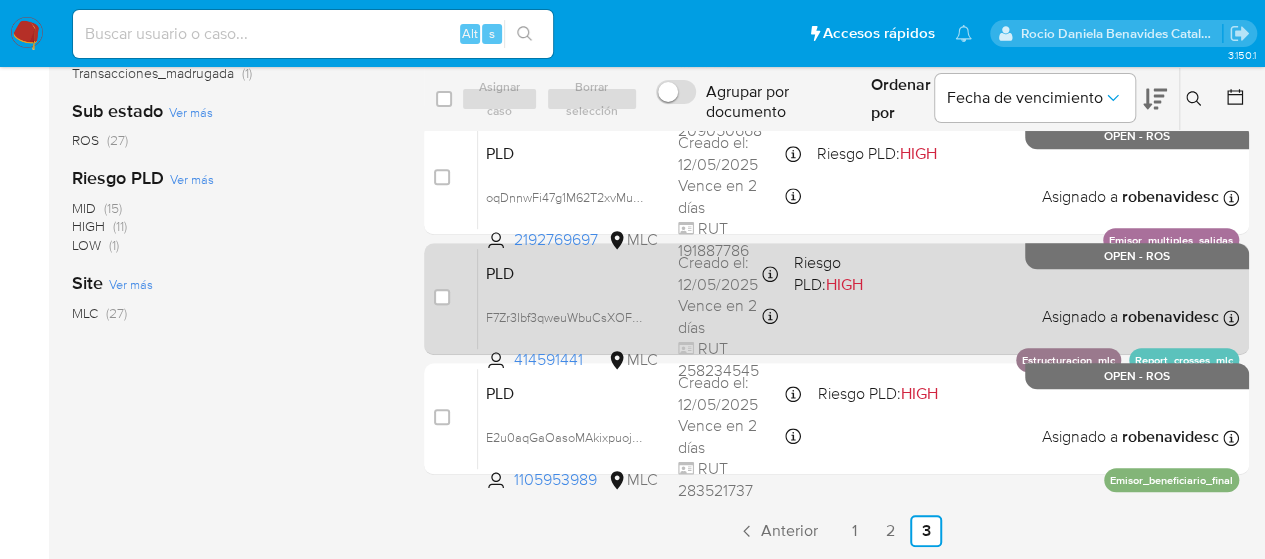 click on "PLD F7Zr3Ibf3qweuWbuCsXOF5qC 414591441 MLC Riesgo PLD:  HIGH Creado el: 12/05/2025   Creado el: 12/05/2025 05:06:03 Vence en 2 días   Vence el 10/08/2025 05:06:03 RUT   258234545 Asignado a   robenavidesc   Asignado el: 10/06/2025 14:50:19 Estructuracion_mlc Report_crosses_mlc OPEN - ROS" at bounding box center (858, 298) 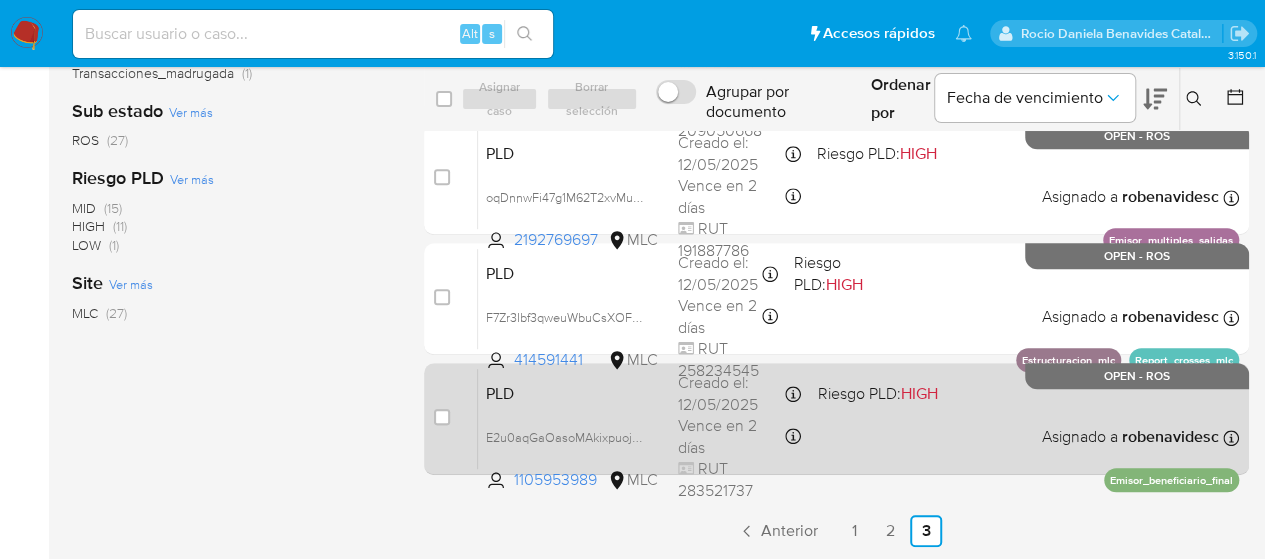 click on "PLD E2u0aqGaOasoMAkixpuoj8kf 1105953989 MLC Riesgo PLD:  HIGH Creado el: 12/05/2025   Creado el: 12/05/2025 05:05:53 Vence en 2 días   Vence el 10/08/2025 05:05:53 RUT   283521737 Asignado a   robenavidesc   Asignado el: 11/07/2025 10:40:37 Emisor_beneficiario_final OPEN - ROS" at bounding box center (858, 418) 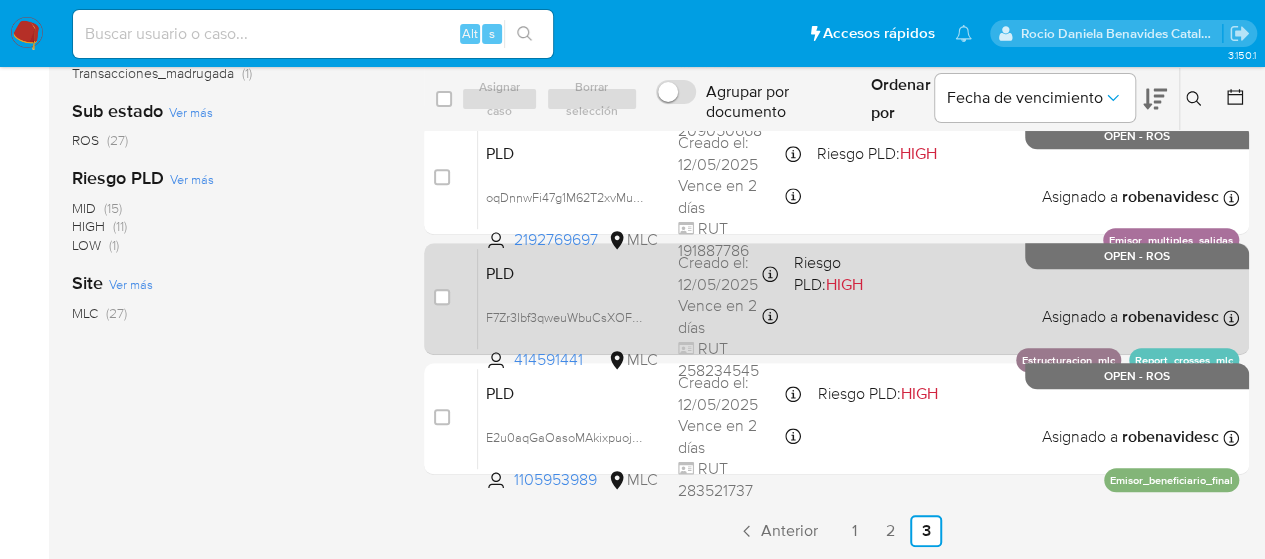 click on "PLD F7Zr3Ibf3qweuWbuCsXOF5qC 414591441 MLC Riesgo PLD:  HIGH Creado el: 12/05/2025   Creado el: 12/05/2025 05:06:03 Vence en 2 días   Vence el 10/08/2025 05:06:03 RUT   258234545 Asignado a   robenavidesc   Asignado el: 10/06/2025 14:50:19 Estructuracion_mlc Report_crosses_mlc OPEN - ROS" at bounding box center (858, 298) 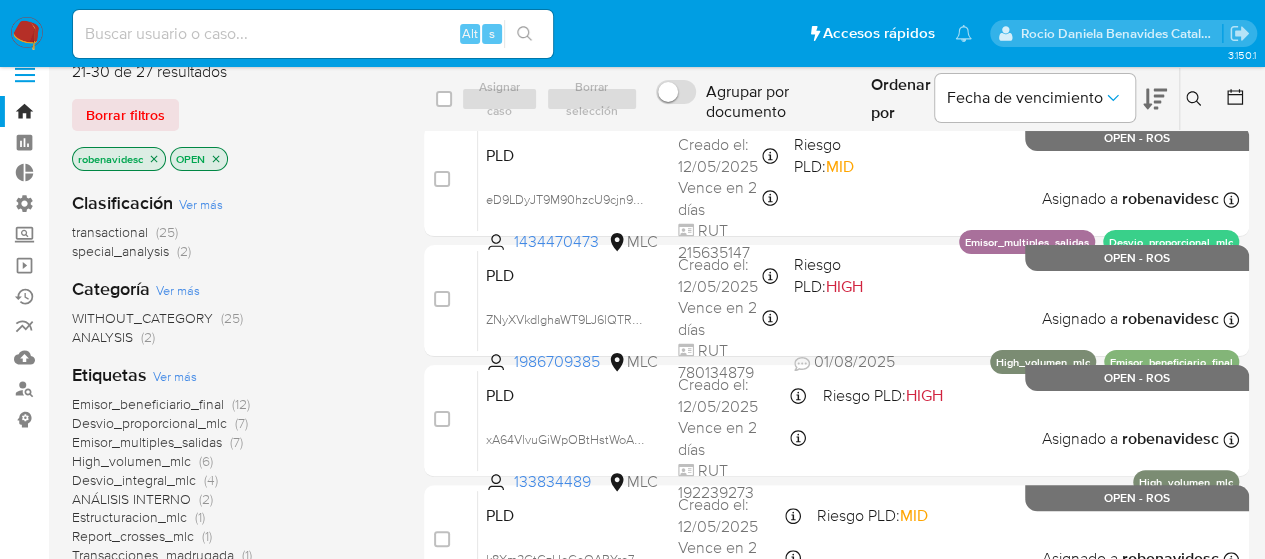 scroll, scrollTop: 0, scrollLeft: 0, axis: both 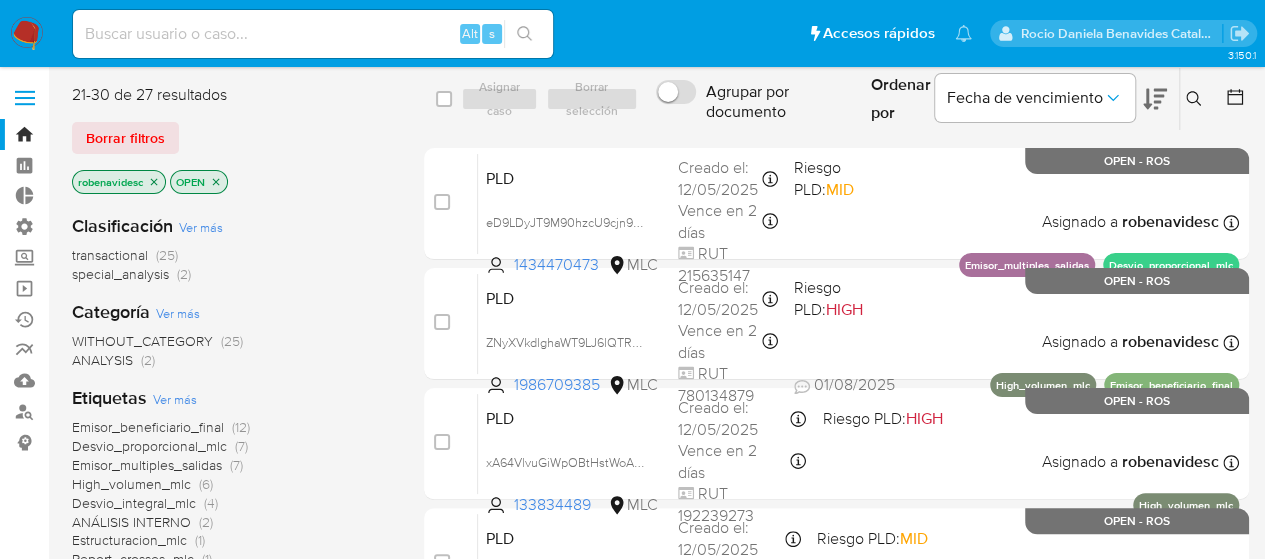 click 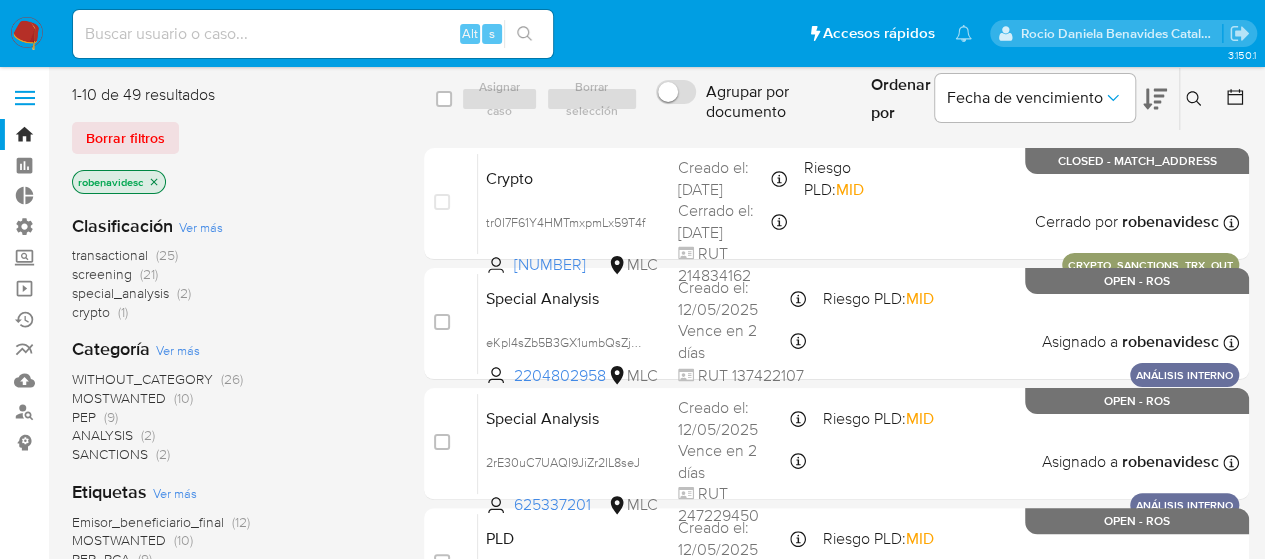 click 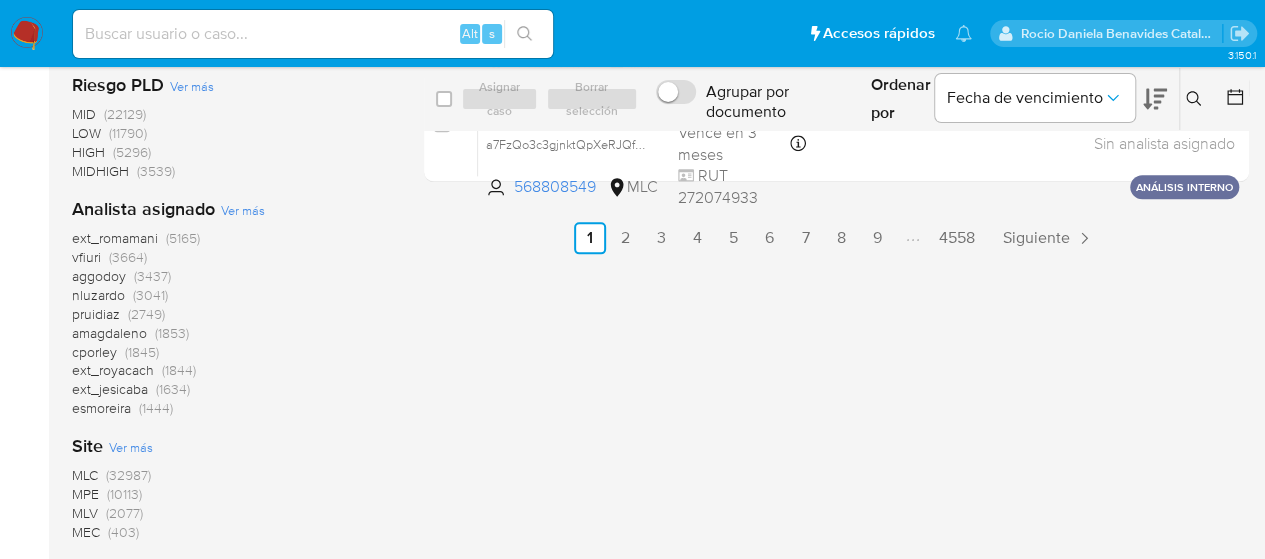 scroll, scrollTop: 1156, scrollLeft: 0, axis: vertical 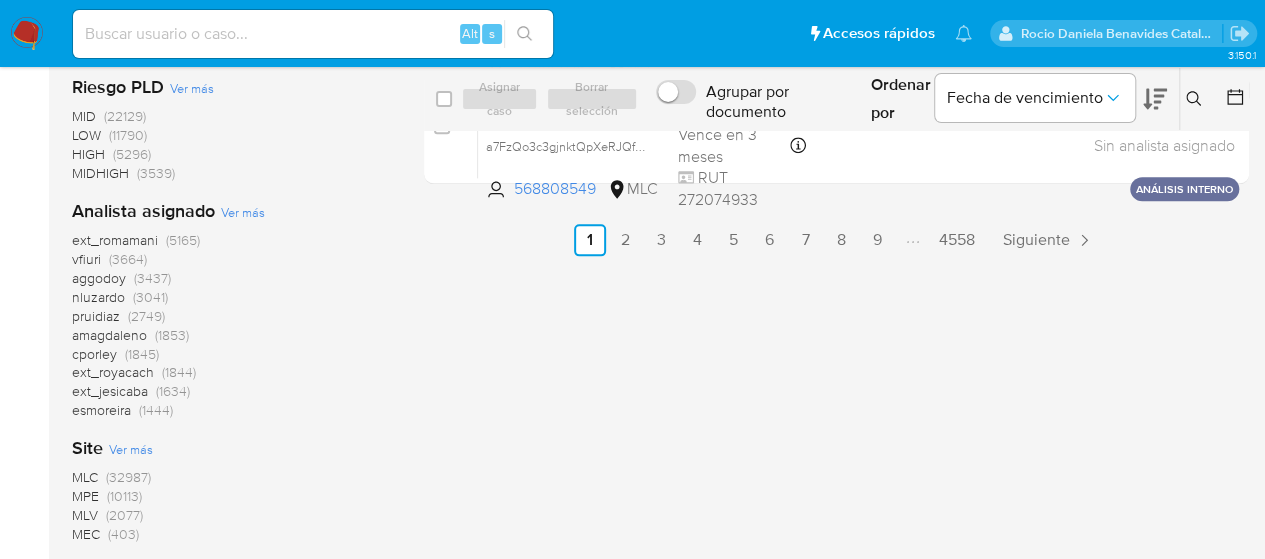 click on "Site Ver más MLC (32987) MPE (10113) MLV (2077) MEC (403)" at bounding box center [232, 490] 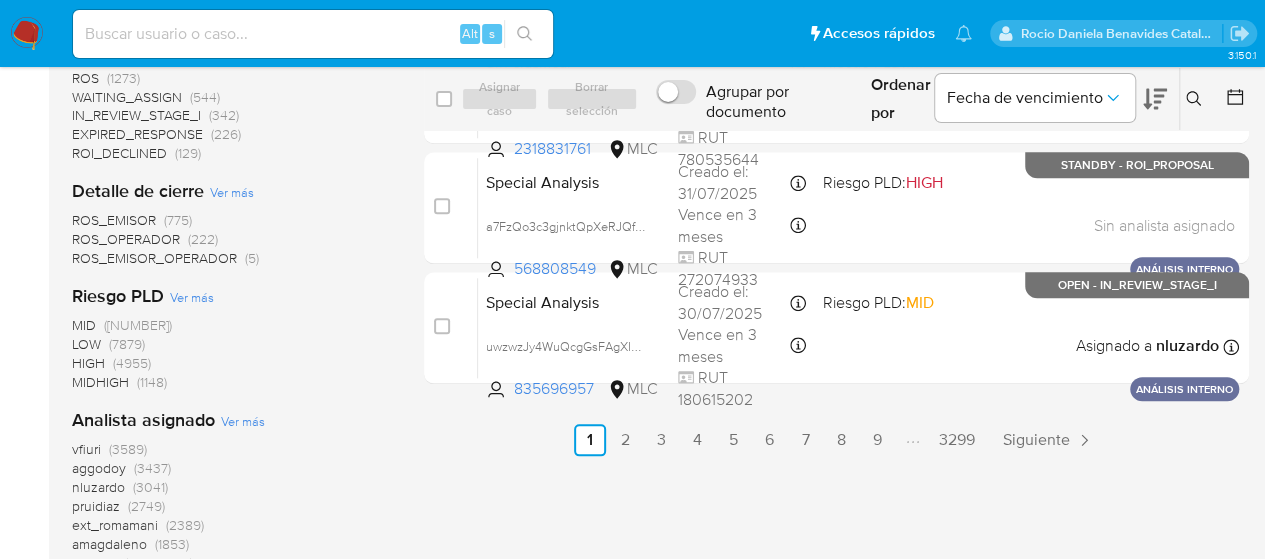 scroll, scrollTop: 964, scrollLeft: 0, axis: vertical 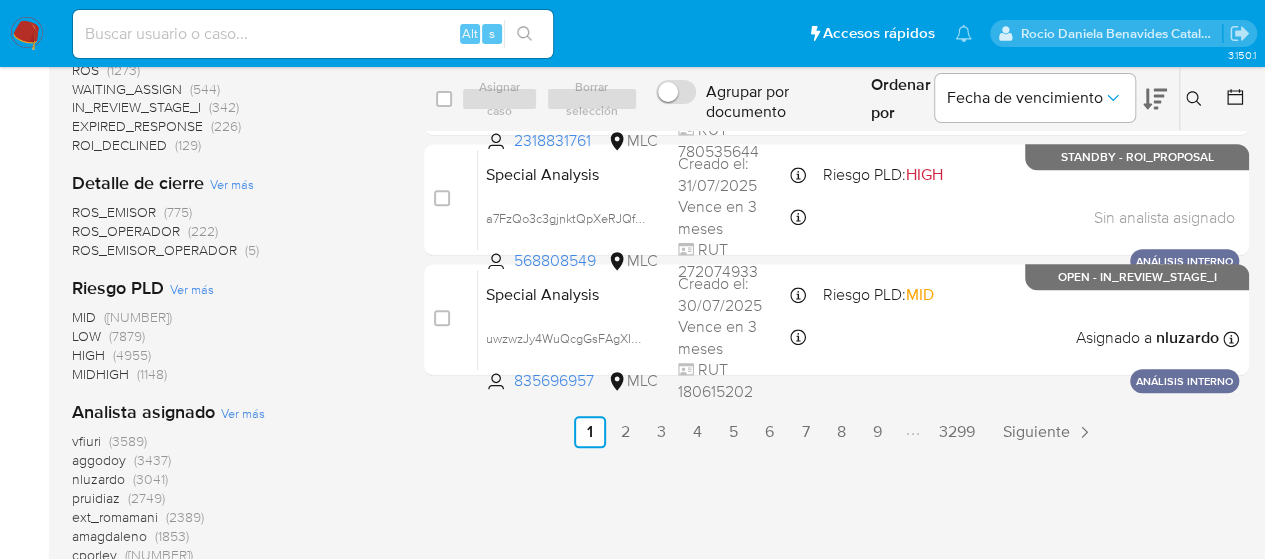 click on "ROS_EMISOR_OPERADOR" at bounding box center [154, 250] 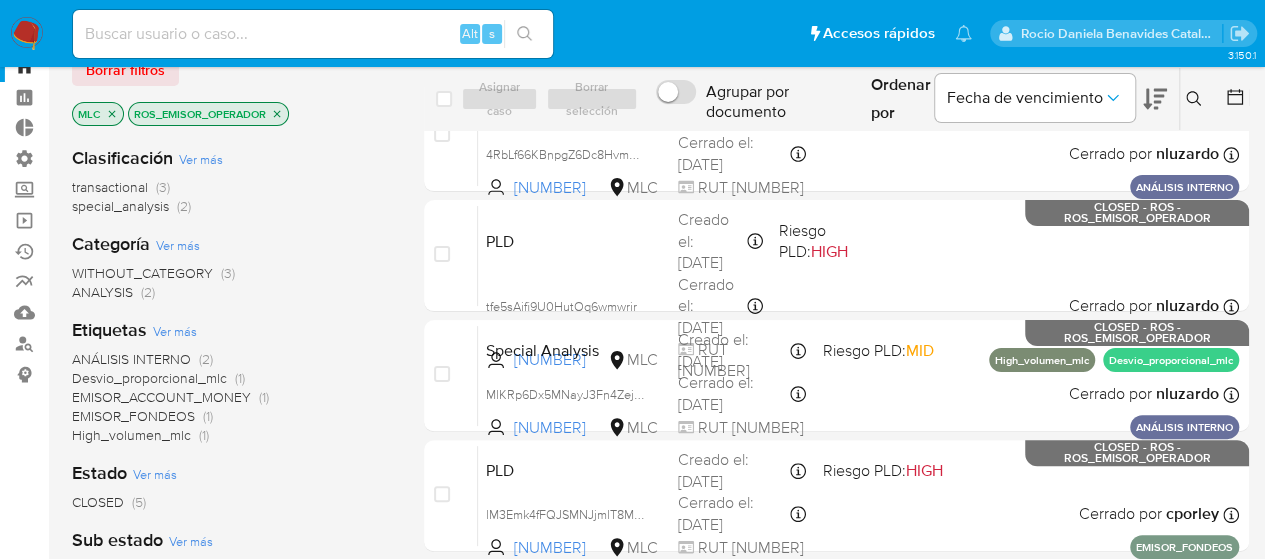 scroll, scrollTop: 0, scrollLeft: 0, axis: both 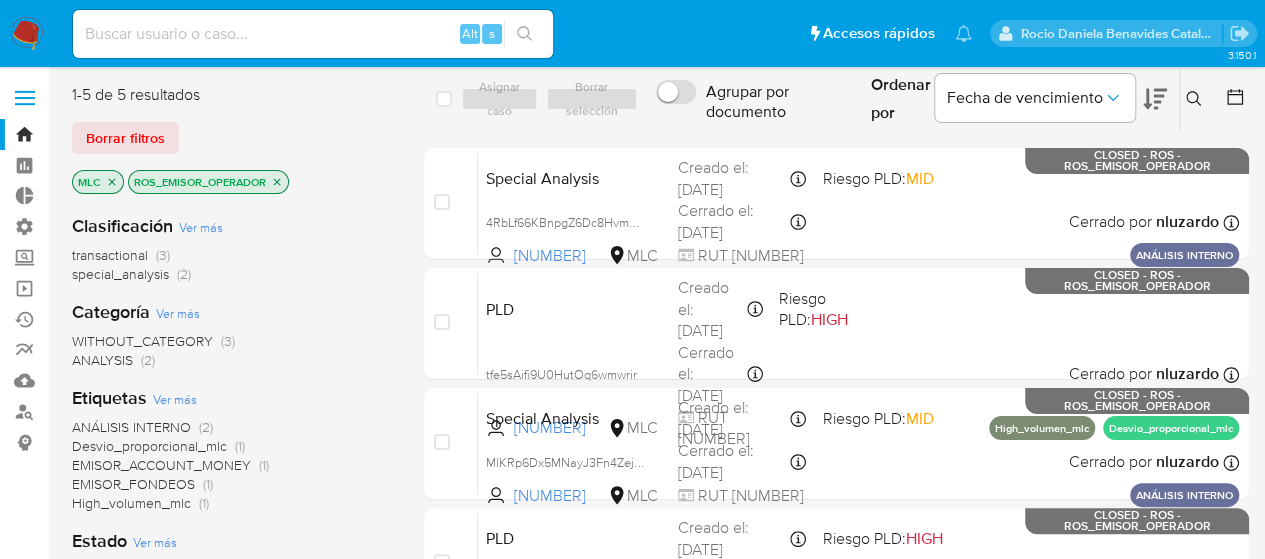 click 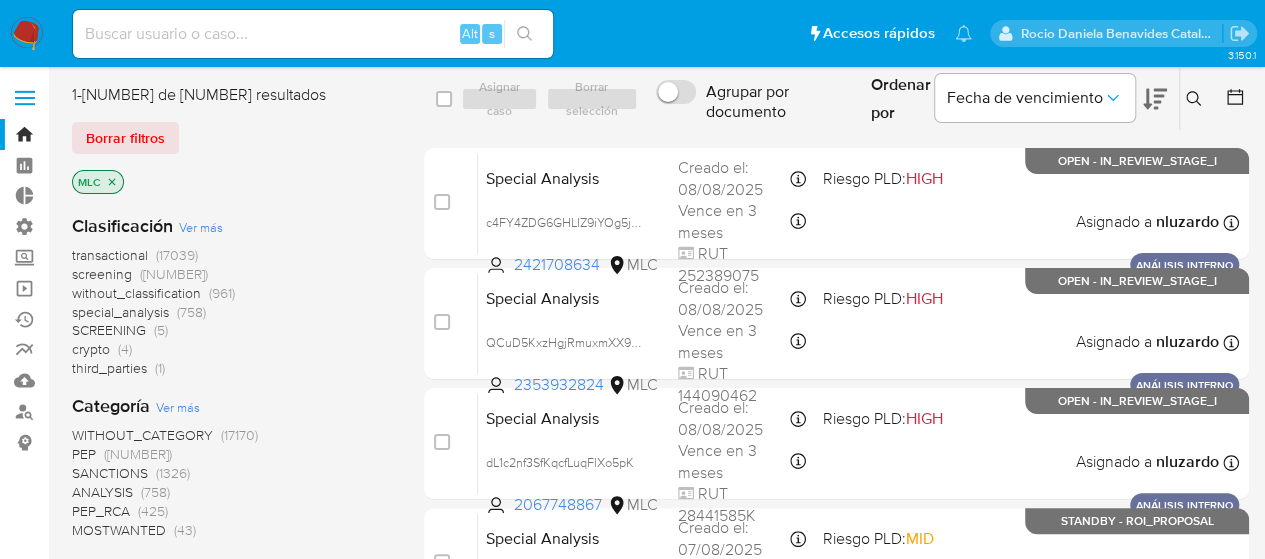 click on "MLC" at bounding box center [98, 182] 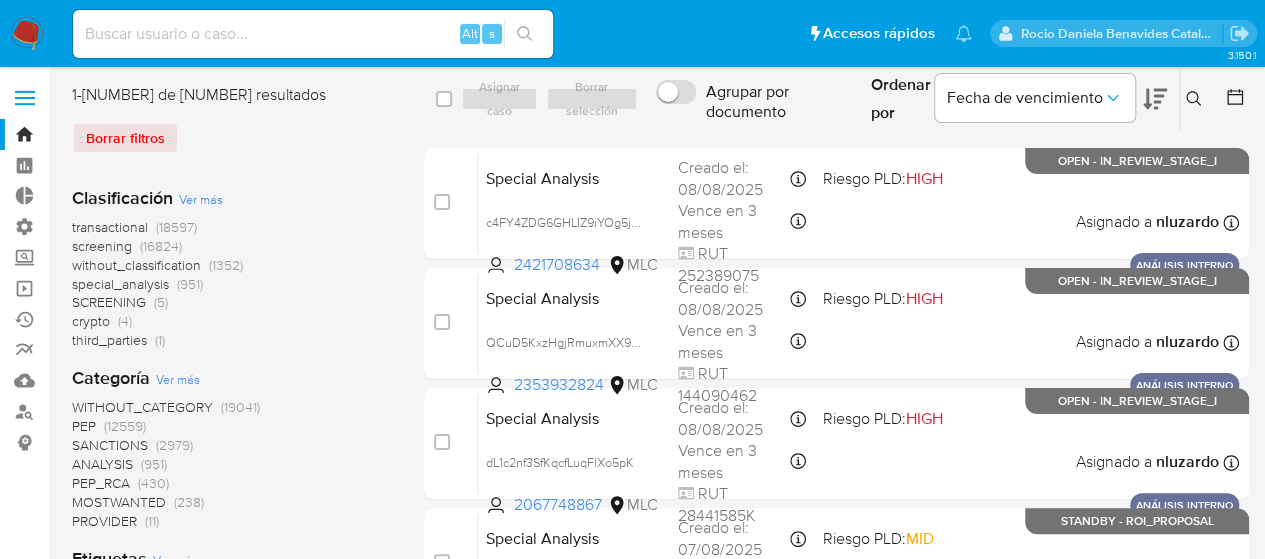 click on "transactional (18597) screening (16824) without_classification (1352) special_analysis (951) SCREENING (5) crypto (4) third_parties (1)" at bounding box center (232, 284) 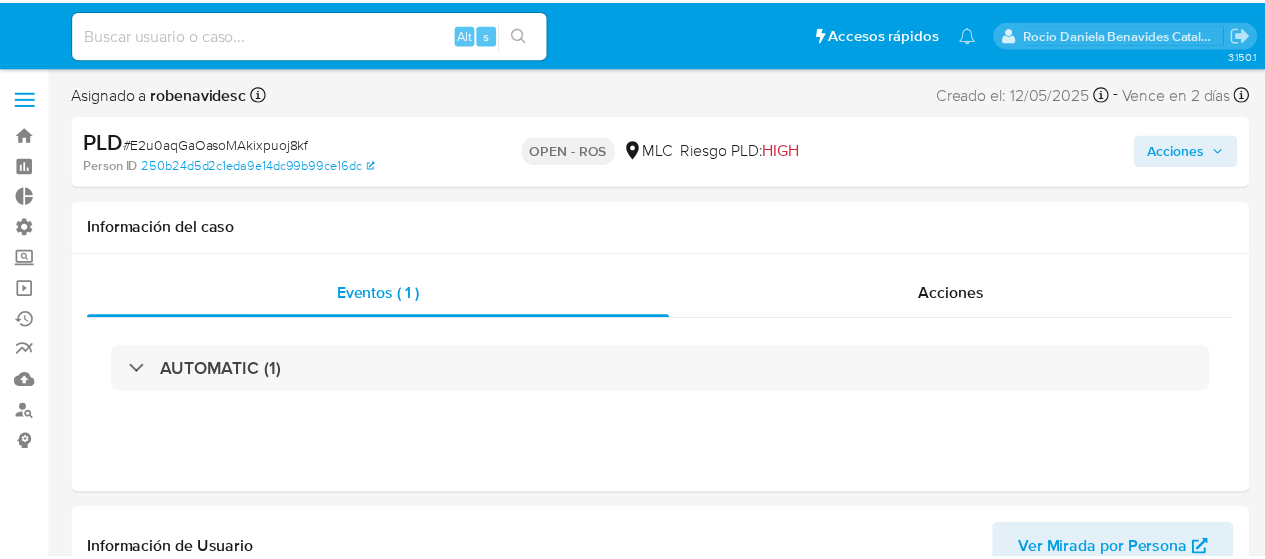 scroll, scrollTop: 0, scrollLeft: 0, axis: both 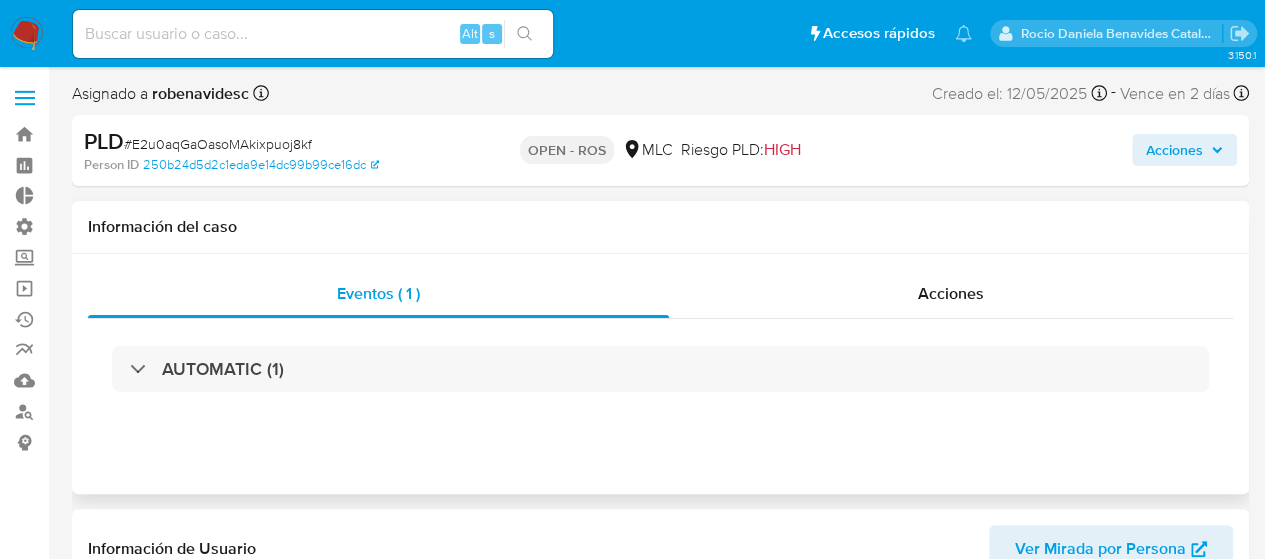 click on "Eventos ( 1 ) Acciones AUTOMATIC (1)" at bounding box center (660, 374) 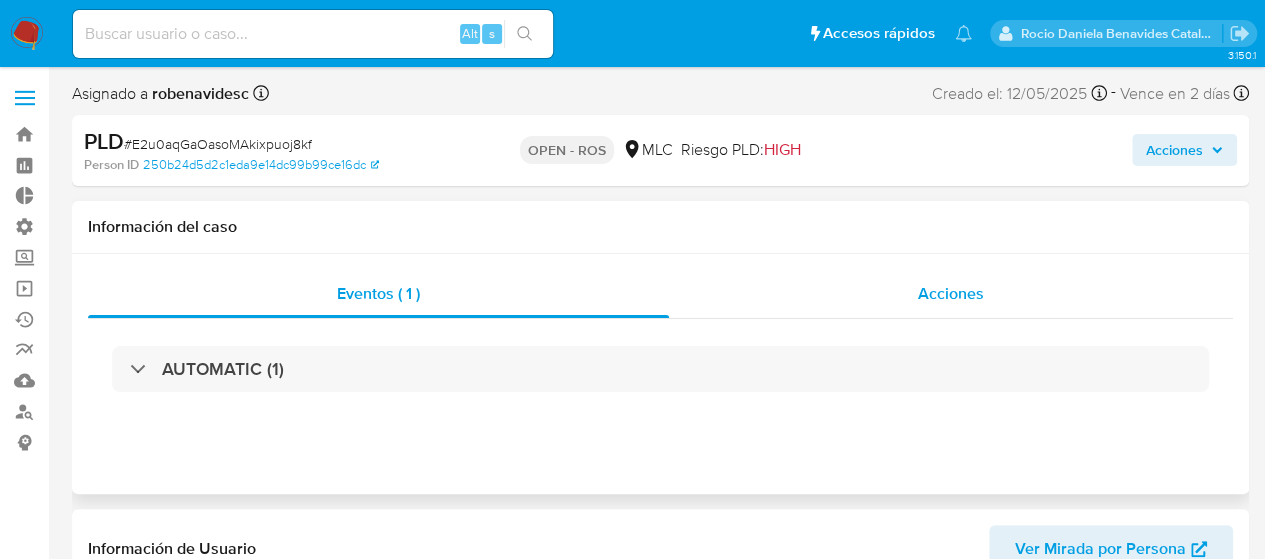 select on "10" 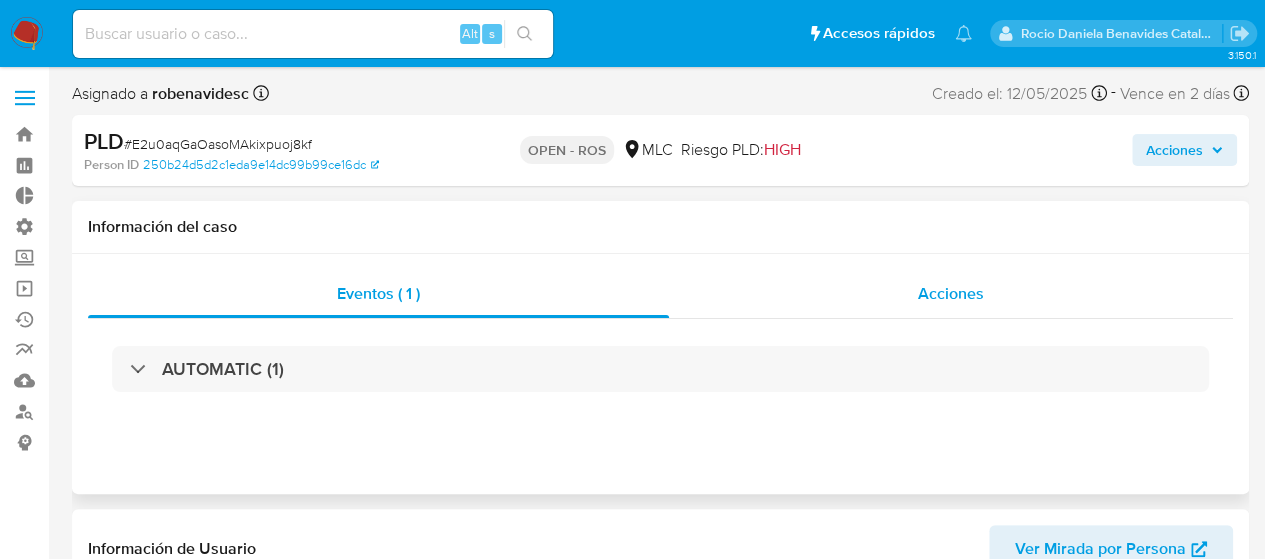 click on "Acciones" at bounding box center (951, 294) 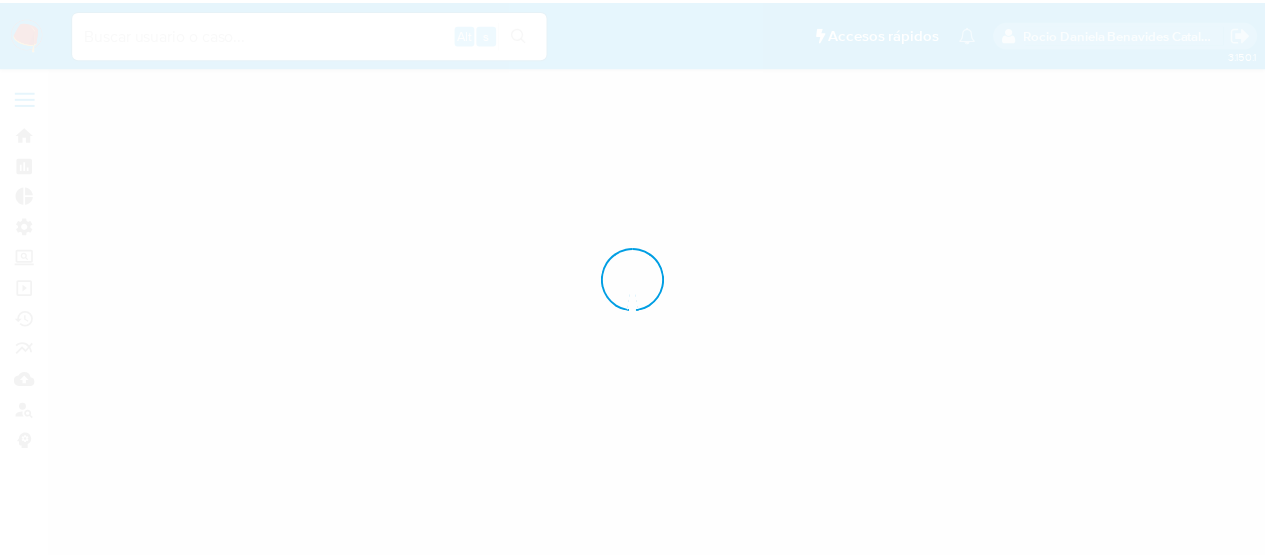 scroll, scrollTop: 0, scrollLeft: 0, axis: both 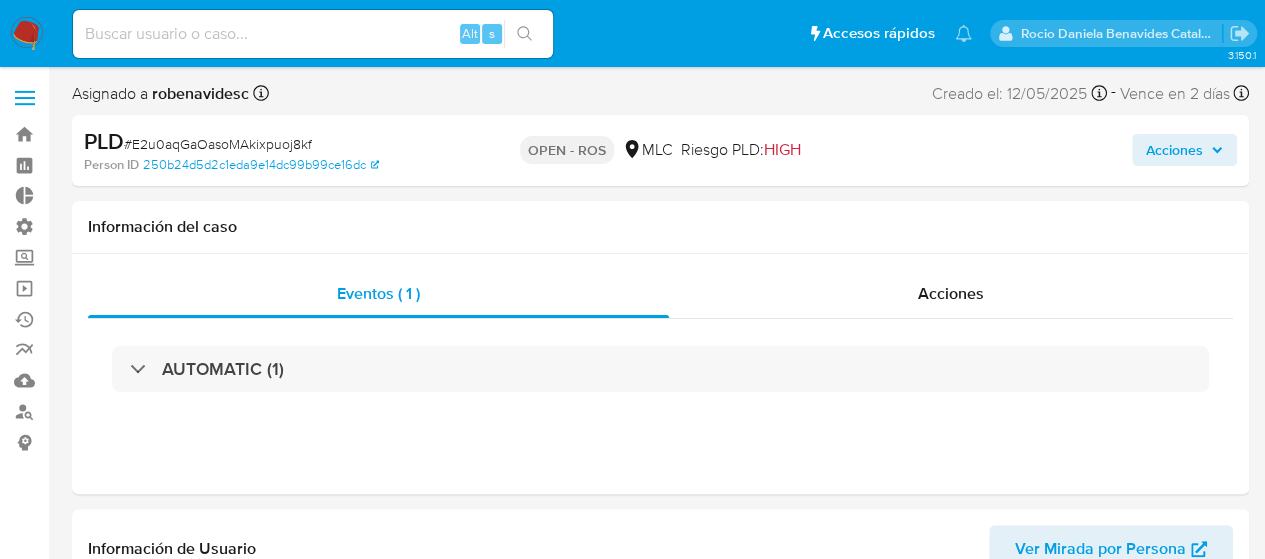select on "10" 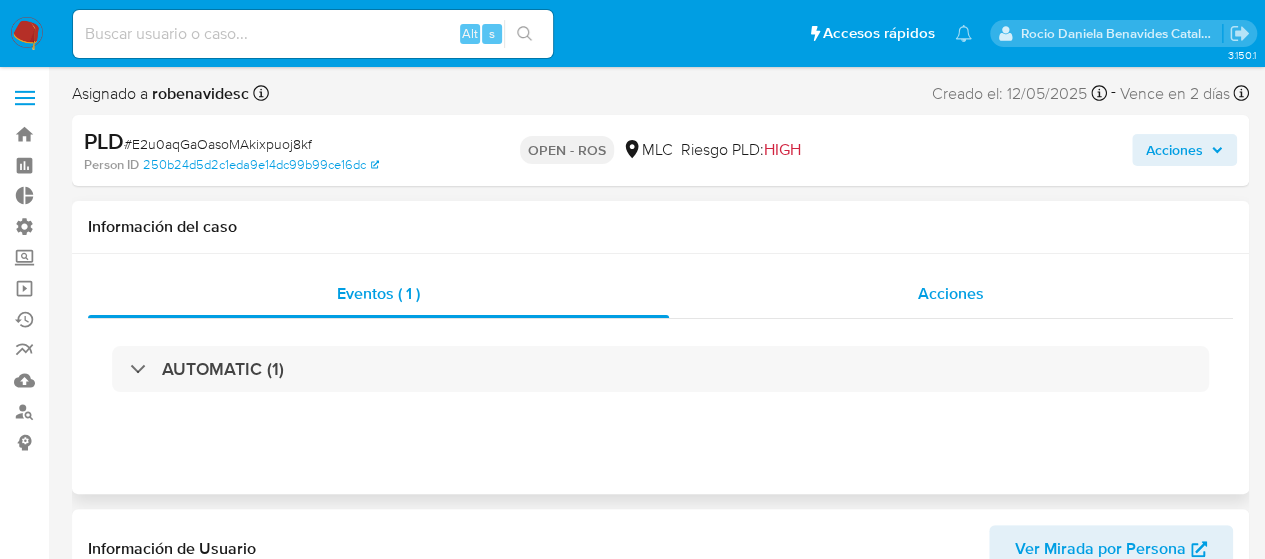 click on "Acciones" at bounding box center [951, 294] 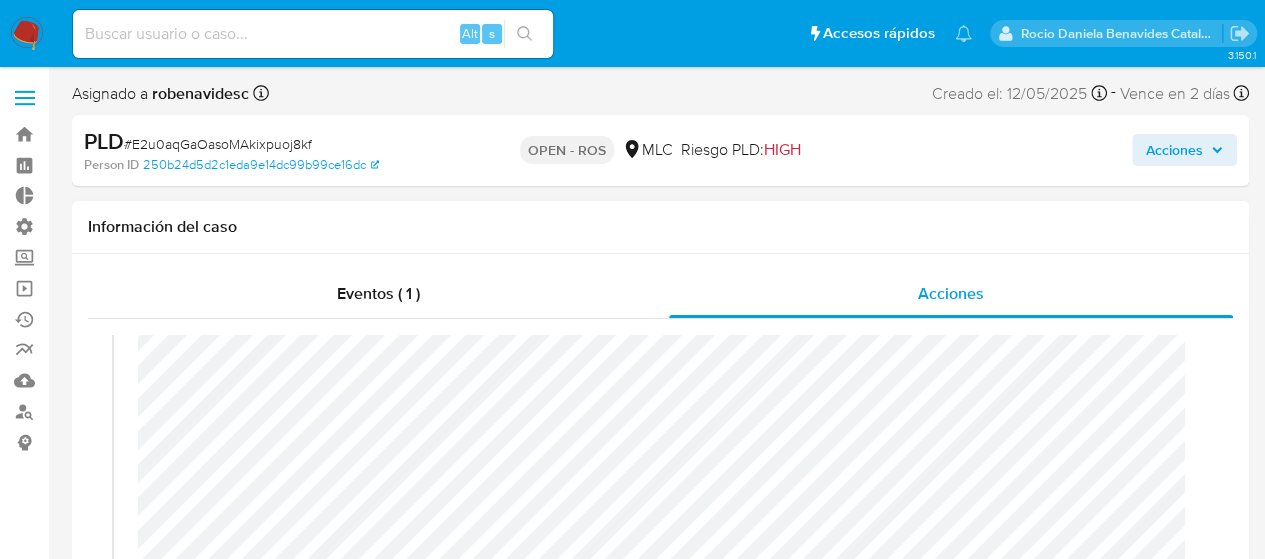 scroll, scrollTop: 0, scrollLeft: 0, axis: both 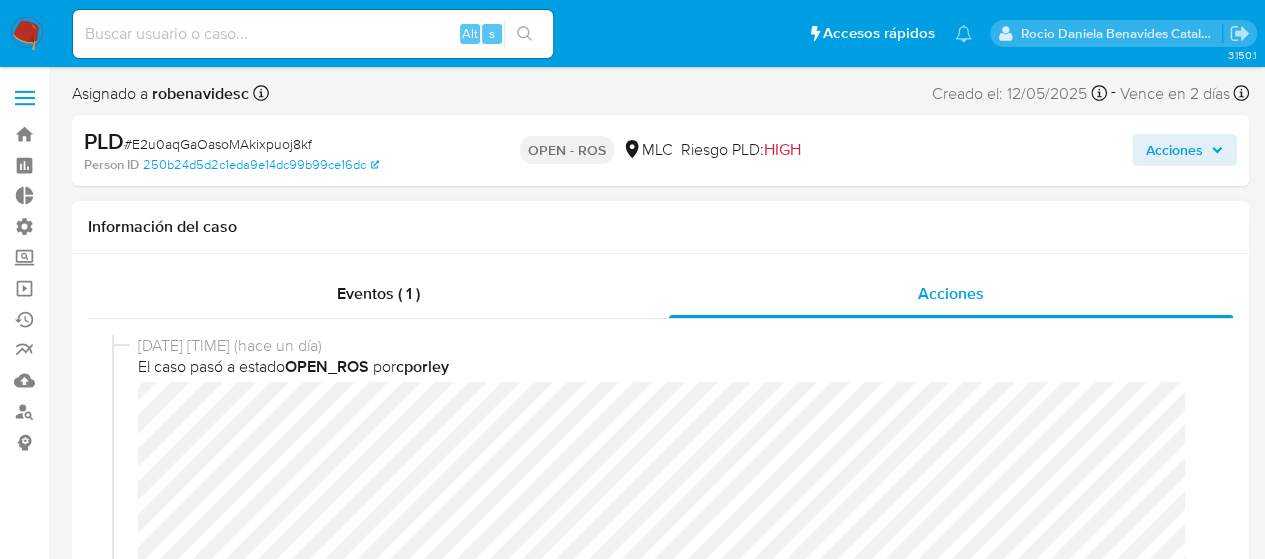click on "[DATE] [TIME] (hace un día) El caso pasó a estado OPEN_ROS por [NAME]" at bounding box center (660, 516) 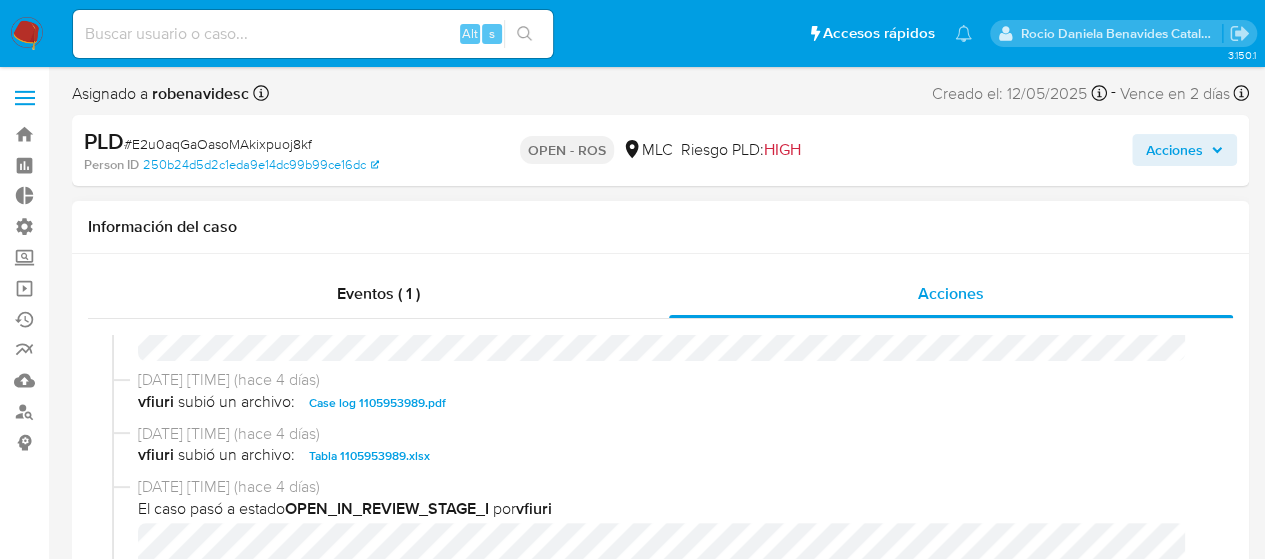 scroll, scrollTop: 588, scrollLeft: 0, axis: vertical 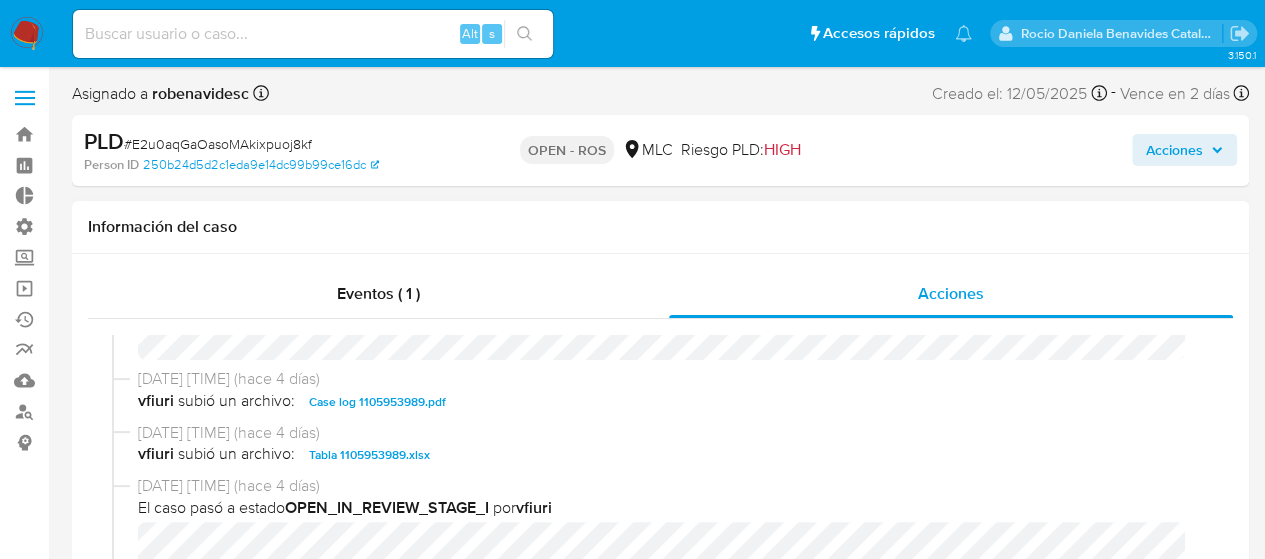 click on "Case log 1105953989.pdf" at bounding box center [377, 402] 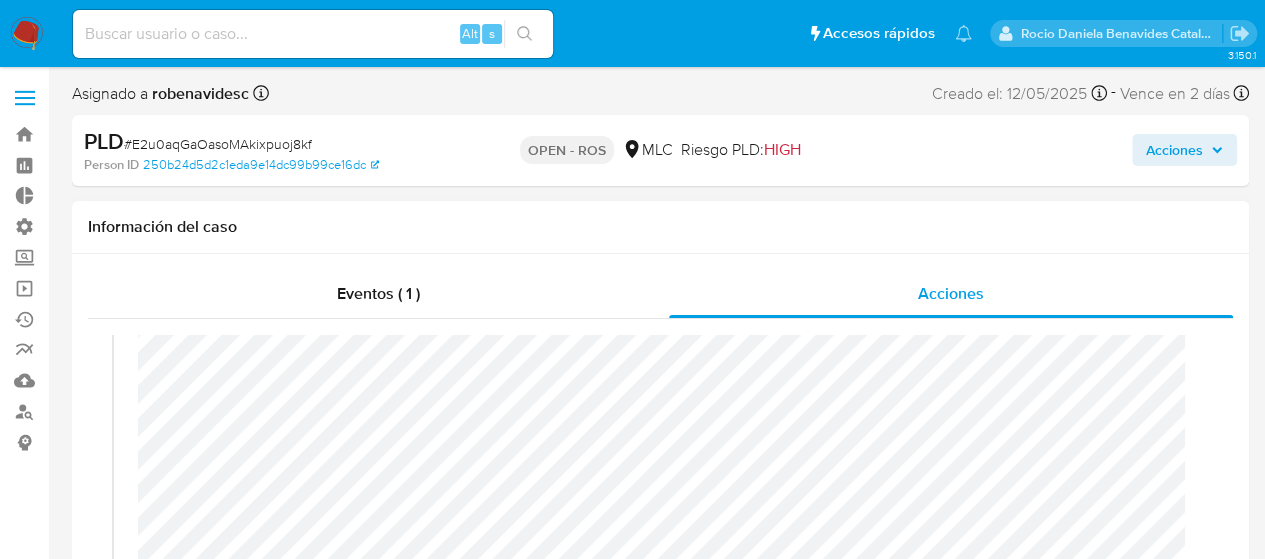 scroll, scrollTop: 59, scrollLeft: 0, axis: vertical 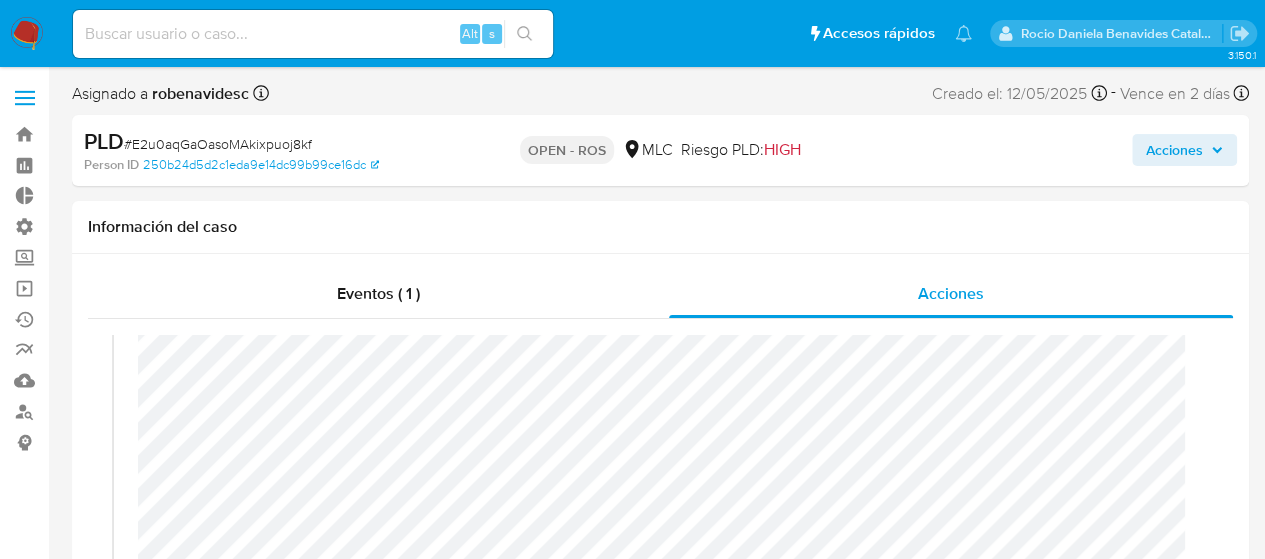 click on "Acciones" at bounding box center [1174, 150] 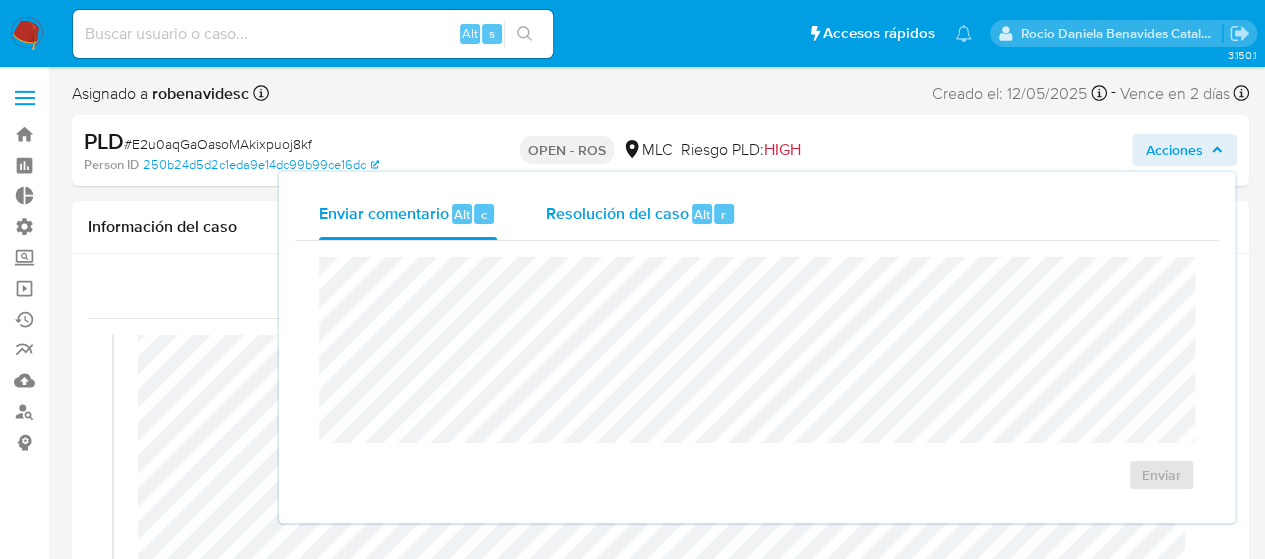 click on "Resolución del caso Alt r" at bounding box center (640, 214) 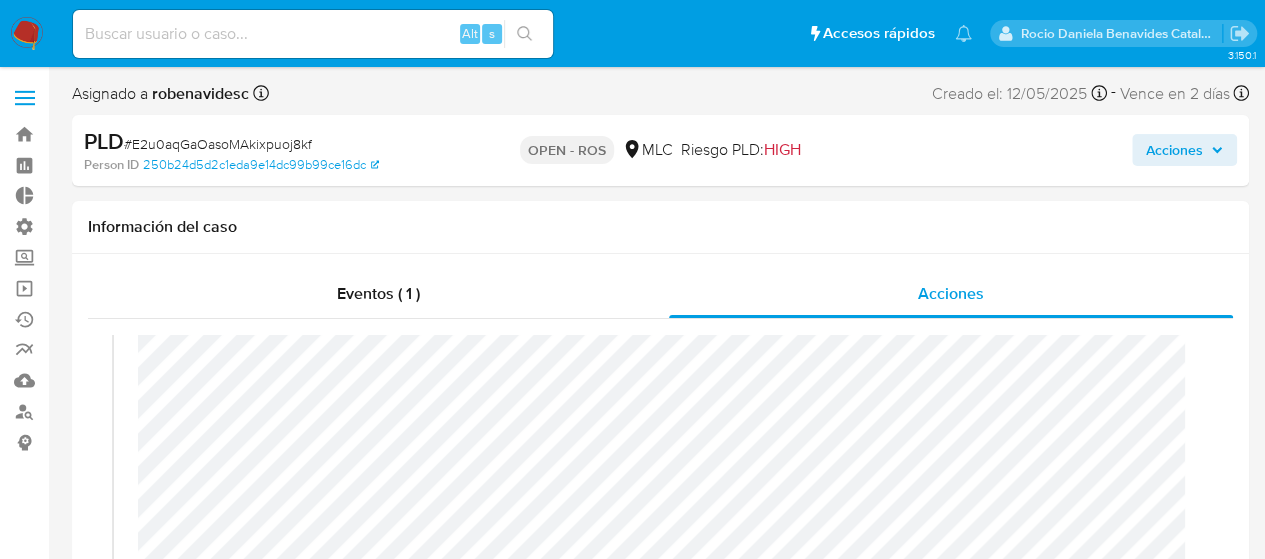 scroll, scrollTop: 72, scrollLeft: 0, axis: vertical 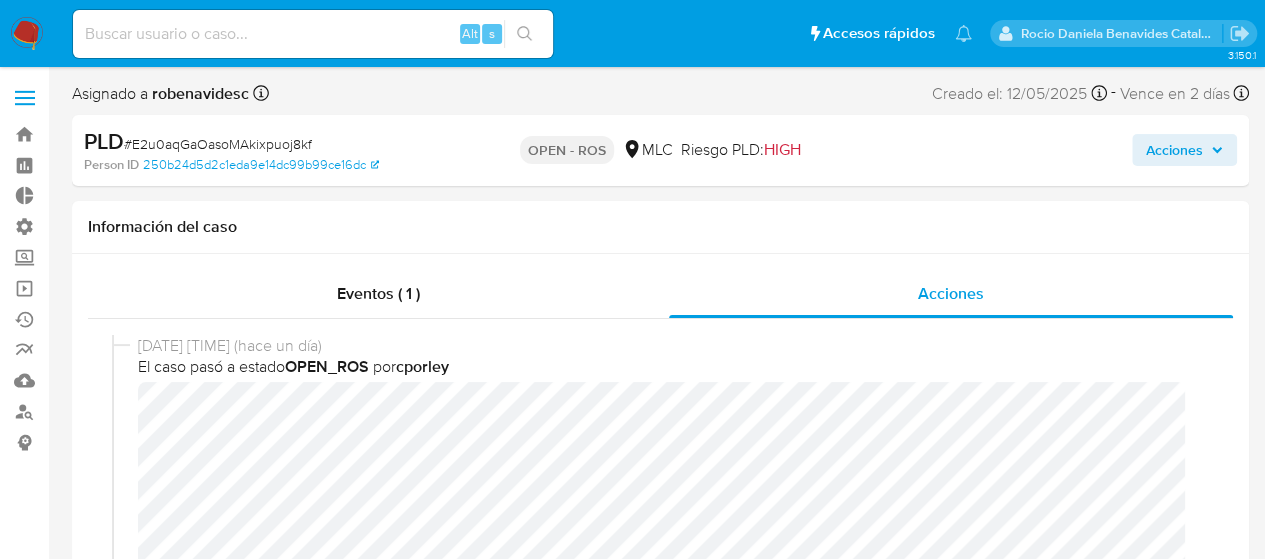 click on "Acciones" at bounding box center (1047, 150) 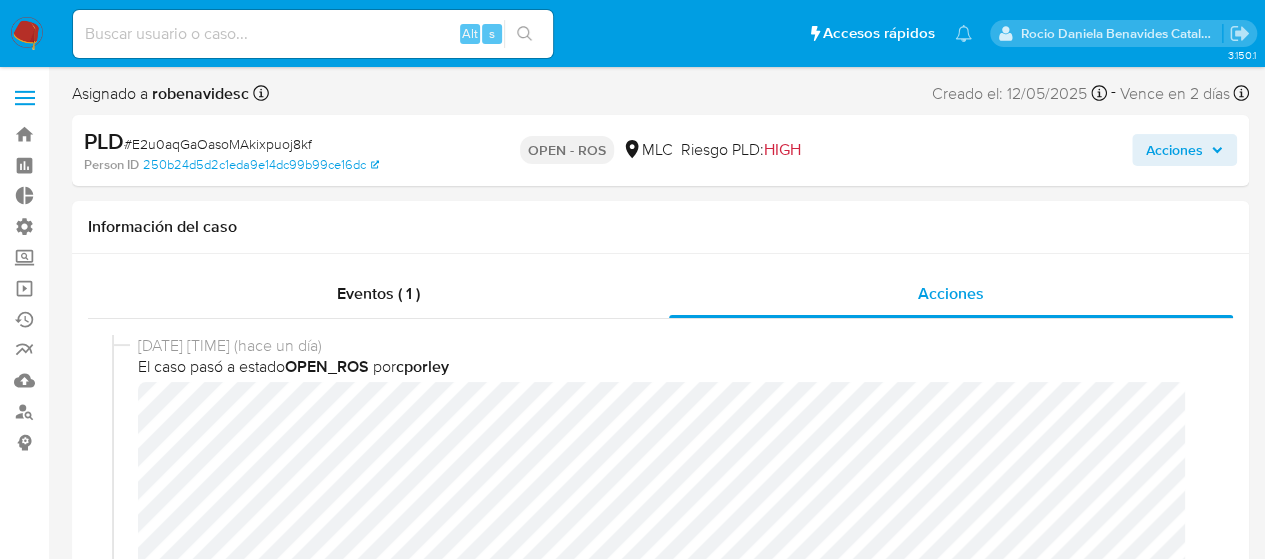 click on "Acciones" at bounding box center (1174, 150) 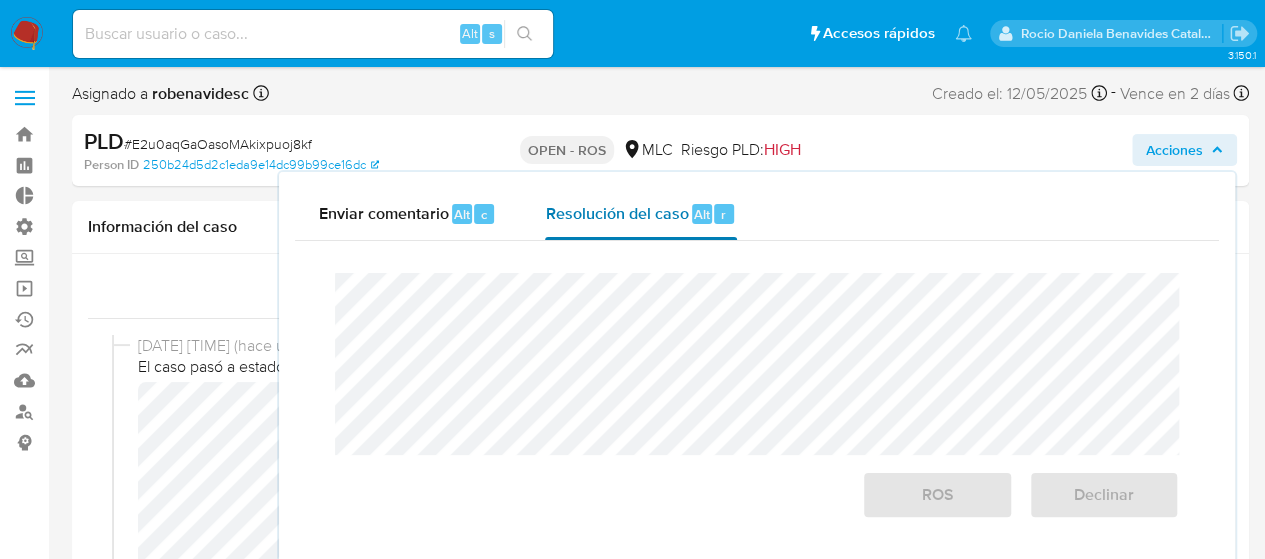 click on "Alt" at bounding box center [702, 214] 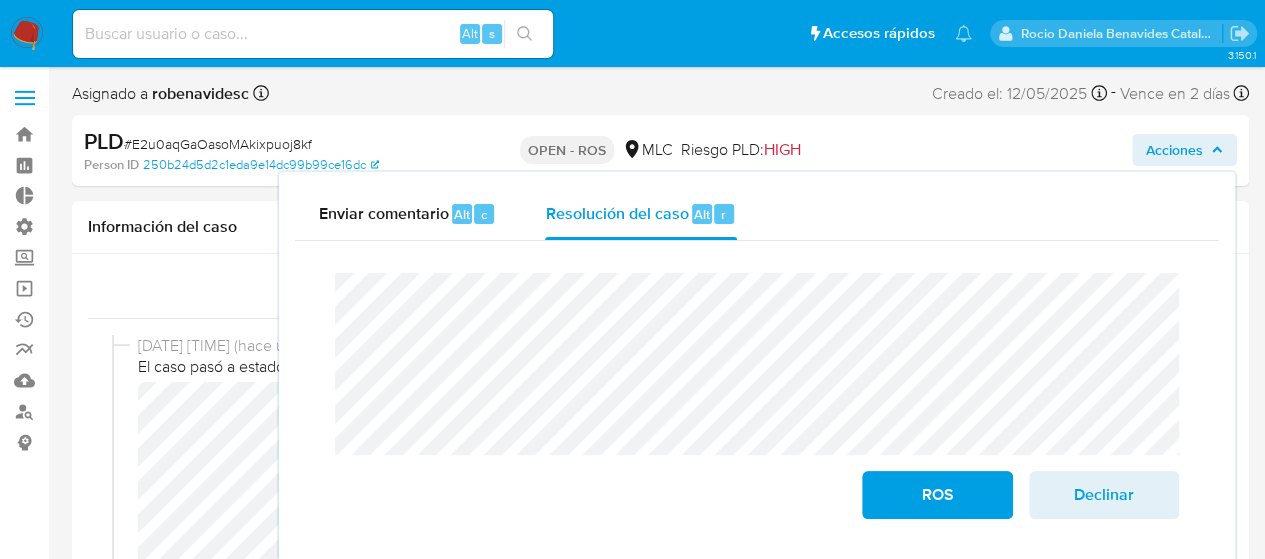 click on "Cierre de caso ROS Declinar" at bounding box center [757, 396] 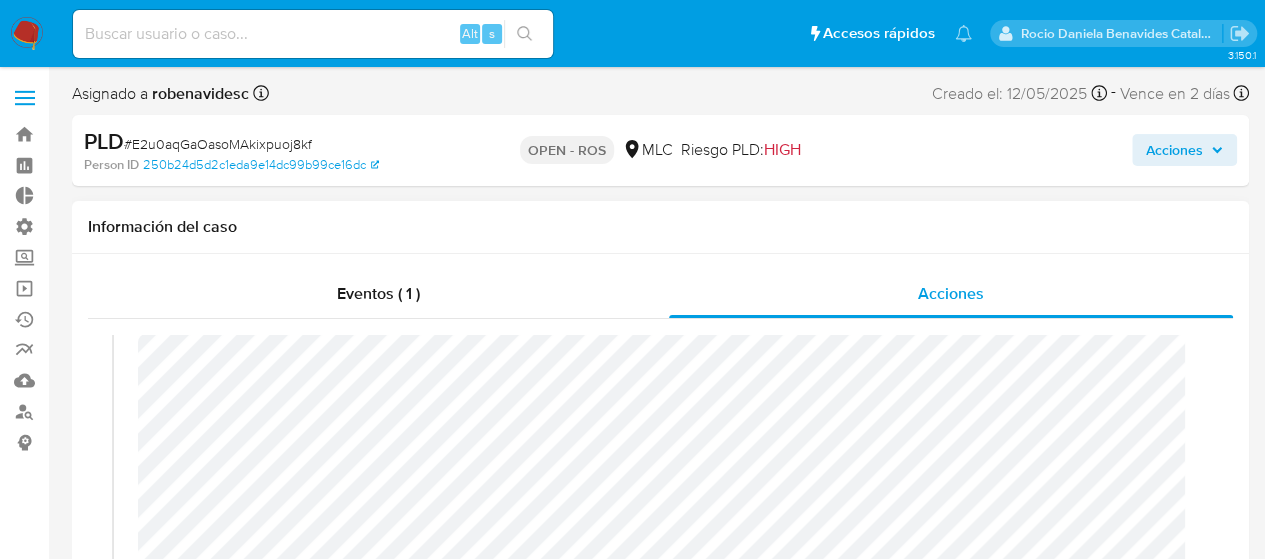 scroll, scrollTop: 47, scrollLeft: 0, axis: vertical 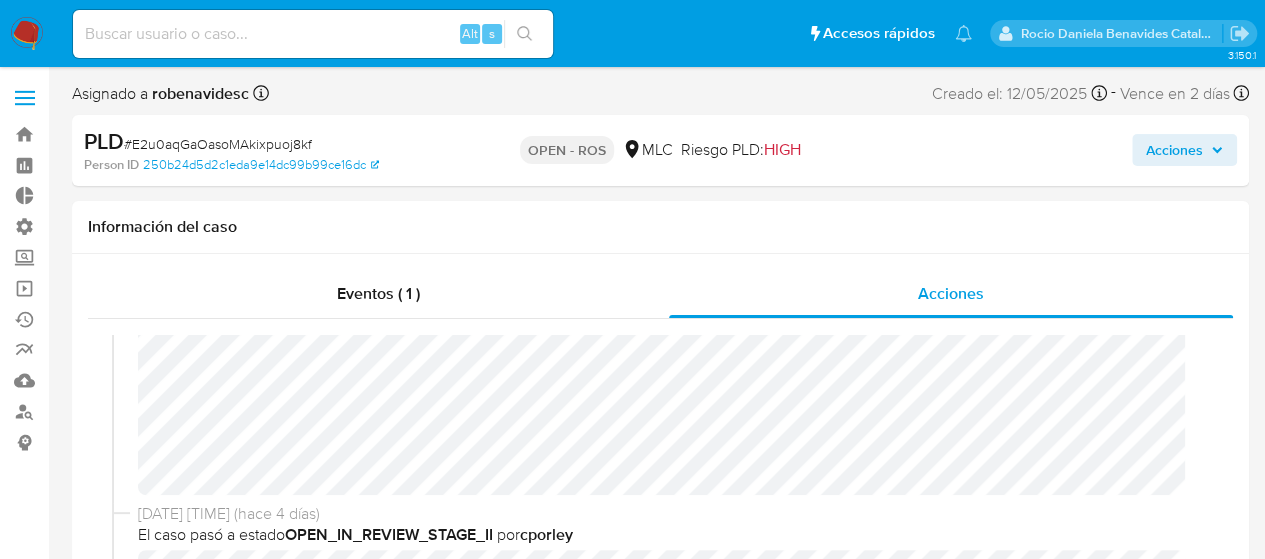 click on "Acciones" at bounding box center (1174, 150) 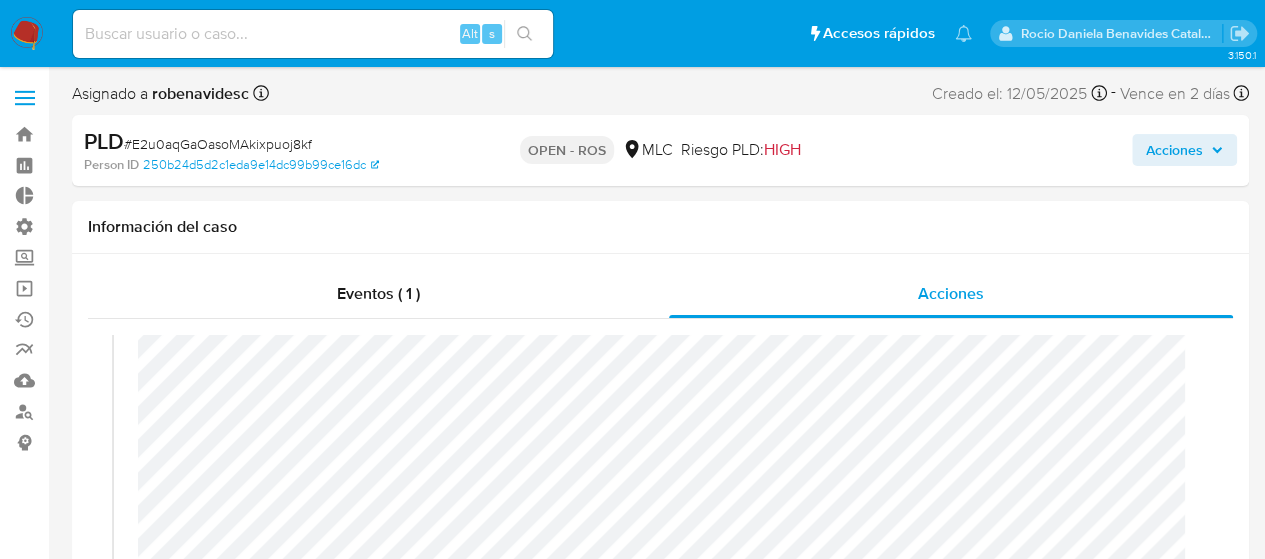 scroll, scrollTop: 72, scrollLeft: 0, axis: vertical 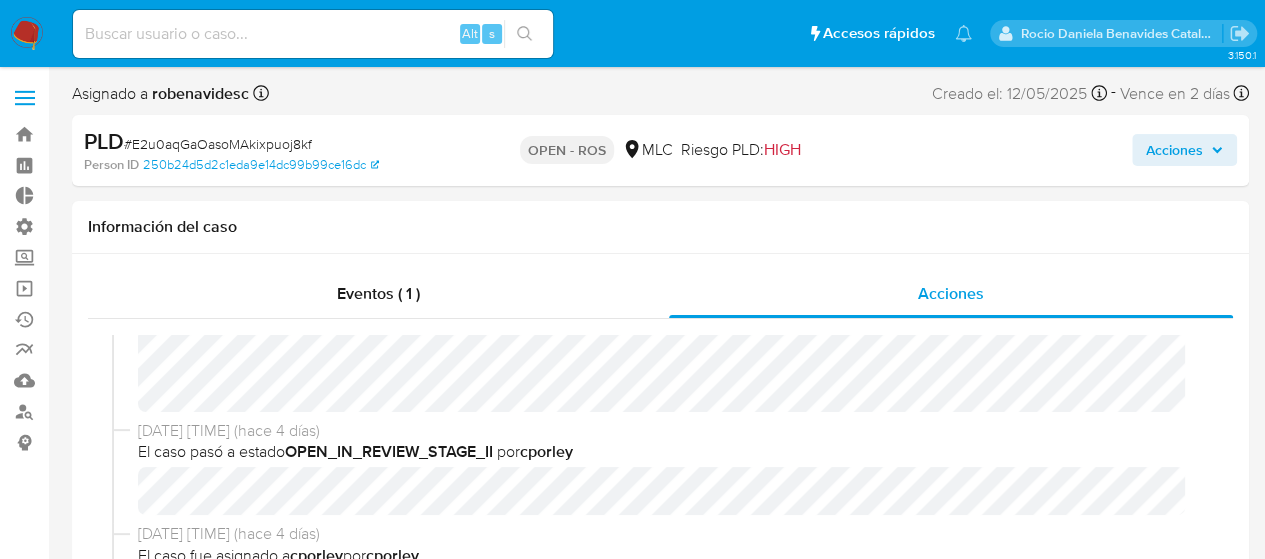 click on "Acciones" at bounding box center (1174, 150) 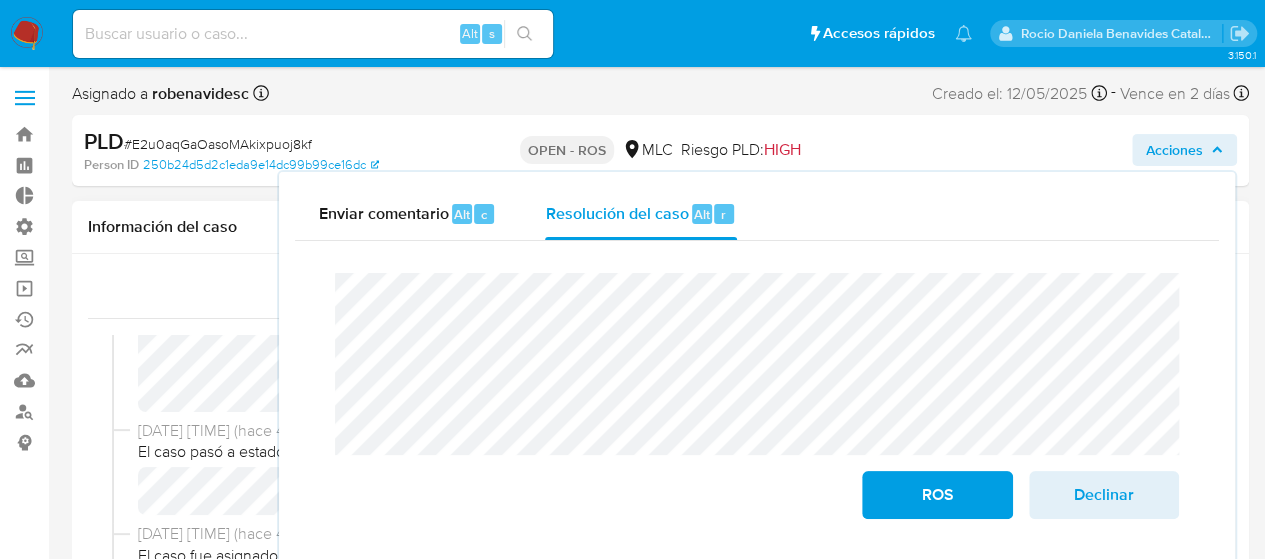 click on "[DATE] [TIME] (hace 4 días)" at bounding box center (669, 534) 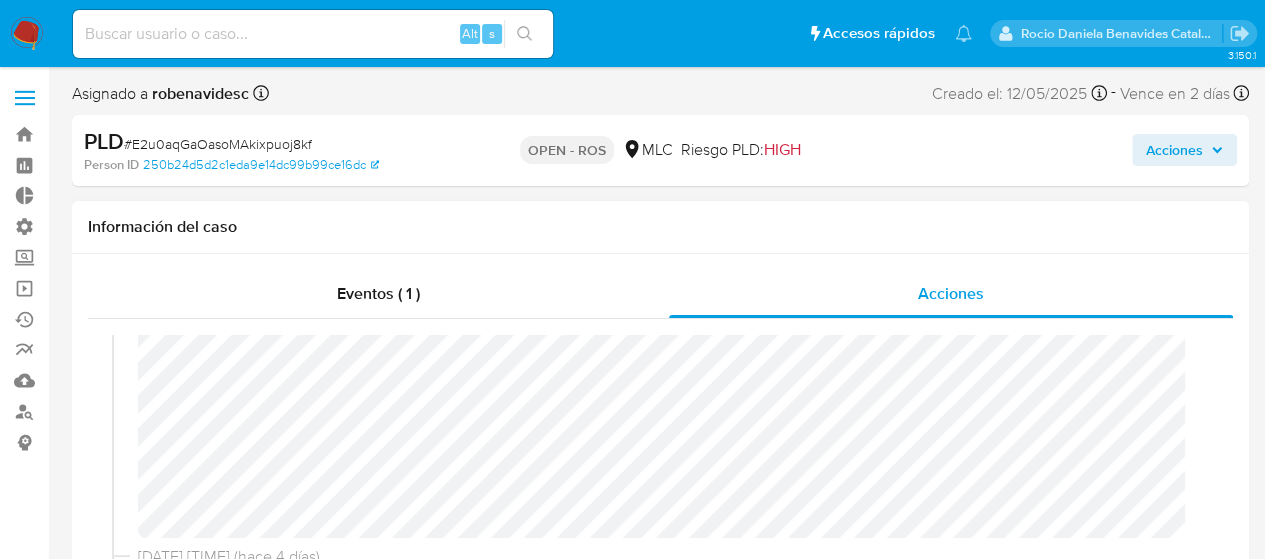 scroll, scrollTop: 160, scrollLeft: 0, axis: vertical 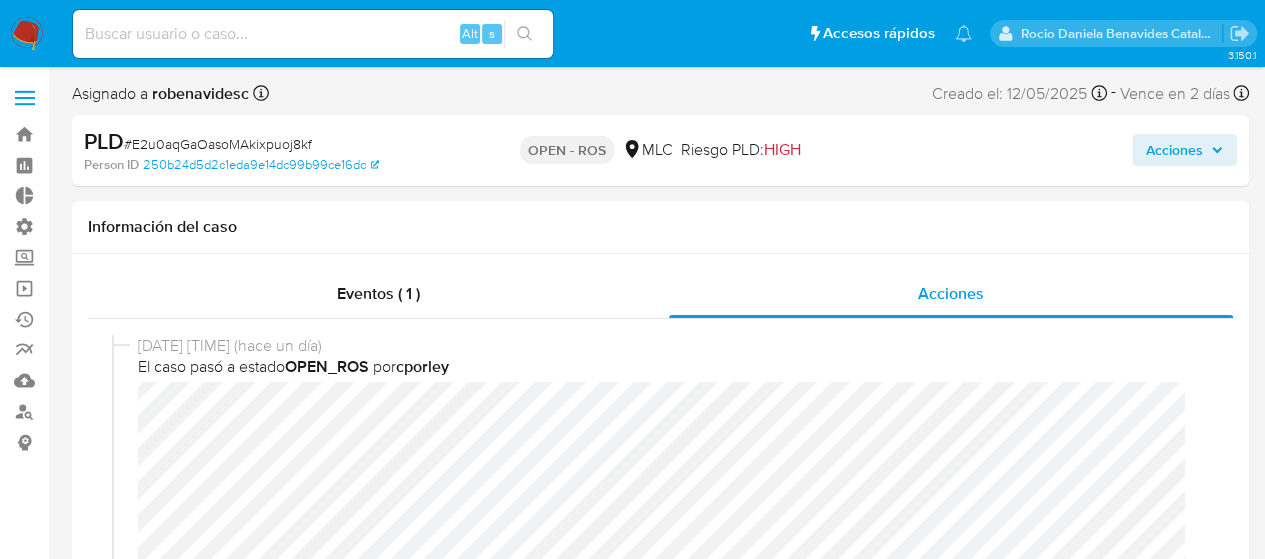 click on "Acciones" at bounding box center (1174, 150) 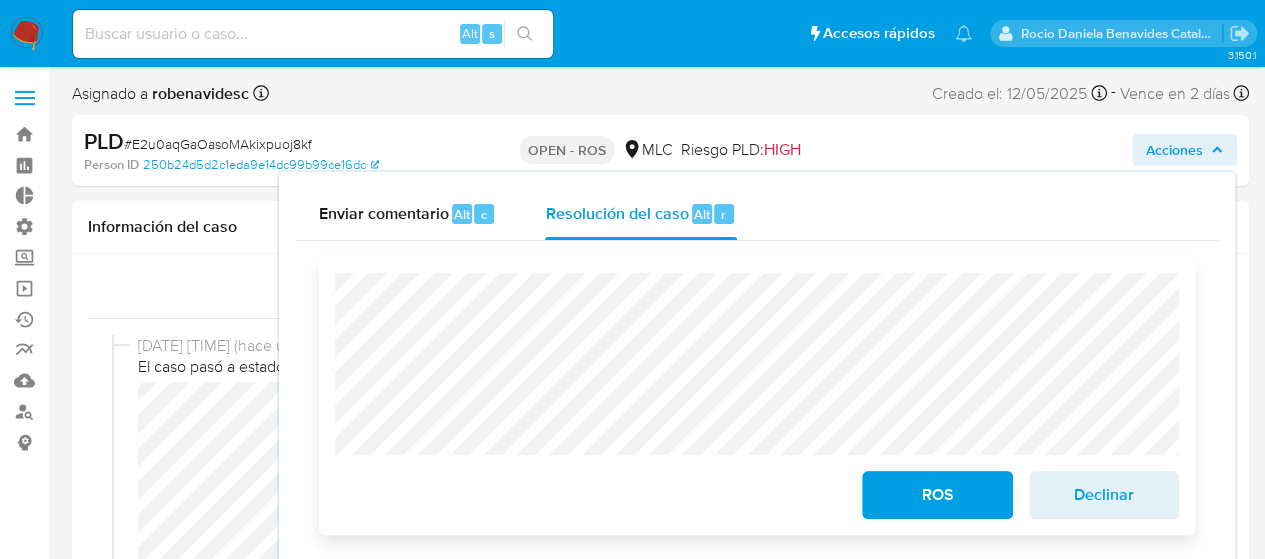 click on "ROS" at bounding box center (937, 495) 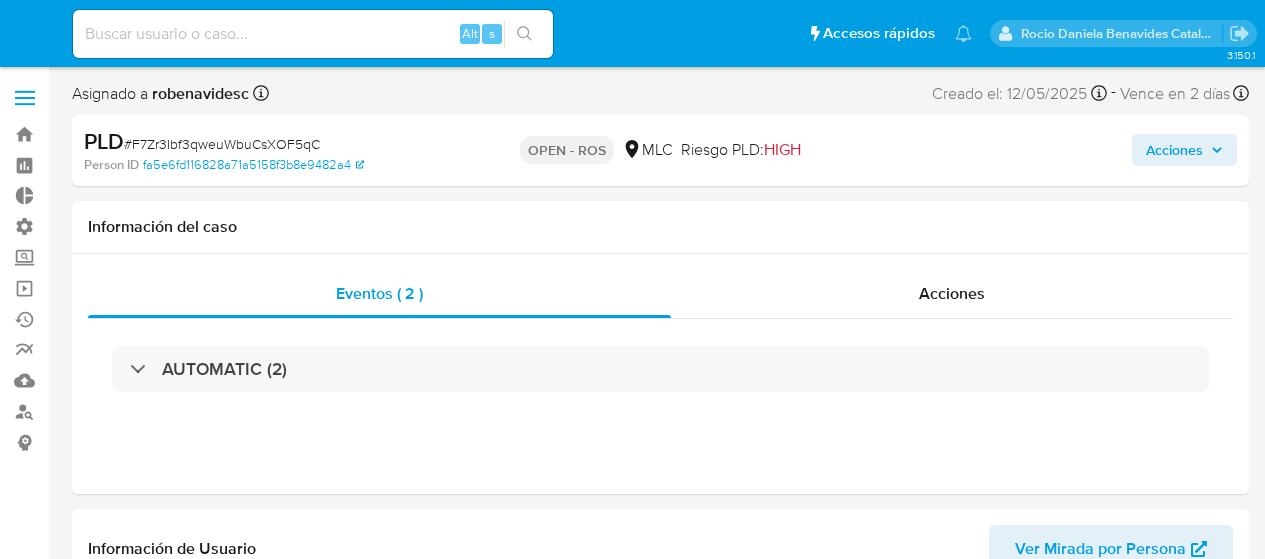 select on "10" 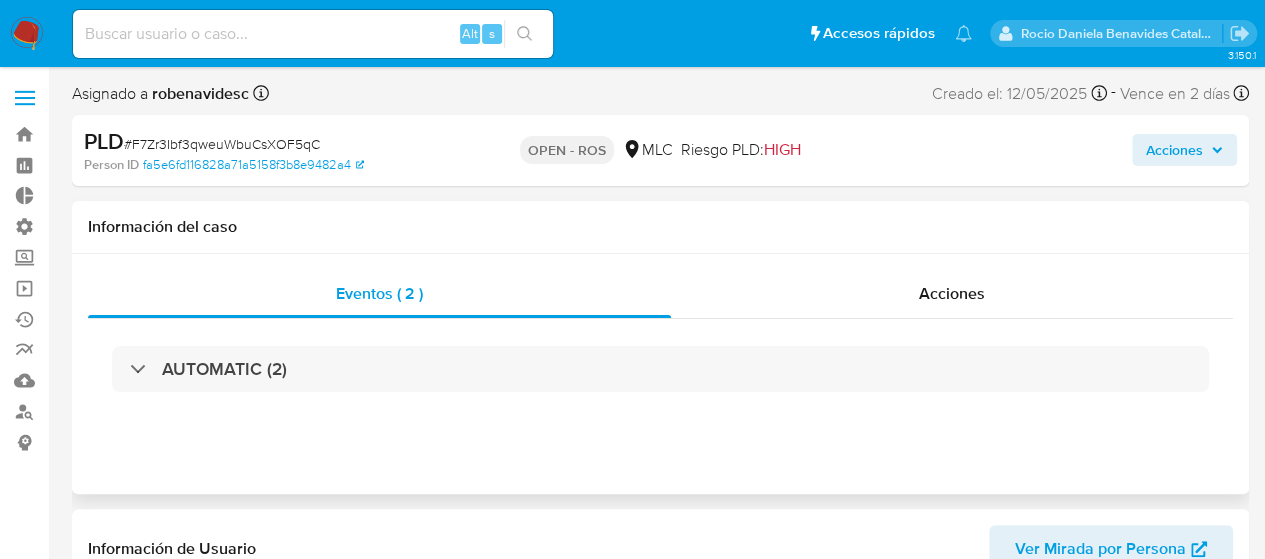 scroll, scrollTop: 797, scrollLeft: 0, axis: vertical 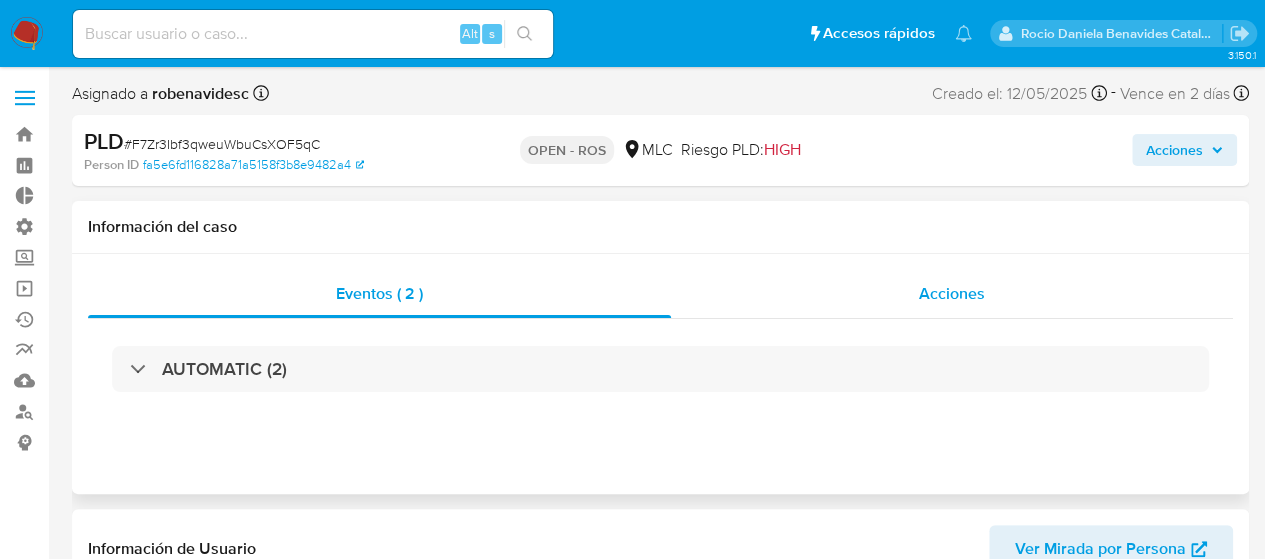 click on "Acciones" at bounding box center (952, 294) 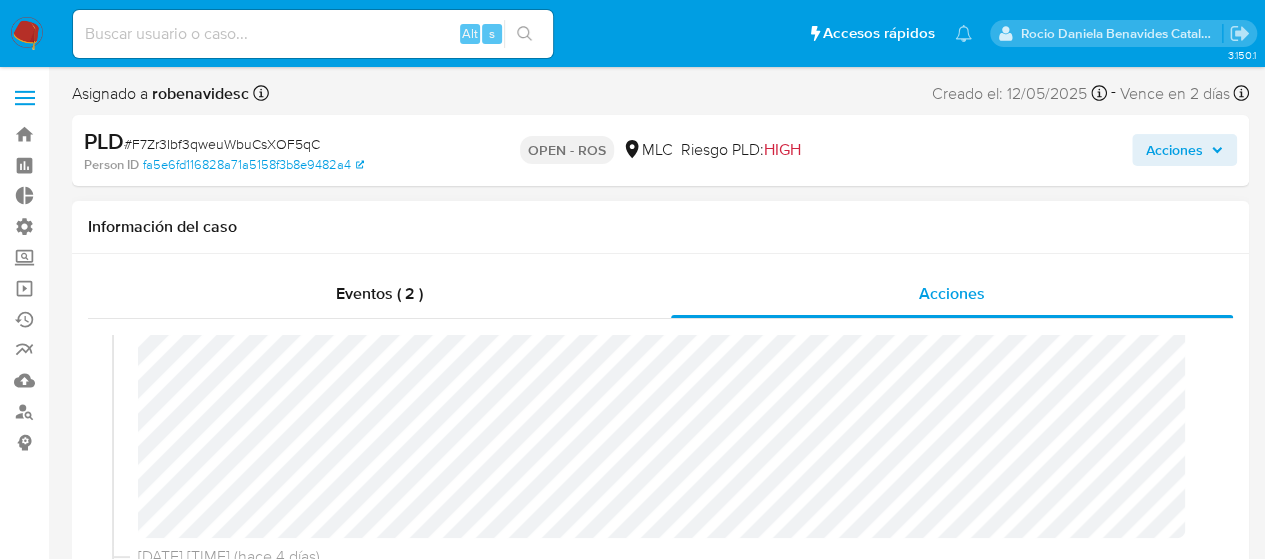 scroll, scrollTop: 194, scrollLeft: 0, axis: vertical 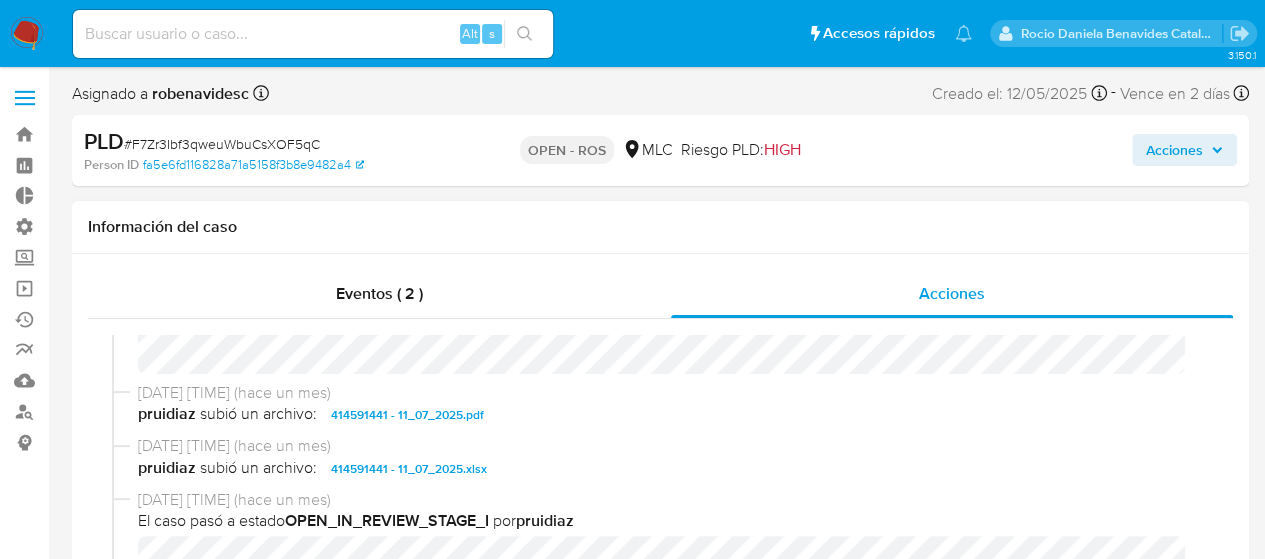 click on "414591441 - 11_07_2025.pdf" at bounding box center (407, 415) 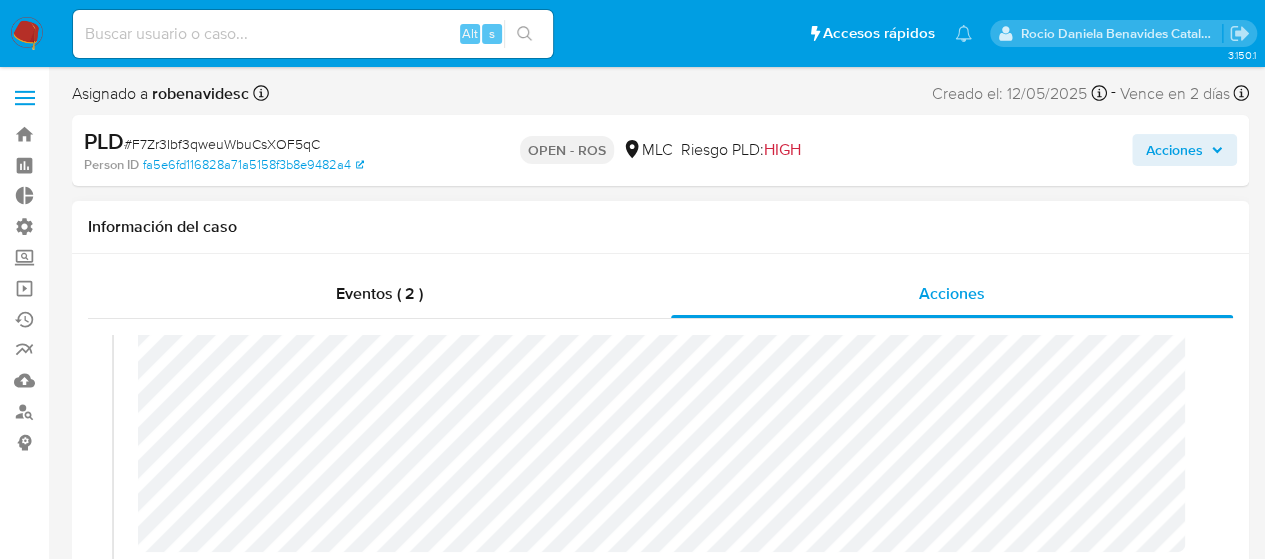 scroll, scrollTop: 178, scrollLeft: 0, axis: vertical 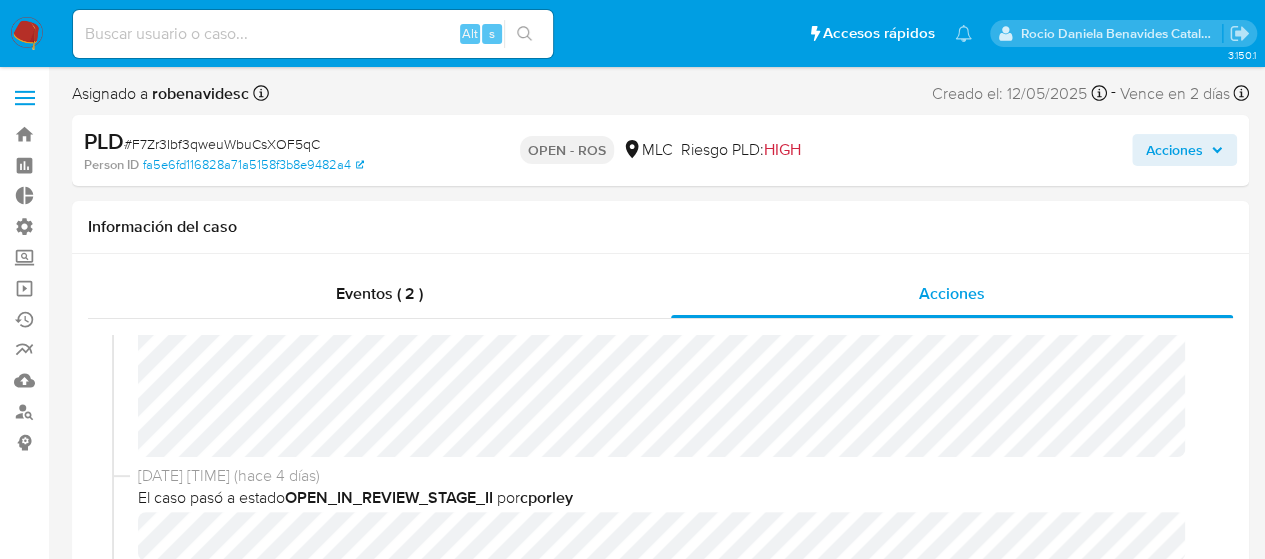 click on "Acciones" at bounding box center (1047, 150) 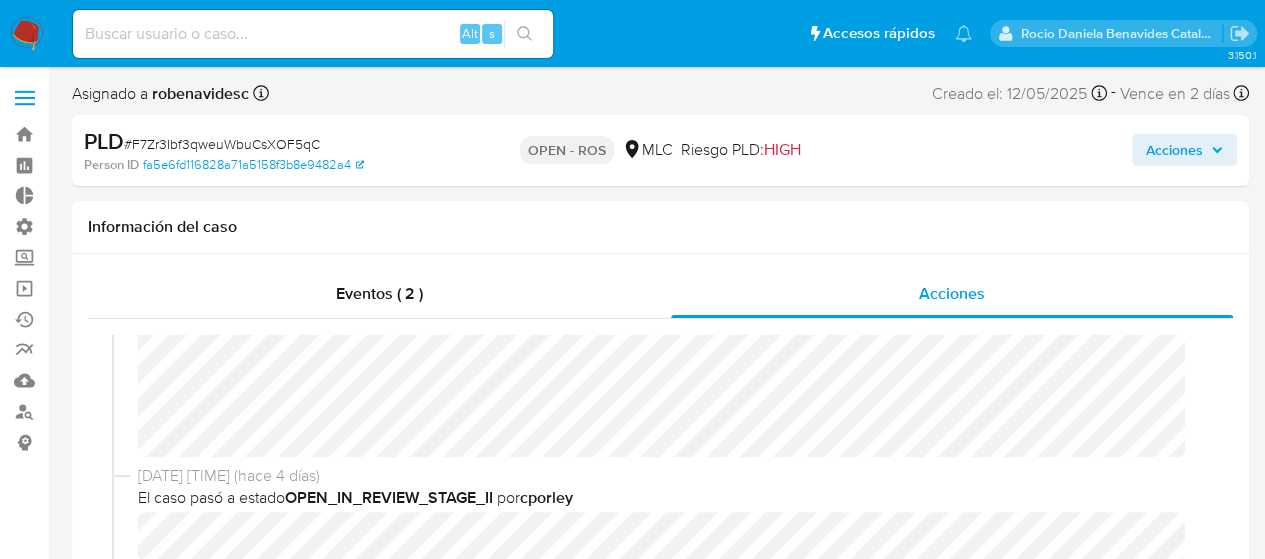 click on "Acciones" at bounding box center (1174, 150) 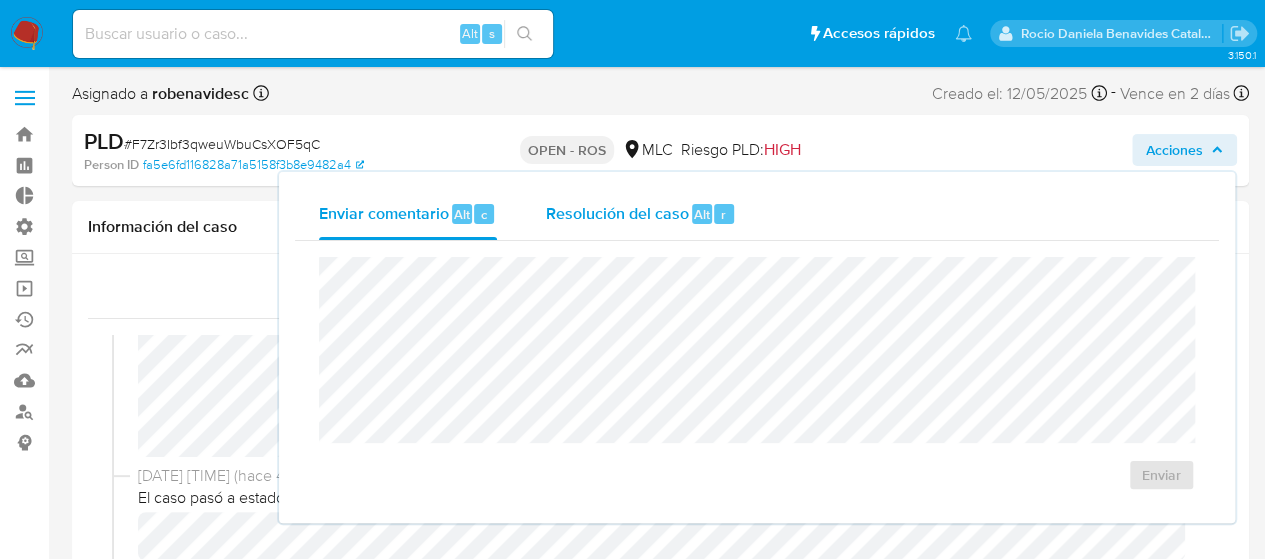 click on "Resolución del caso" at bounding box center (616, 213) 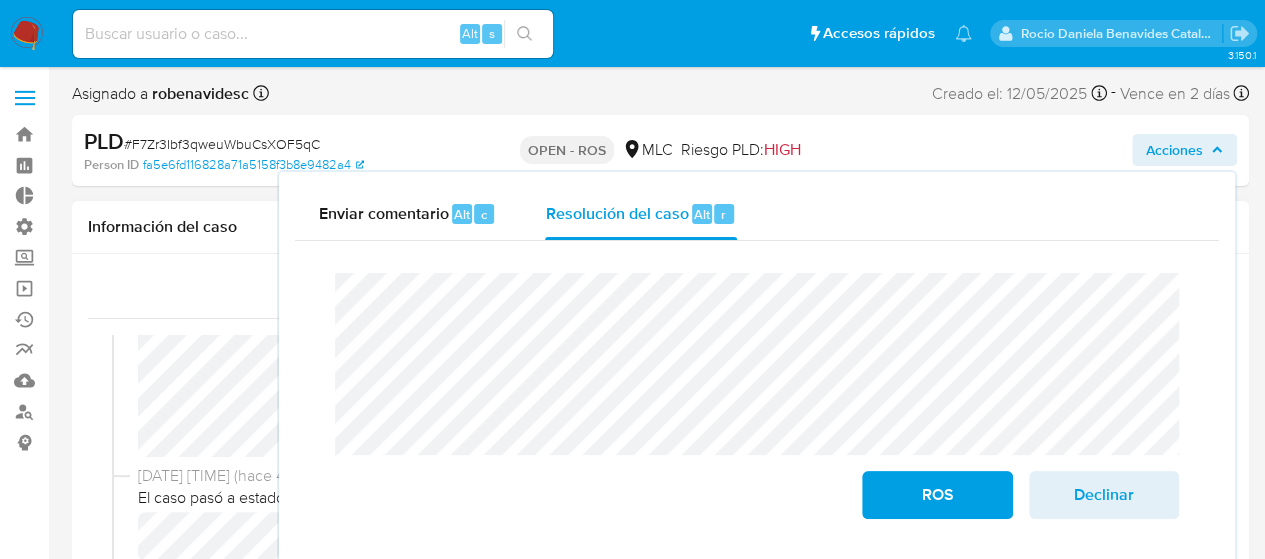 click on "04/08/2025 09:07:03 (hace 4 días) El caso pasó a estado  OPEN_IN_REVIEW_STAGE_II      por  cporley" at bounding box center (660, 517) 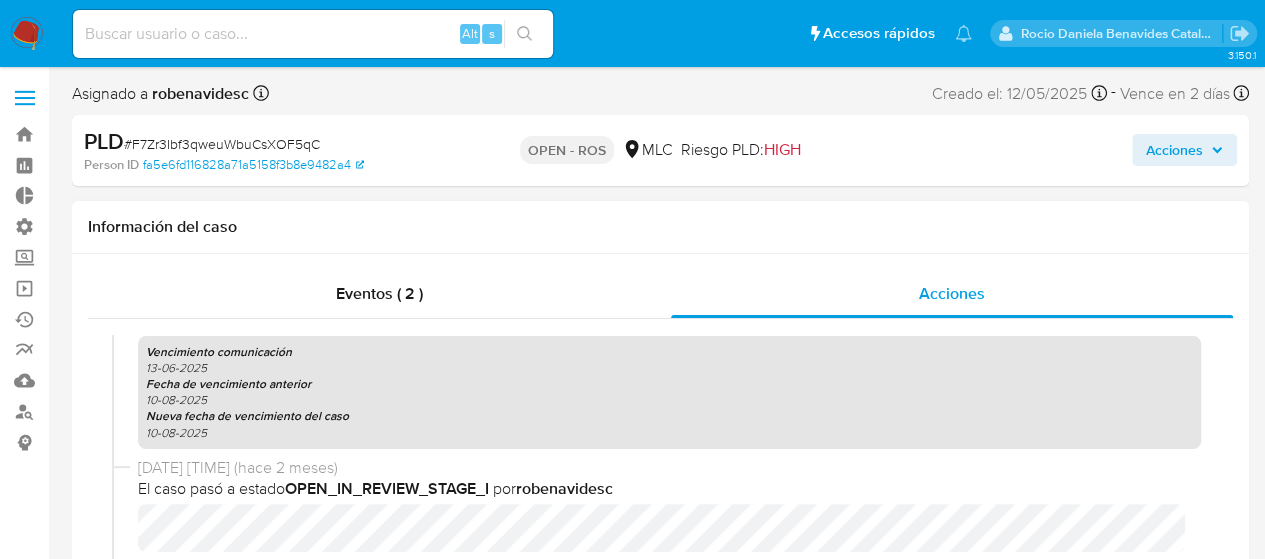 scroll, scrollTop: 1472, scrollLeft: 0, axis: vertical 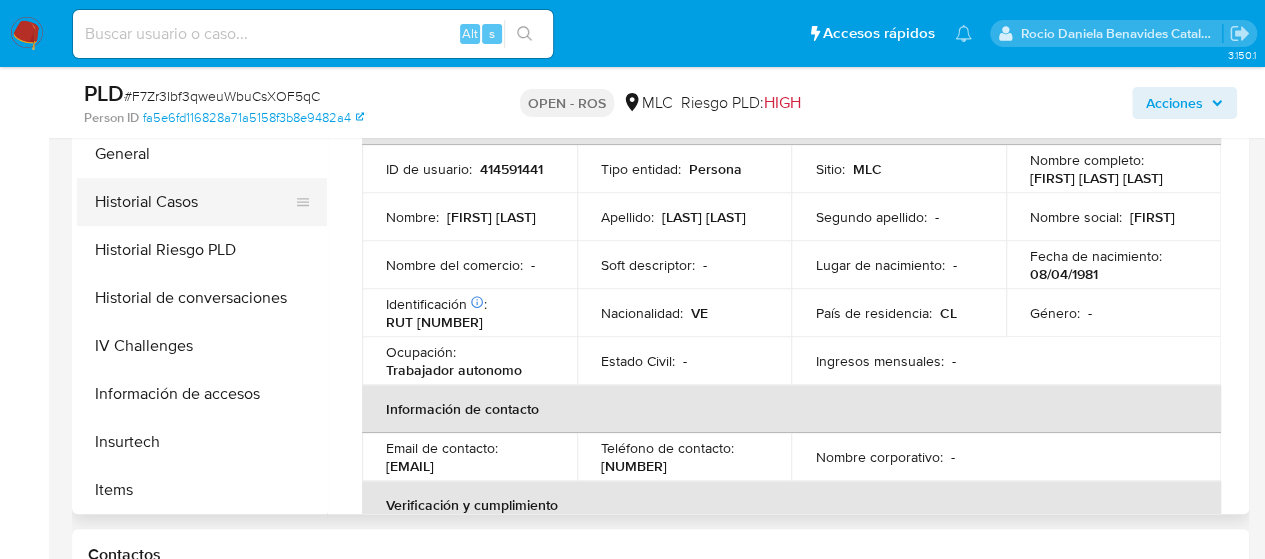 click on "Historial Casos" at bounding box center (194, 202) 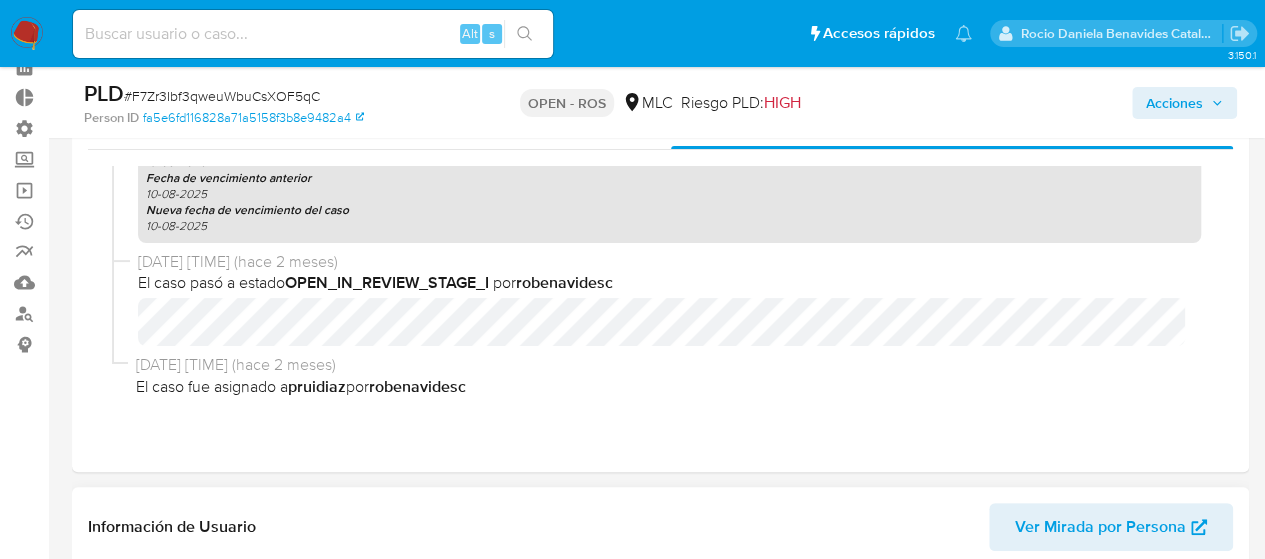scroll, scrollTop: 83, scrollLeft: 0, axis: vertical 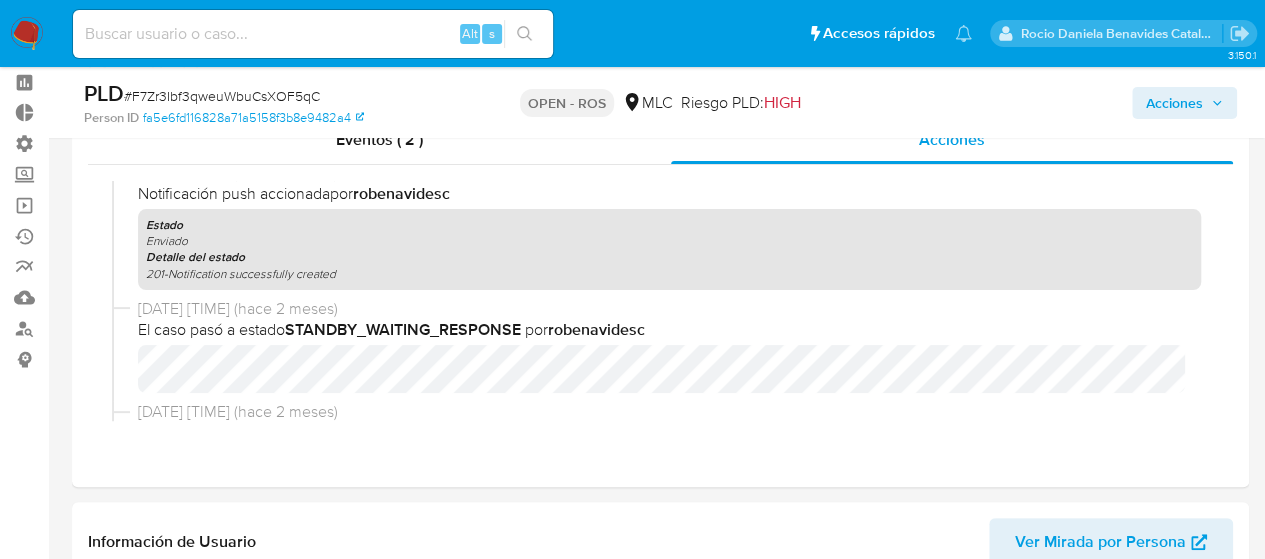 click on "Acciones" at bounding box center [1184, 103] 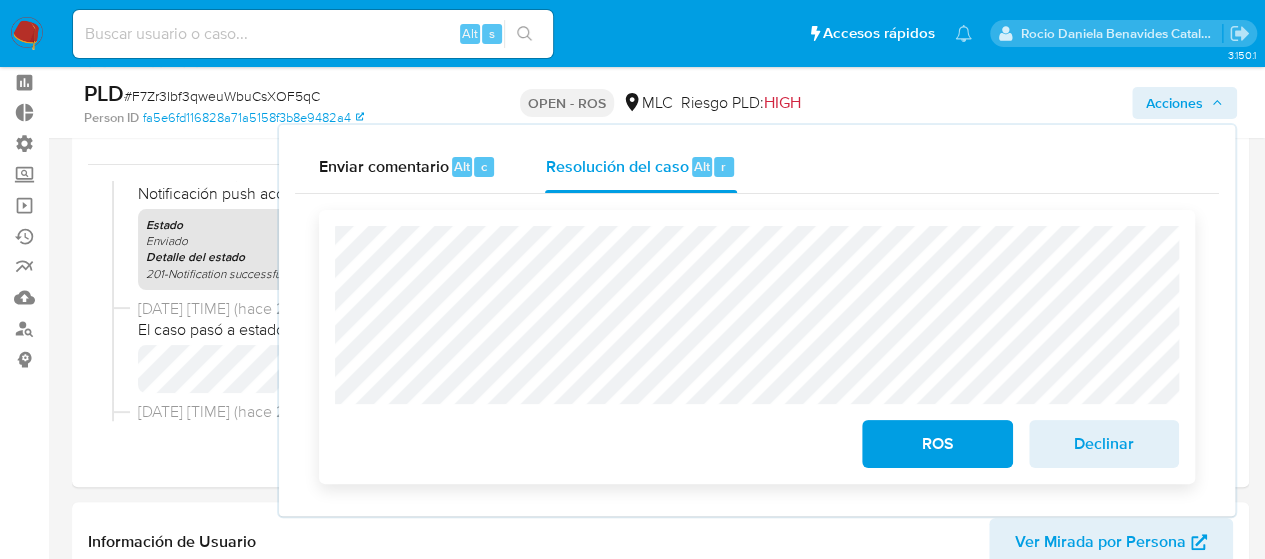 click on "ROS" at bounding box center [937, 444] 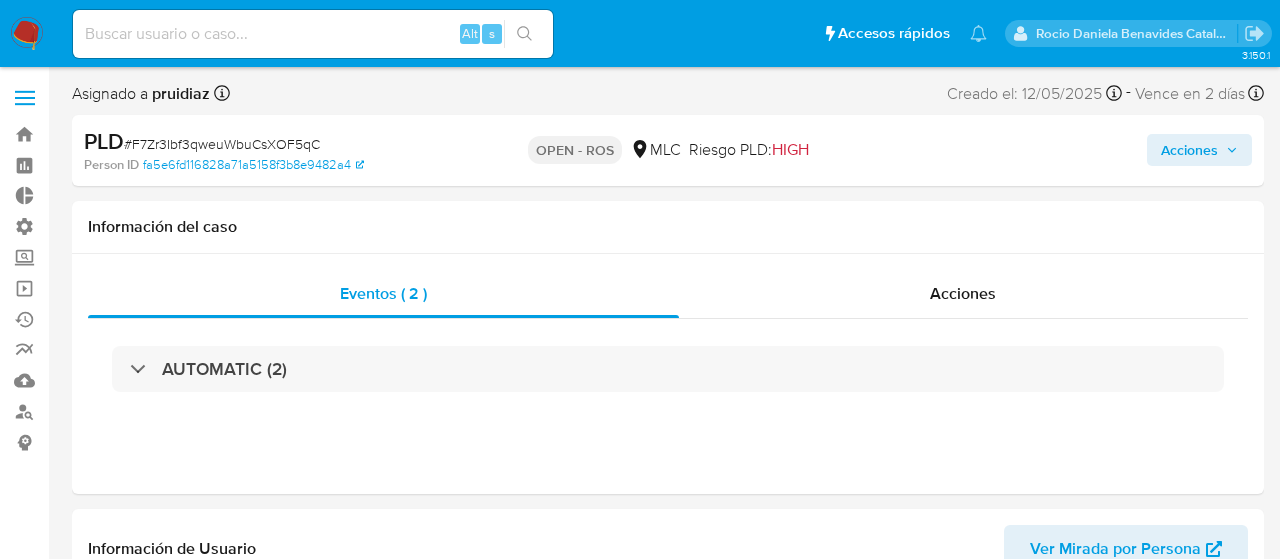 select on "10" 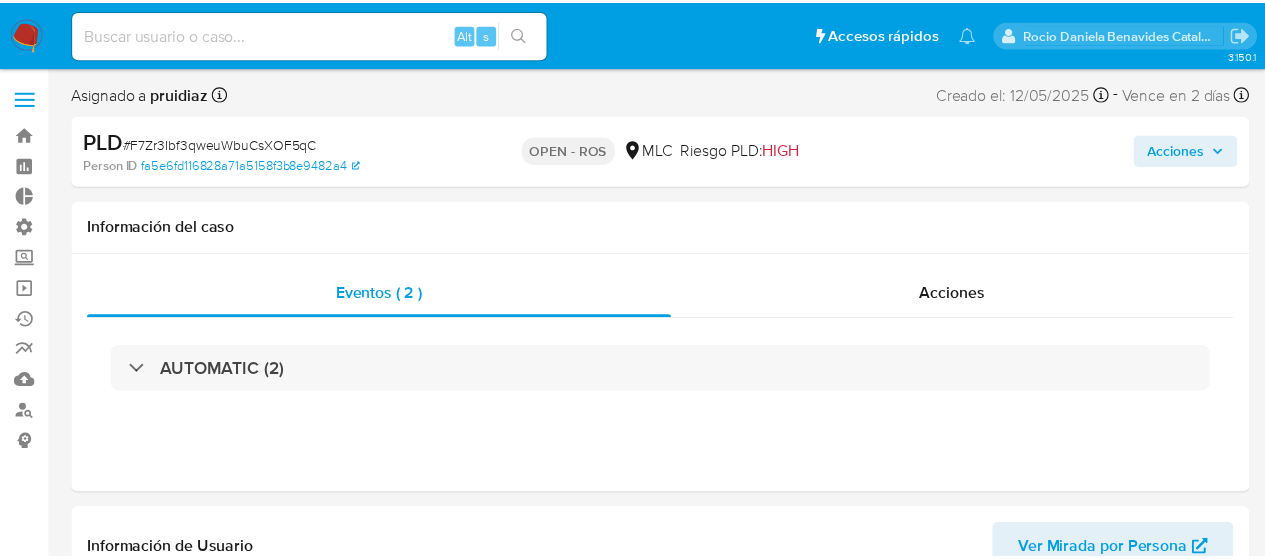 scroll, scrollTop: 0, scrollLeft: 0, axis: both 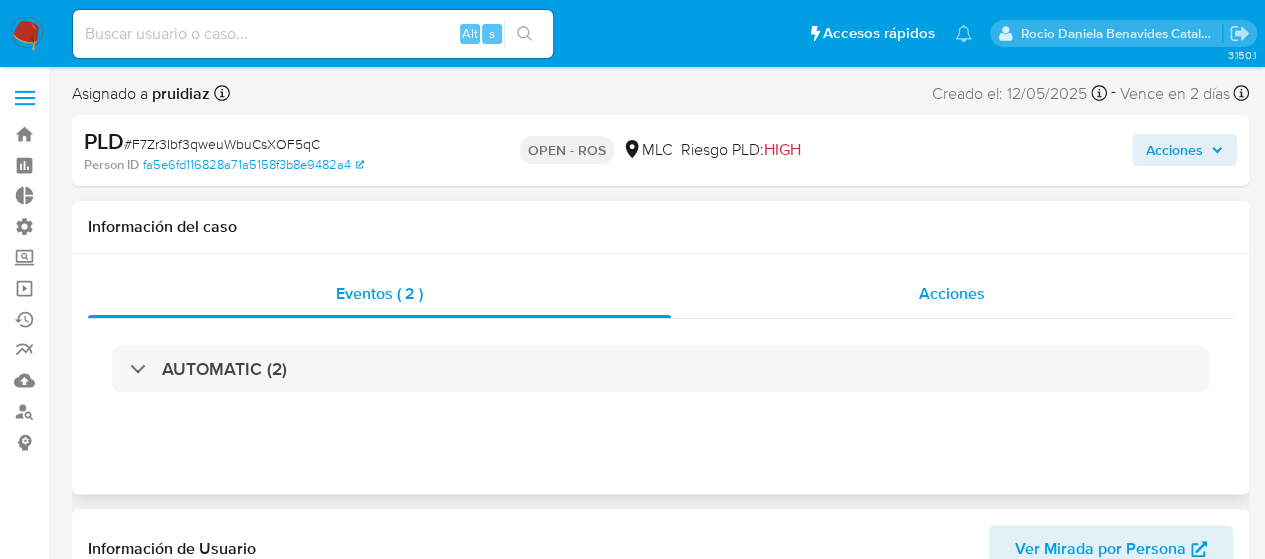 click on "Acciones" at bounding box center [952, 293] 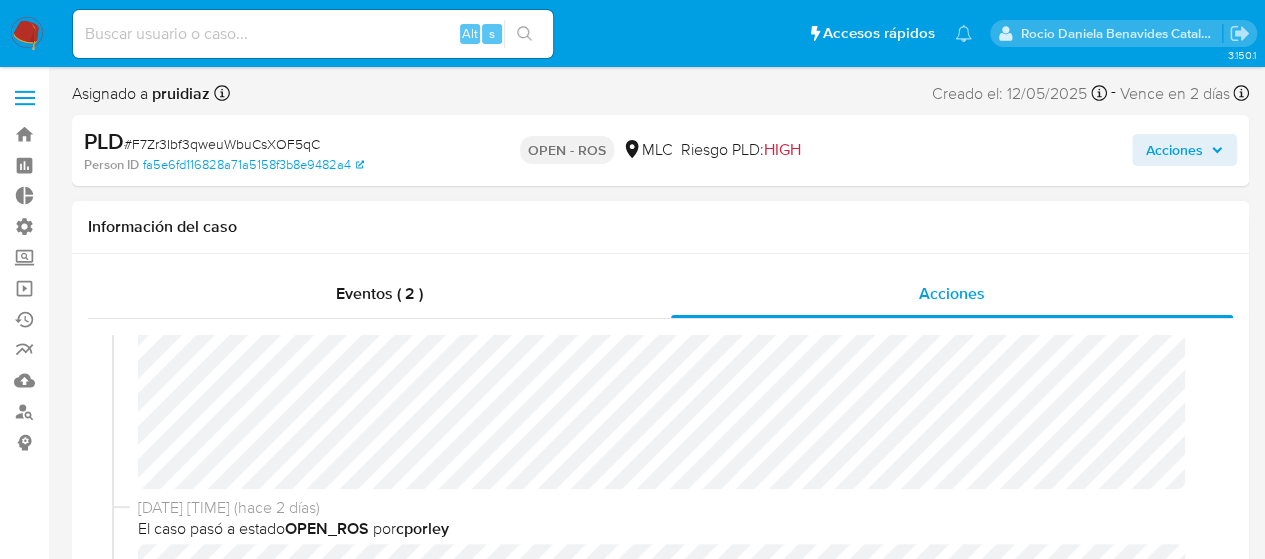 scroll, scrollTop: 0, scrollLeft: 0, axis: both 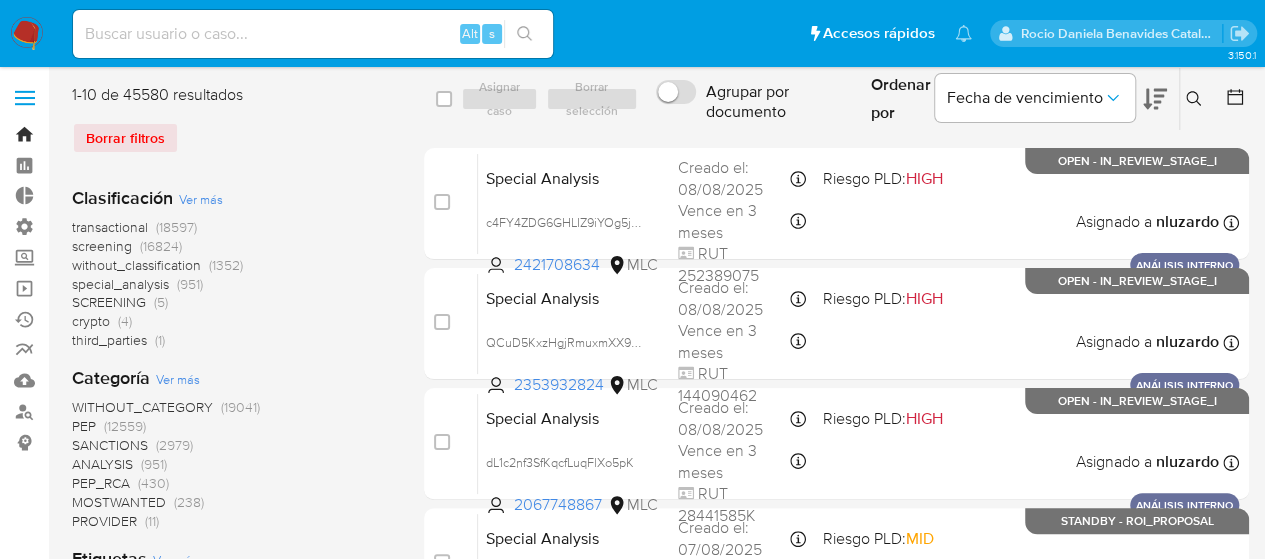 click on "Bandeja" at bounding box center (119, 134) 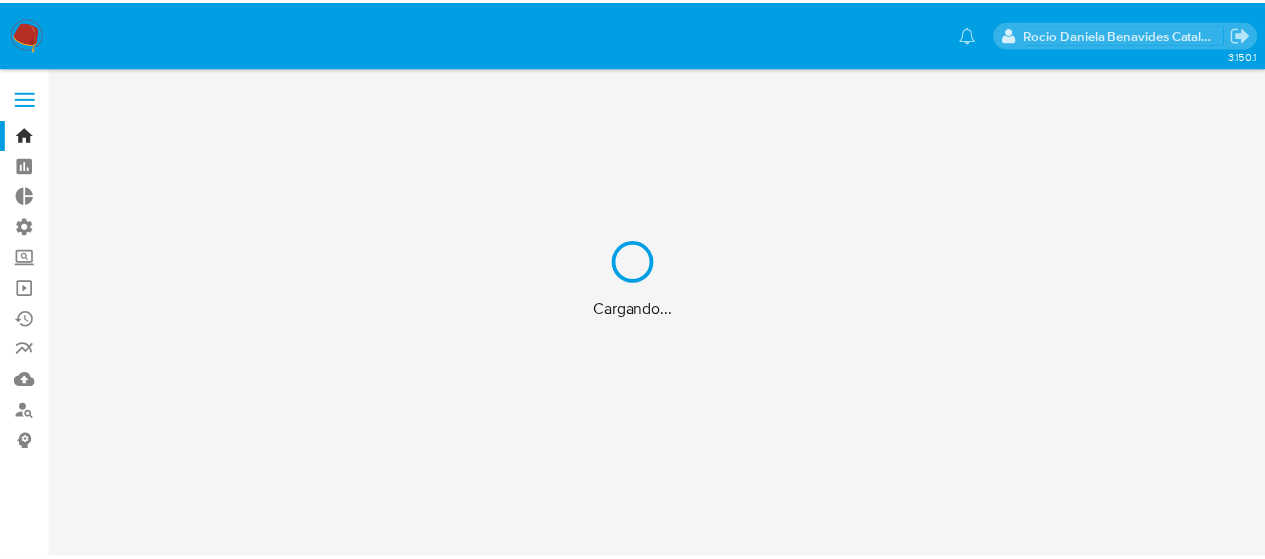 scroll, scrollTop: 0, scrollLeft: 0, axis: both 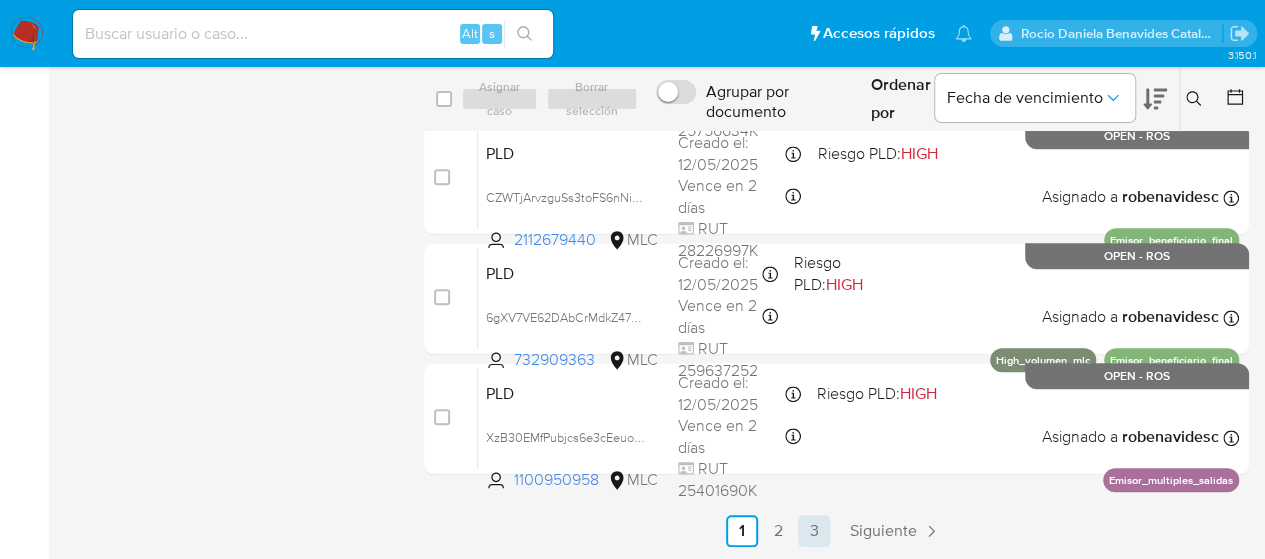 click on "3" at bounding box center (814, 531) 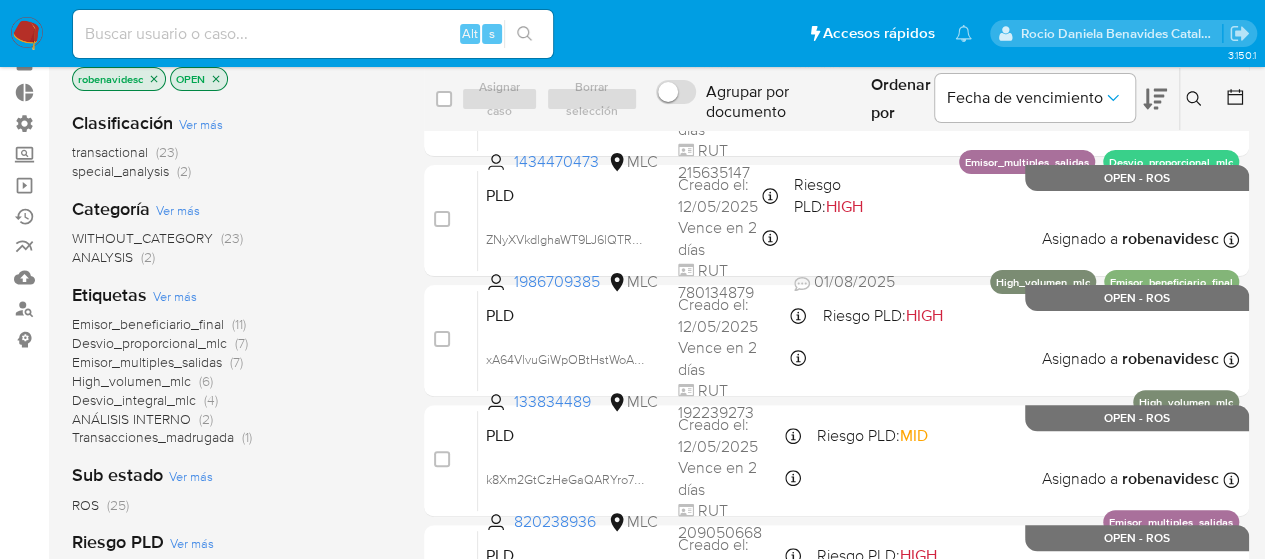 scroll, scrollTop: 101, scrollLeft: 0, axis: vertical 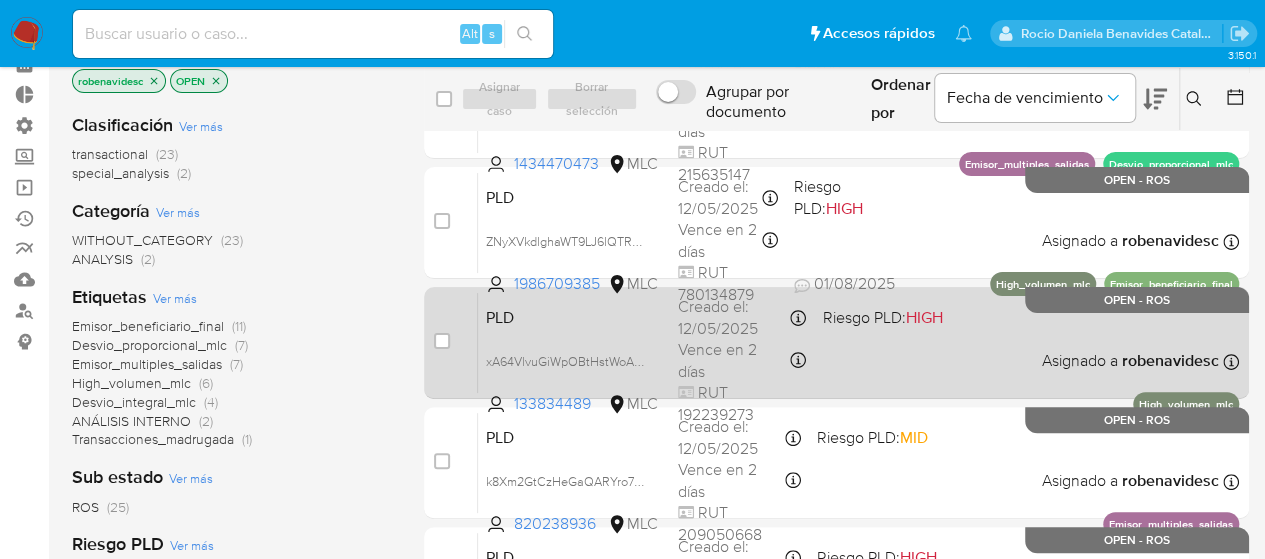 click on "Riesgo PLD:  HIGH" at bounding box center [882, 317] 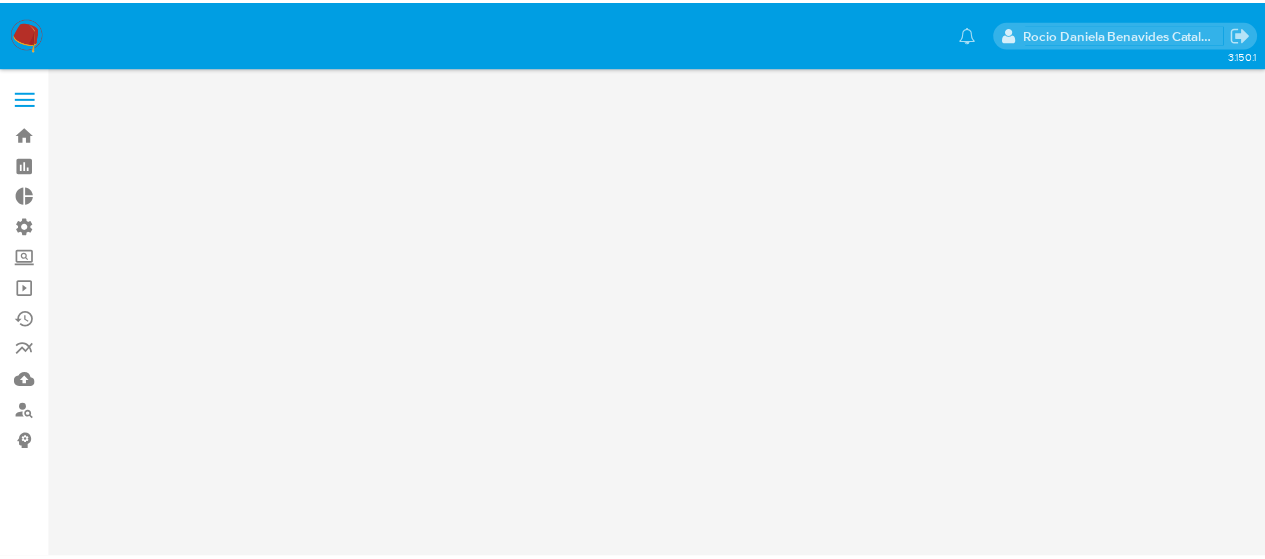 scroll, scrollTop: 0, scrollLeft: 0, axis: both 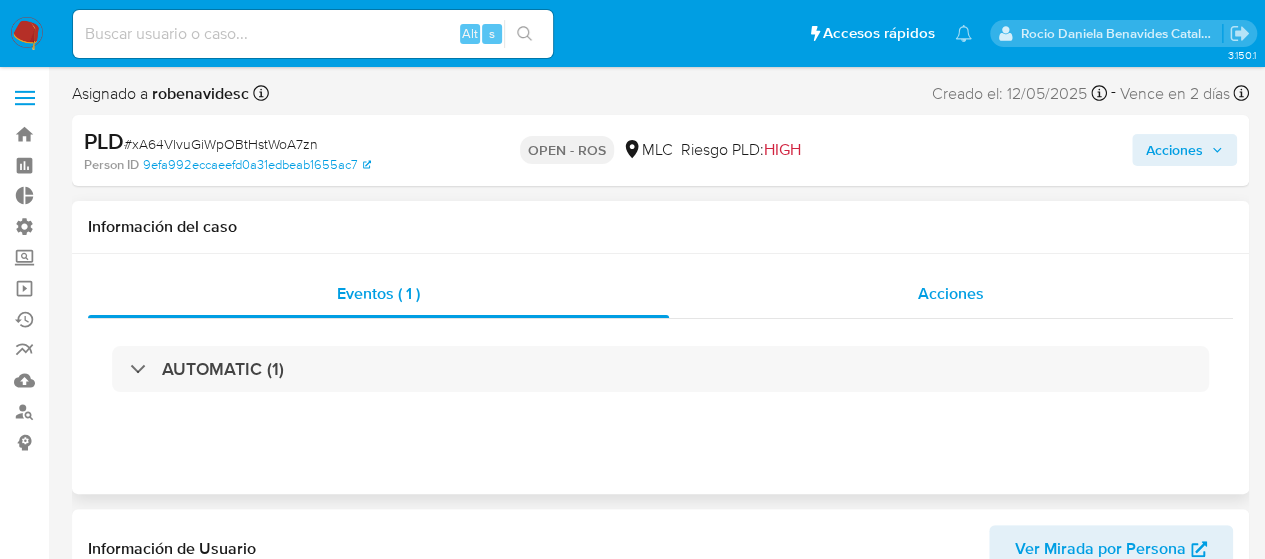 click on "Acciones" at bounding box center (951, 294) 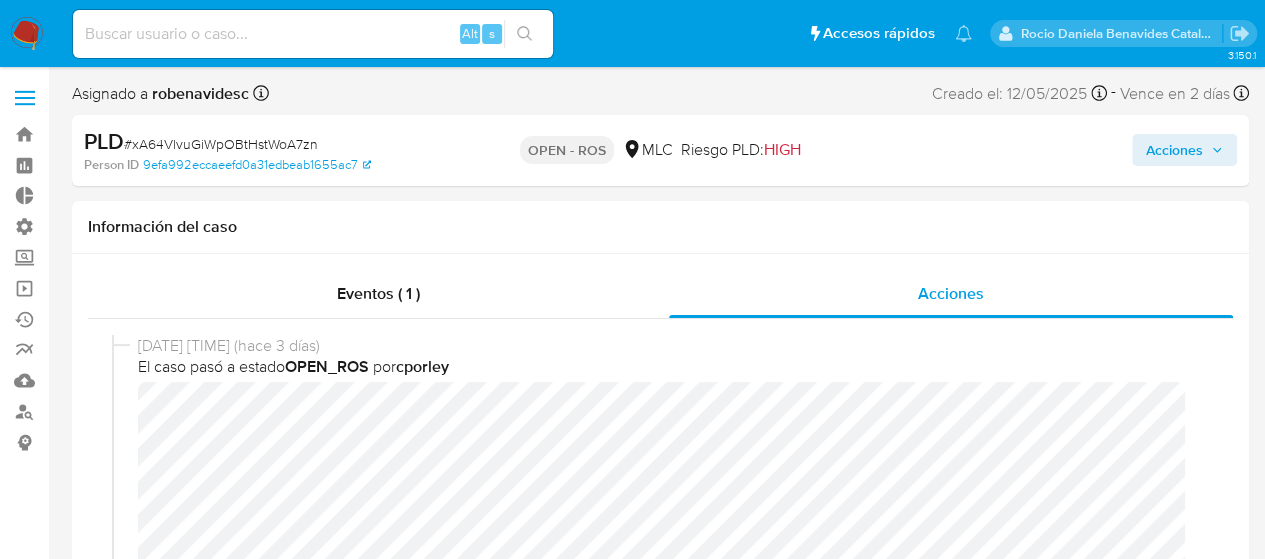 select on "10" 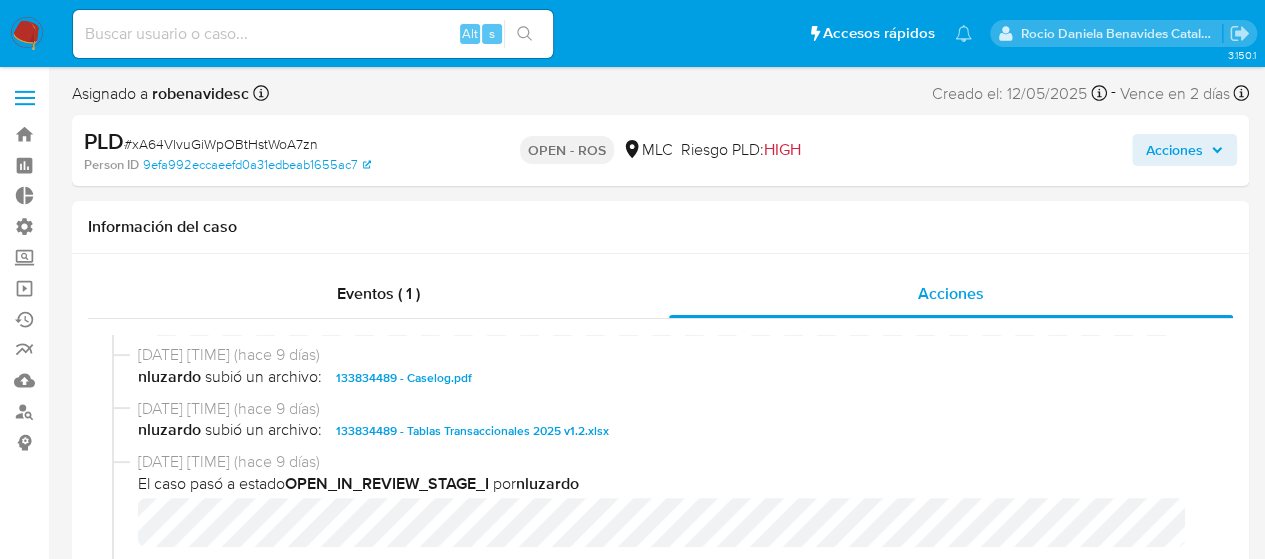 scroll, scrollTop: 704, scrollLeft: 0, axis: vertical 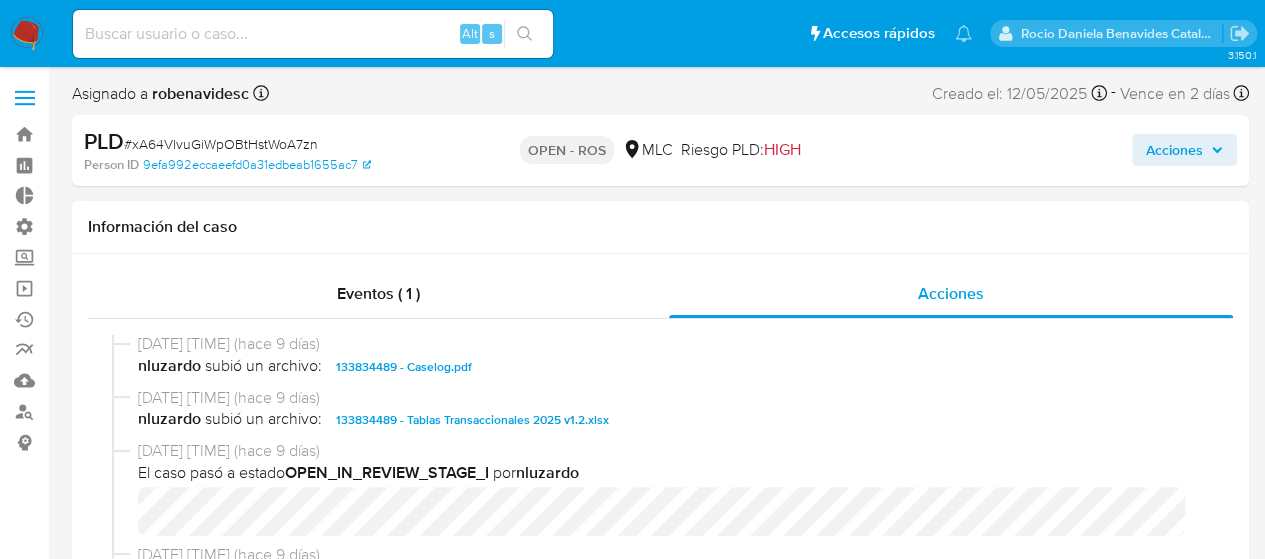 click on "133834489 - Caselog.pdf" at bounding box center [404, 367] 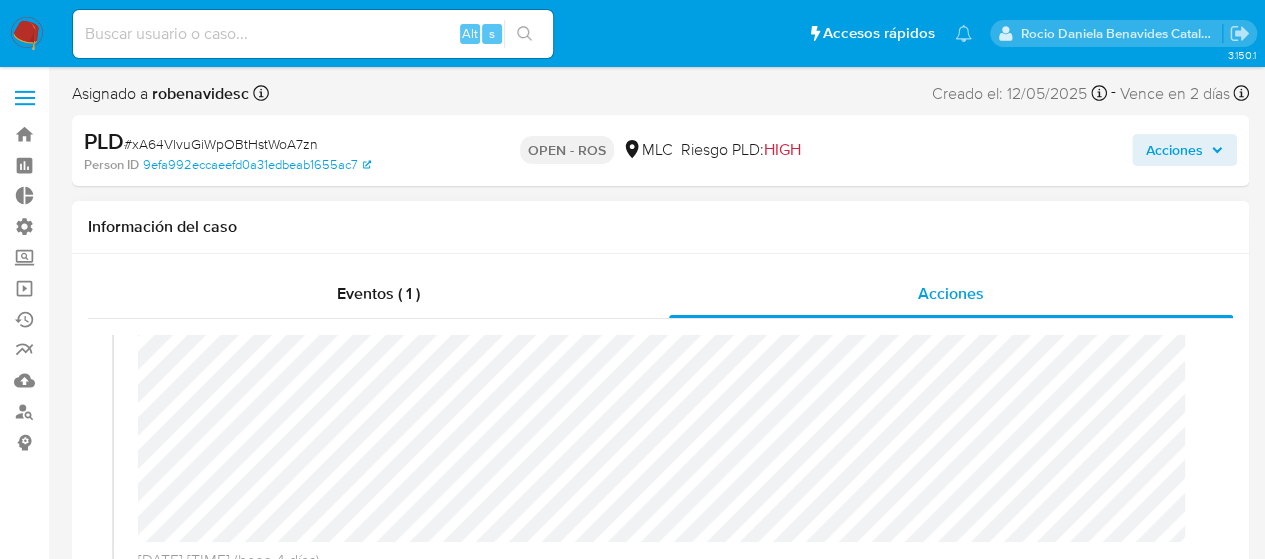 scroll, scrollTop: 228, scrollLeft: 0, axis: vertical 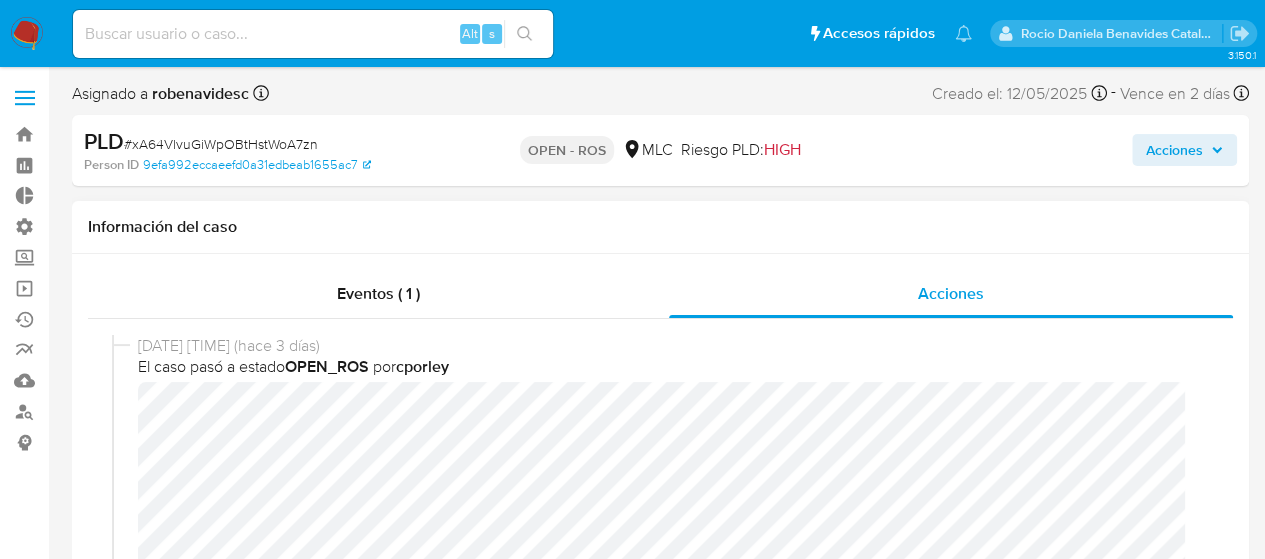 click on "[DATE] [TIME] (hace 3 días) El caso pasó a estado  OPEN_ROS      por  [USERNAME]" at bounding box center (660, 557) 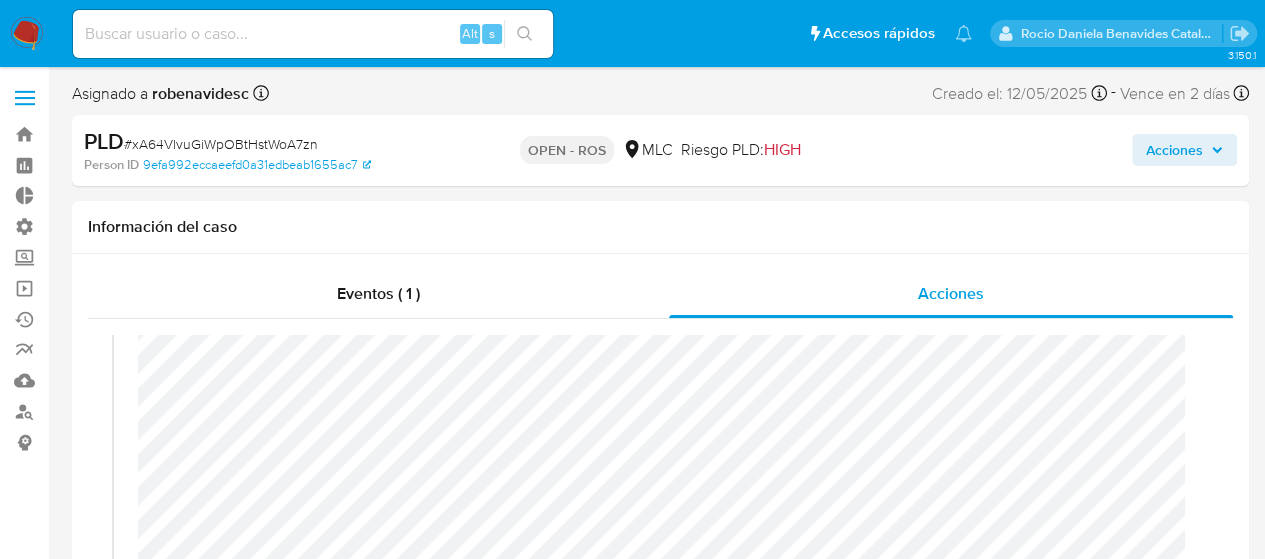 scroll, scrollTop: 191, scrollLeft: 0, axis: vertical 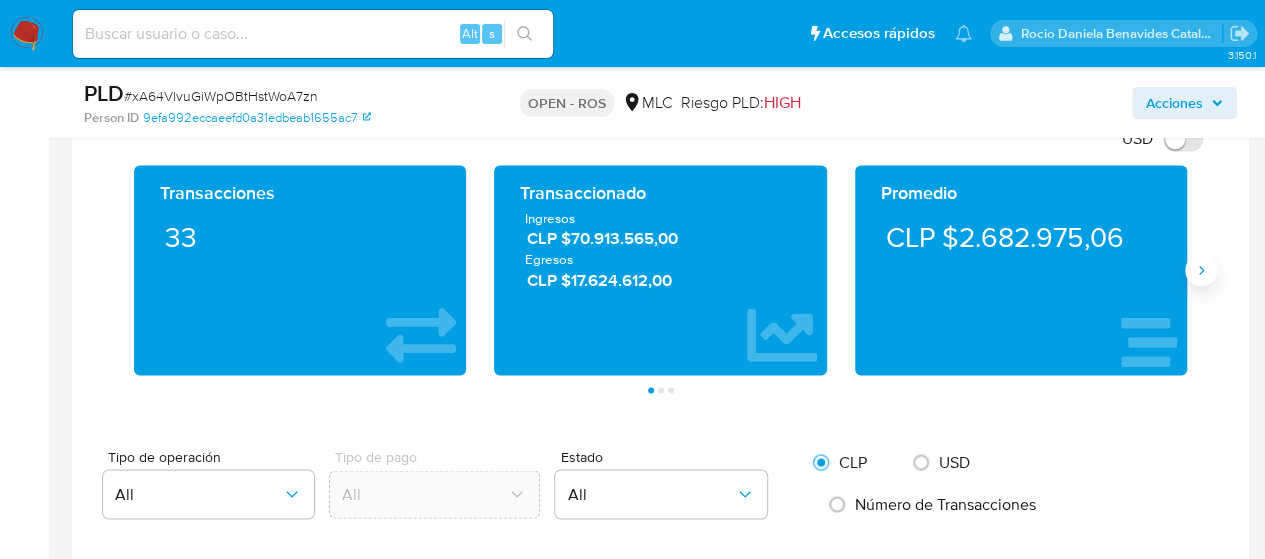 click at bounding box center (1201, 270) 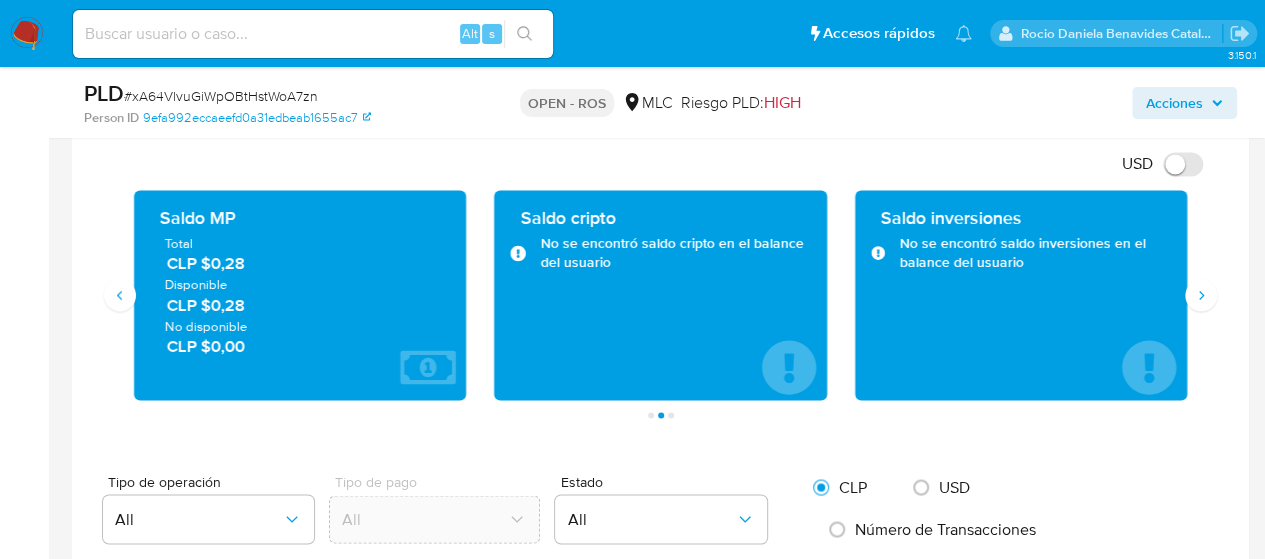 scroll, scrollTop: 1520, scrollLeft: 0, axis: vertical 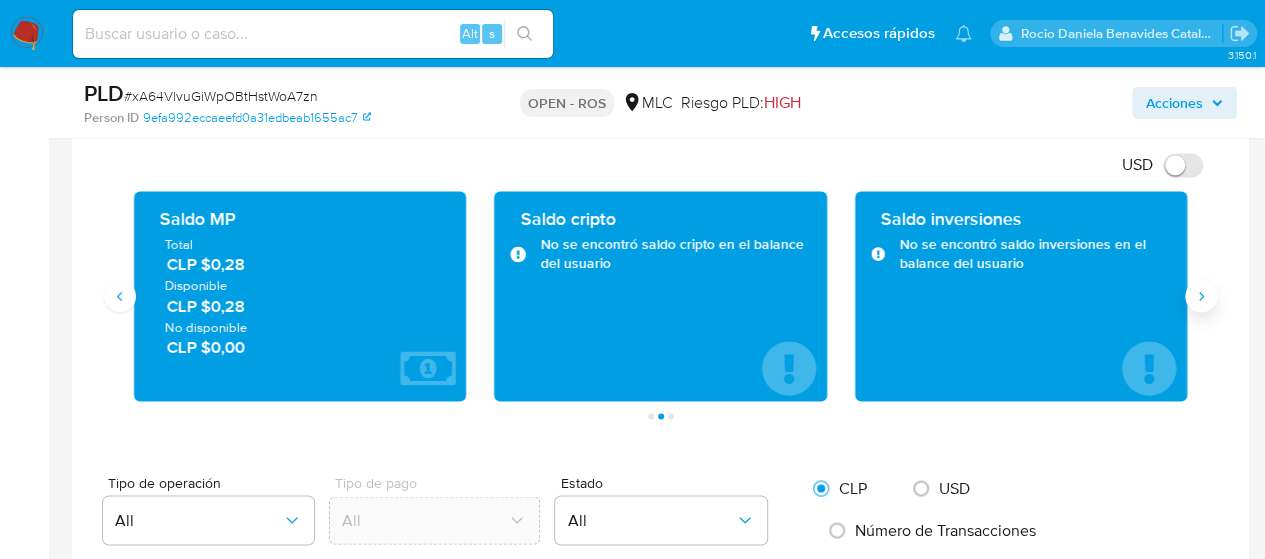 click at bounding box center (1201, 296) 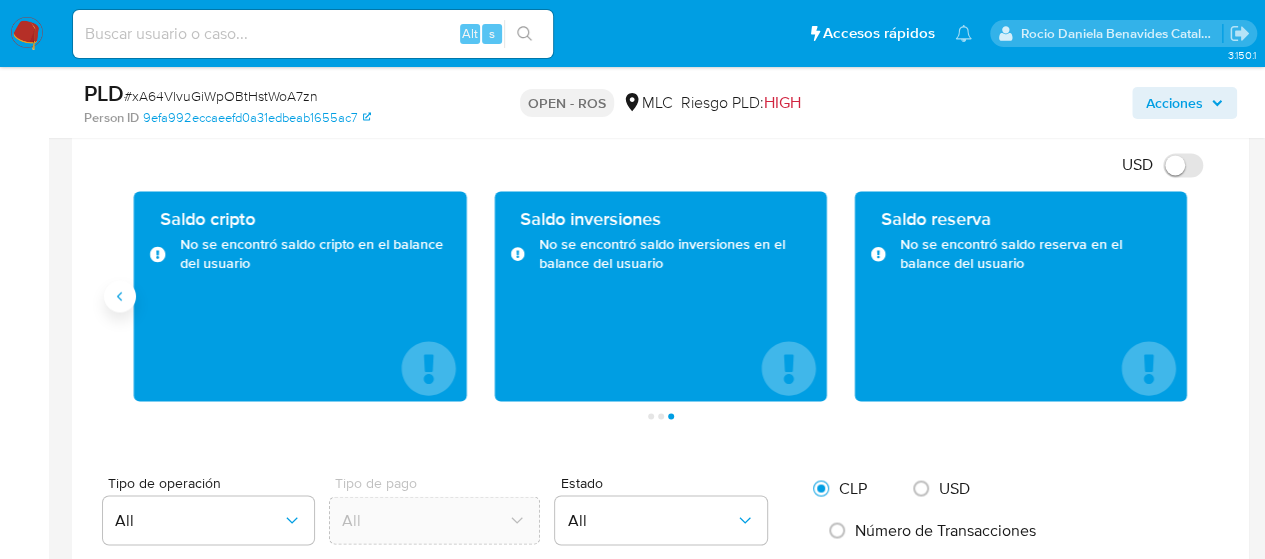 click 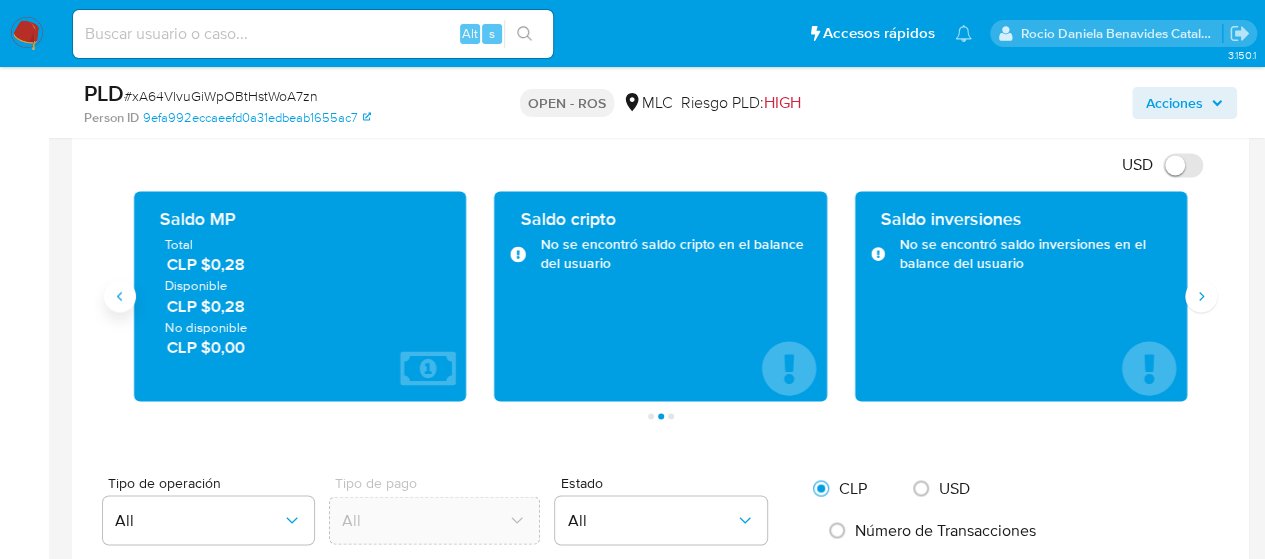 click 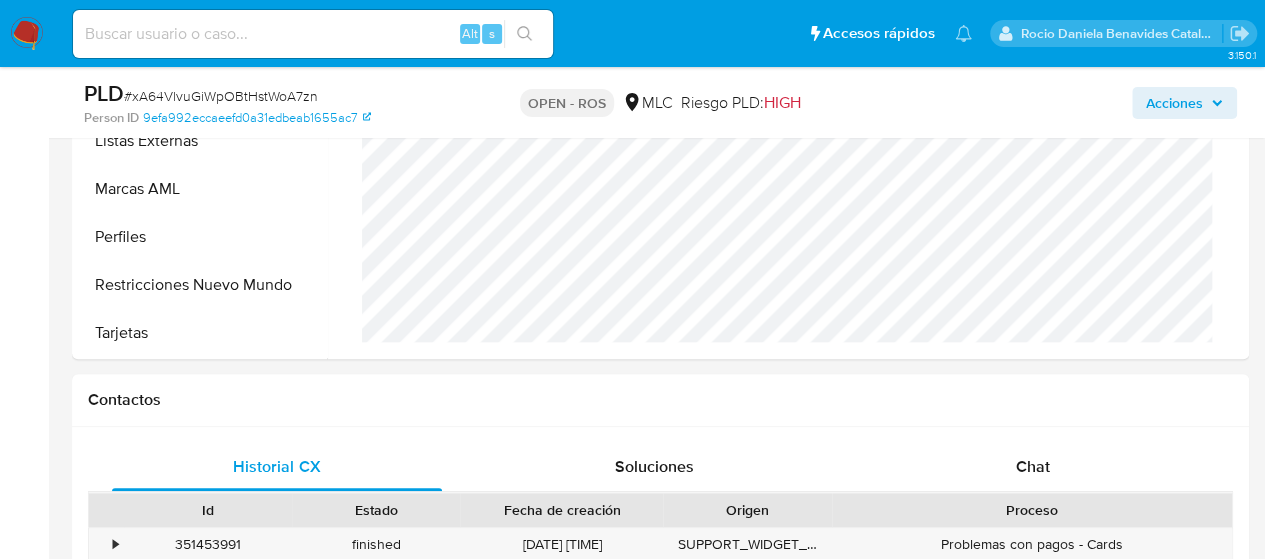 scroll, scrollTop: 817, scrollLeft: 0, axis: vertical 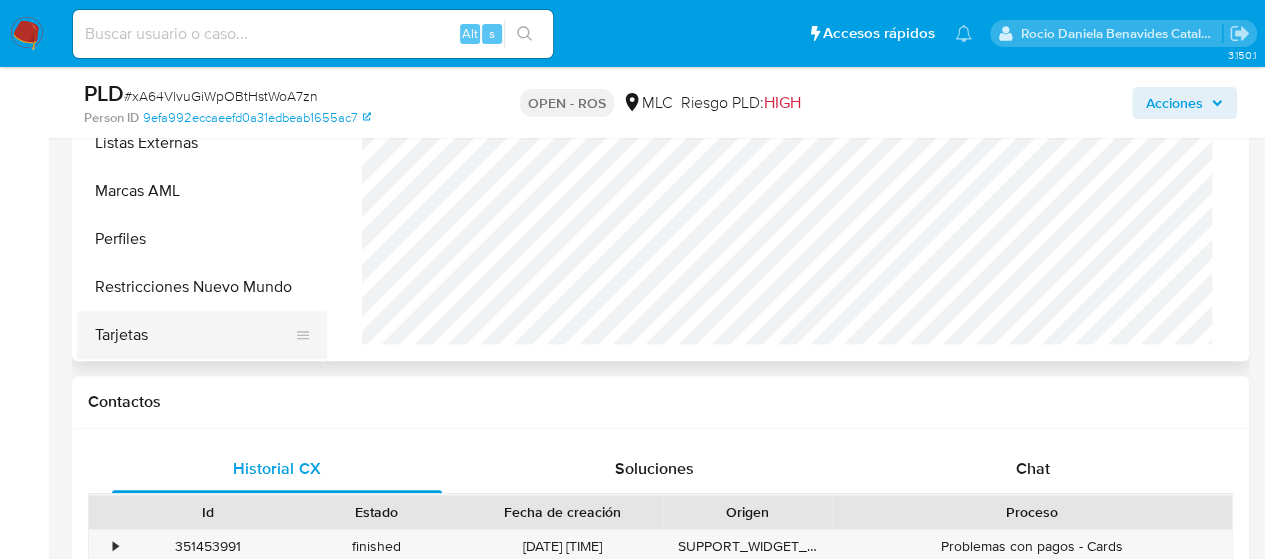 click on "Tarjetas" at bounding box center [194, 335] 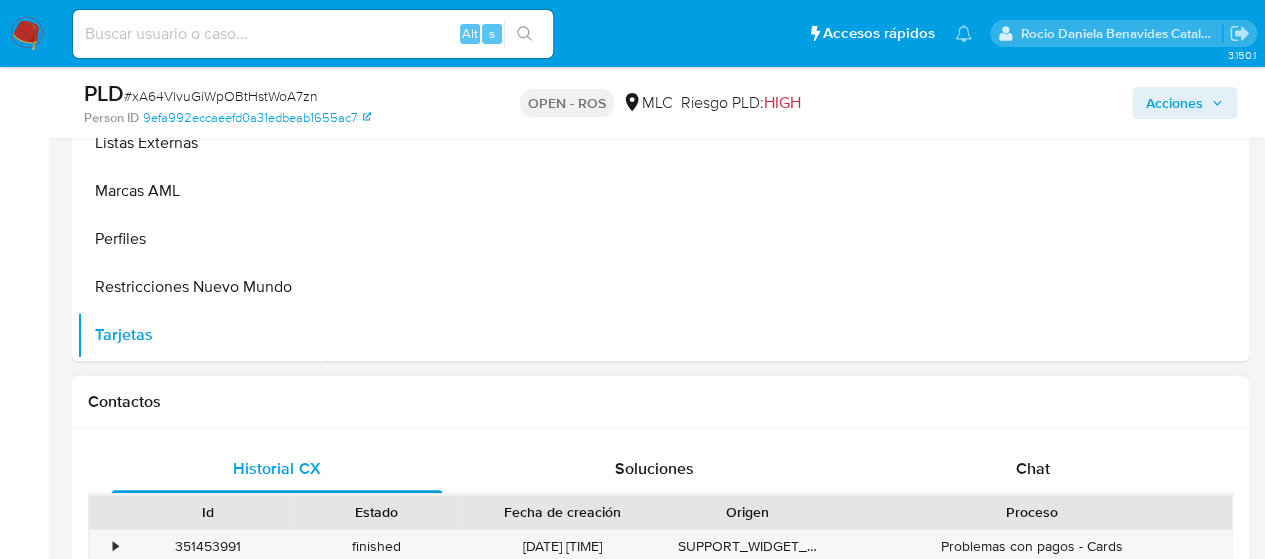 scroll, scrollTop: 0, scrollLeft: 0, axis: both 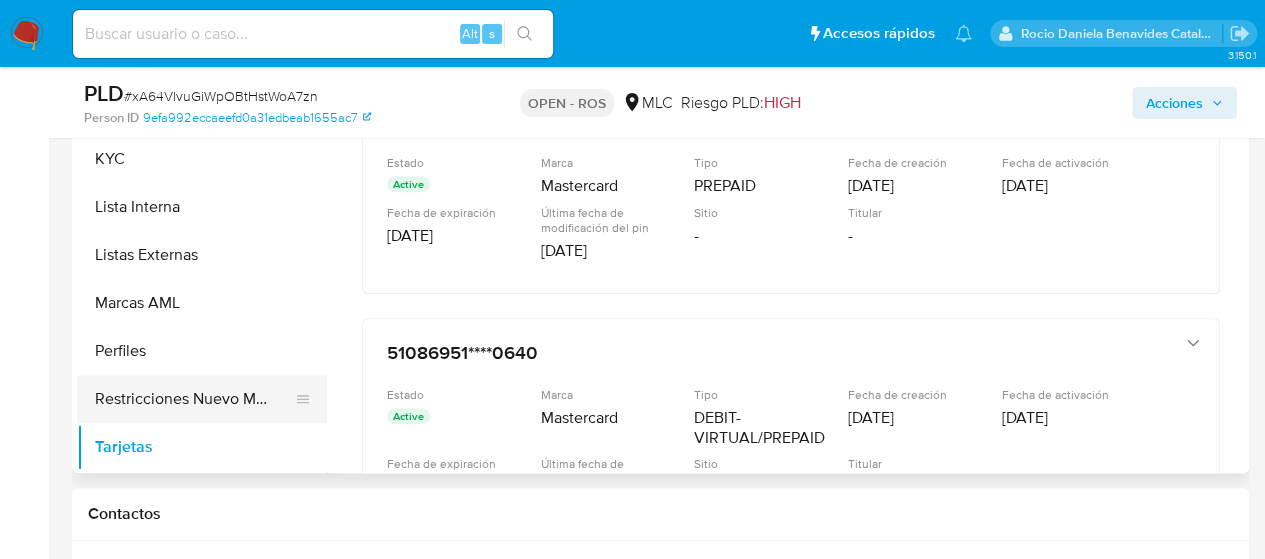 click on "Restricciones Nuevo Mundo" at bounding box center [194, 399] 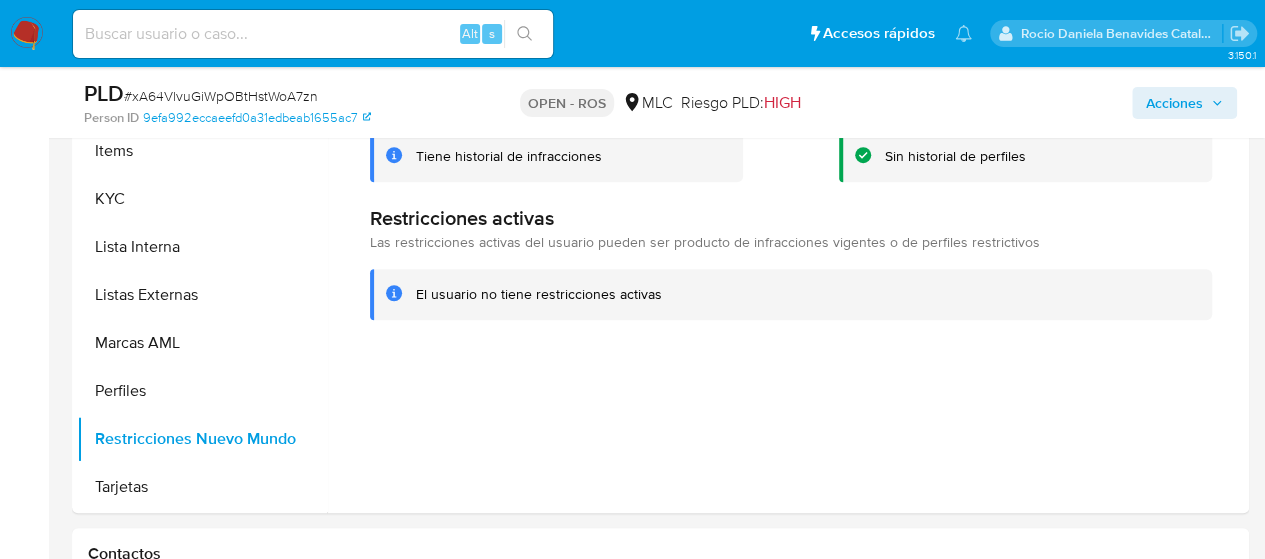 scroll, scrollTop: 672, scrollLeft: 0, axis: vertical 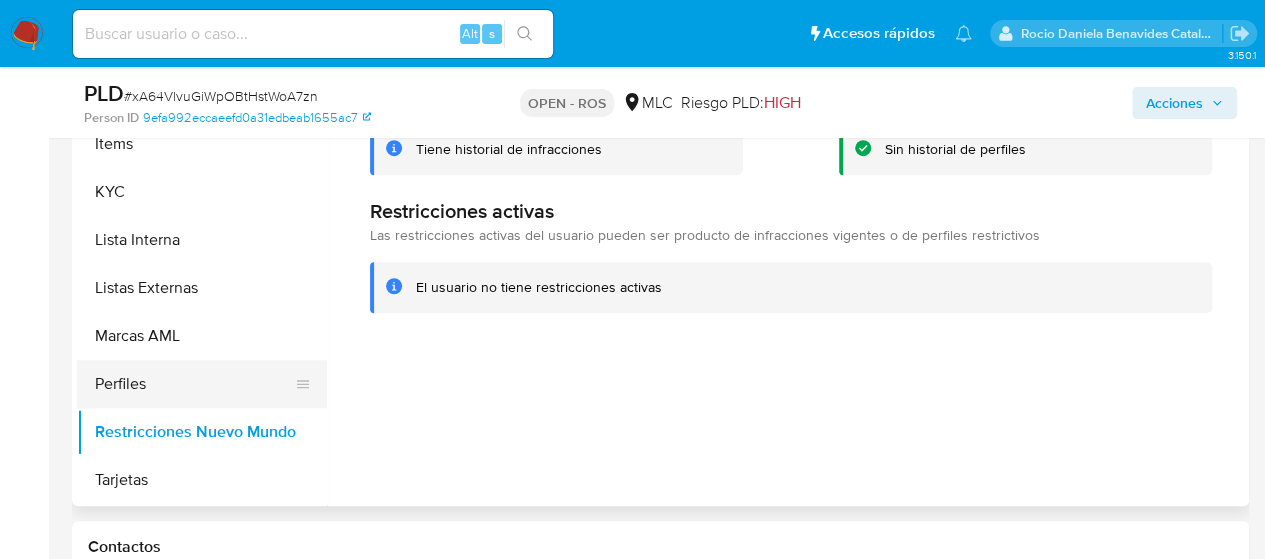 click on "Perfiles" at bounding box center (194, 384) 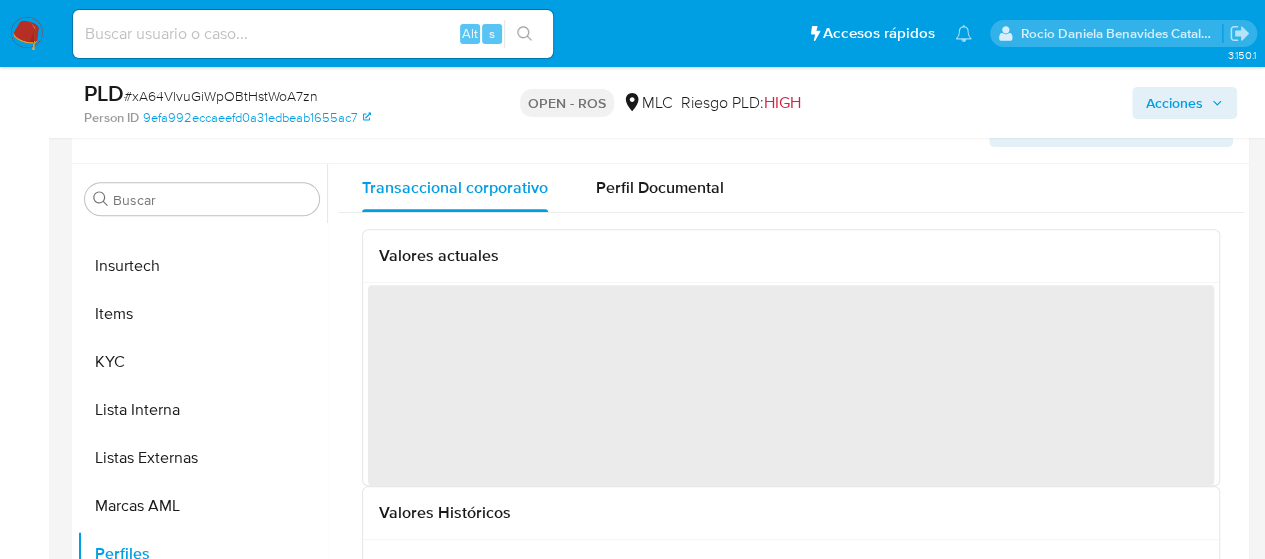 scroll, scrollTop: 487, scrollLeft: 0, axis: vertical 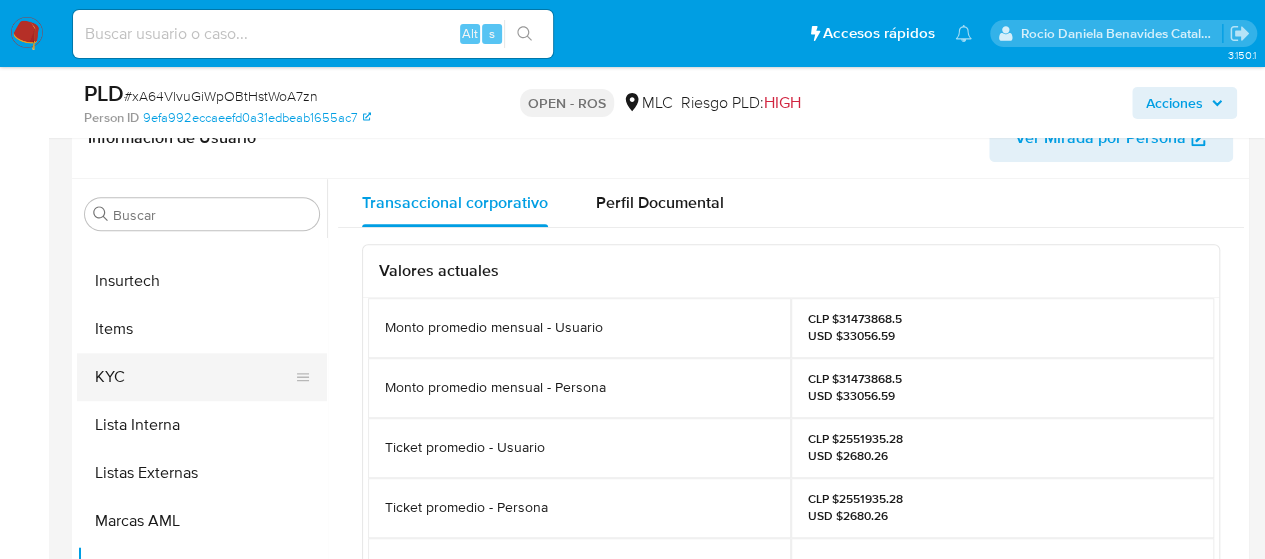 click on "KYC" at bounding box center [194, 377] 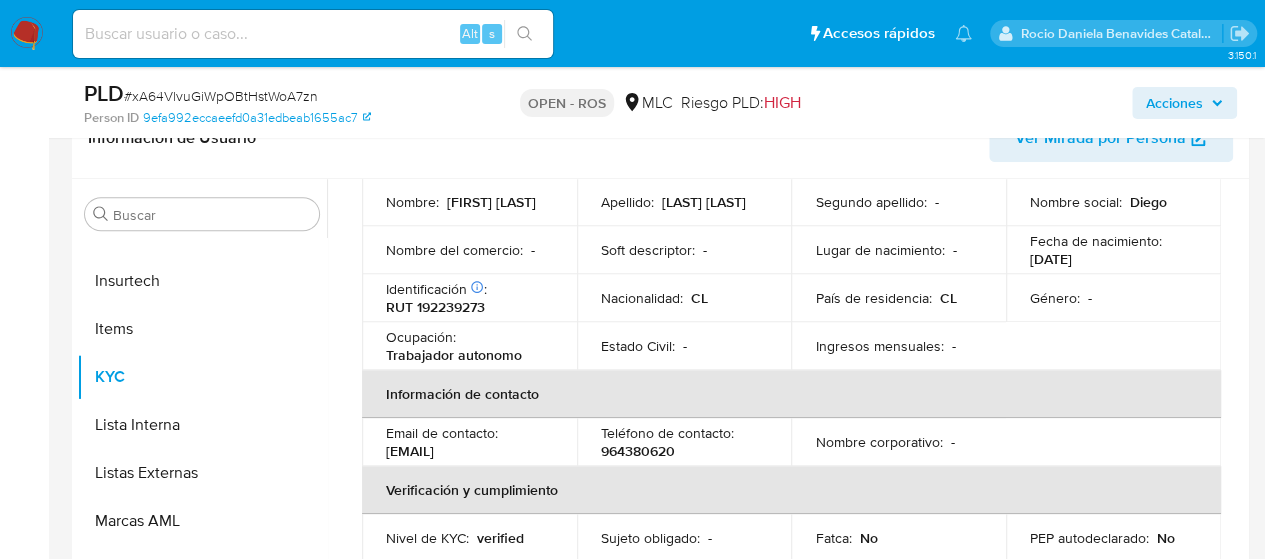 scroll, scrollTop: 193, scrollLeft: 0, axis: vertical 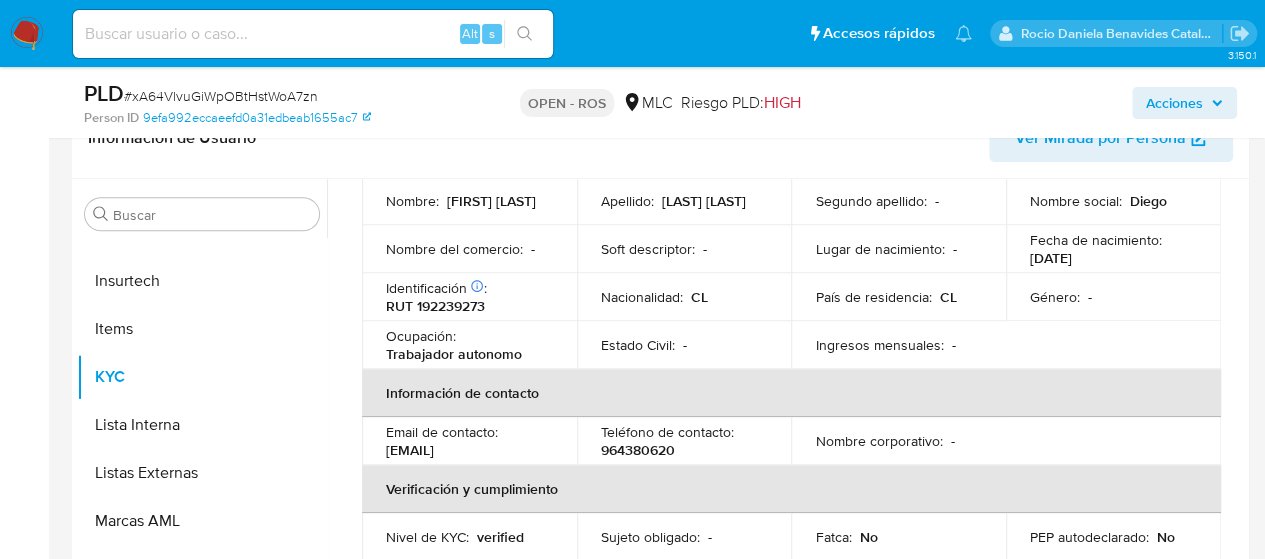 drag, startPoint x: 382, startPoint y: 457, endPoint x: 509, endPoint y: 461, distance: 127.06297 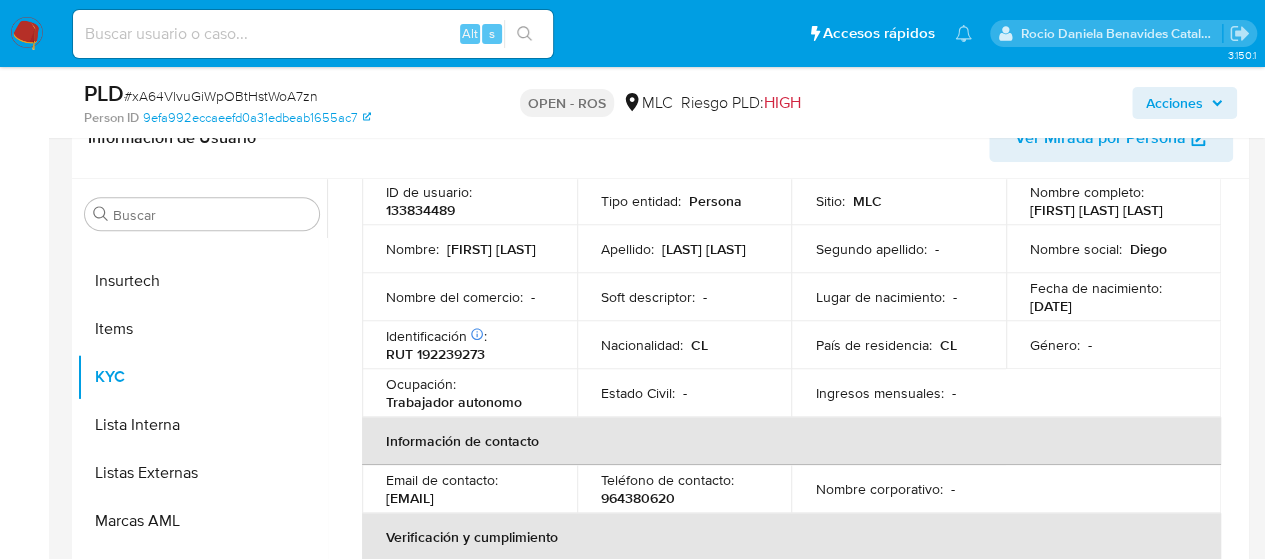 scroll, scrollTop: 85, scrollLeft: 0, axis: vertical 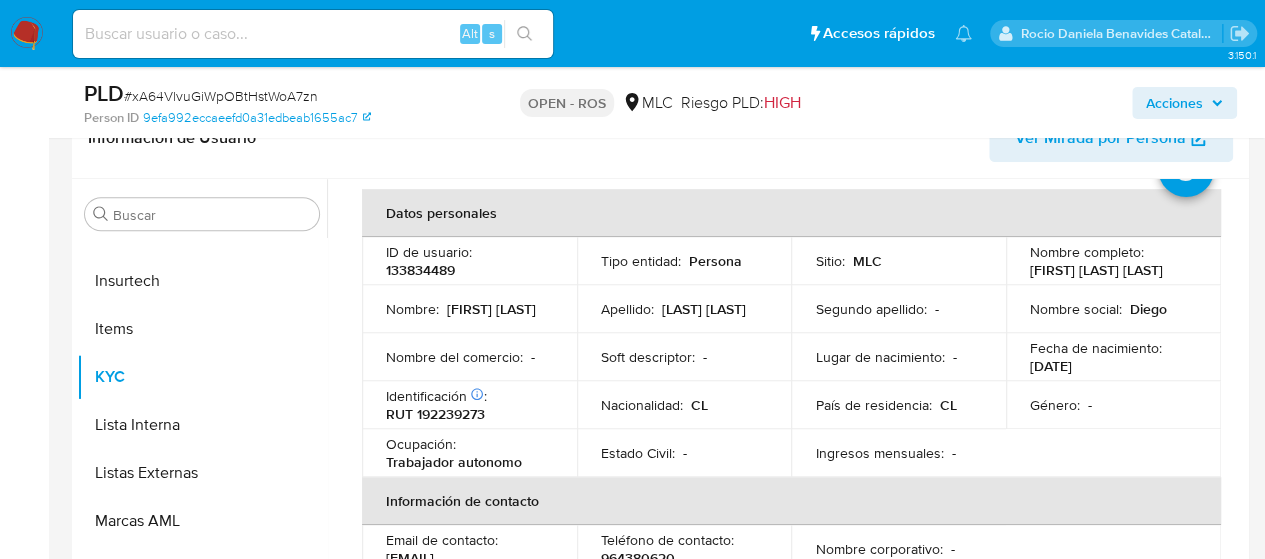 drag, startPoint x: 1101, startPoint y: 283, endPoint x: 1017, endPoint y: 269, distance: 85.158676 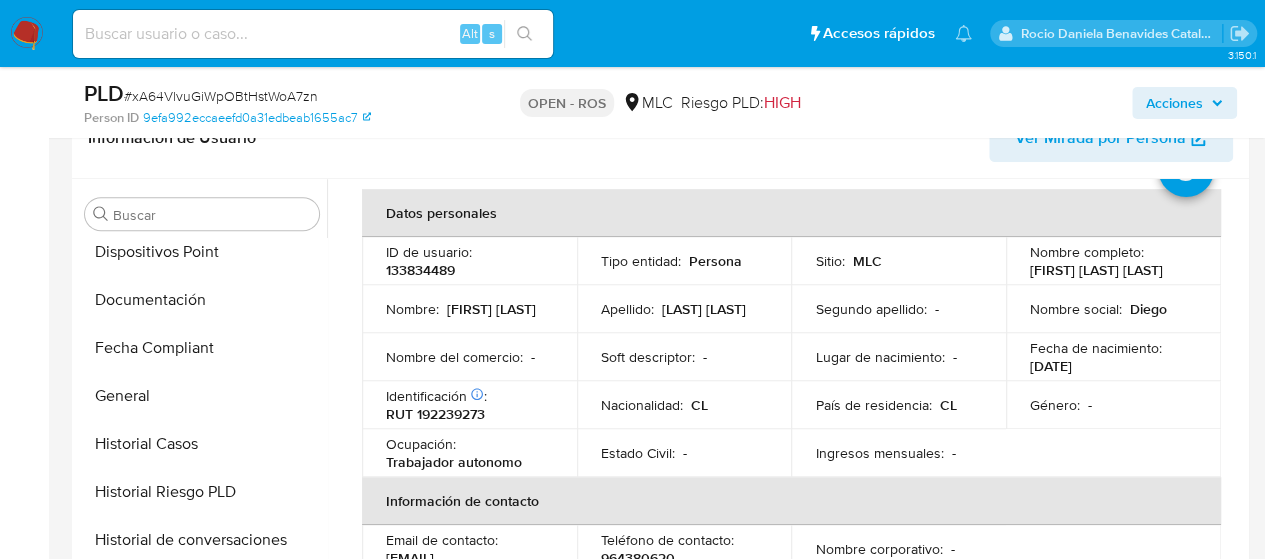 scroll, scrollTop: 391, scrollLeft: 0, axis: vertical 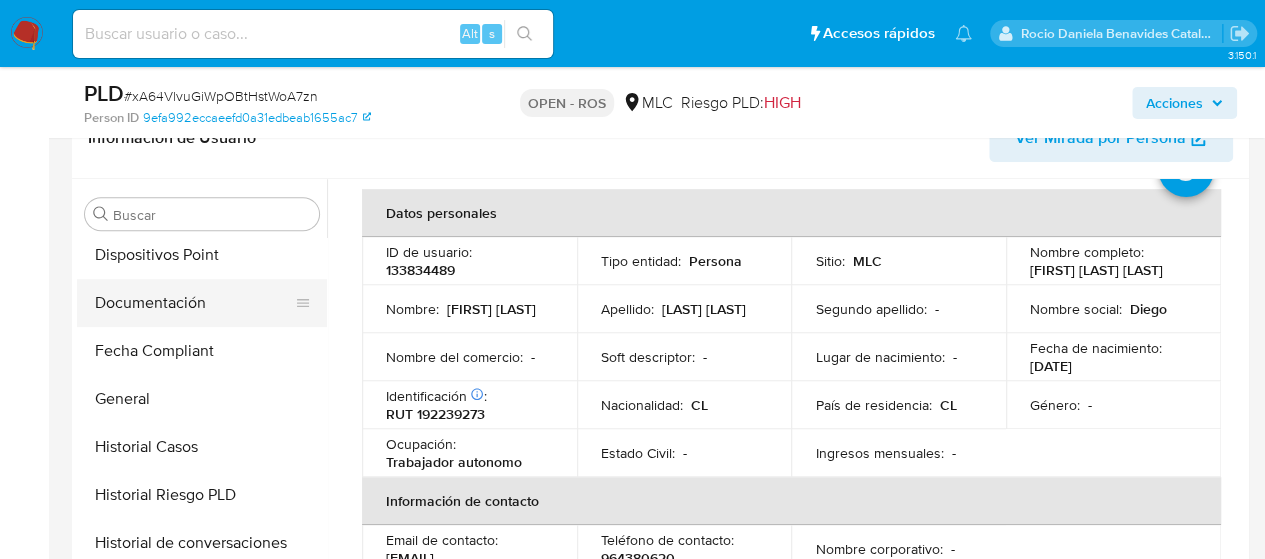 click on "Documentación" at bounding box center [194, 303] 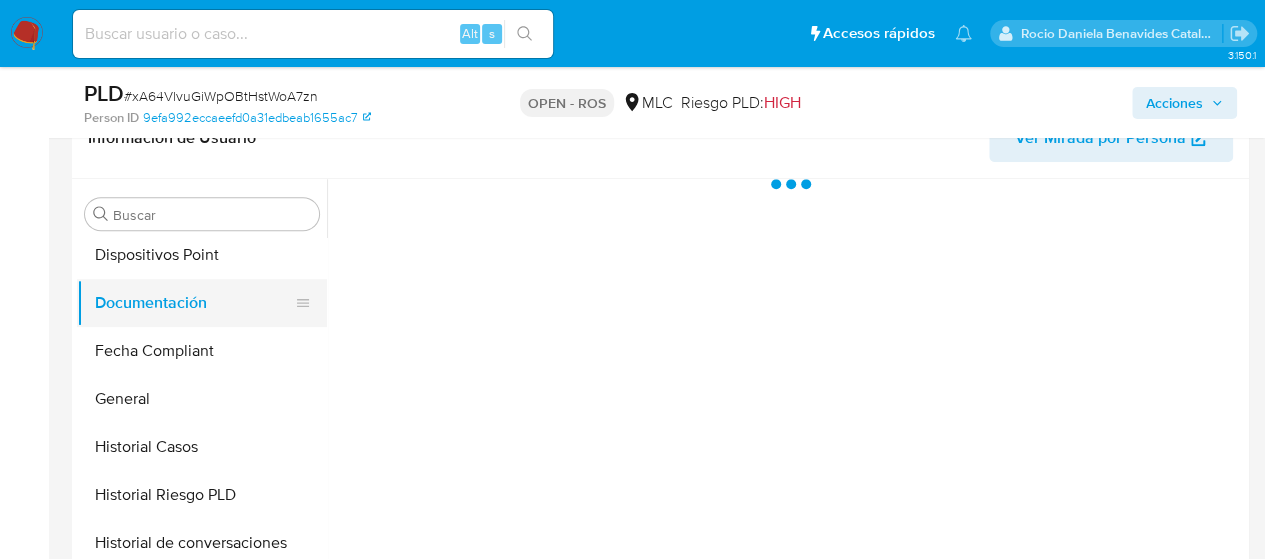 scroll, scrollTop: 0, scrollLeft: 0, axis: both 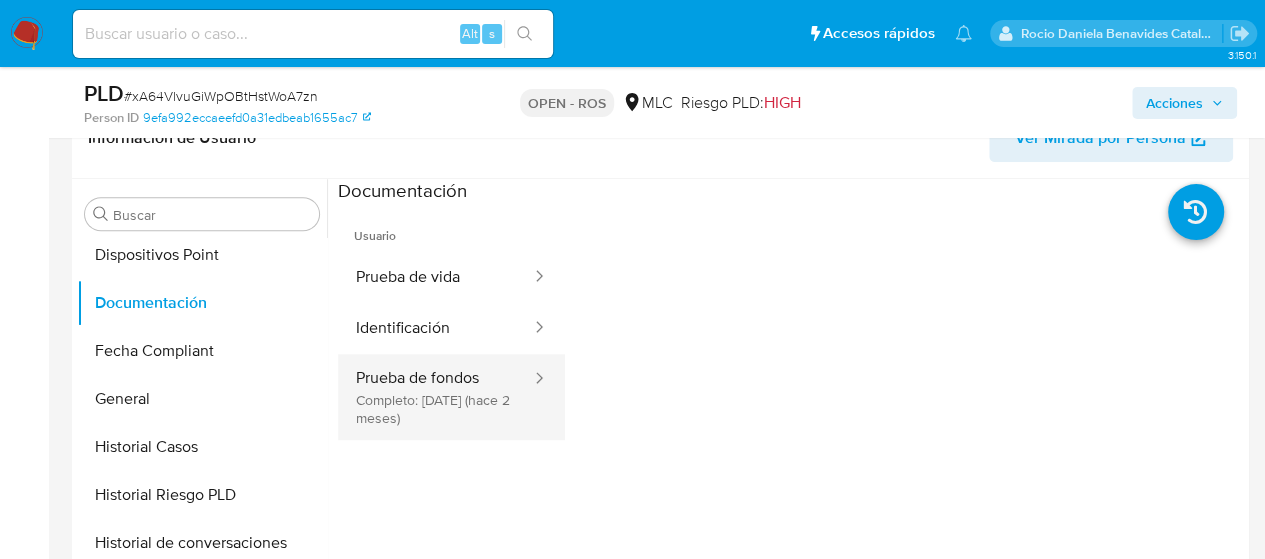 click on "Prueba de fondos Completo: 03/06/2025 (hace 2 meses)" at bounding box center (435, 397) 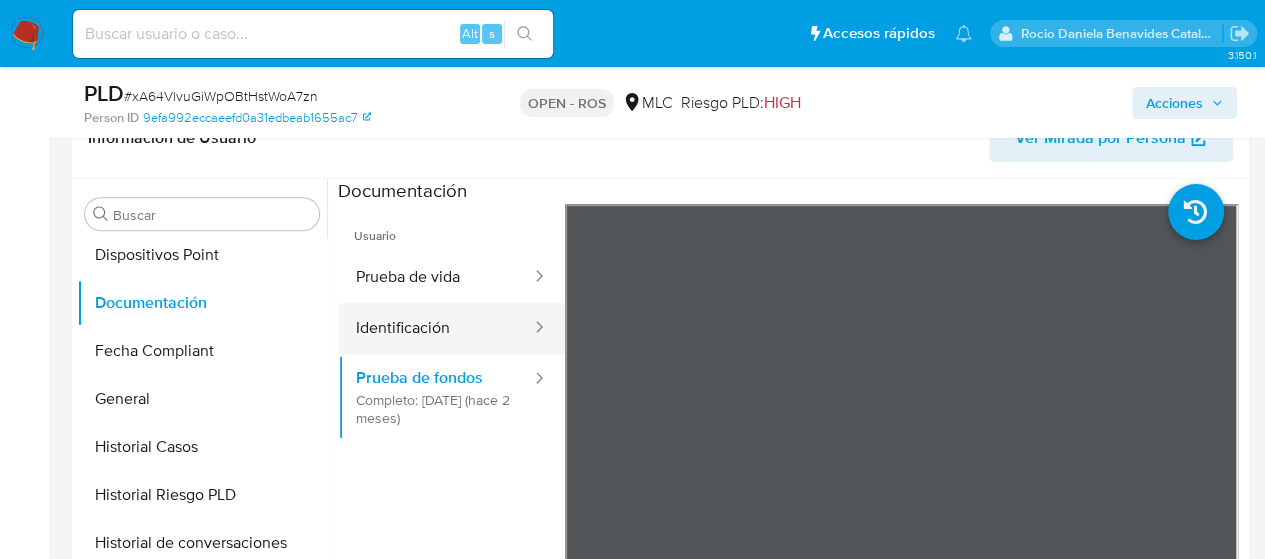 click on "Identificación" at bounding box center (435, 328) 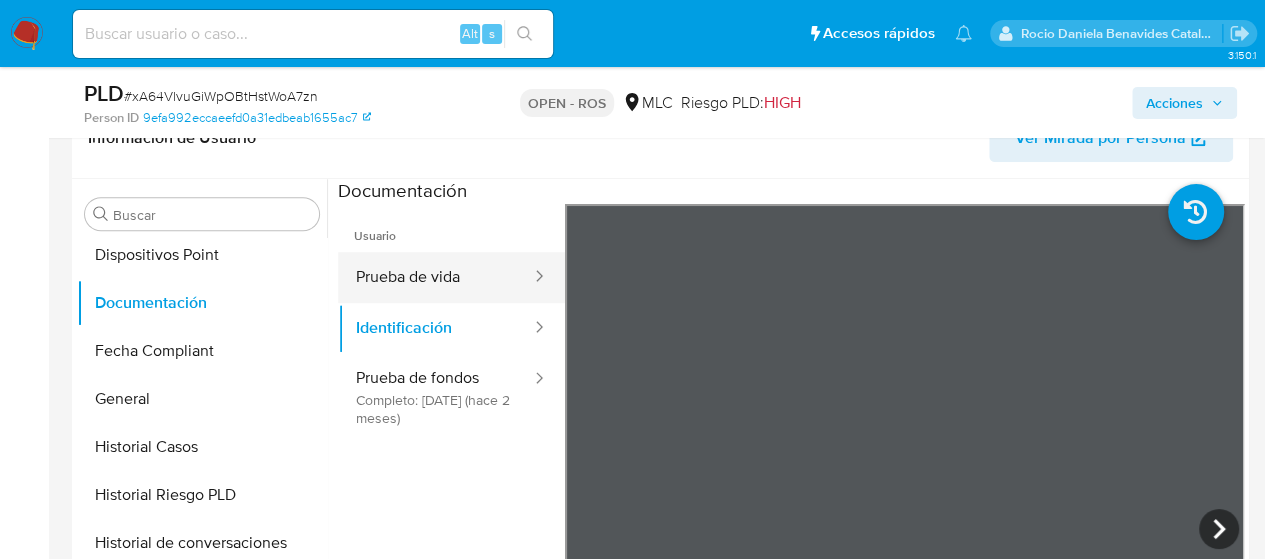 click on "Prueba de vida" at bounding box center [435, 277] 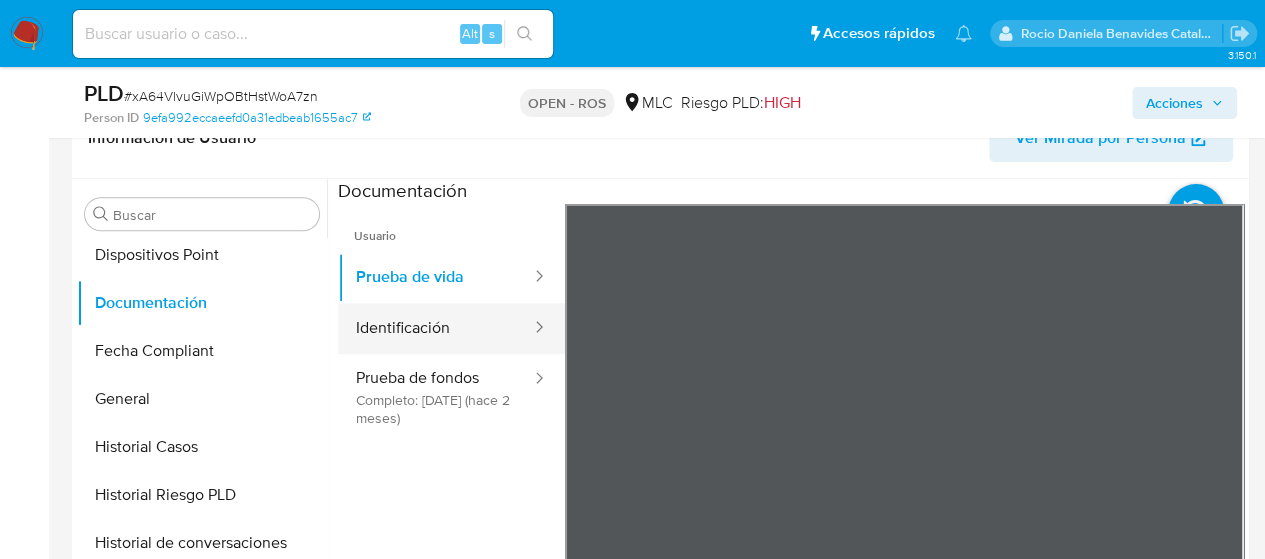 click on "Identificación" at bounding box center [435, 328] 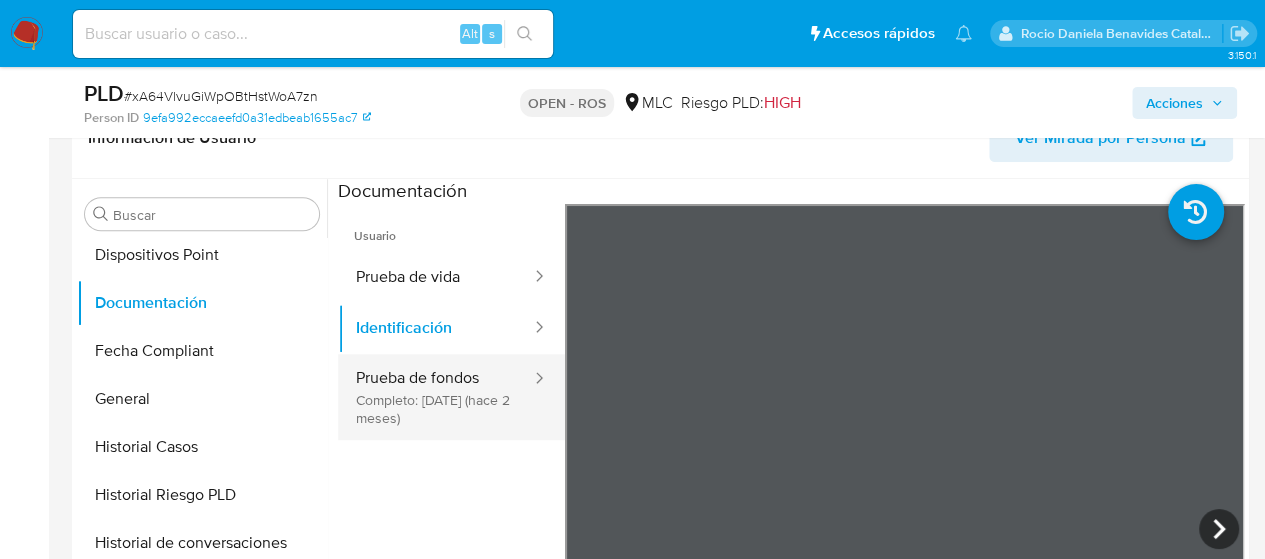 click on "Prueba de fondos Completo: 03/06/2025 (hace 2 meses)" at bounding box center [435, 397] 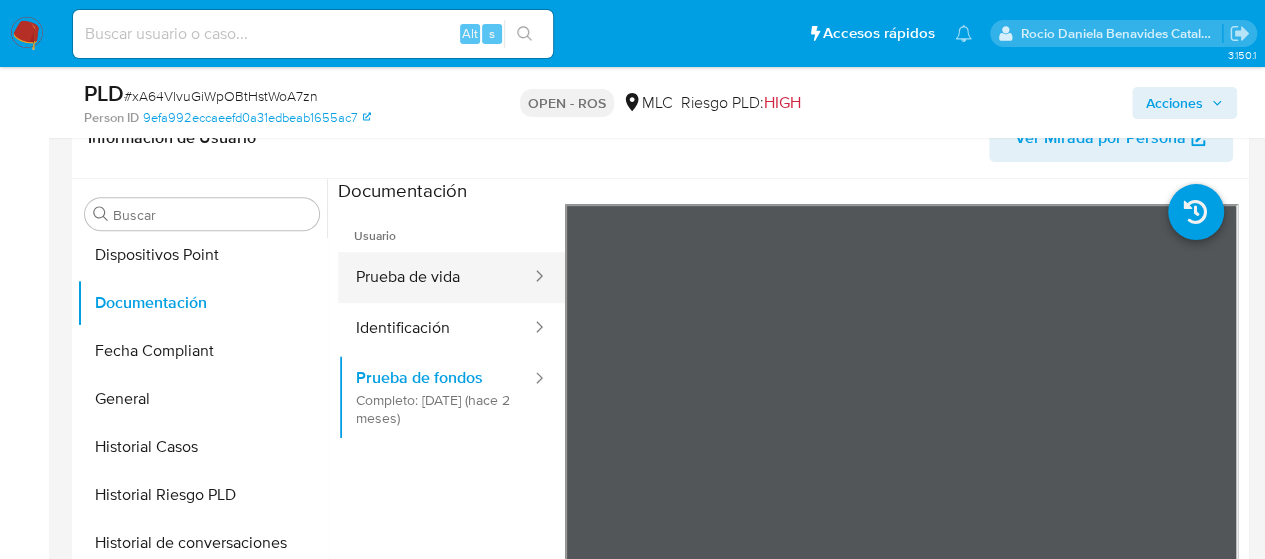 click on "Prueba de vida" at bounding box center [435, 277] 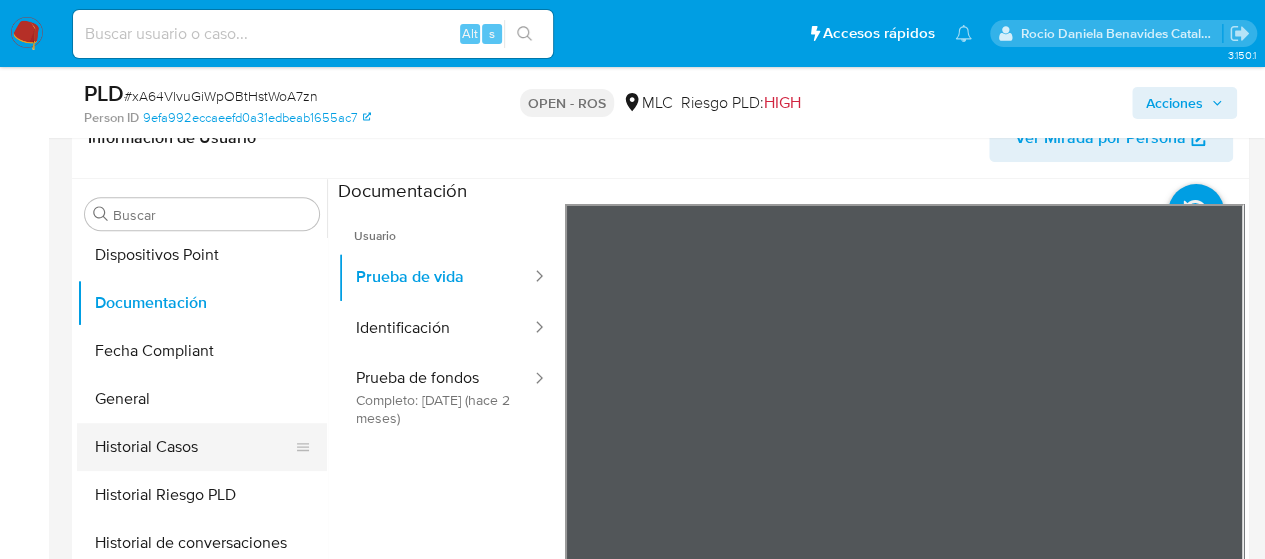 click on "Historial Casos" at bounding box center [194, 447] 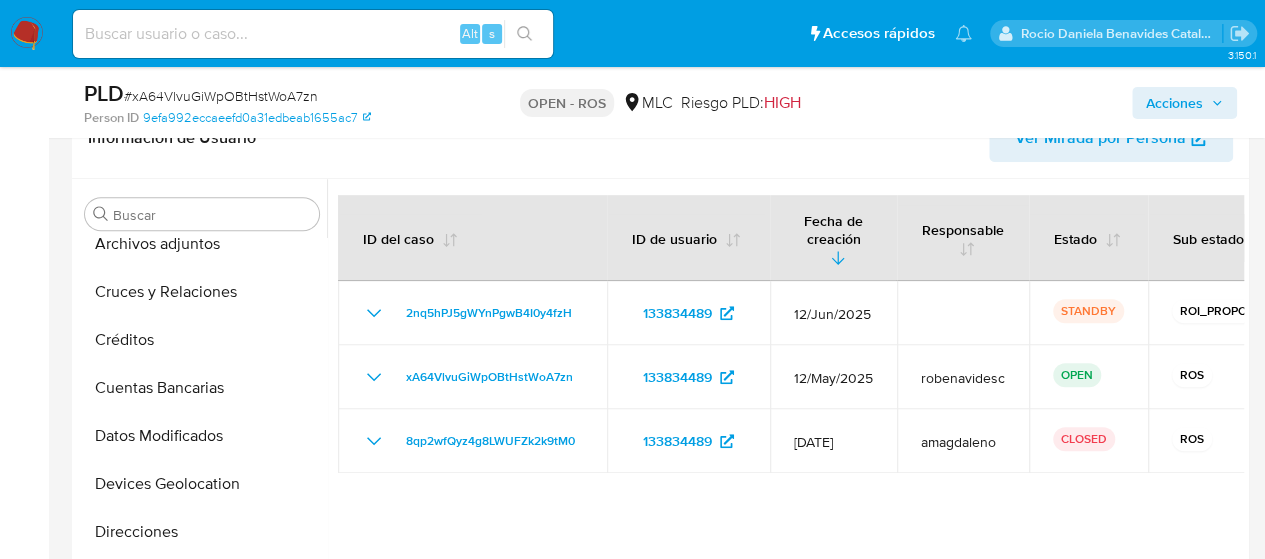 scroll, scrollTop: 0, scrollLeft: 0, axis: both 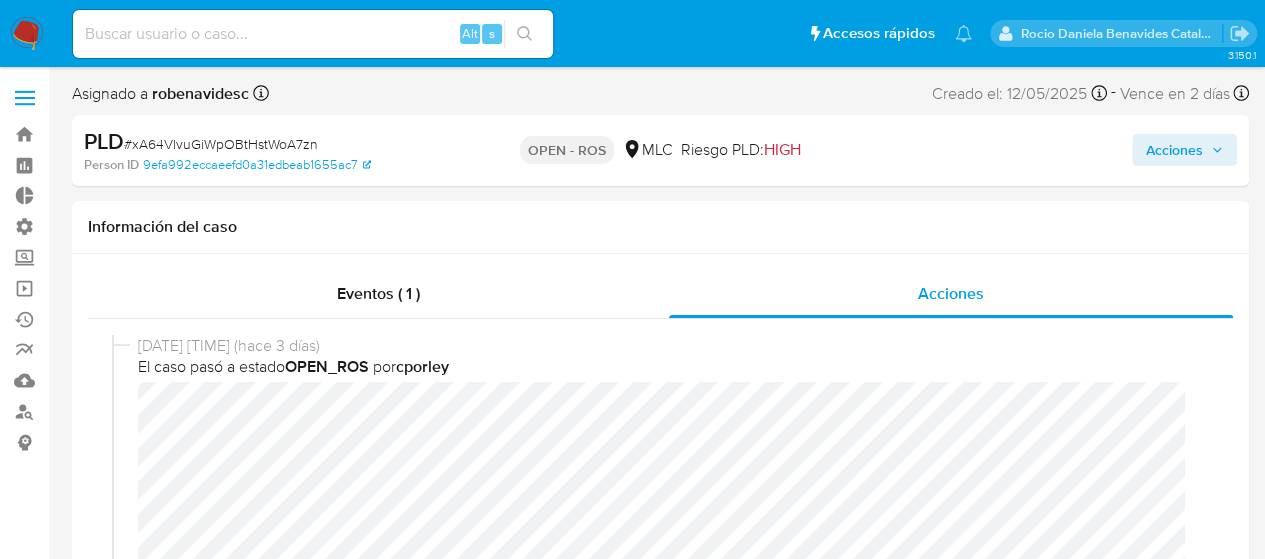 click on "Acciones" at bounding box center (1174, 150) 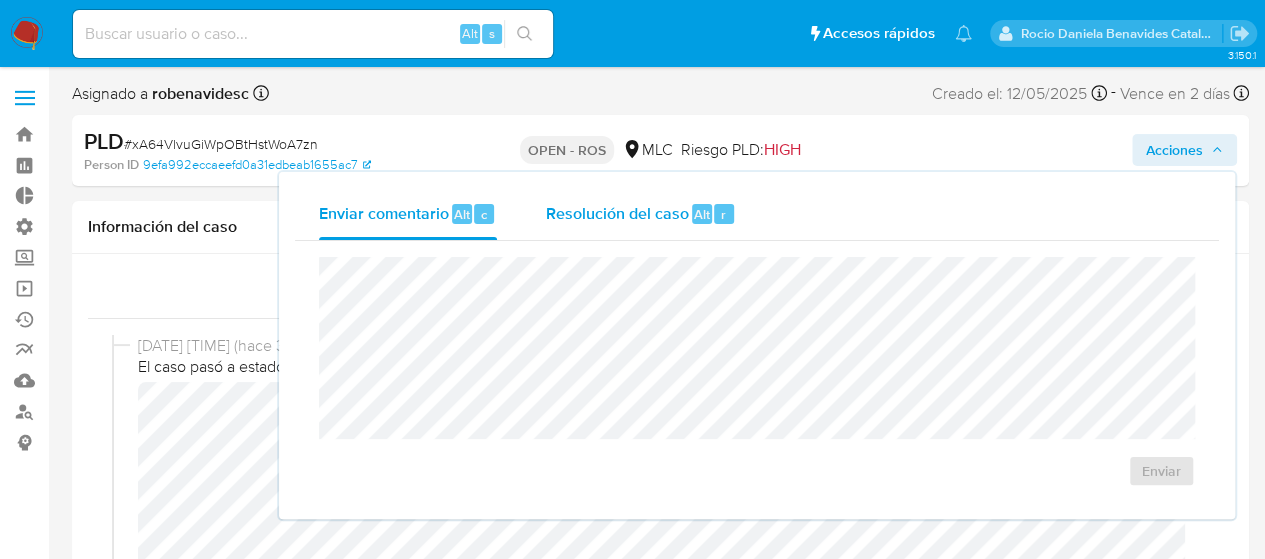 click on "Resolución del caso" at bounding box center (616, 213) 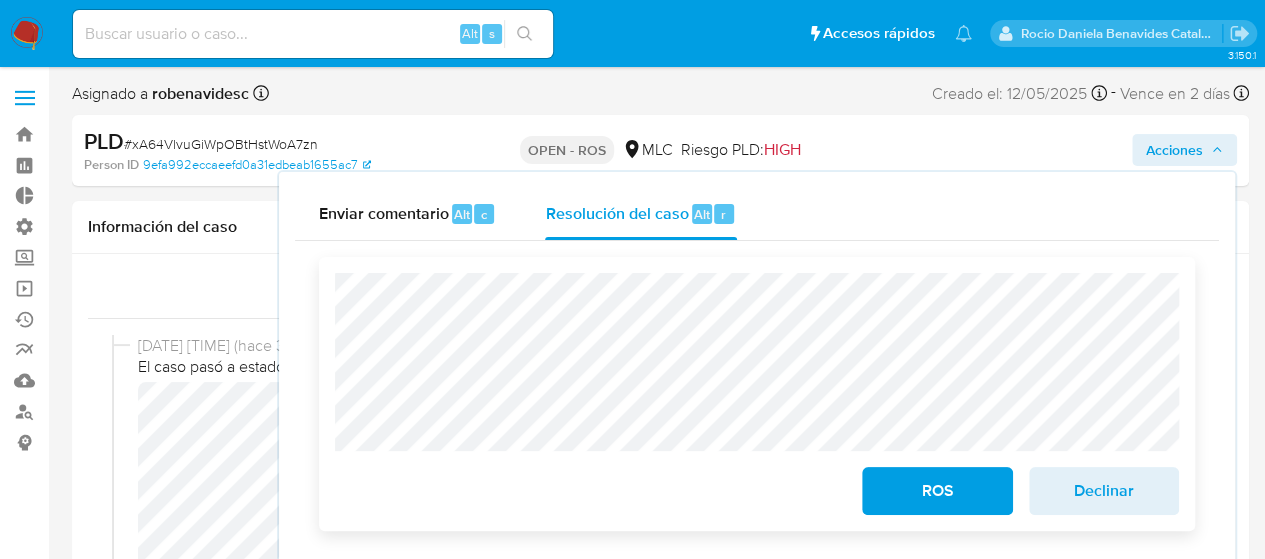 click on "ROS Declinar" at bounding box center (757, 394) 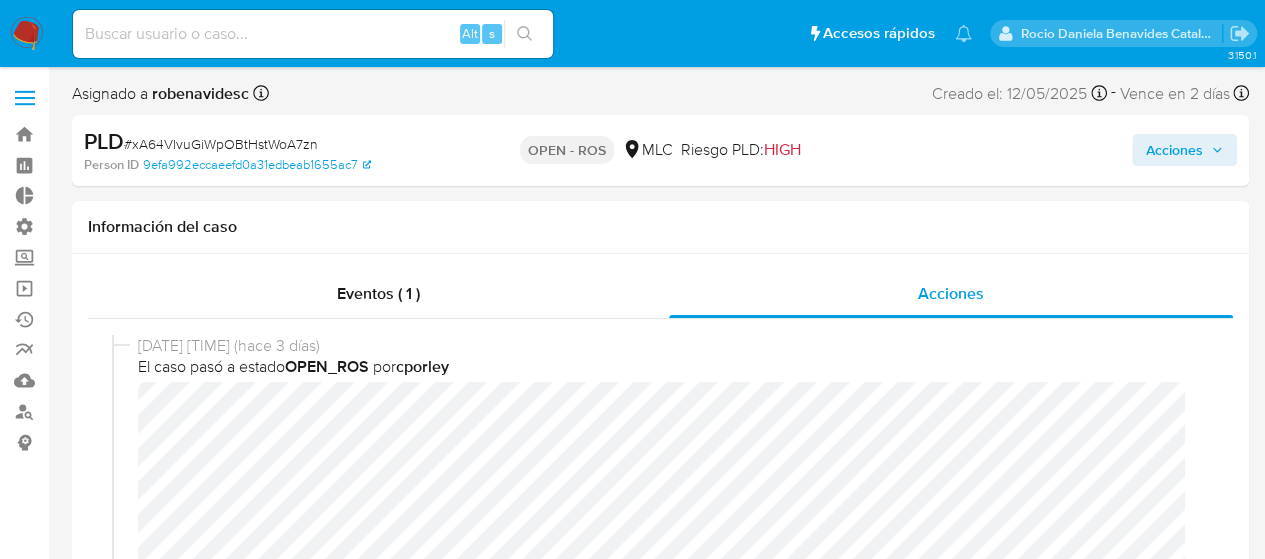click on "Acciones" at bounding box center (1174, 150) 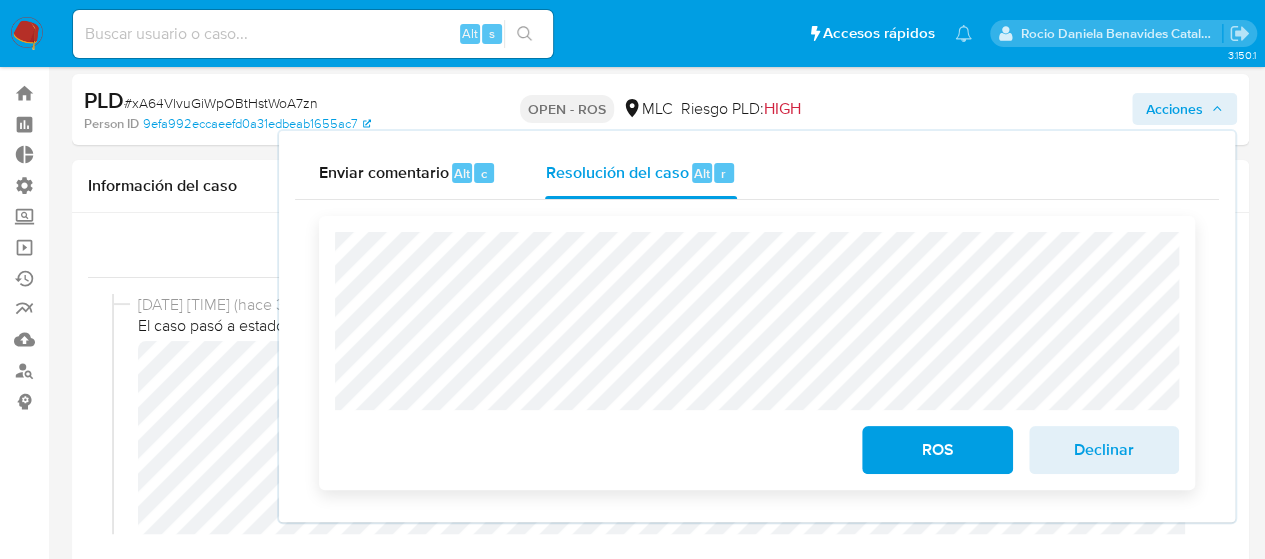 scroll, scrollTop: 42, scrollLeft: 0, axis: vertical 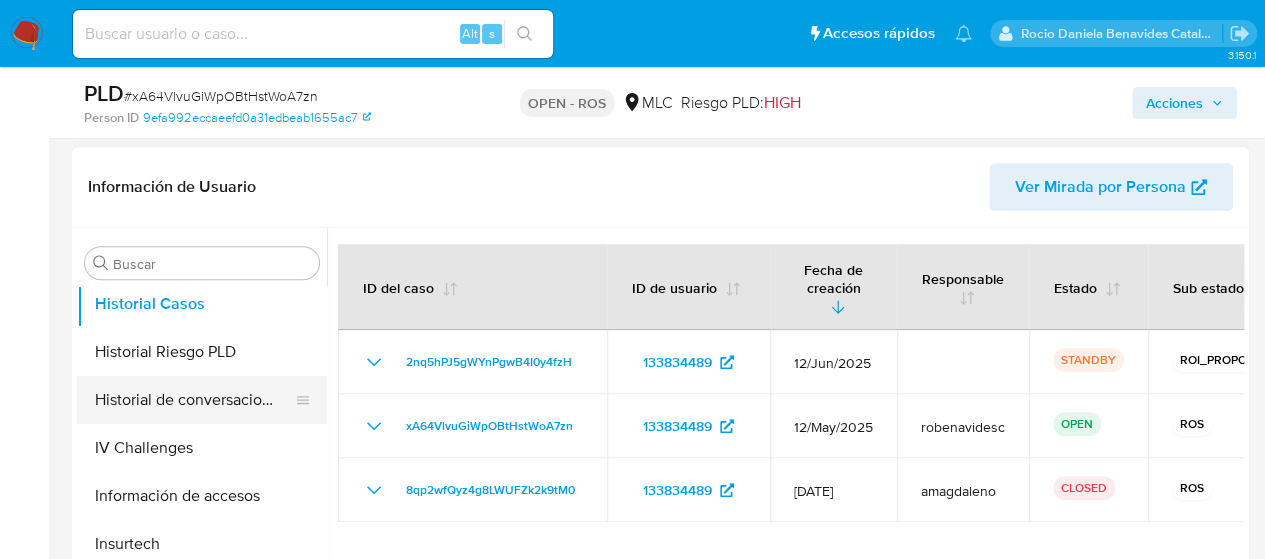 click on "Historial de conversaciones" at bounding box center (194, 400) 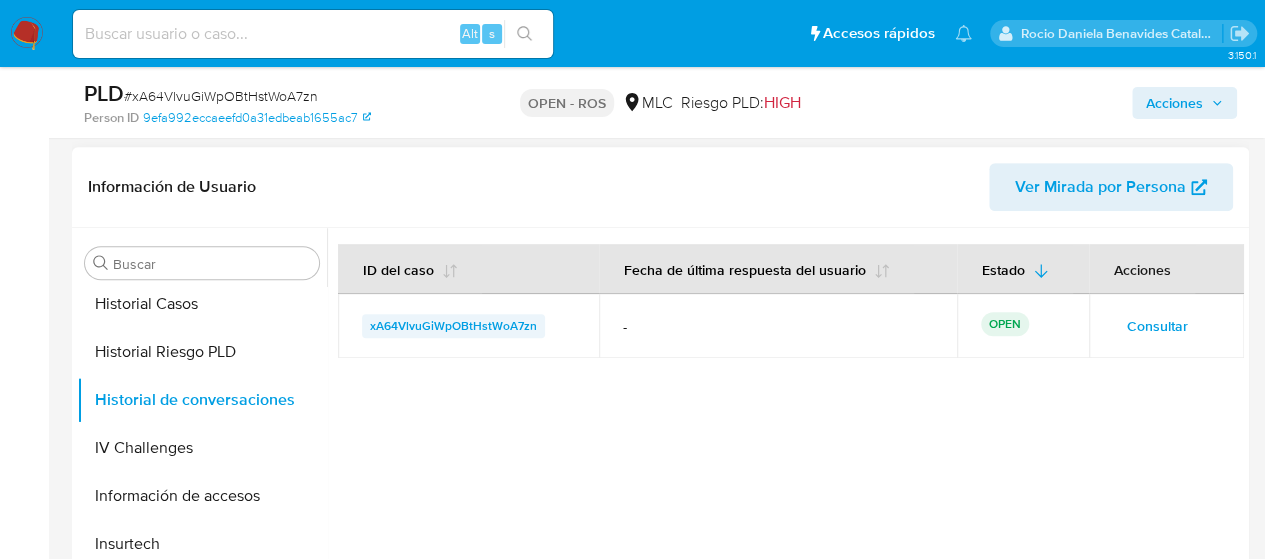 click on "xA64VlvuGiWpOBtHstWoA7zn" at bounding box center [453, 326] 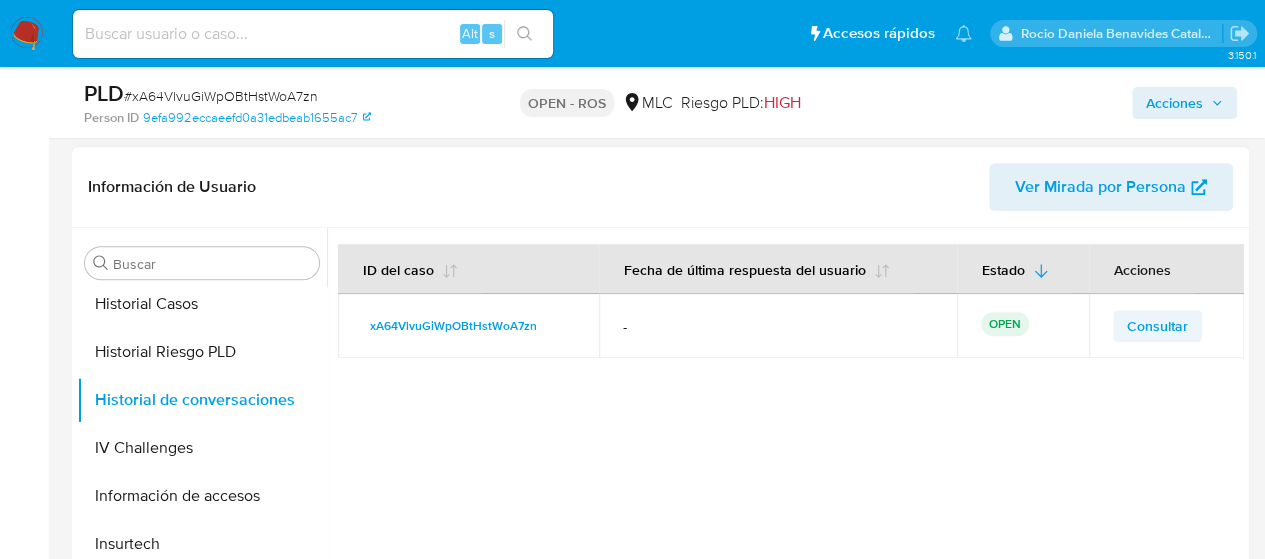 click on "Consultar" at bounding box center [1157, 326] 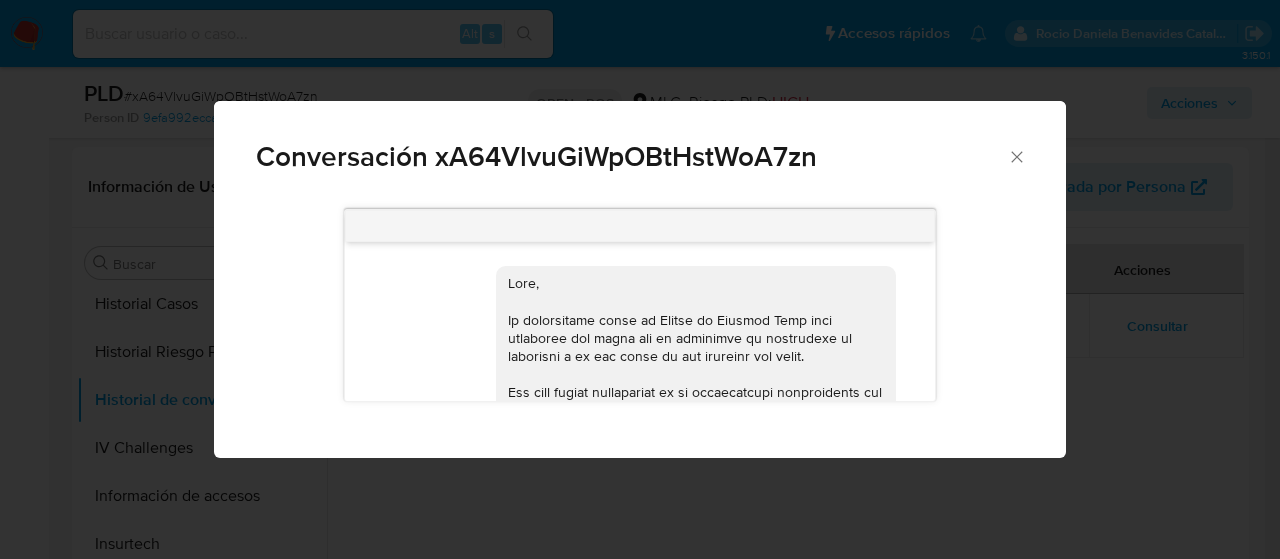 scroll, scrollTop: 926, scrollLeft: 0, axis: vertical 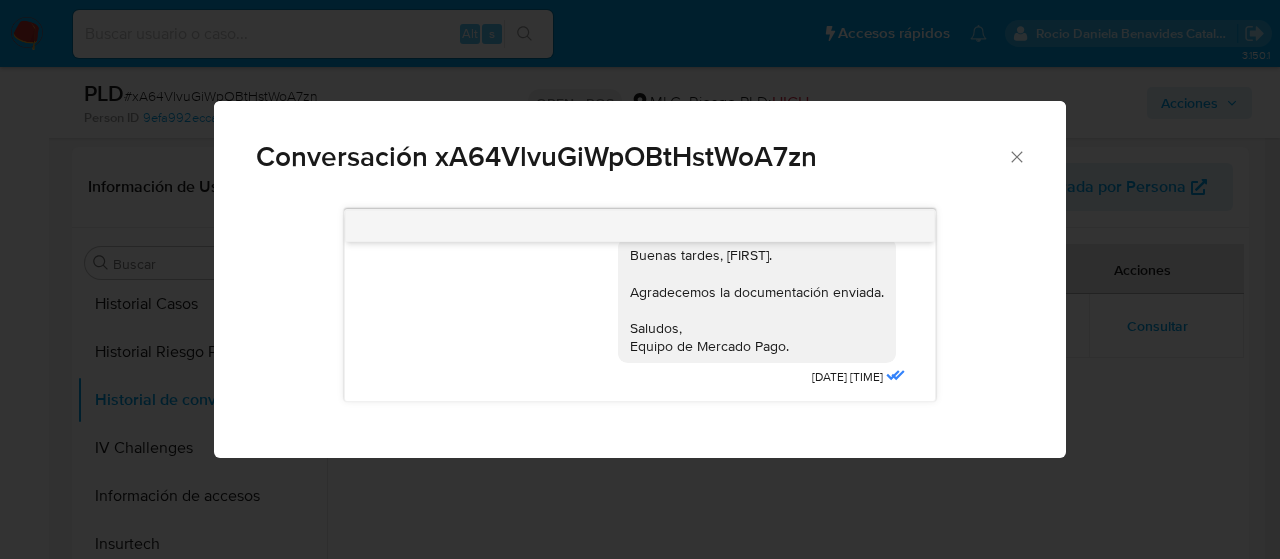 click on "Buenas tardes, Diego.
Agradecemos la documentación enviada.
Saludos,
Equipo de Mercado Pago." at bounding box center [757, 300] 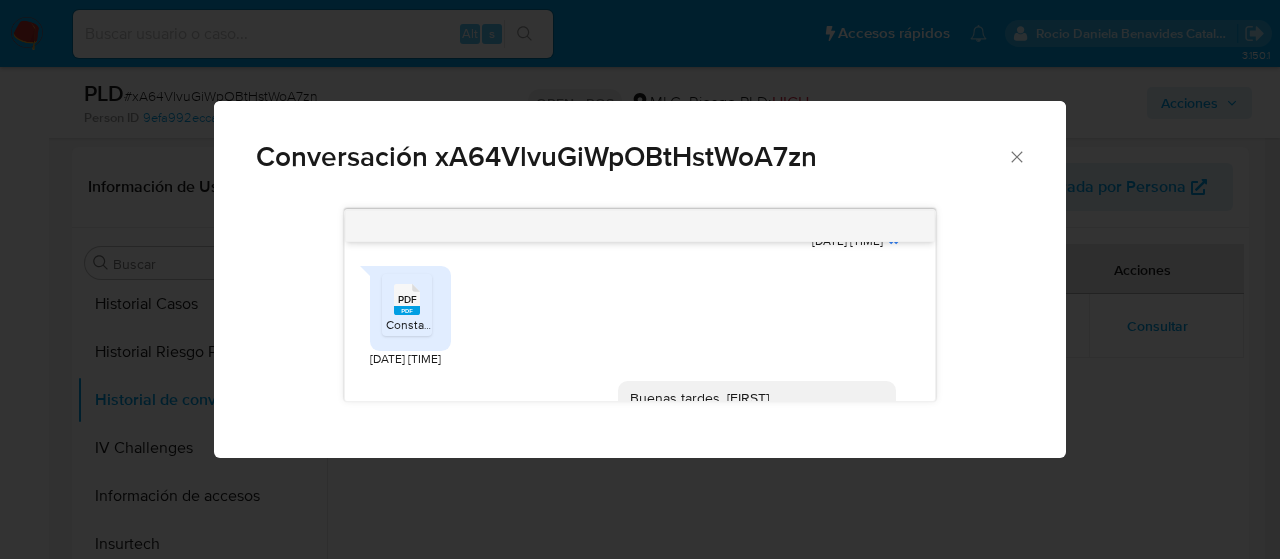 scroll, scrollTop: 785, scrollLeft: 0, axis: vertical 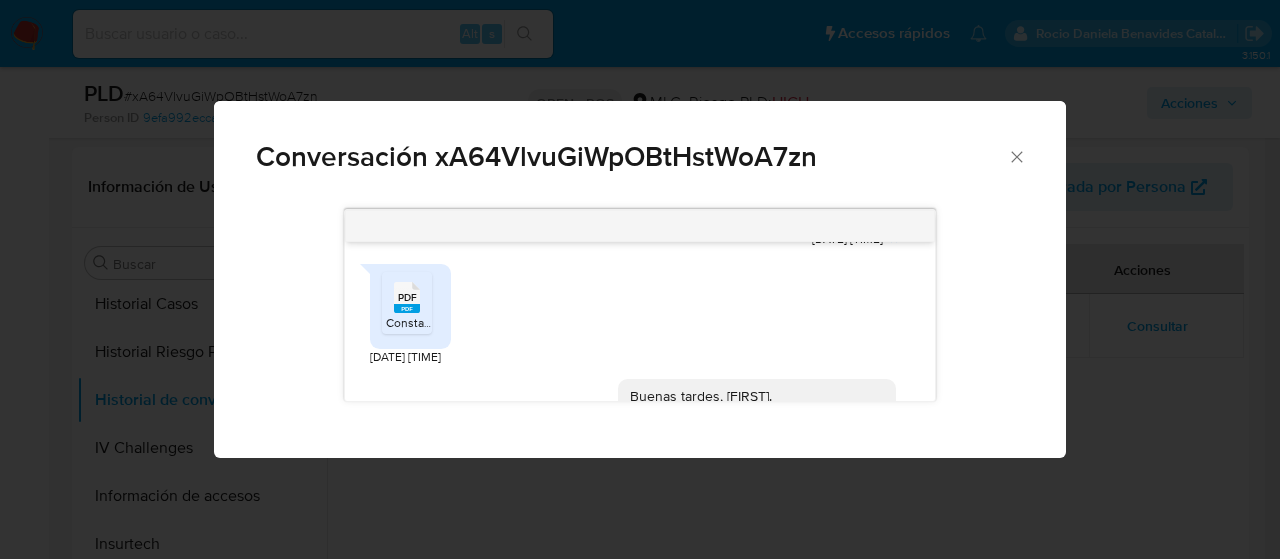 click on "PDF" at bounding box center [407, 297] 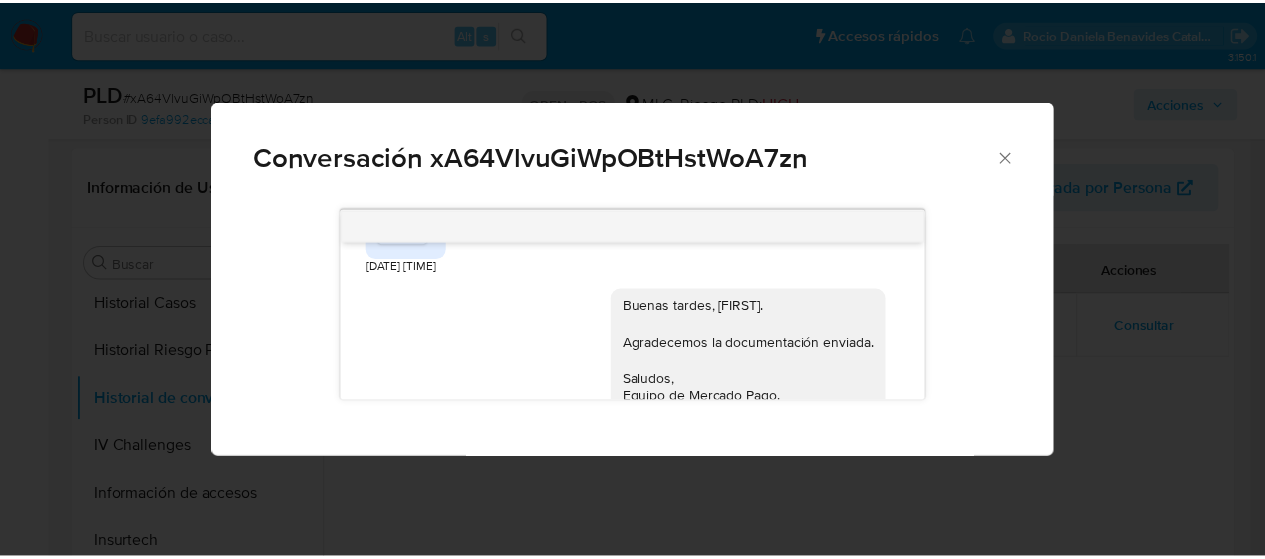 scroll, scrollTop: 926, scrollLeft: 0, axis: vertical 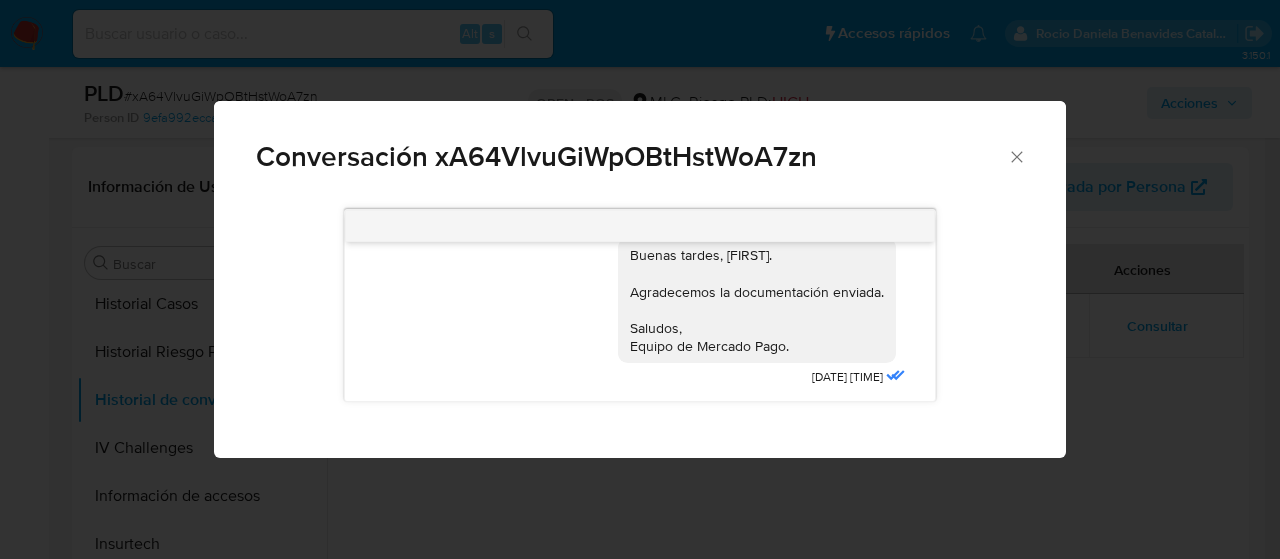 click on "Buenas tardes, Diego.
Agradecemos la documentación enviada.
Saludos,
Equipo de Mercado Pago." at bounding box center [757, 300] 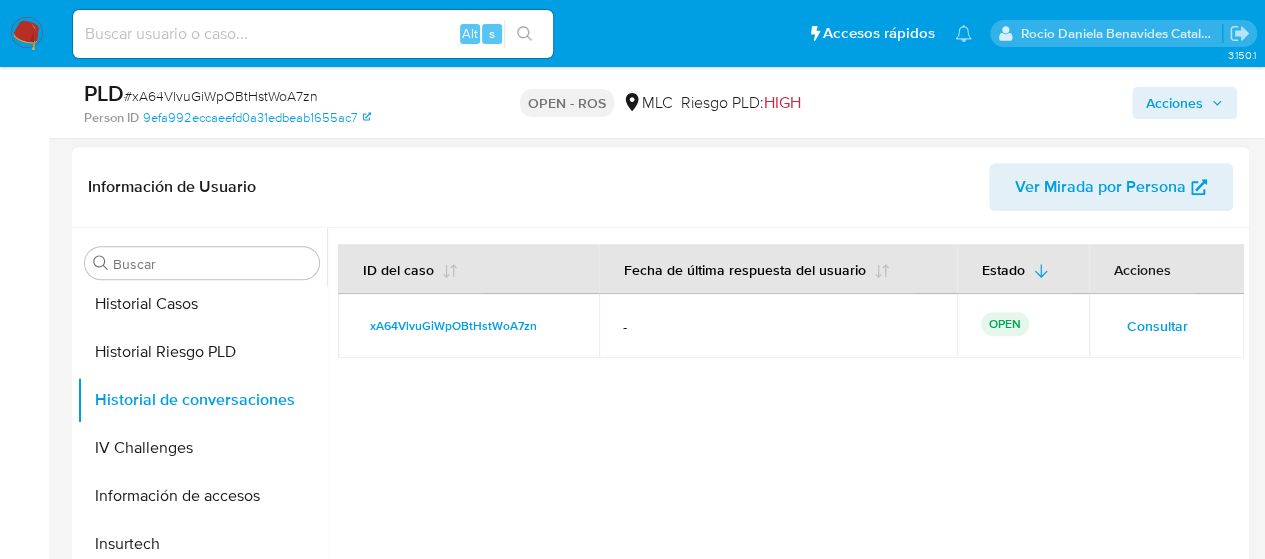 click at bounding box center (785, 484) 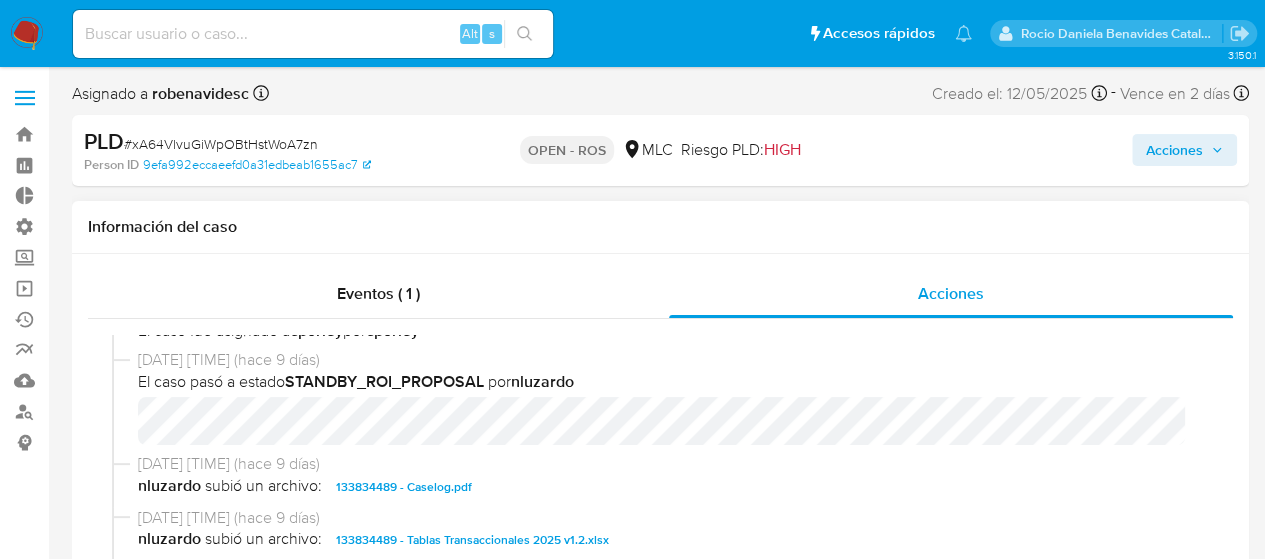 scroll, scrollTop: 0, scrollLeft: 0, axis: both 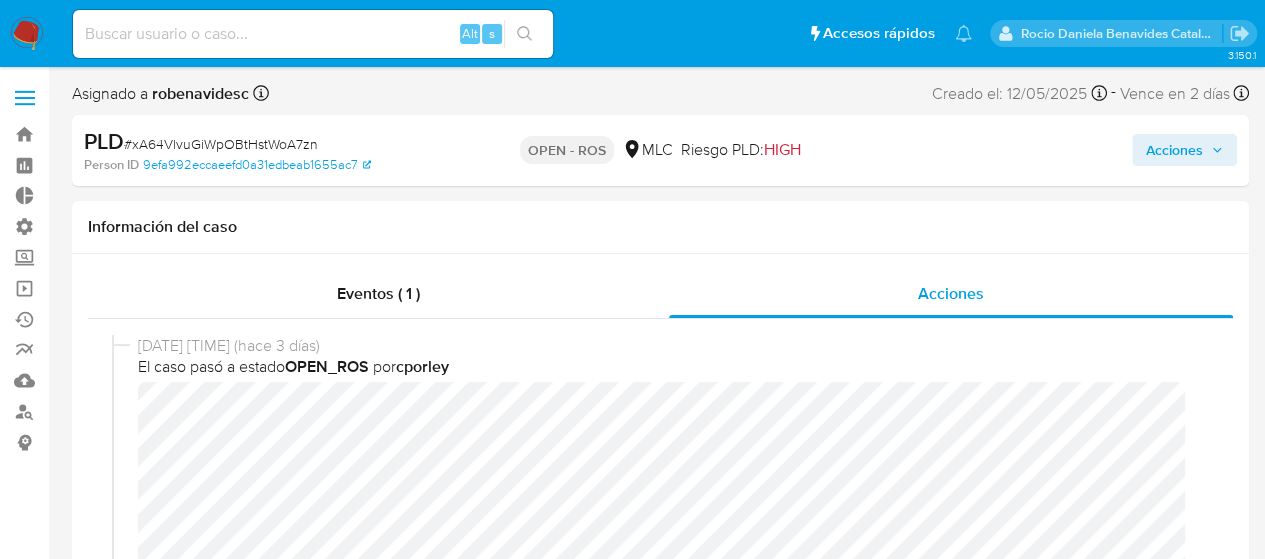 click on "Acciones" at bounding box center (1174, 150) 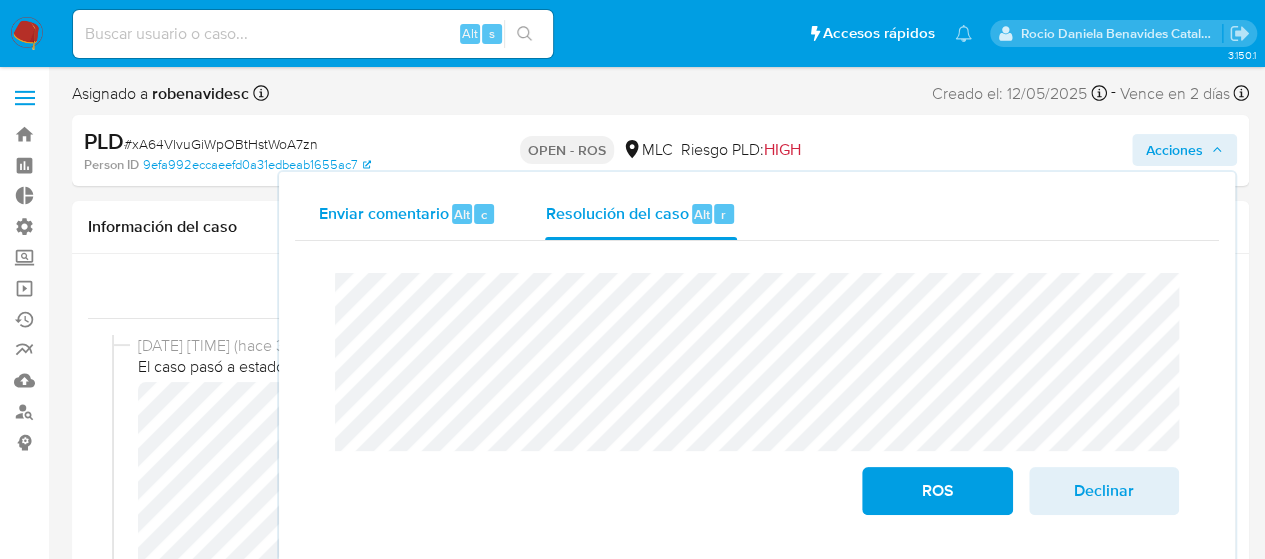 click on "Enviar comentario" at bounding box center (384, 213) 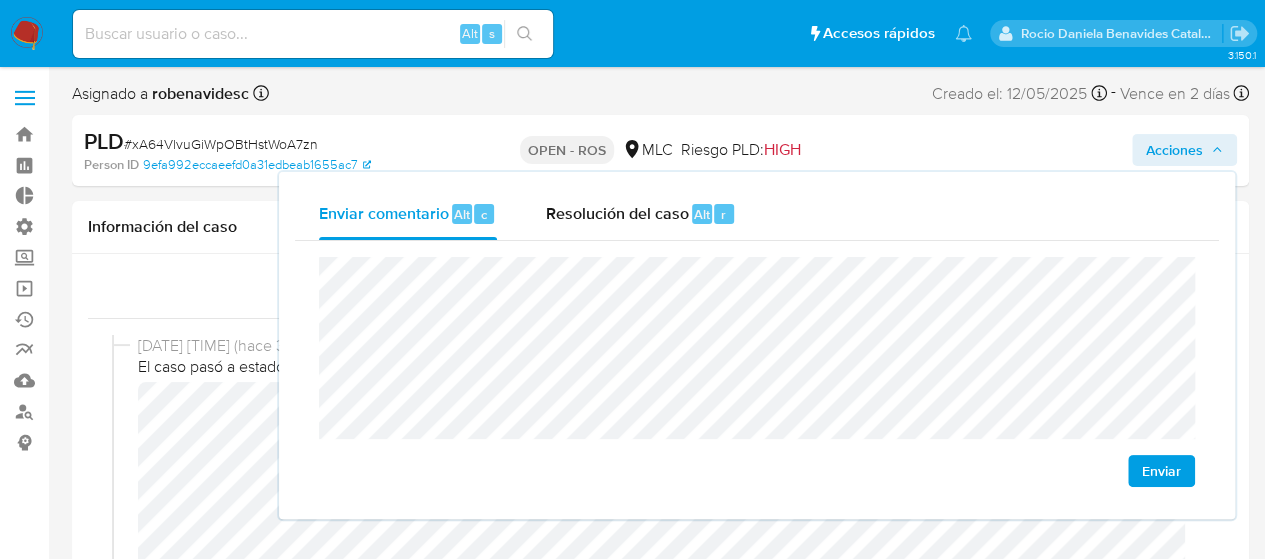 click on "Enviar" at bounding box center [1161, 471] 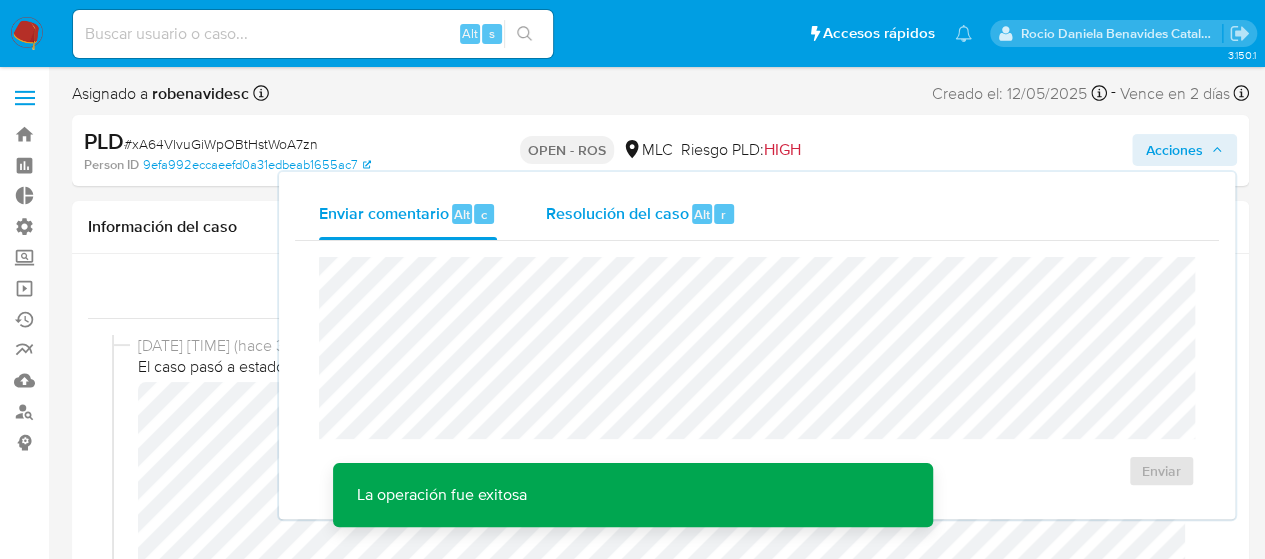 click on "Resolución del caso" at bounding box center (616, 213) 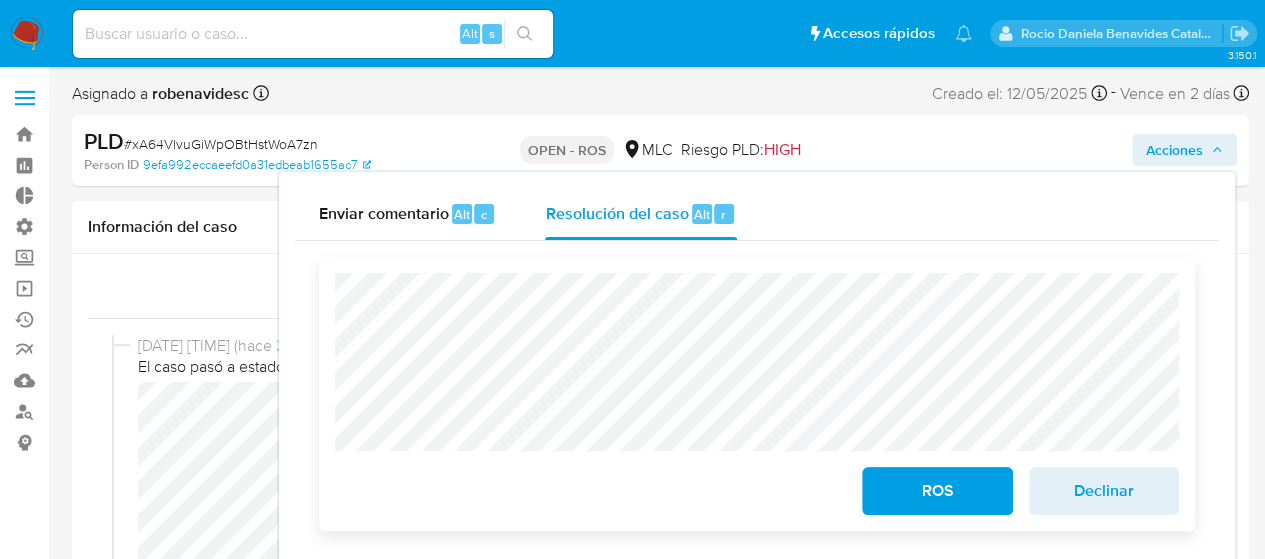 click on "ROS Declinar" at bounding box center (757, 394) 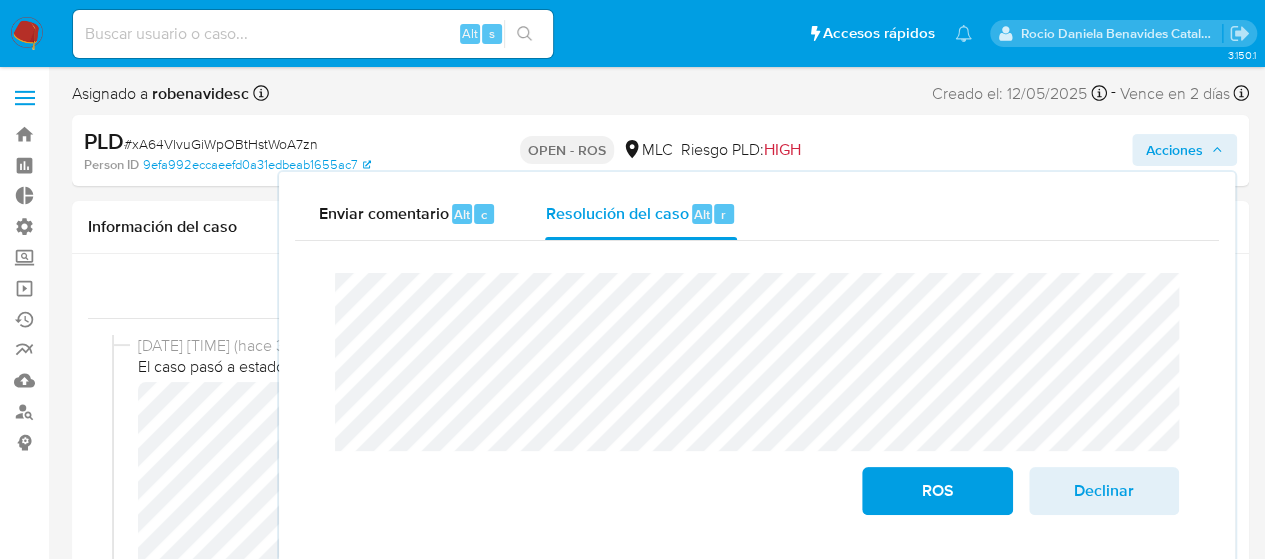 click on "Enviar comentario Alt c Resolución del caso Alt r Cierre de caso ROS Declinar" at bounding box center (757, 367) 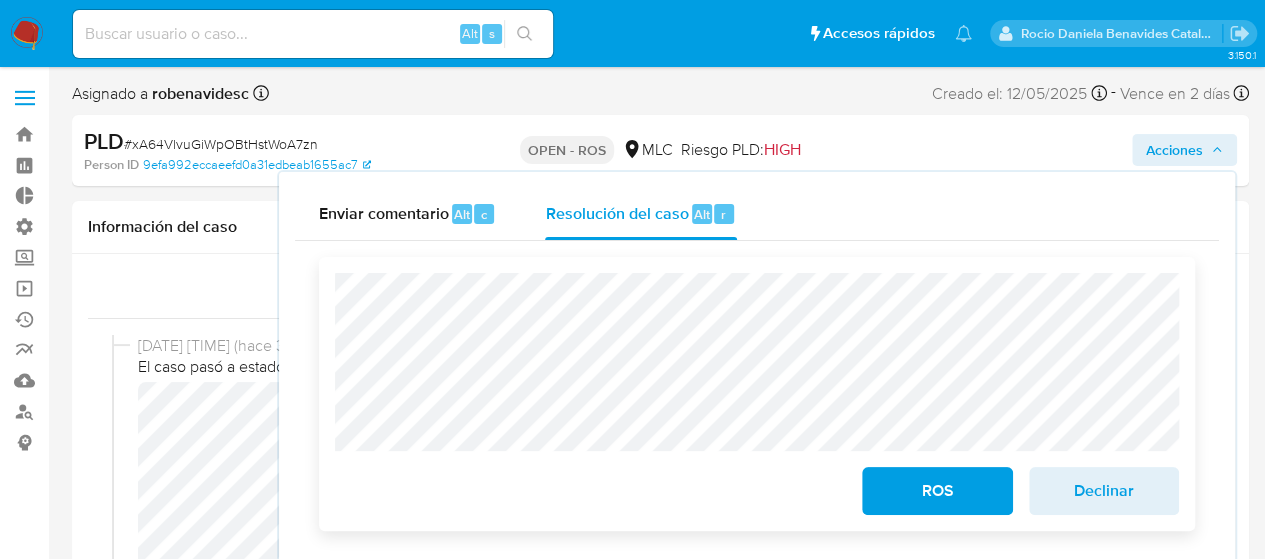 click on "Declinar" at bounding box center (1104, 491) 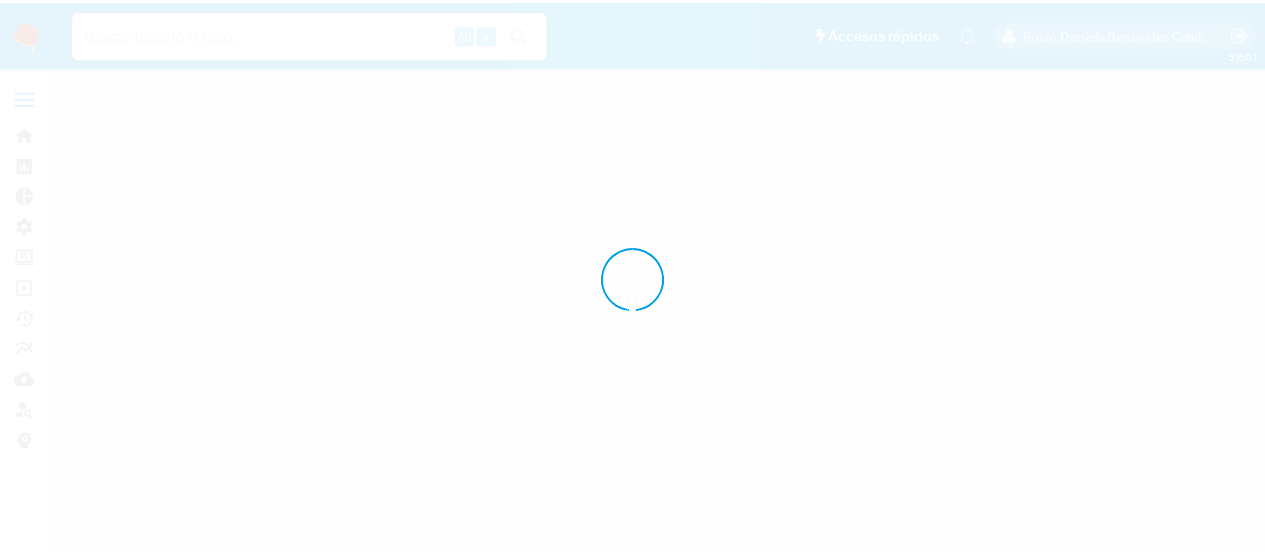 scroll, scrollTop: 0, scrollLeft: 0, axis: both 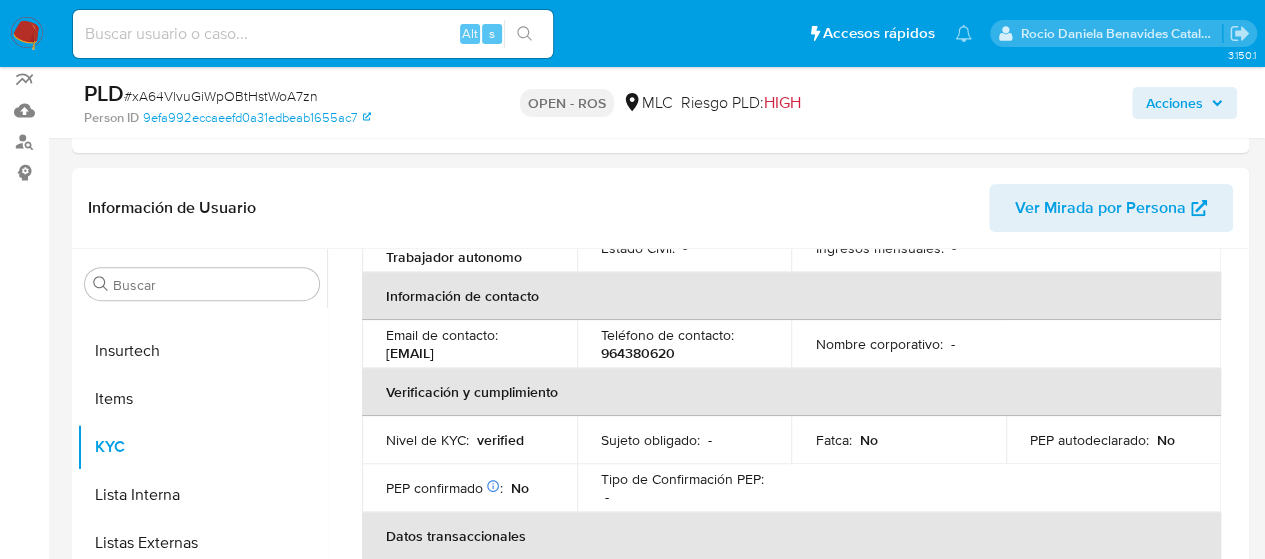 select on "10" 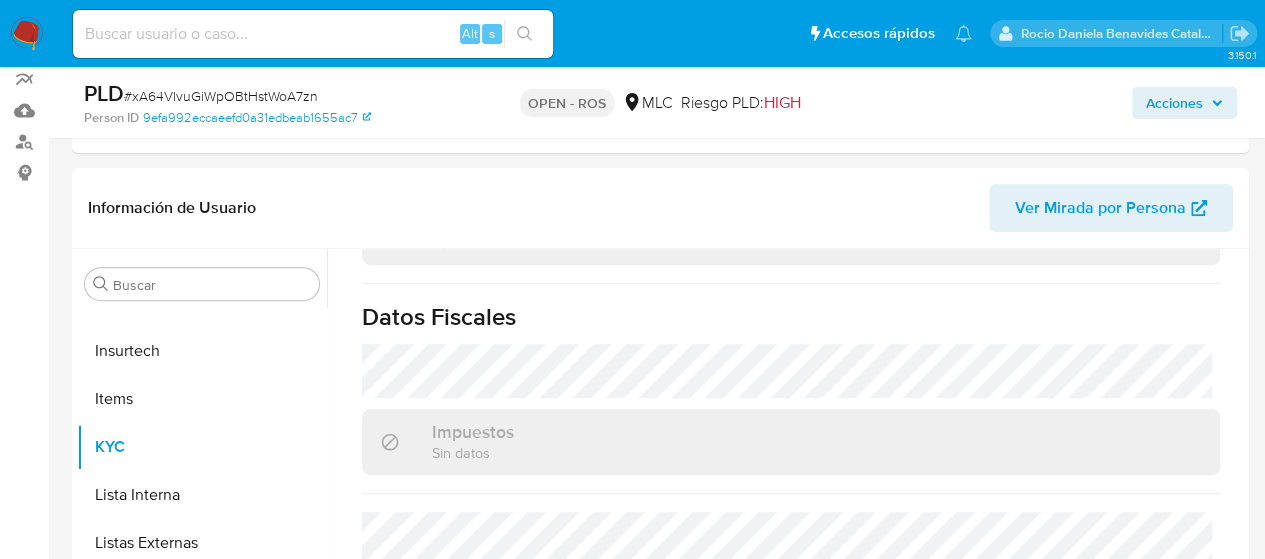 scroll, scrollTop: 1121, scrollLeft: 0, axis: vertical 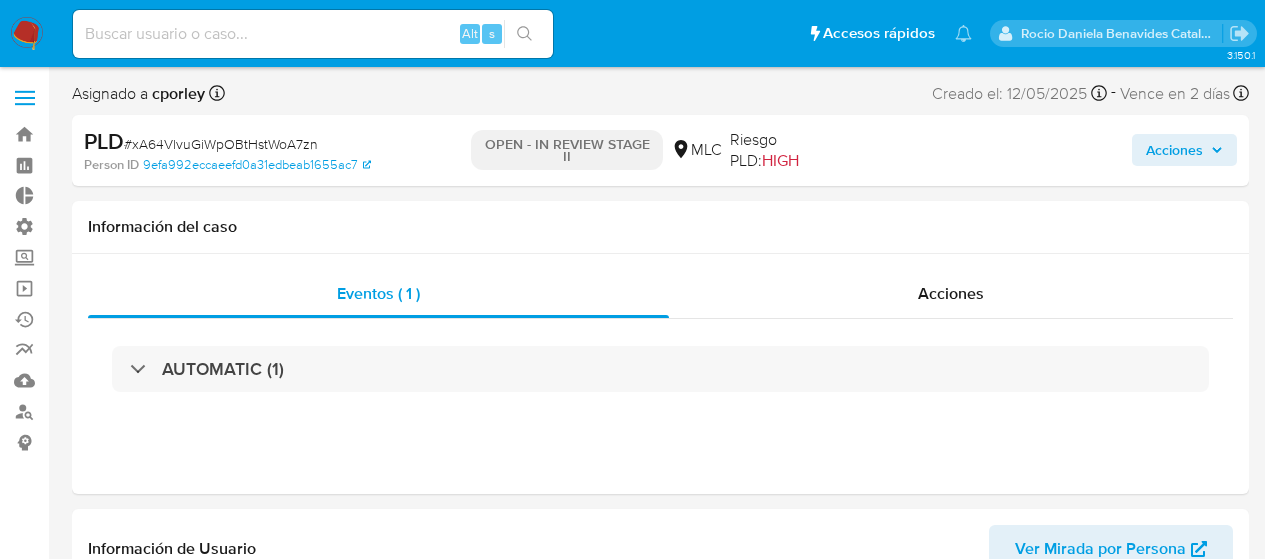select on "10" 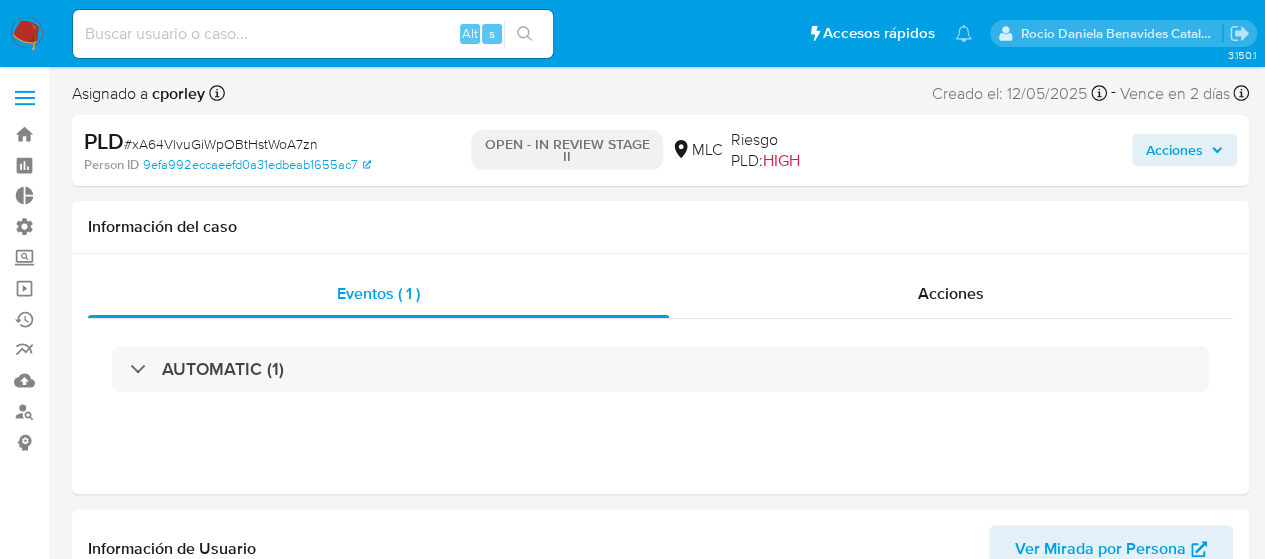 scroll, scrollTop: 797, scrollLeft: 0, axis: vertical 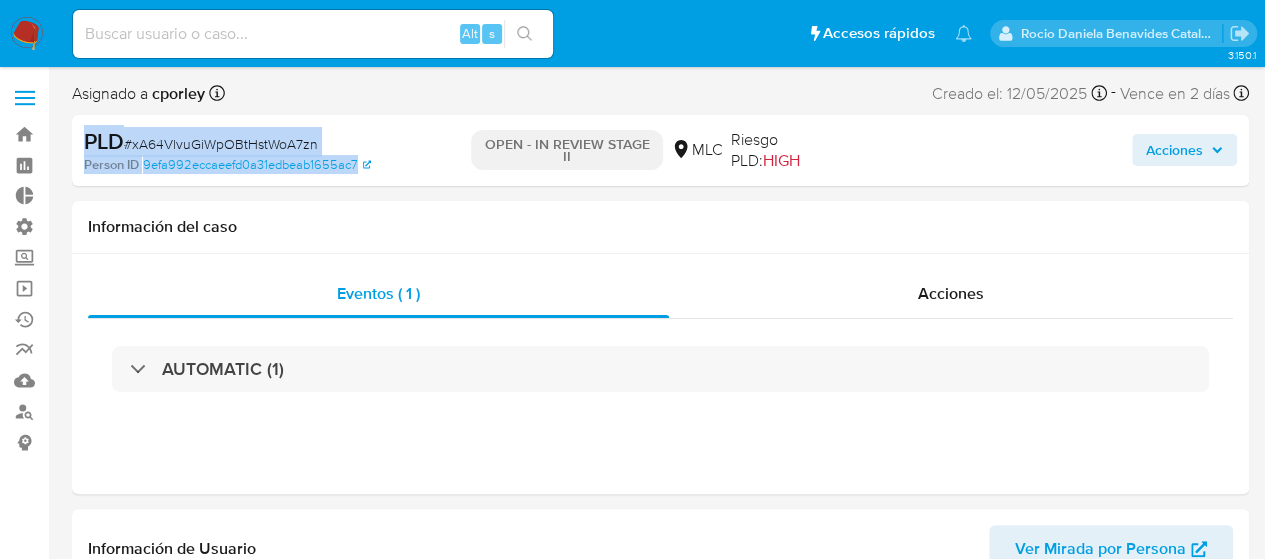 drag, startPoint x: 416, startPoint y: 173, endPoint x: 87, endPoint y: 130, distance: 331.79813 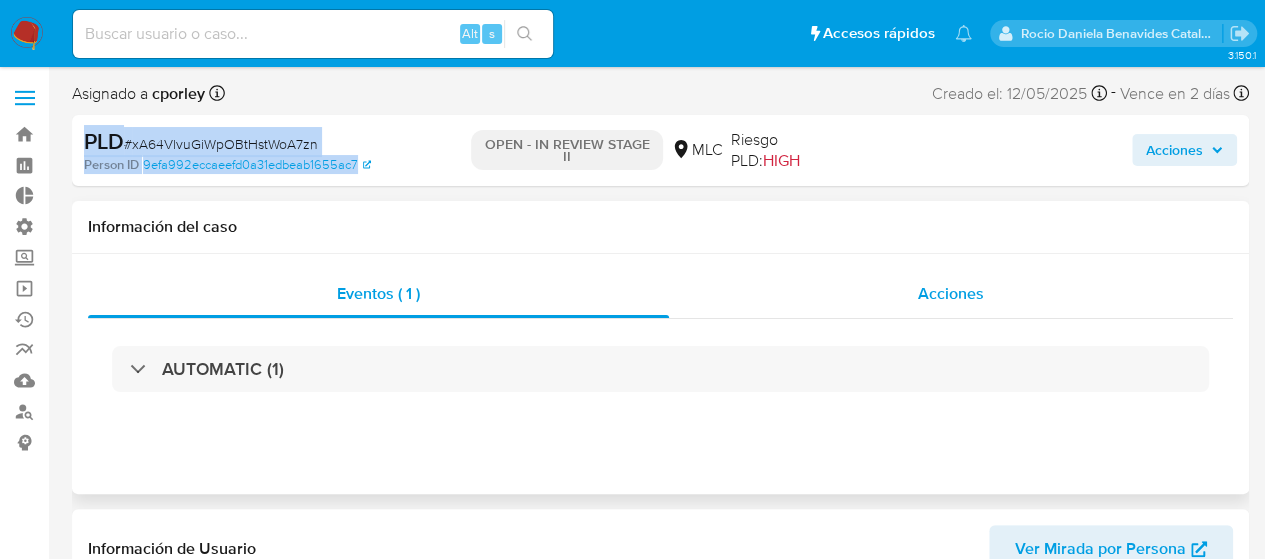 click on "Acciones" at bounding box center [951, 293] 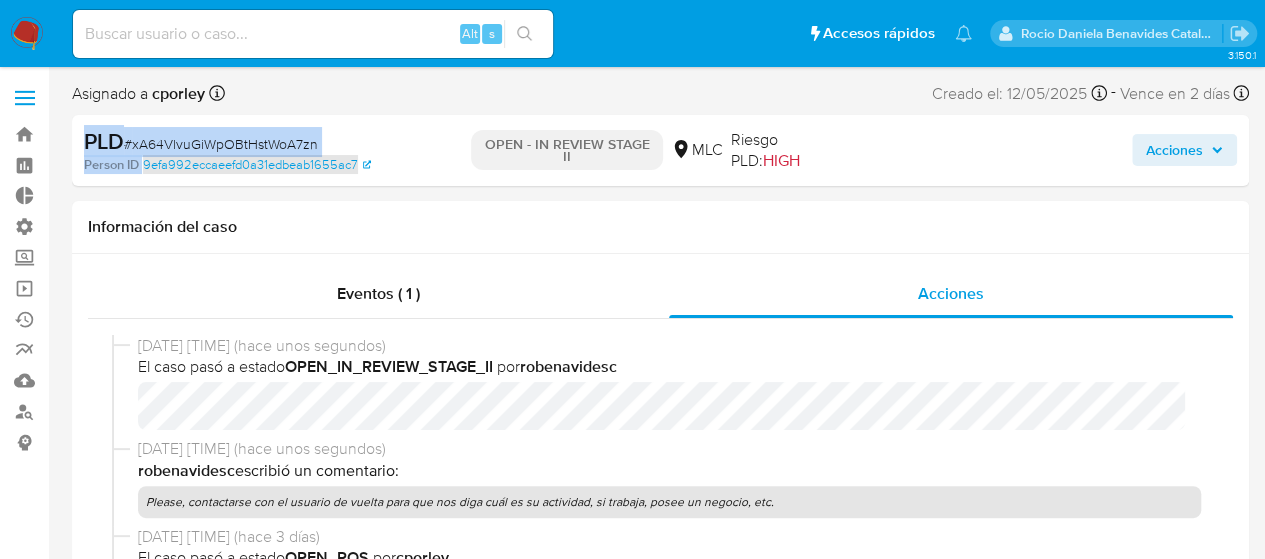 click on "Acciones" at bounding box center (1174, 150) 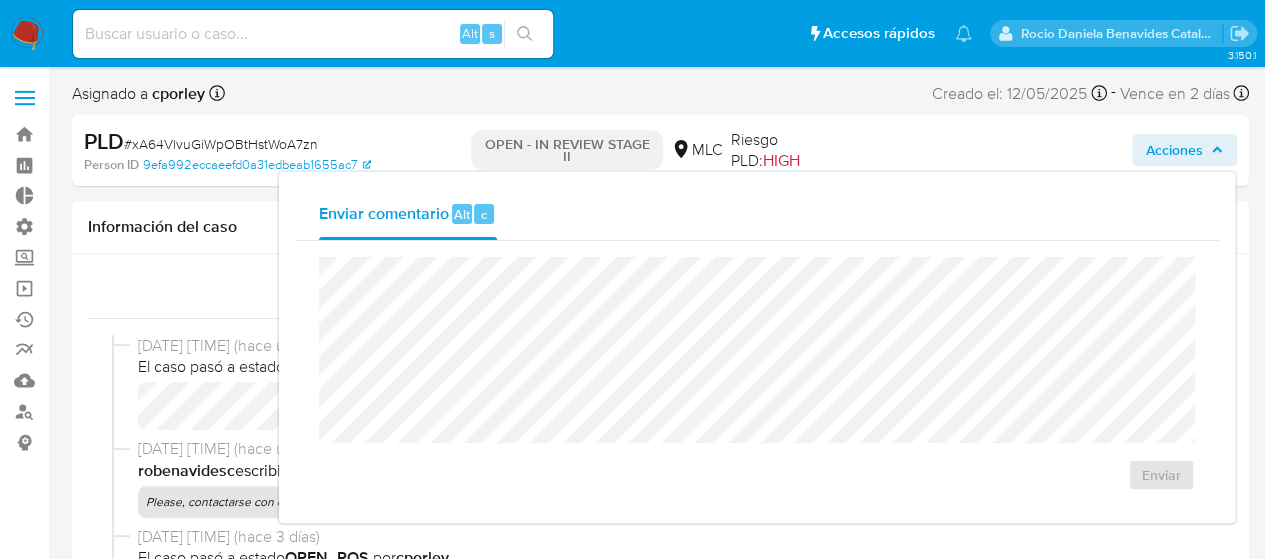 click on "Acciones Enviar comentario Alt c Enviar" at bounding box center (1047, 150) 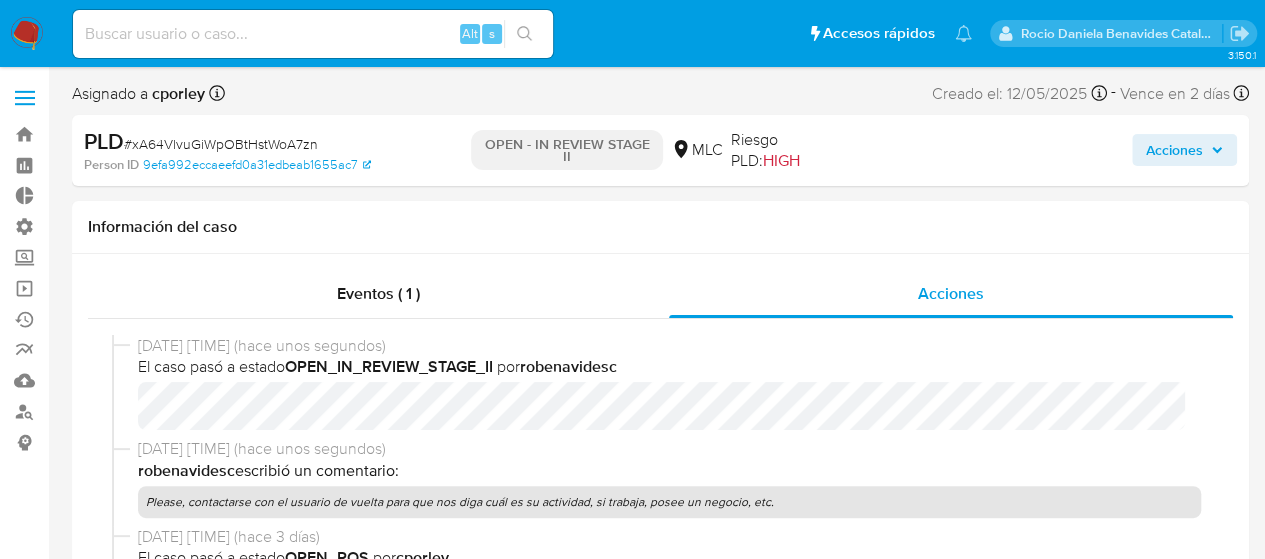 click on "Acciones" at bounding box center (1174, 150) 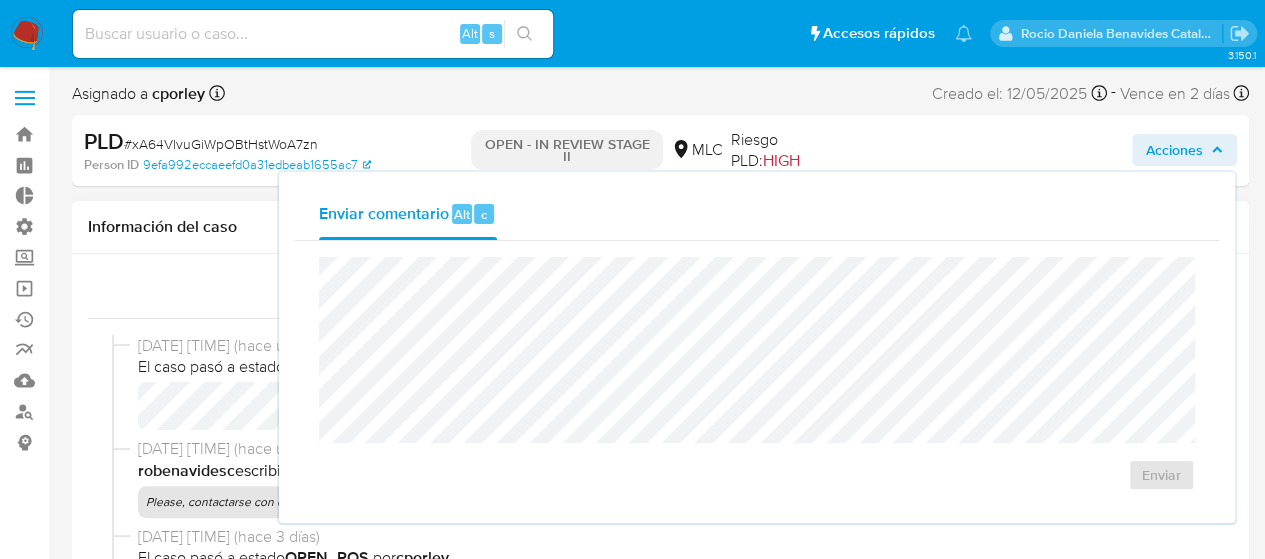 click on "08/08/2025 11:47:05 (hace unos segundos) El caso pasó a estado  OPEN_IN_REVIEW_STAGE_II      por  robenavidesc 08/08/2025 11:46:44 (hace unos segundos) robenavidesc  escribió un comentario: Please, contactarse con el usuario de vuelta para que nos diga cuál es su actividad, si trabaja, posee un negocio, etc. 05/08/2025 11:03:11 (hace 3 días) El caso pasó a estado  OPEN_ROS      por  cporley 04/08/2025 09:07:03 (hace 4 días) El caso pasó a estado  OPEN_IN_REVIEW_STAGE_II      por  cporley 04/08/2025 09:07:03 (hace 4 días) El caso fue asignado a  cporley  por  cporley 30/07/2025 16:15:00 (hace 9 días) El caso pasó a estado  STANDBY_ROI_PROPOSAL      por  nluzardo 30/07/2025 16:14:21 (hace 9 días) nluzardo  subió un archivo: 133834489 - Caselog.pdf 30/07/2025 16:14:21 (hace 9 días) nluzardo  subió un archivo: 133834489 - Tablas Transaccionales 2025 v1.2.xlsx 30/07/2025 16:13:47 (hace 9 días) El caso pasó a estado  OPEN_IN_REVIEW_STAGE_I      por  nluzardo 30/07/2025 16:13:47 (hace 9 días)  por" at bounding box center (660, 455) 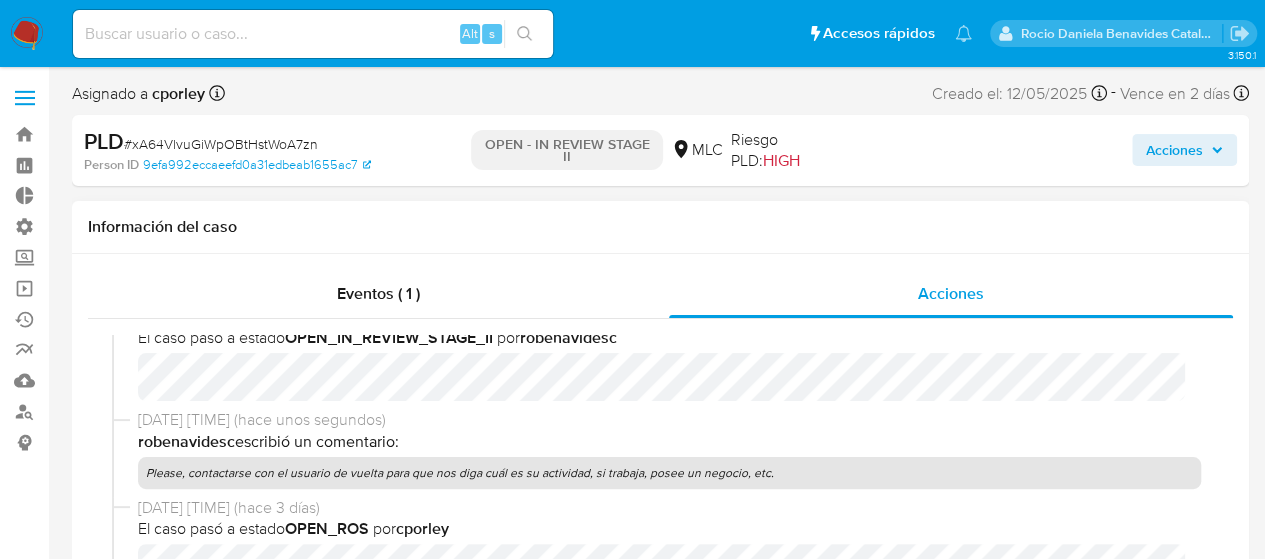 scroll, scrollTop: 0, scrollLeft: 0, axis: both 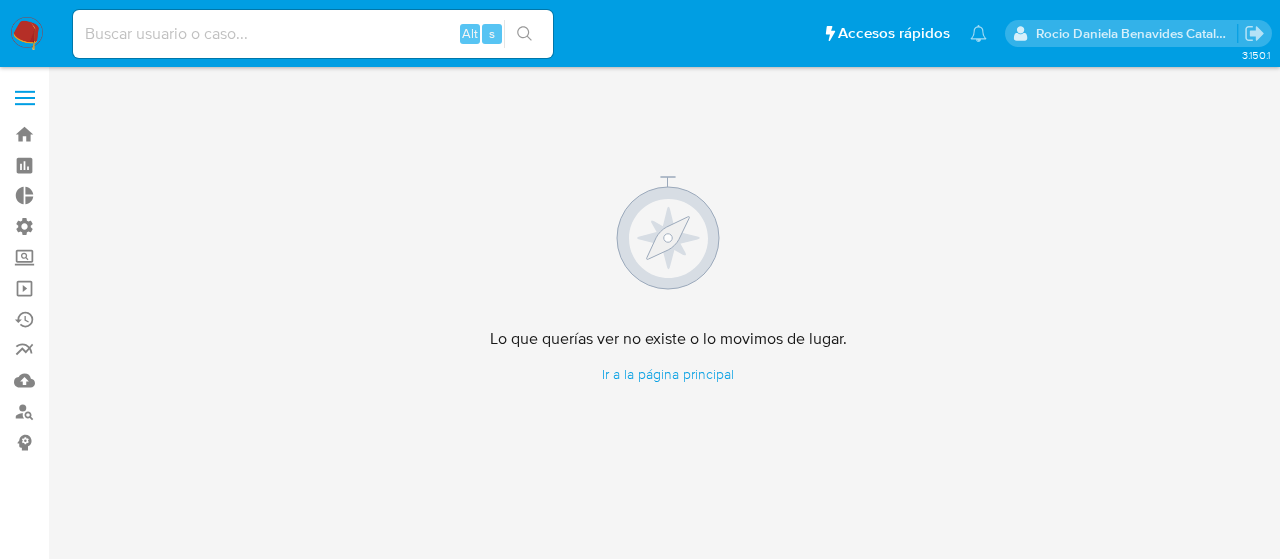 click at bounding box center (313, 34) 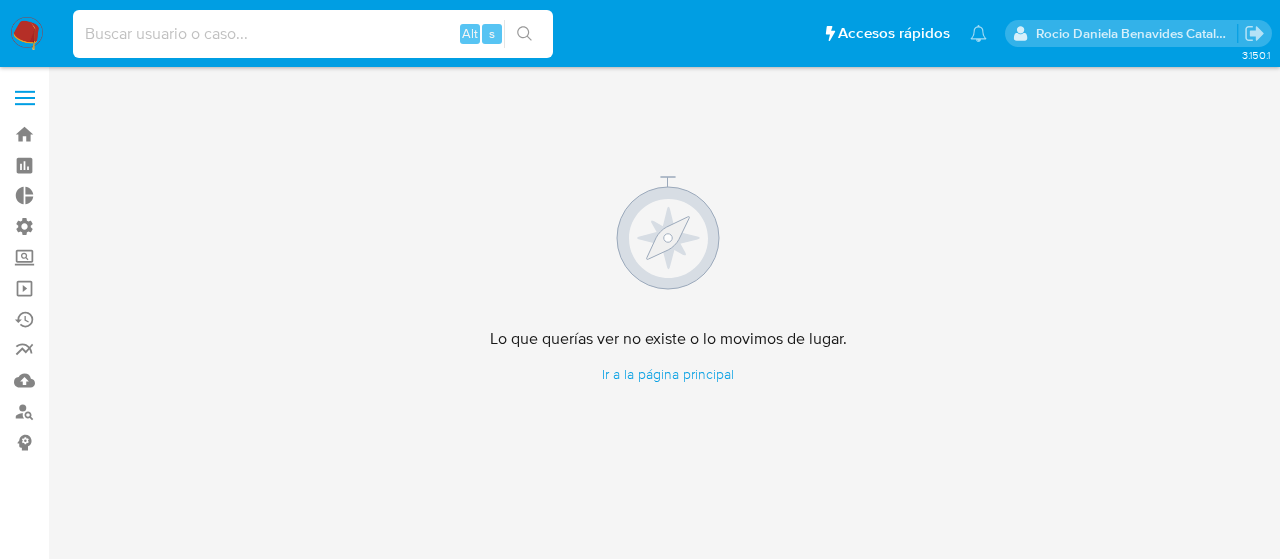 paste on "UvFrwp0EsJDMiQsgQwqx9jam" 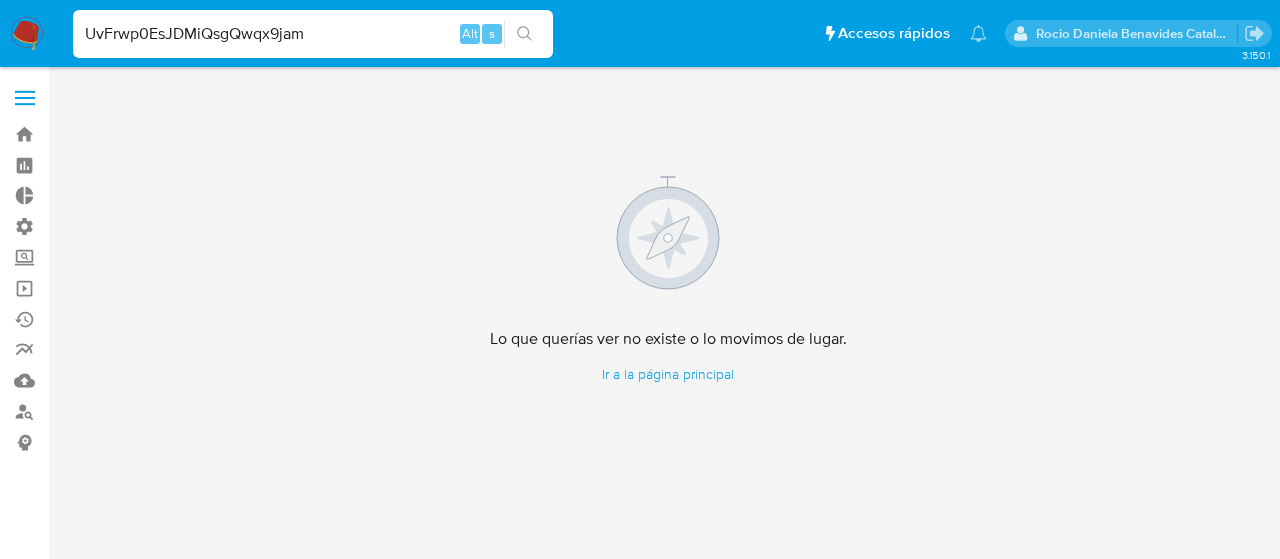 type on "UvFrwp0EsJDMiQsgQwqx9jam" 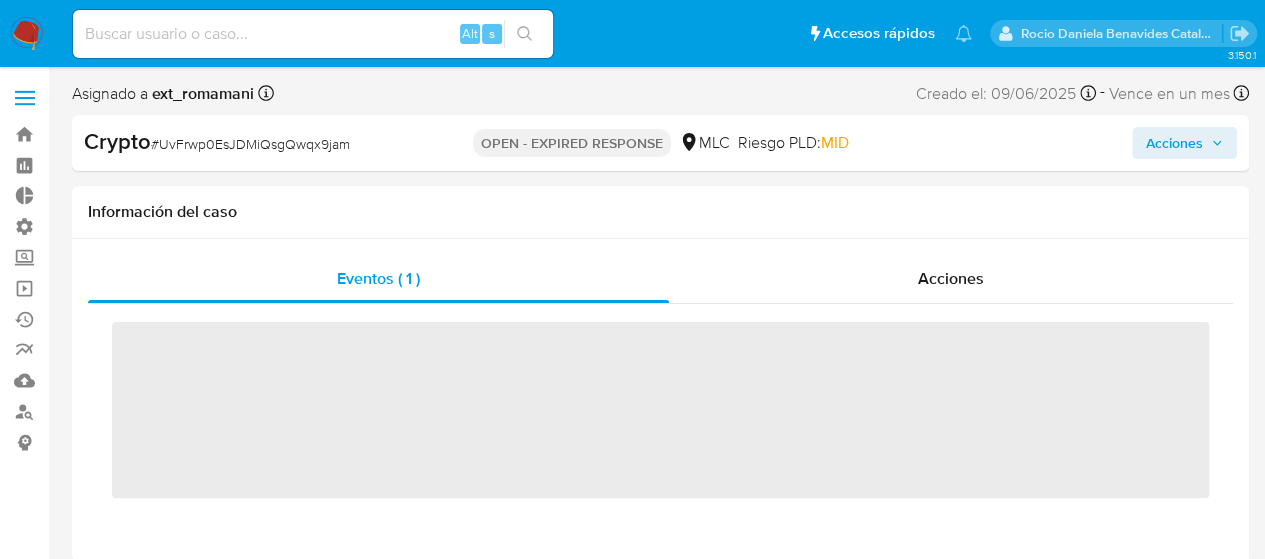 scroll, scrollTop: 797, scrollLeft: 0, axis: vertical 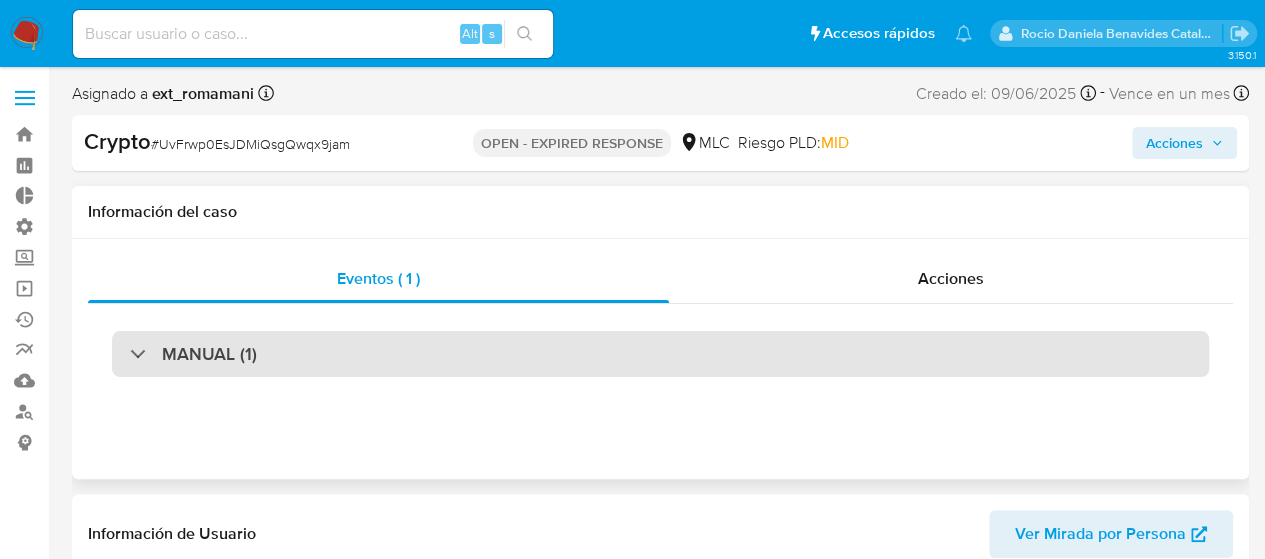 click on "MANUAL (1)" at bounding box center [660, 354] 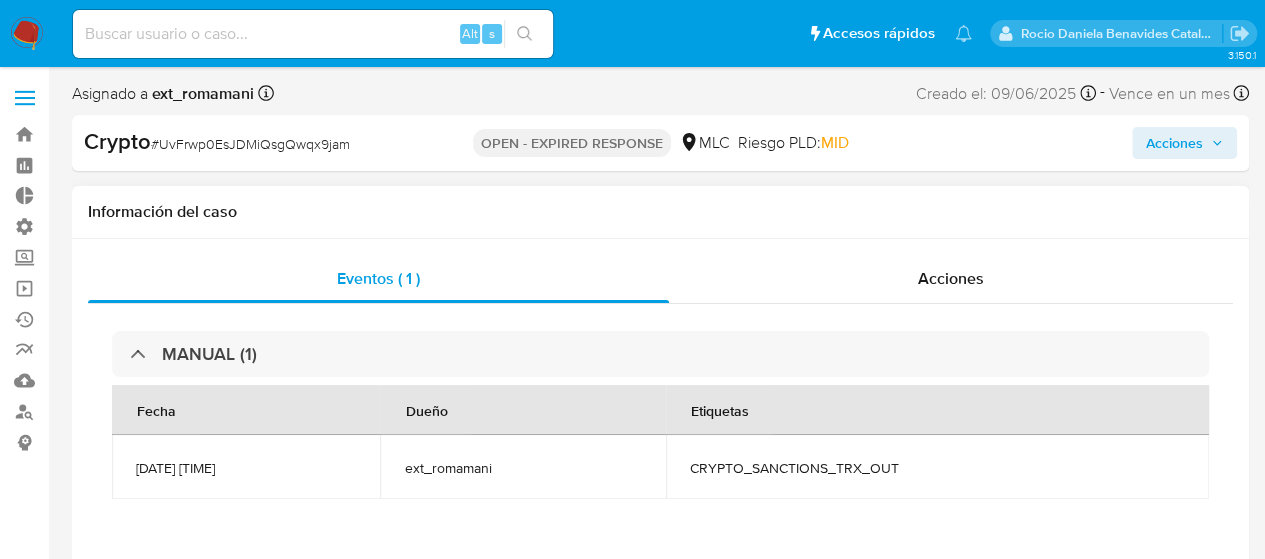 select on "10" 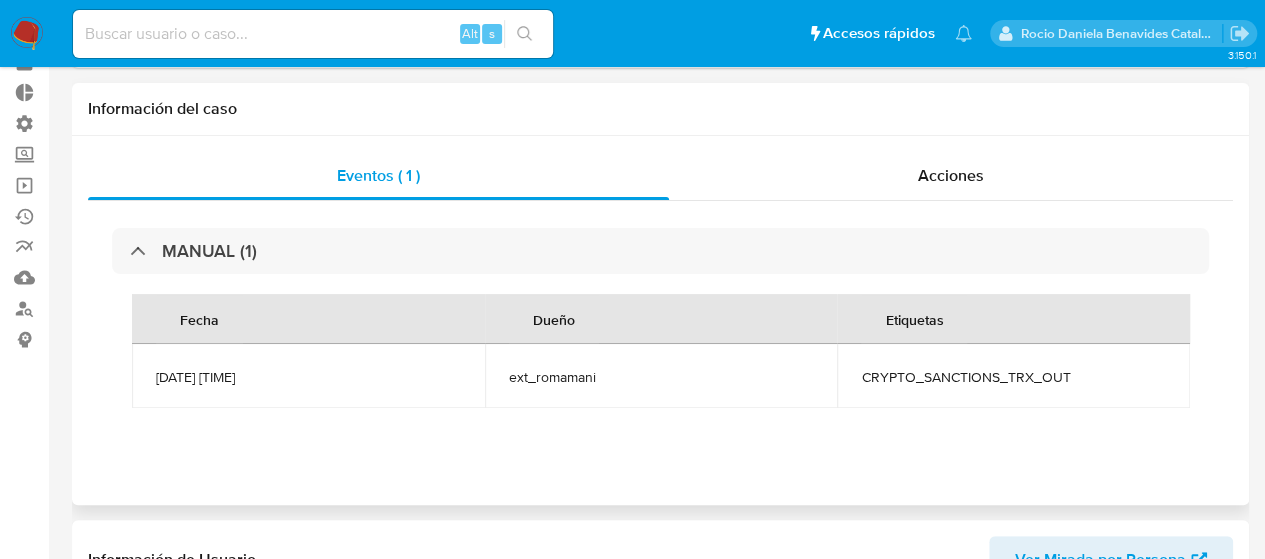 scroll, scrollTop: 0, scrollLeft: 0, axis: both 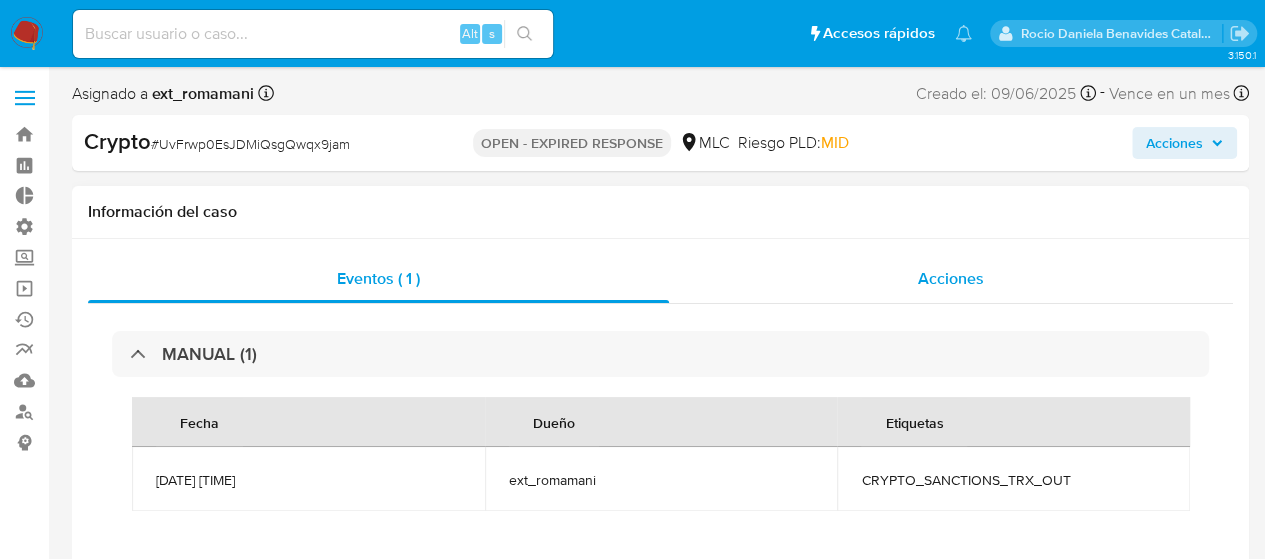 click on "Acciones" at bounding box center (951, 279) 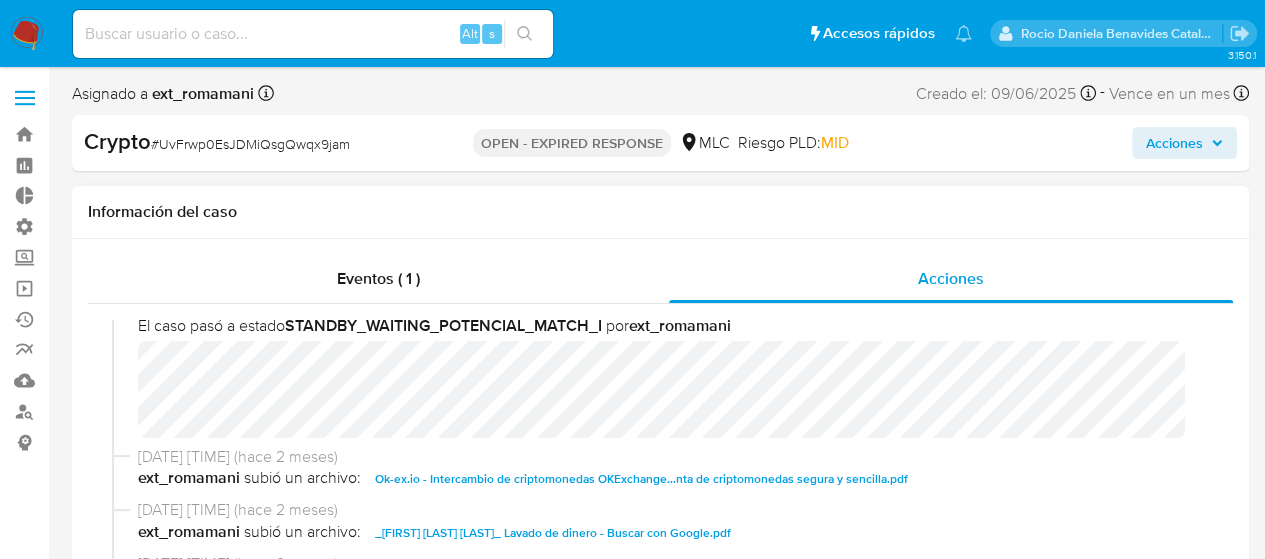 scroll, scrollTop: 2876, scrollLeft: 0, axis: vertical 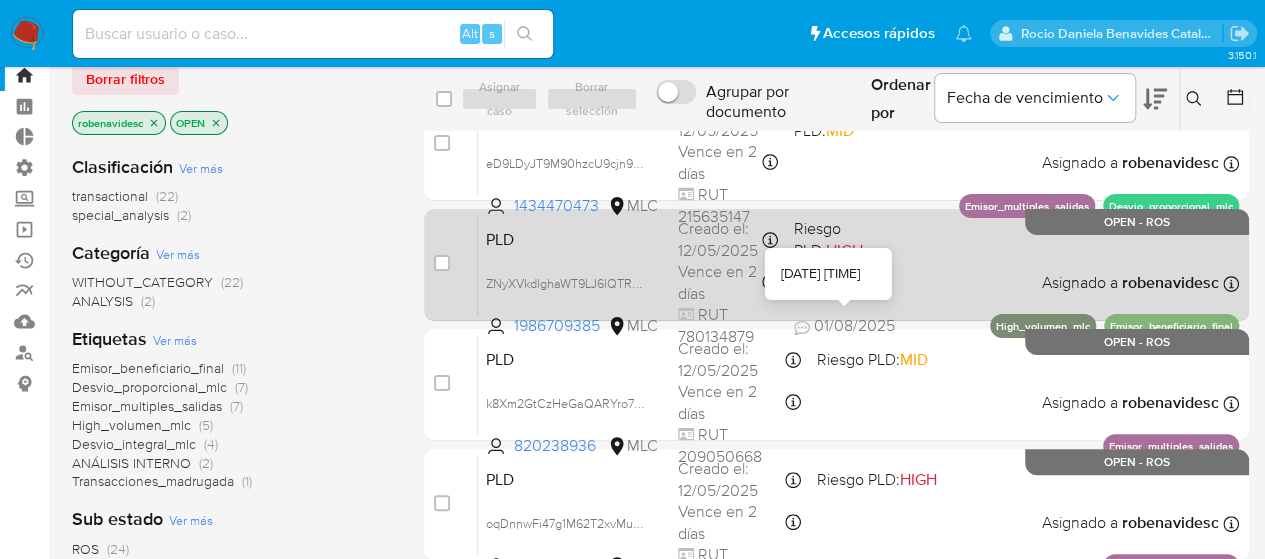 click on "Riesgo PLD:  HIGH" at bounding box center (828, 239) 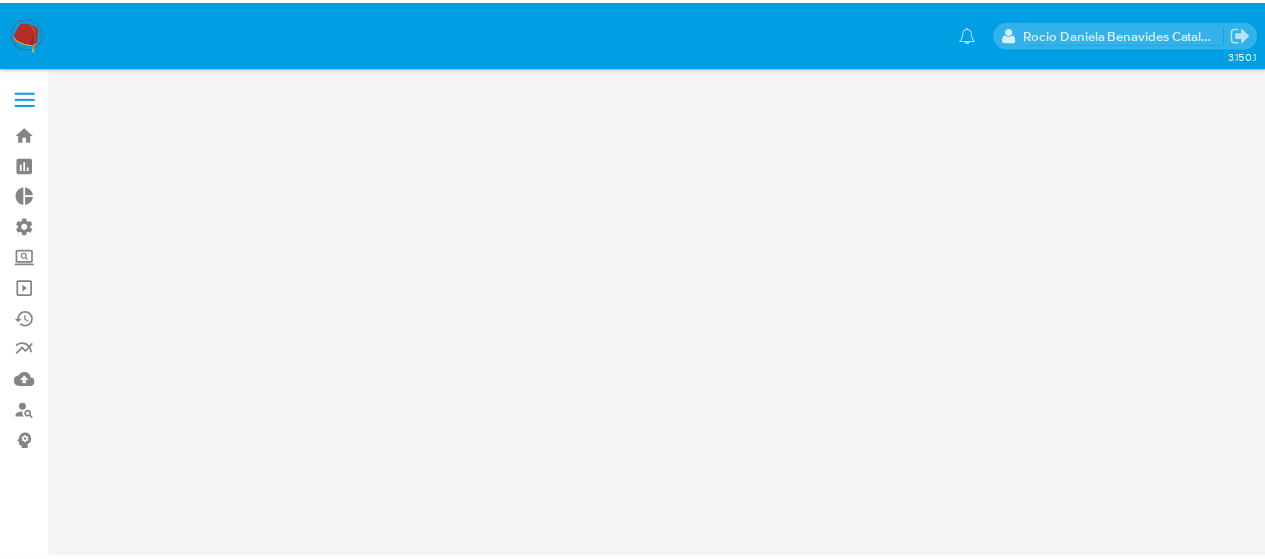 scroll, scrollTop: 0, scrollLeft: 0, axis: both 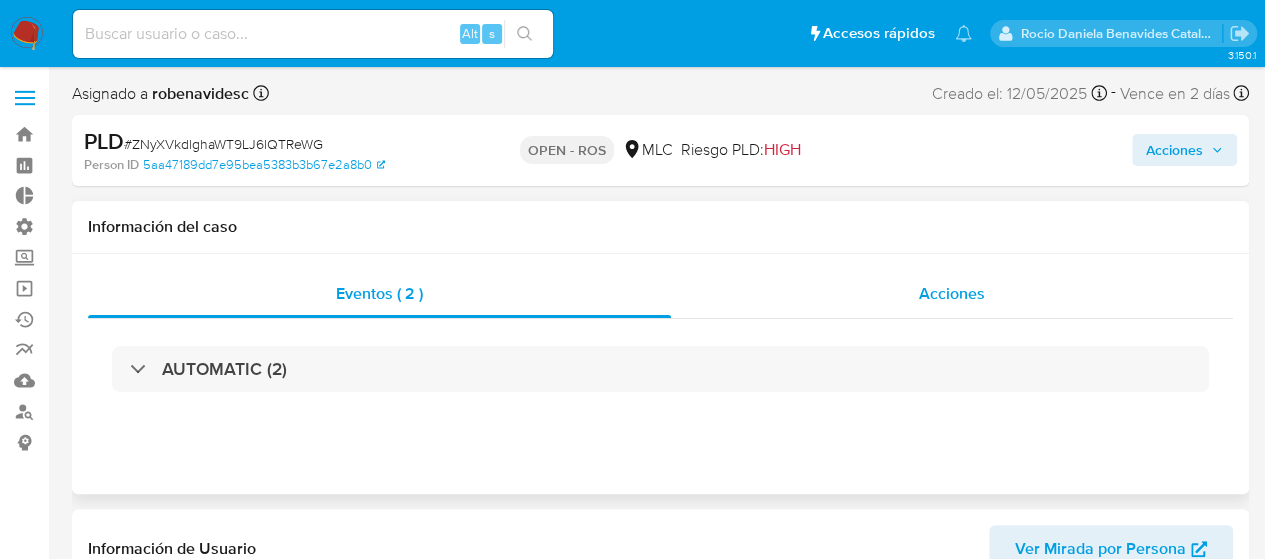 click on "Acciones" at bounding box center [952, 294] 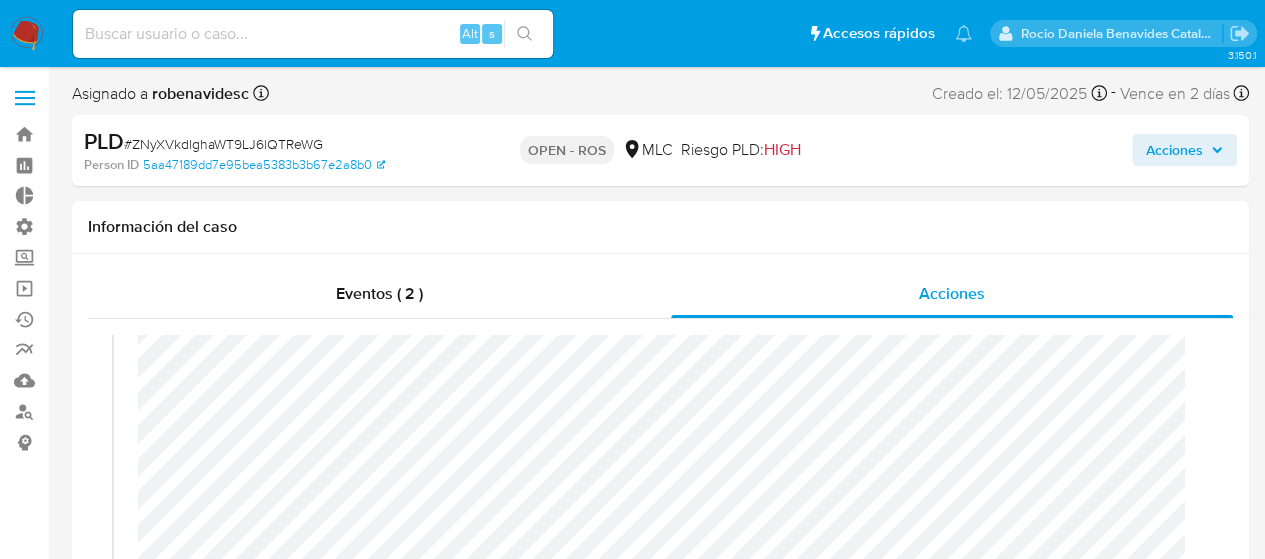 select on "10" 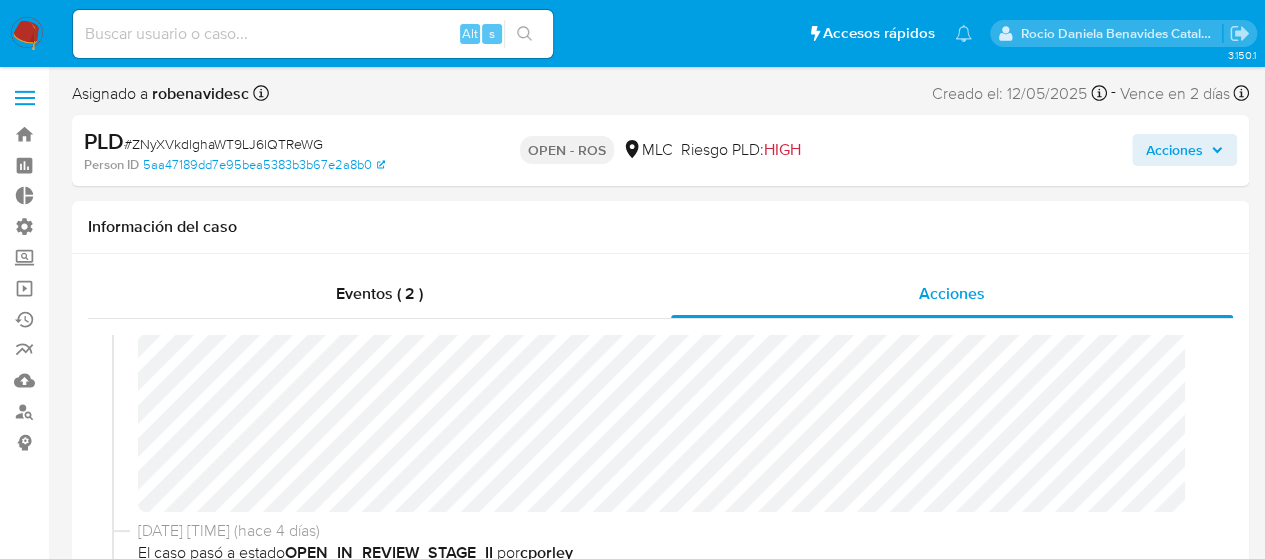 scroll, scrollTop: 309, scrollLeft: 0, axis: vertical 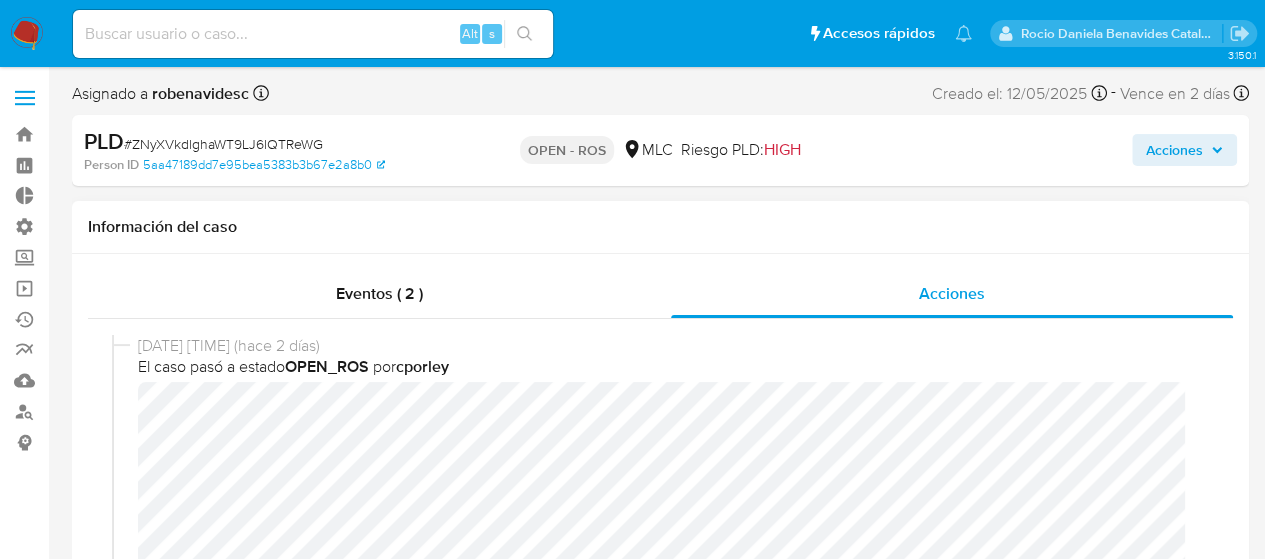 click on "06/08/2025 14:43:44 (hace 2 días) El caso pasó a estado  OPEN_ROS      por  cporley" at bounding box center (660, 581) 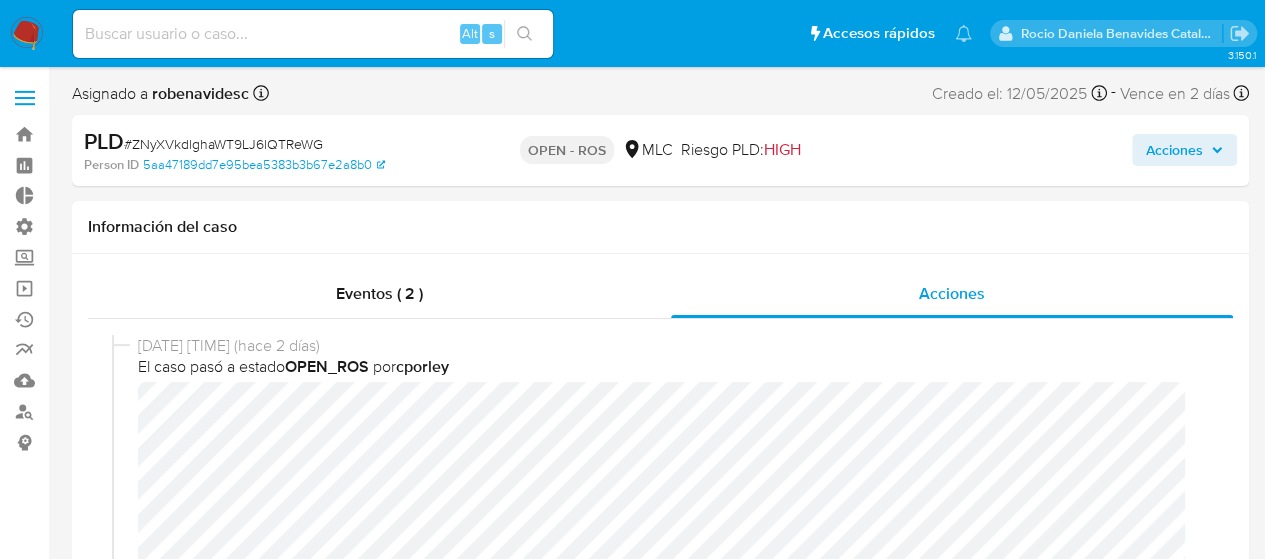 click on "Acciones" at bounding box center [1184, 150] 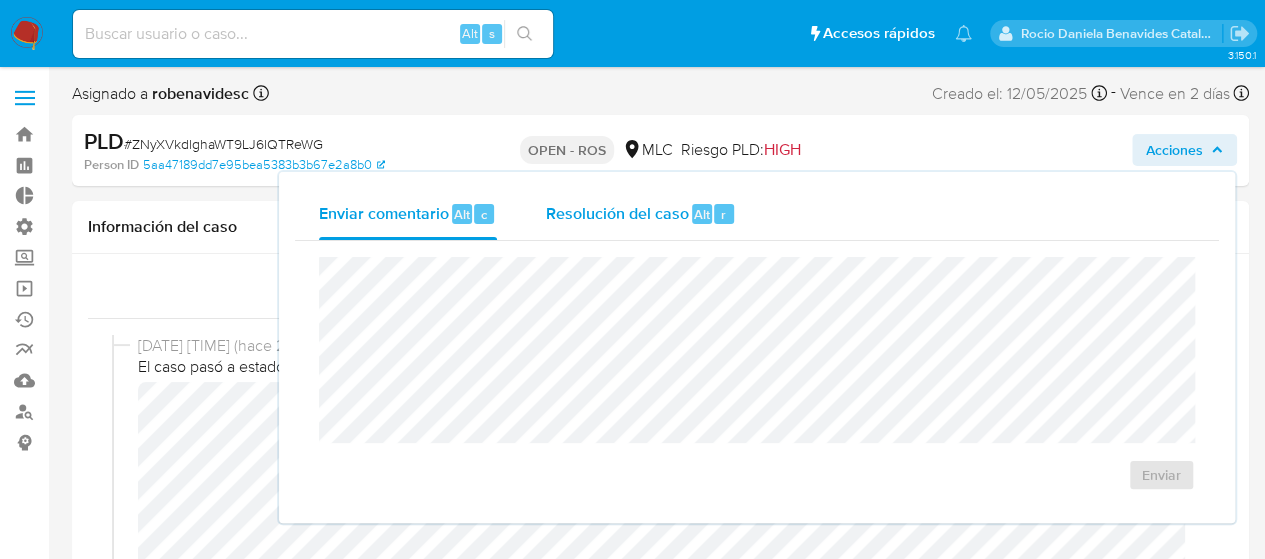 click on "Resolución del caso" at bounding box center (616, 213) 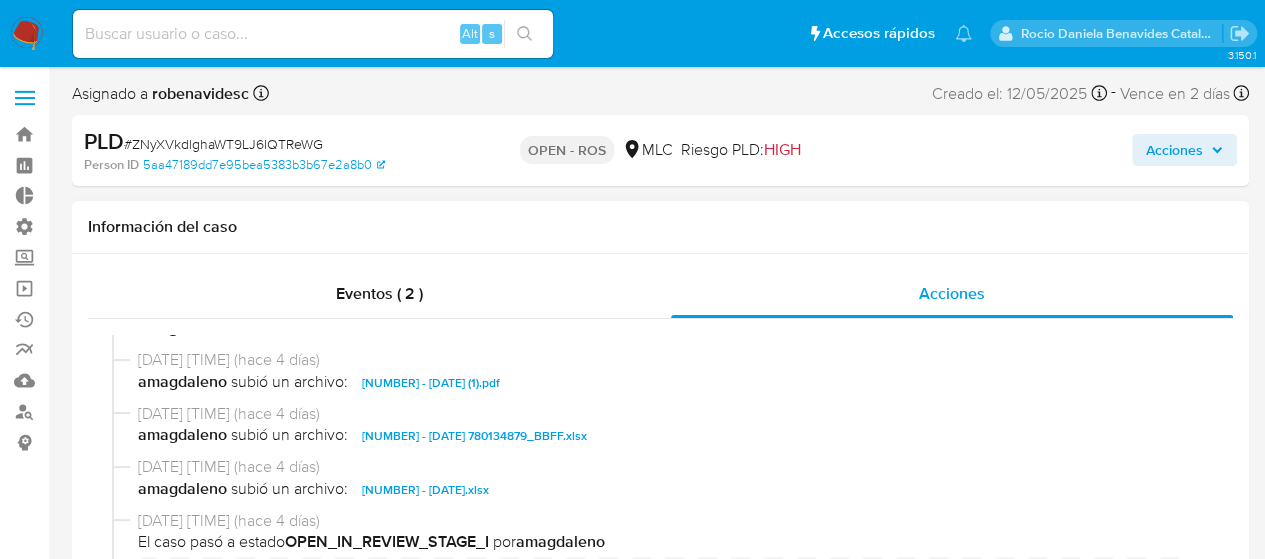 scroll, scrollTop: 753, scrollLeft: 0, axis: vertical 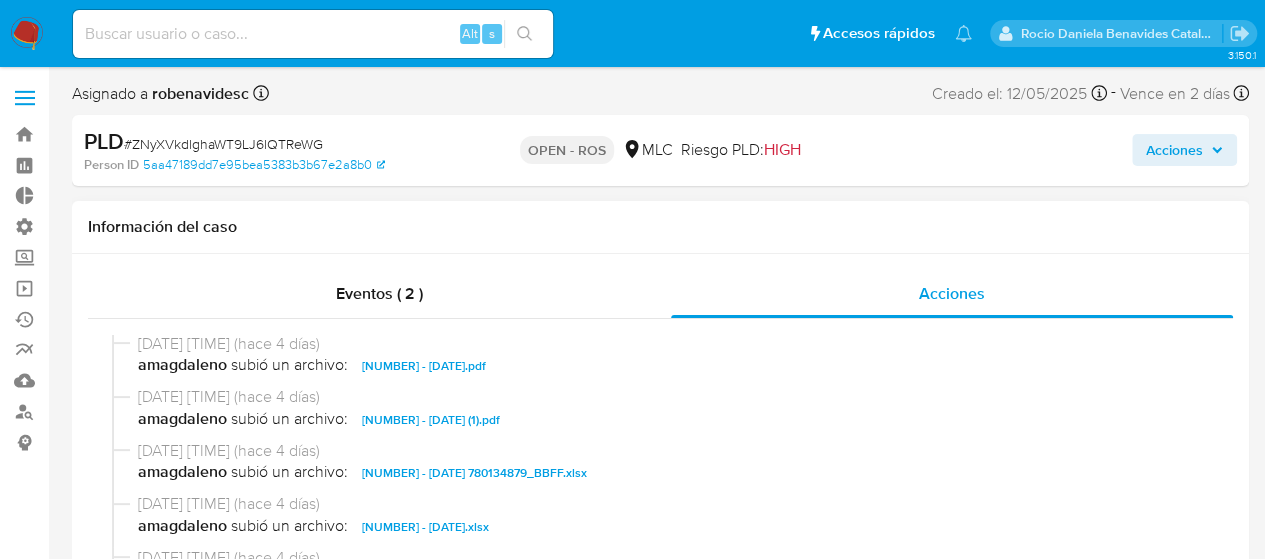 click on "1986709385 - 31_07_2025.pdf" at bounding box center (424, 366) 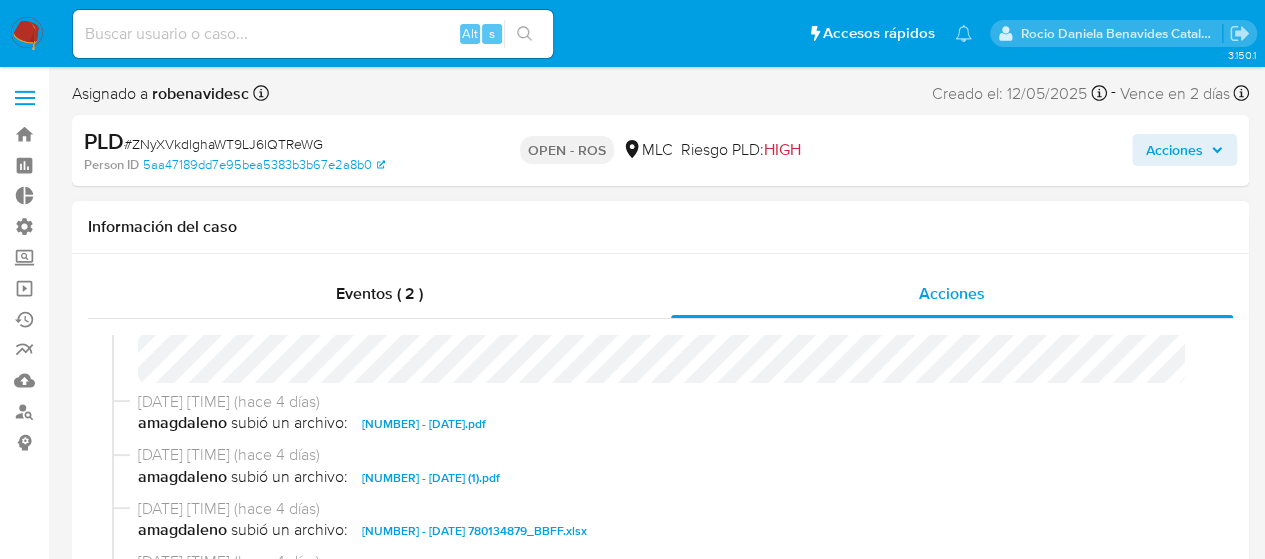 scroll, scrollTop: 690, scrollLeft: 0, axis: vertical 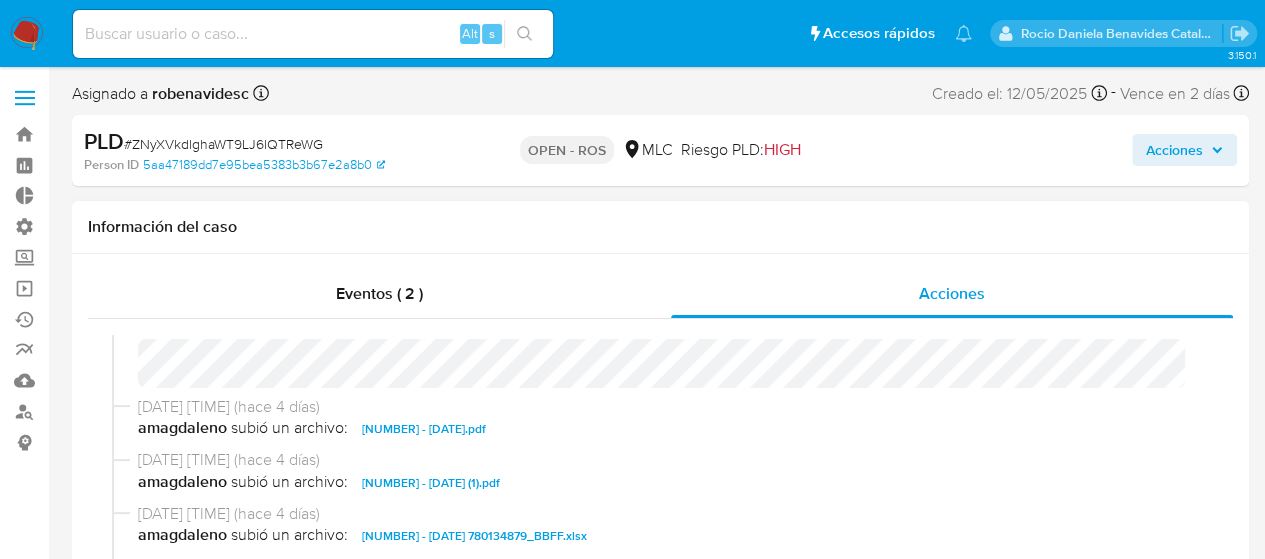 click on "1986709385 - 31_07_2025 (1).pdf" at bounding box center (431, 483) 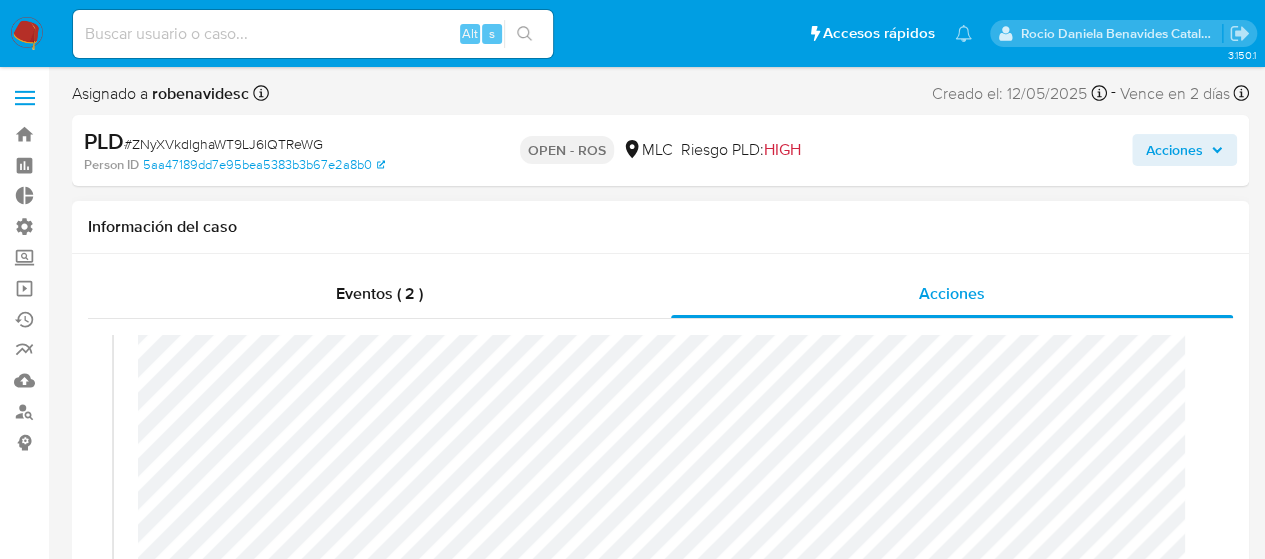 scroll, scrollTop: 0, scrollLeft: 0, axis: both 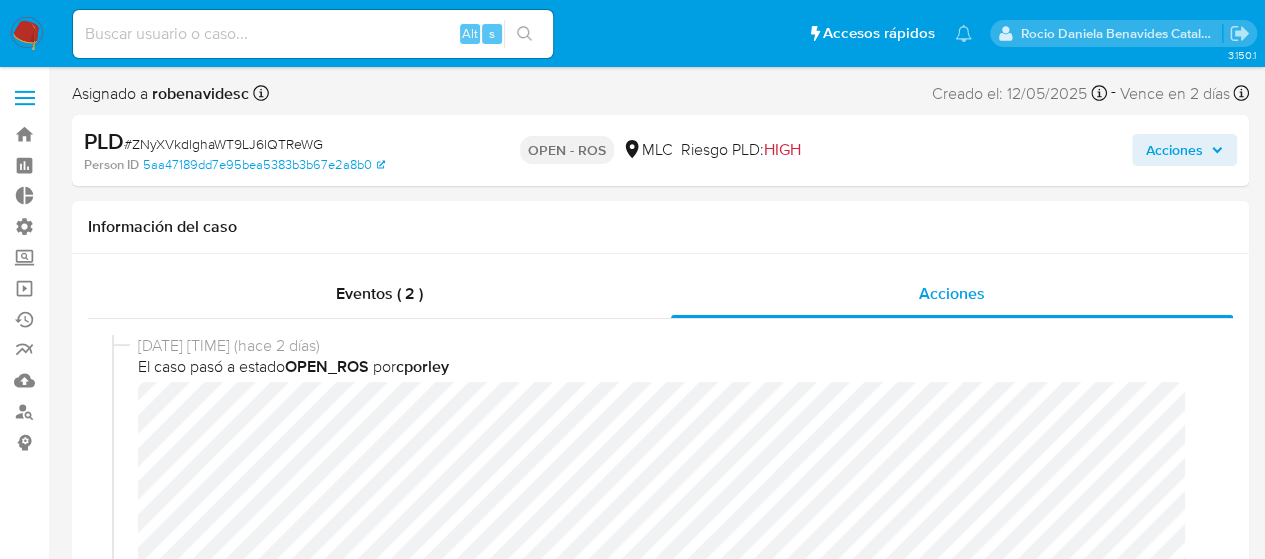 click on "Acciones" at bounding box center (1174, 150) 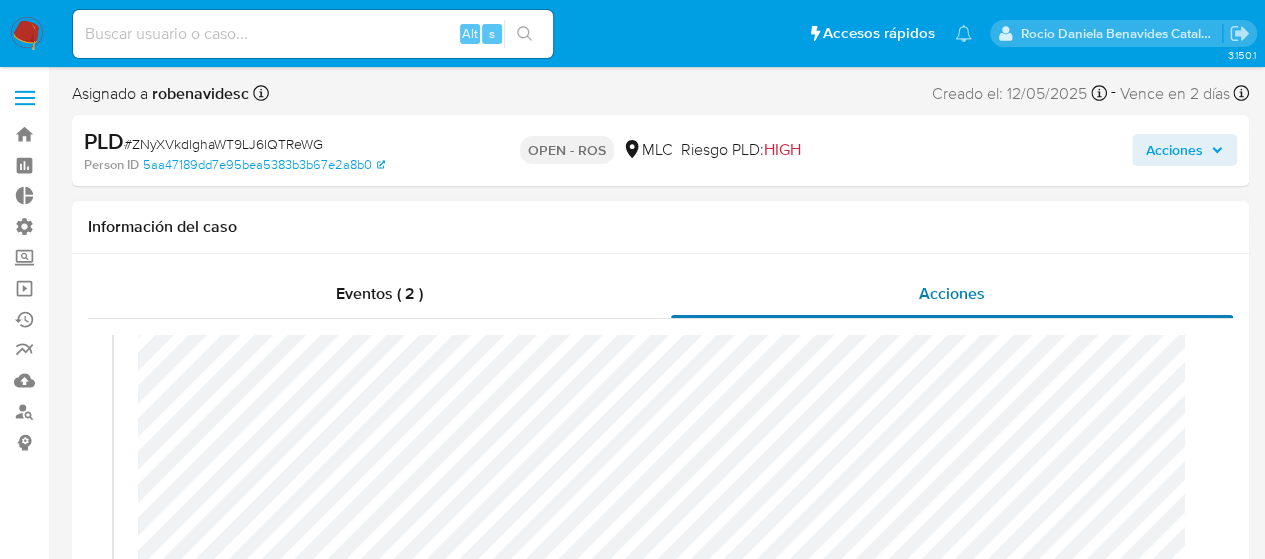 scroll, scrollTop: 0, scrollLeft: 0, axis: both 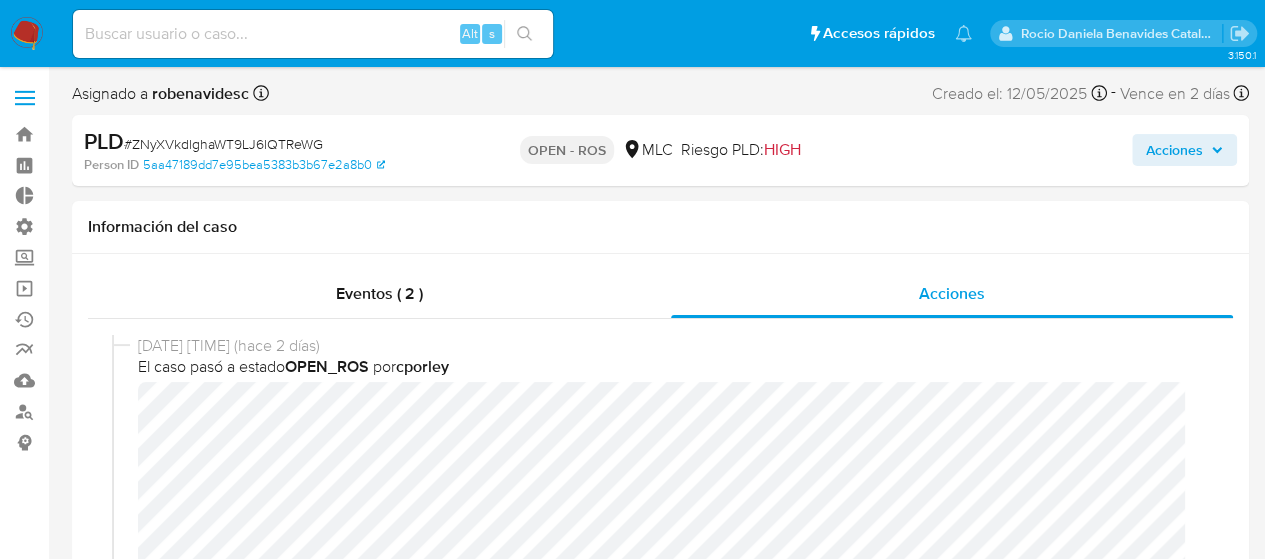 click on "Acciones" at bounding box center (1047, 150) 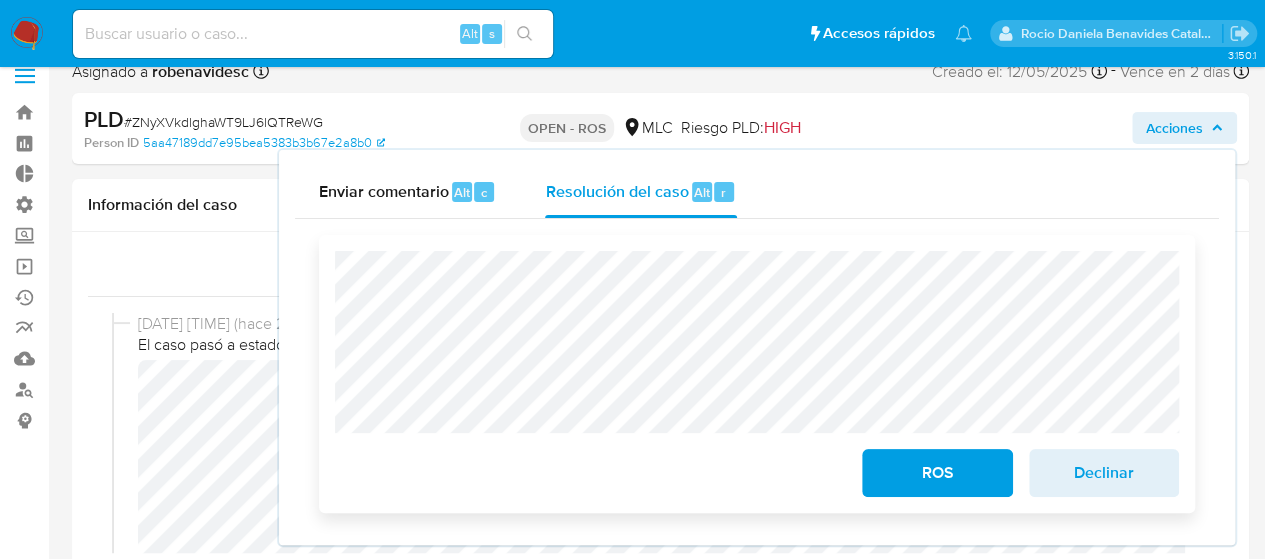 scroll, scrollTop: 31, scrollLeft: 0, axis: vertical 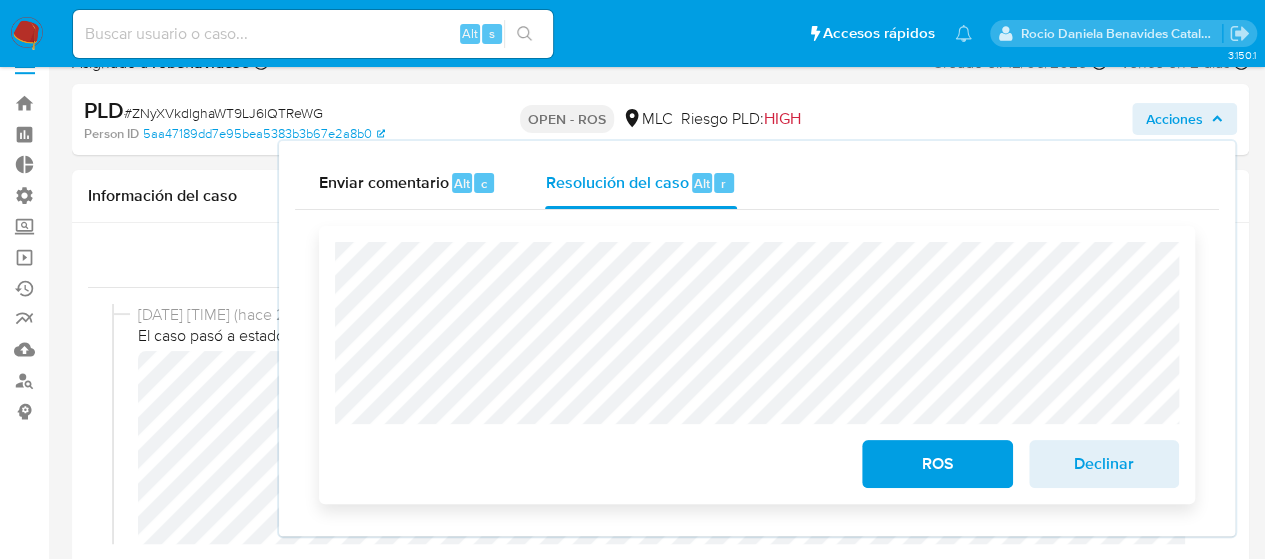 click on "ROS" at bounding box center (937, 464) 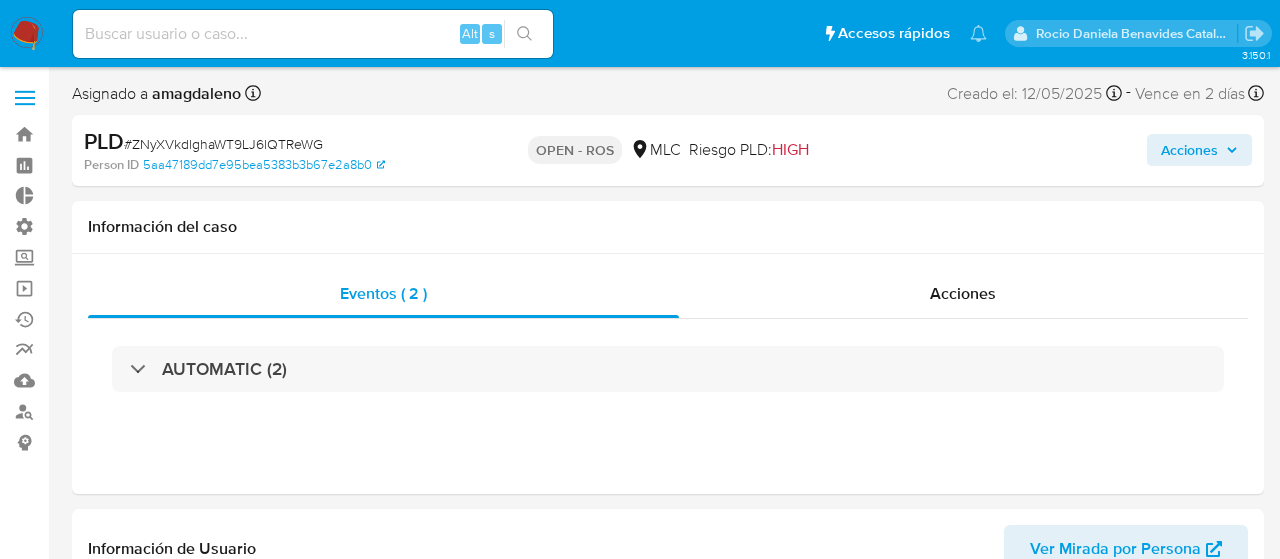 select on "10" 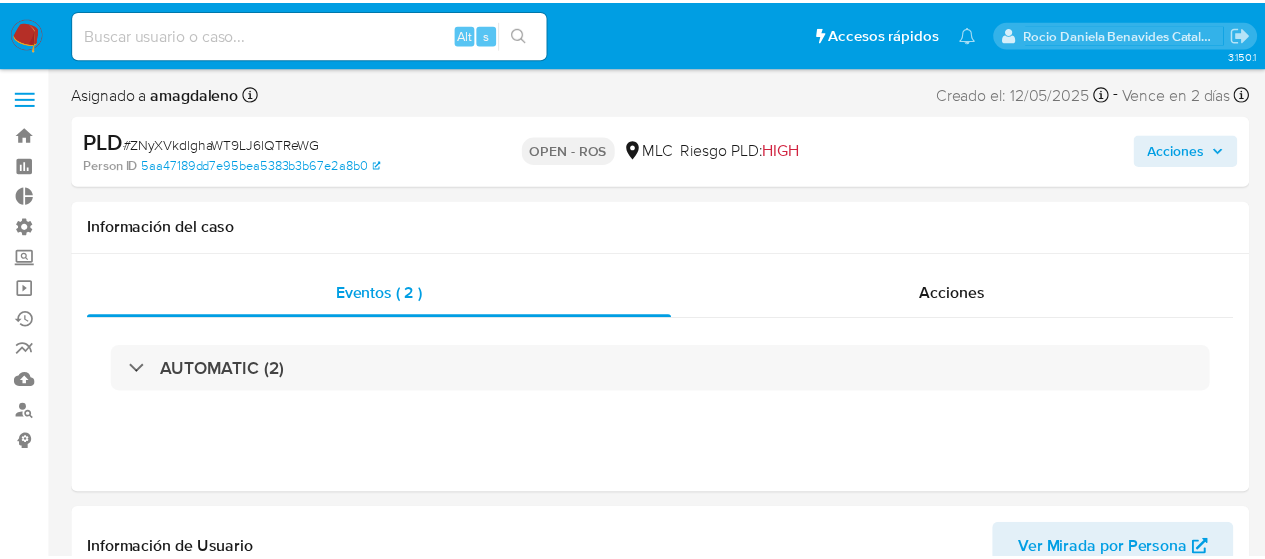 scroll, scrollTop: 0, scrollLeft: 0, axis: both 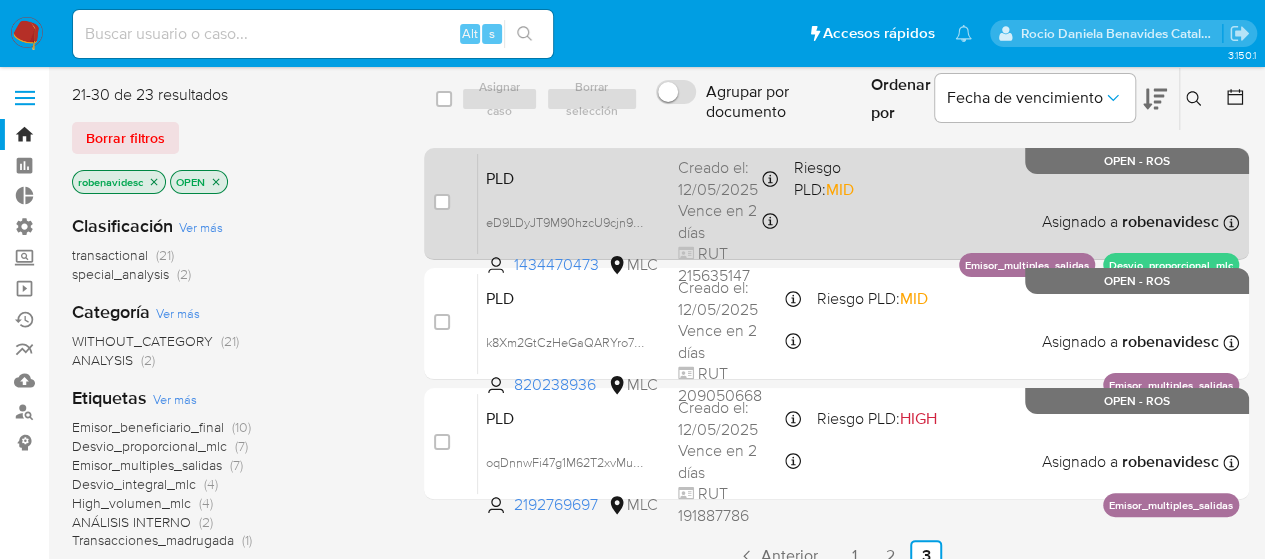 click on "PLD eD9LDyJT9M90hzcU9cjn9ASN 1434470473 MLC Riesgo PLD:  MID Creado el: [DATE]   Creado el: [DATE] [TIME] Vence en 2 días   Vence el [DATE] [TIME] RUT   [NUMBER] Asignado a   [USERNAME]   Asignado el: [DATE] [TIME] Emisor_multiples_salidas Desvio_proporcional_mlc OPEN - ROS" at bounding box center [858, 203] 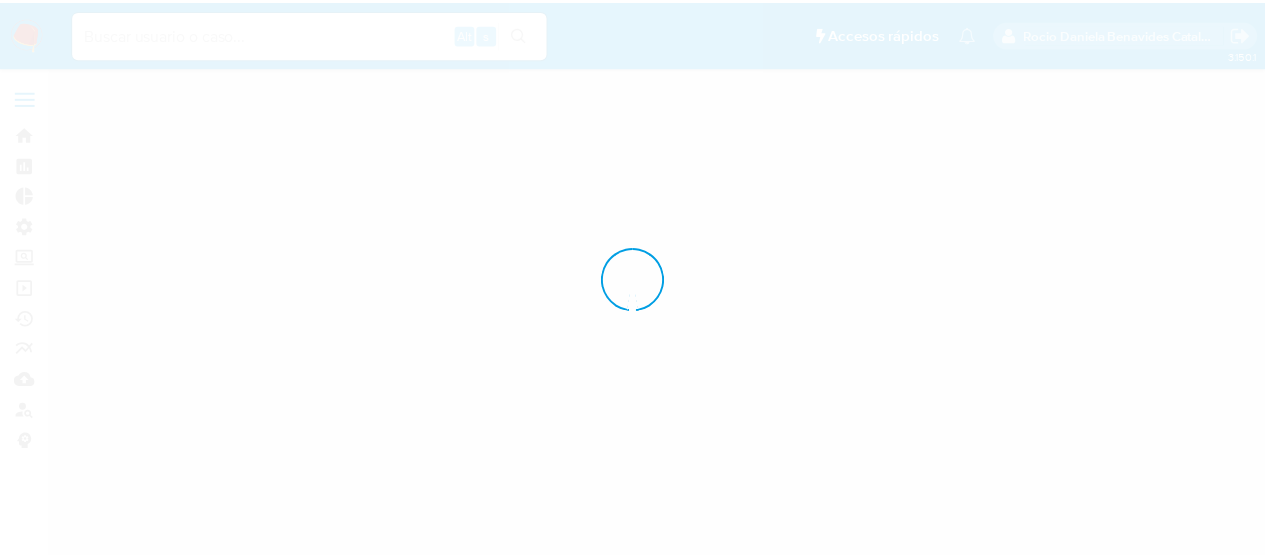 scroll, scrollTop: 0, scrollLeft: 0, axis: both 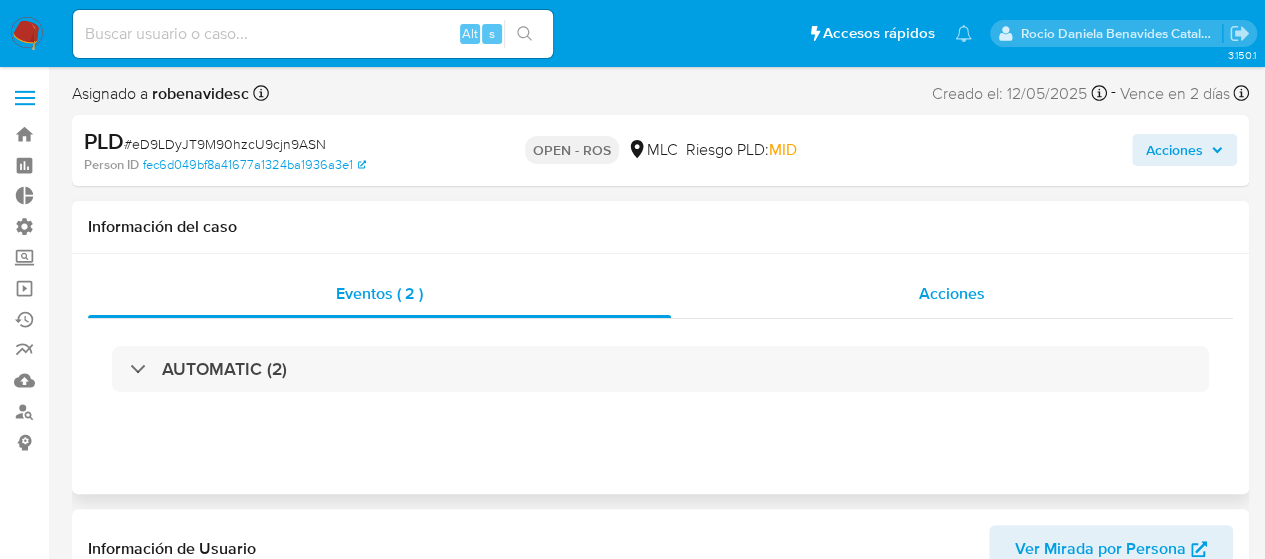 select on "10" 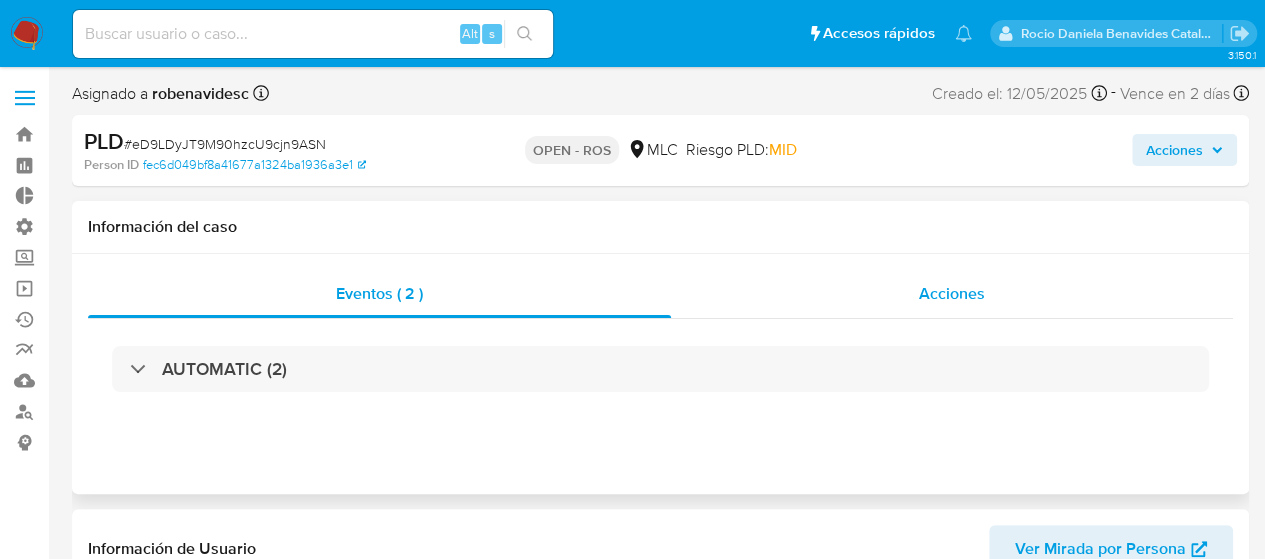 click on "Acciones" at bounding box center [952, 294] 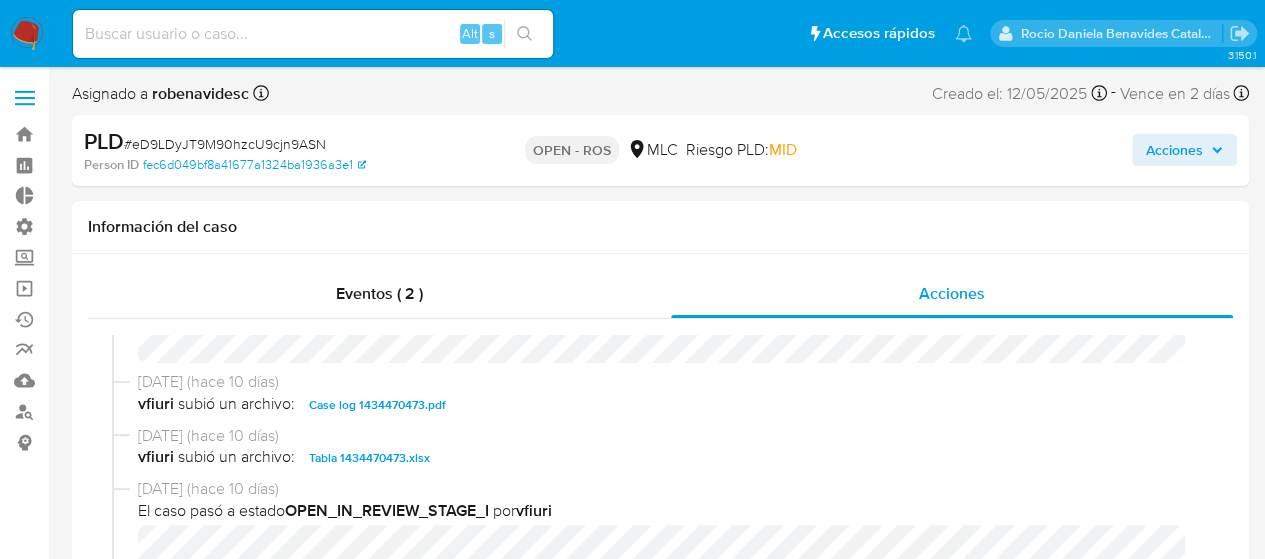 scroll, scrollTop: 602, scrollLeft: 0, axis: vertical 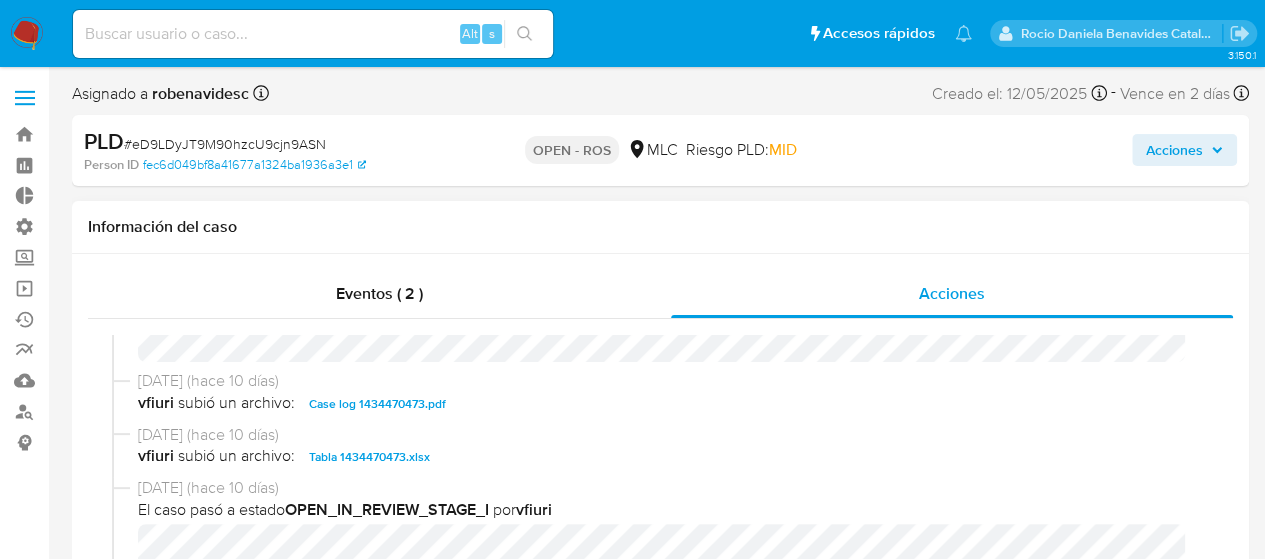 click on "Case log 1434470473.pdf" at bounding box center [377, 404] 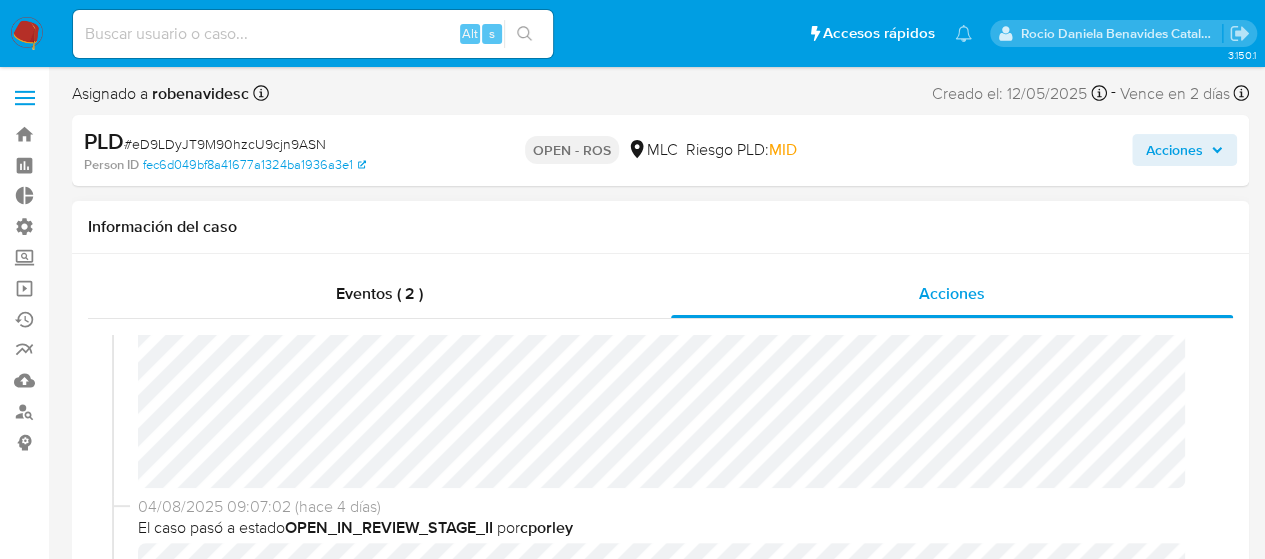 scroll, scrollTop: 210, scrollLeft: 0, axis: vertical 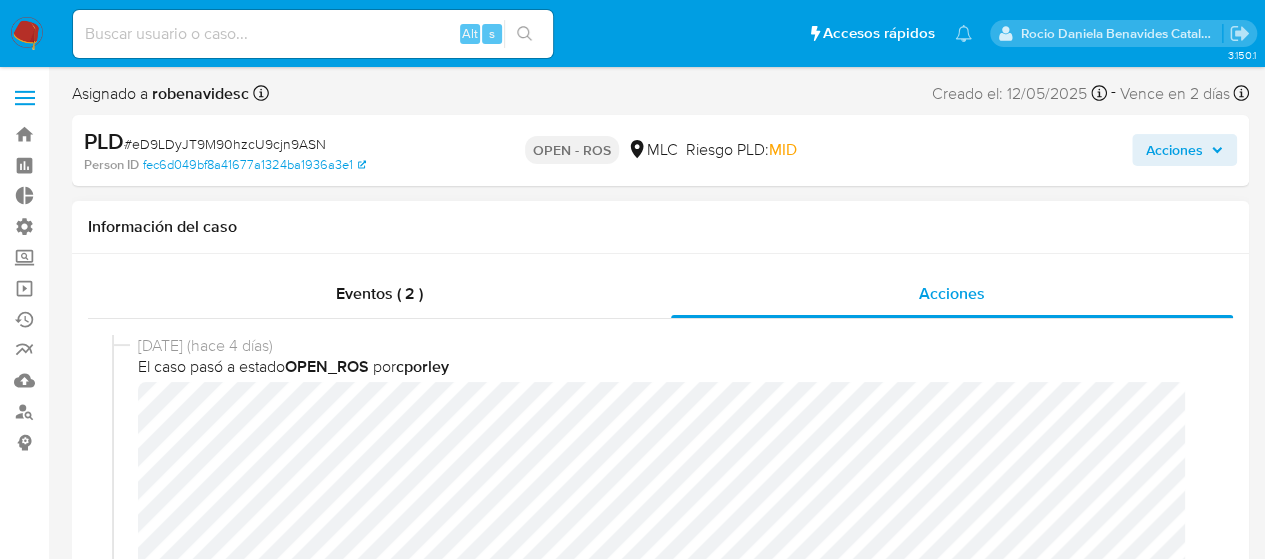 click on "[DATE] (hace 4 días) El caso pasó a estado  OPEN_ROS      por  [USERNAME]" at bounding box center (660, 524) 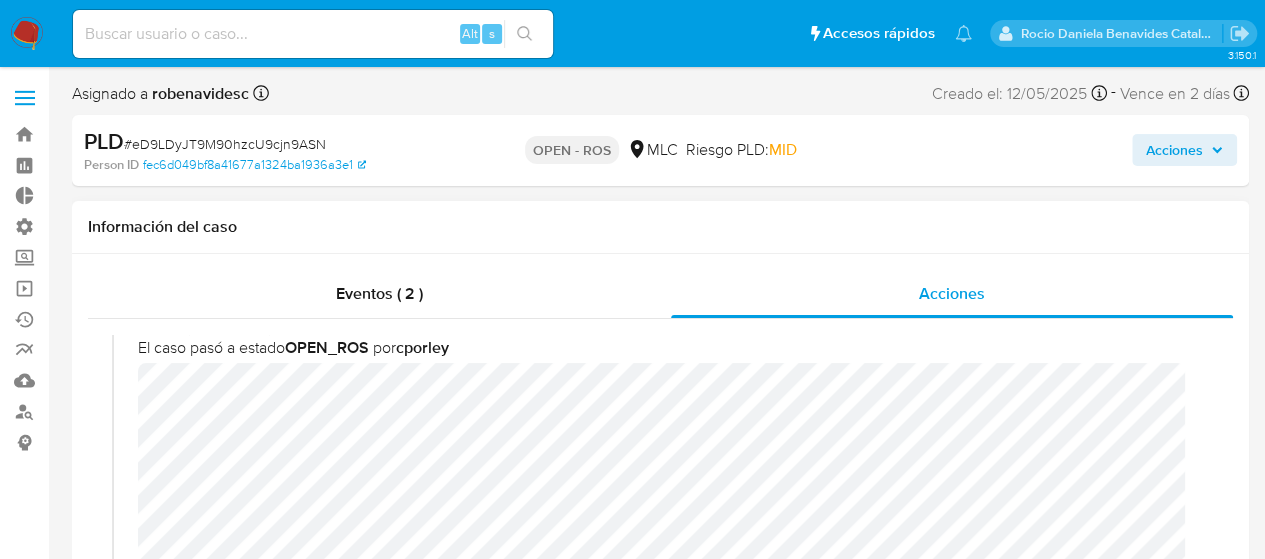 scroll, scrollTop: 0, scrollLeft: 0, axis: both 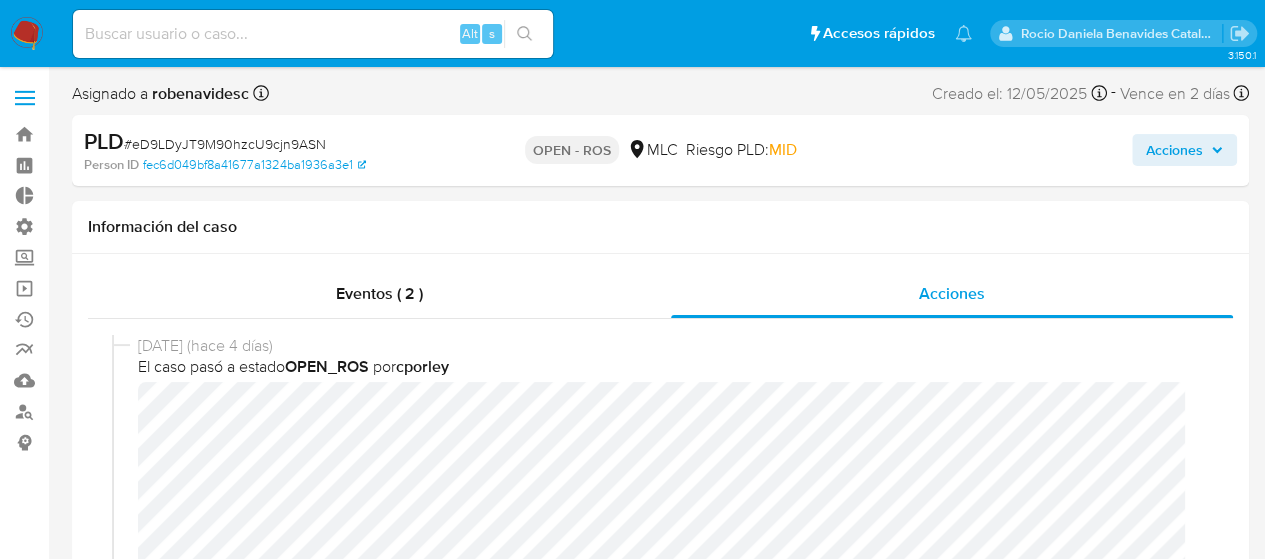 click on "Acciones" at bounding box center (1174, 150) 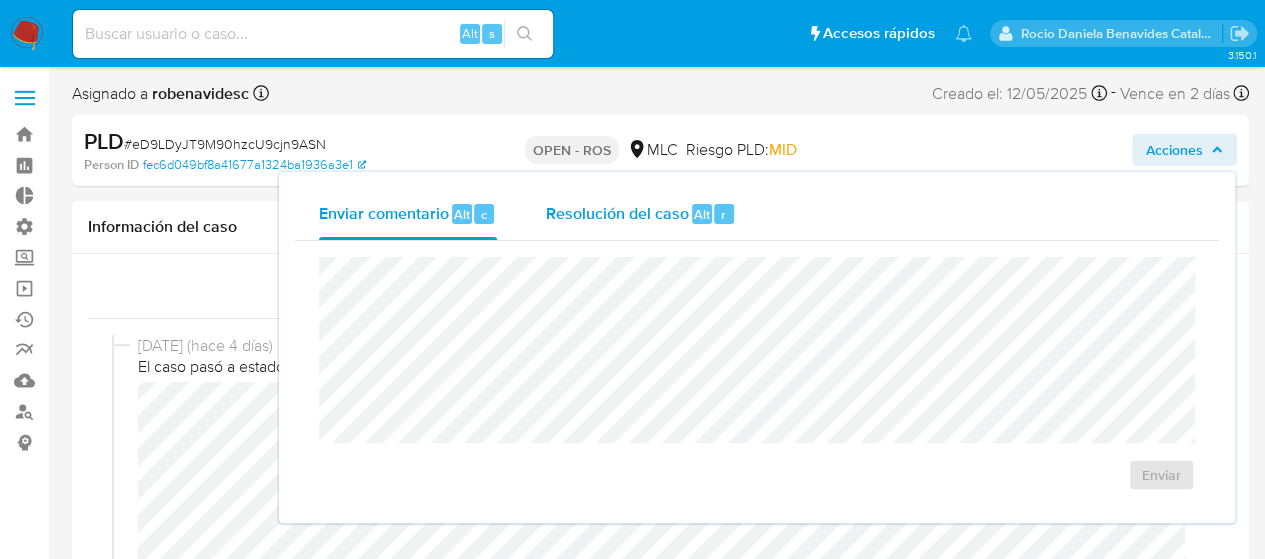 click on "Resolución del caso" at bounding box center (616, 213) 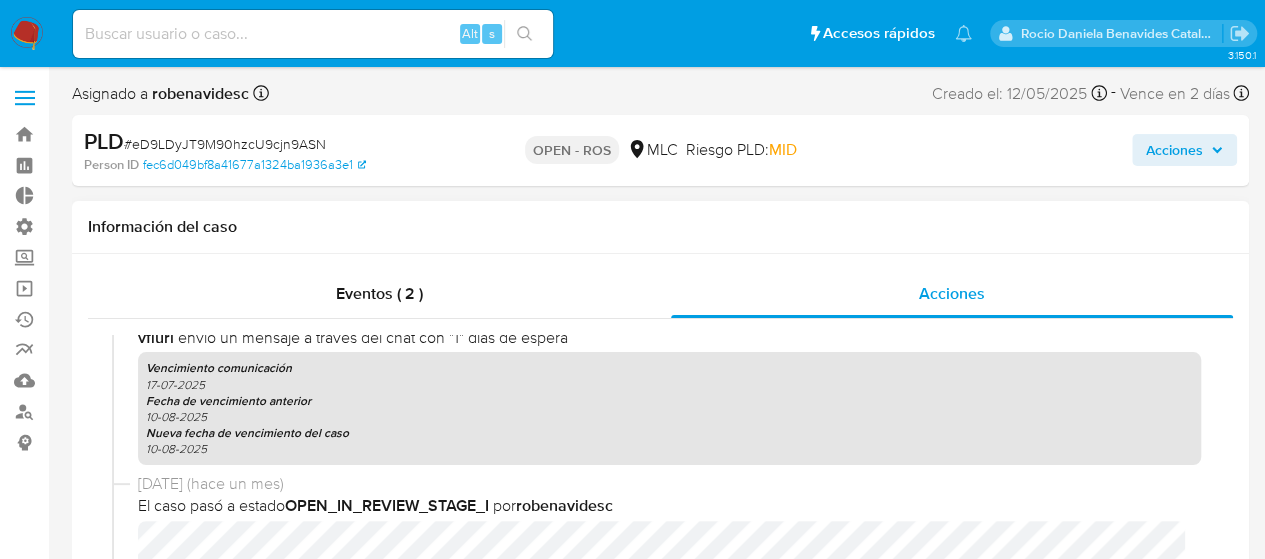 scroll, scrollTop: 1439, scrollLeft: 0, axis: vertical 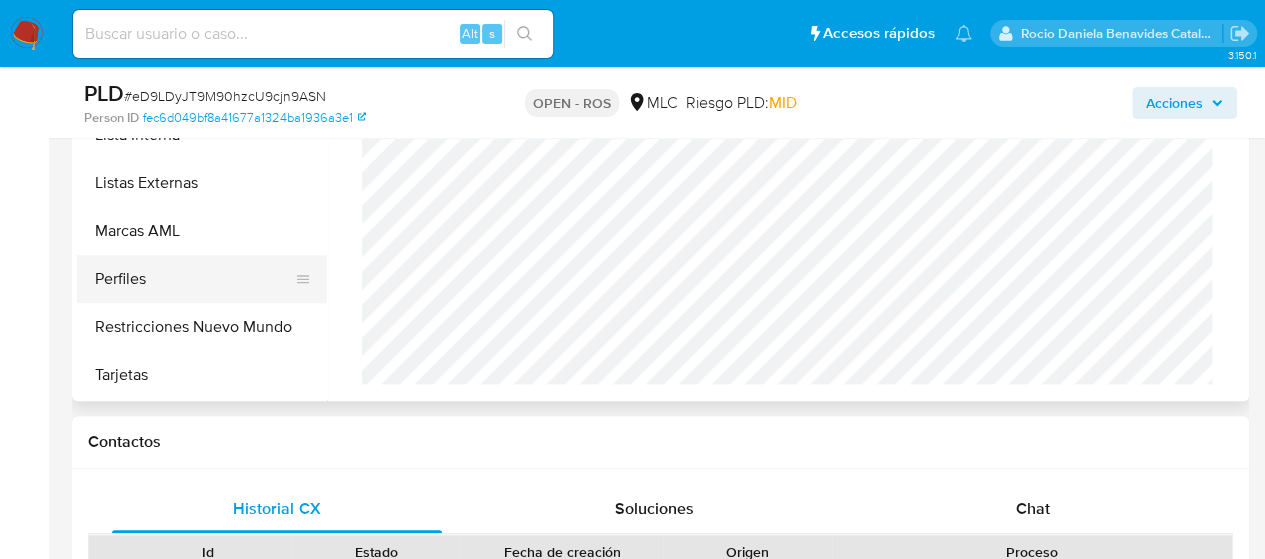 click on "Perfiles" at bounding box center (194, 279) 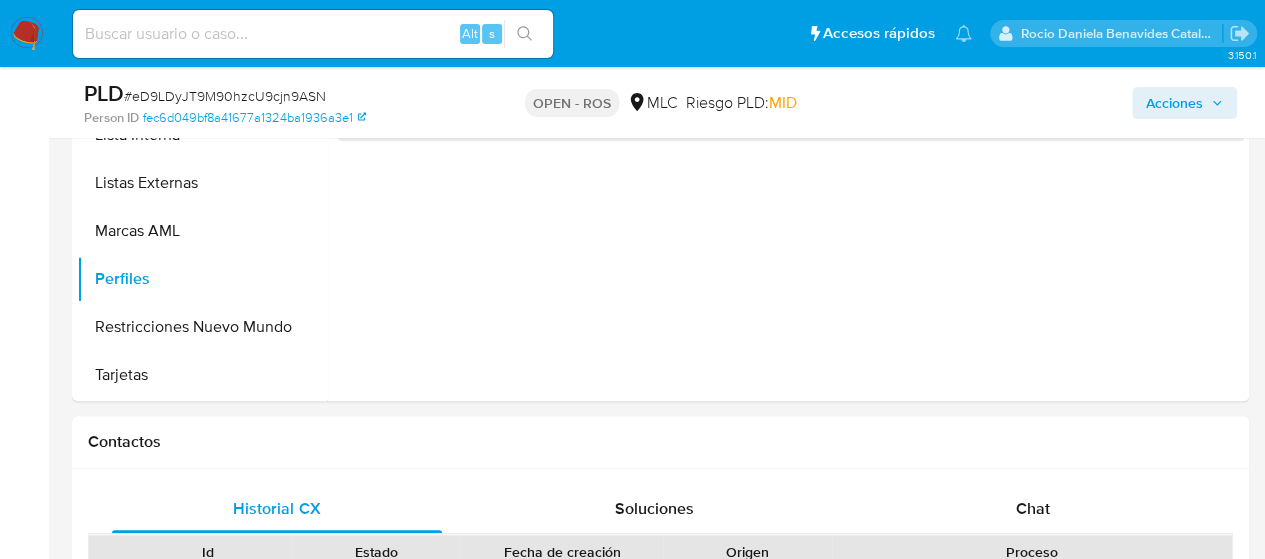 scroll, scrollTop: 0, scrollLeft: 0, axis: both 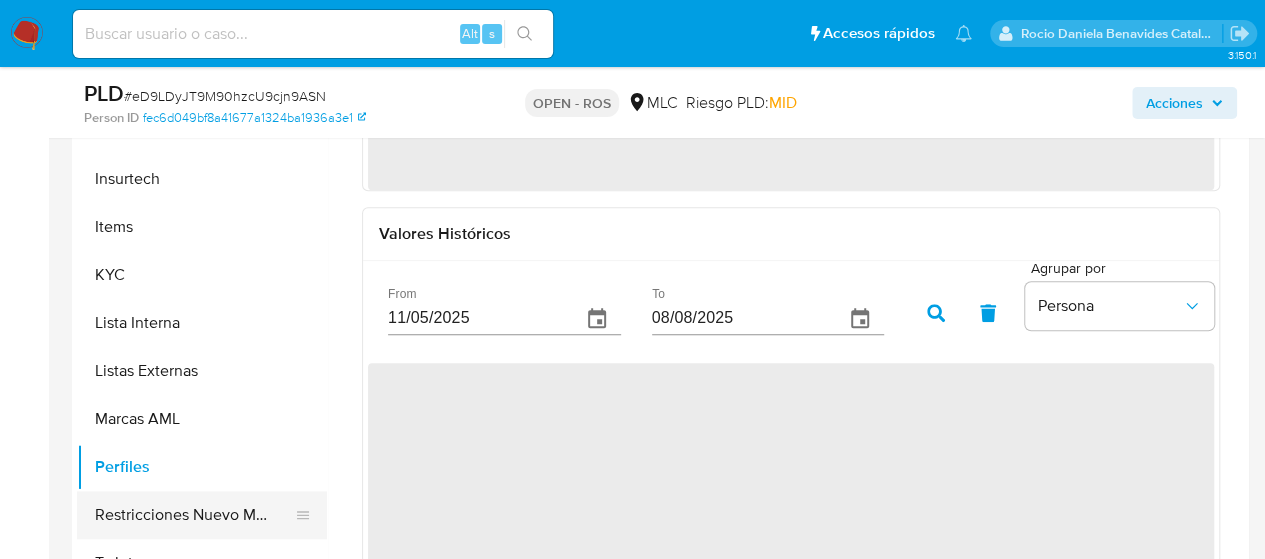 click on "Restricciones Nuevo Mundo" at bounding box center [194, 515] 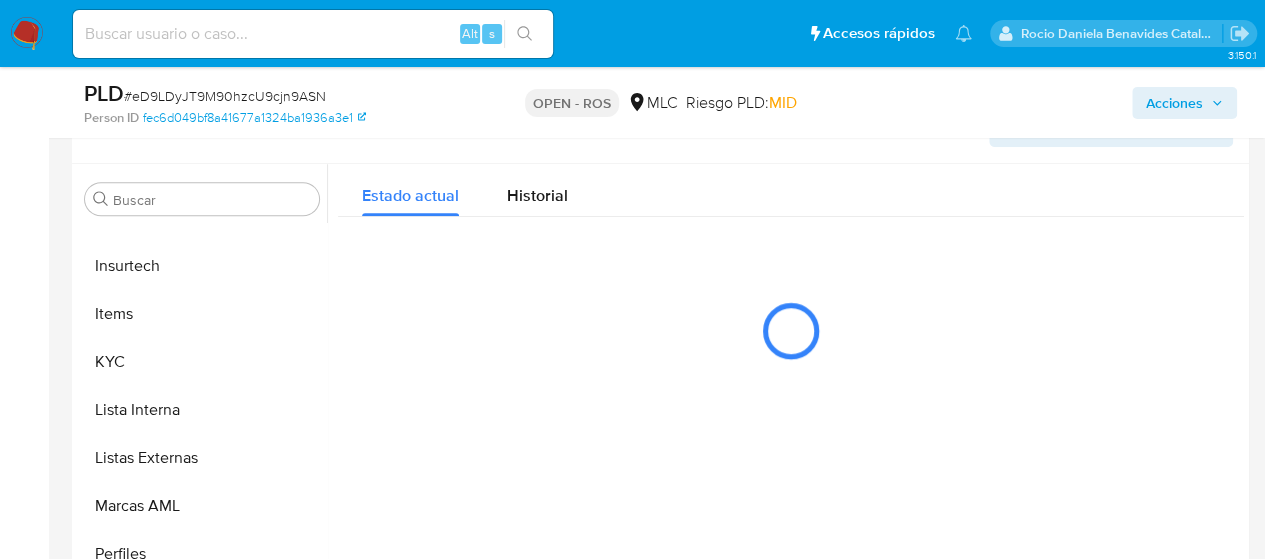 scroll, scrollTop: 501, scrollLeft: 0, axis: vertical 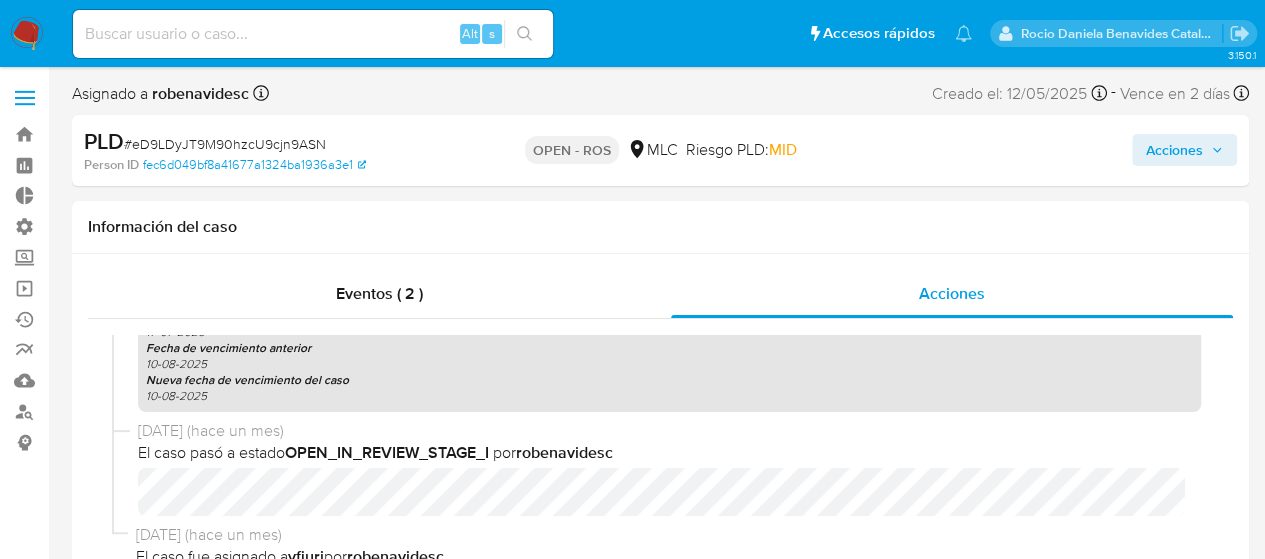 click on "Acciones" at bounding box center [1174, 150] 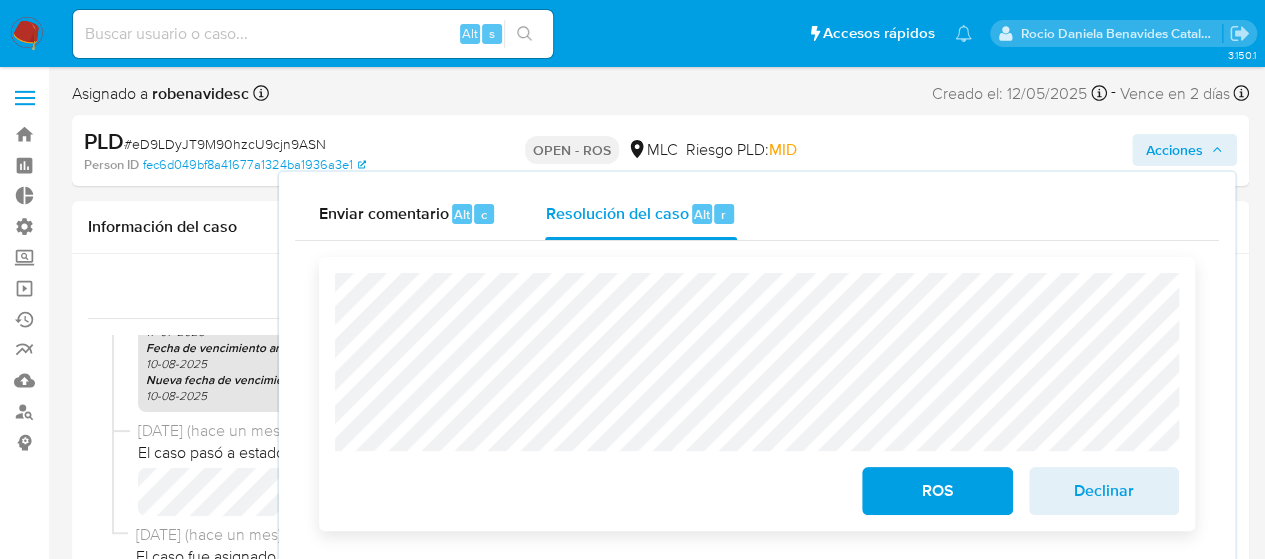 click on "ROS" at bounding box center (937, 491) 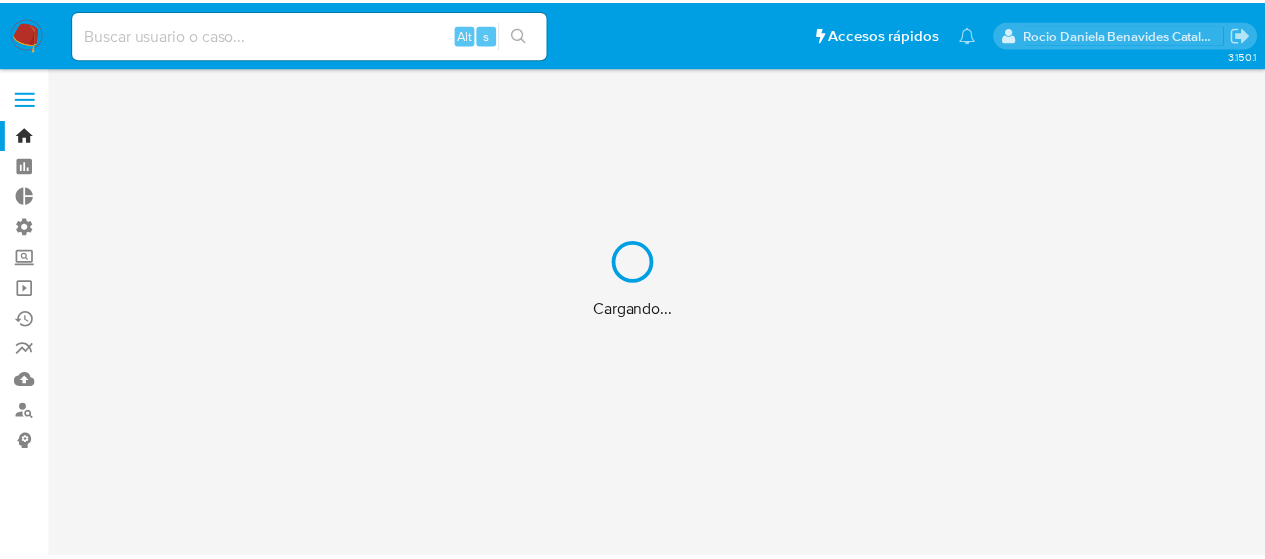 scroll, scrollTop: 0, scrollLeft: 0, axis: both 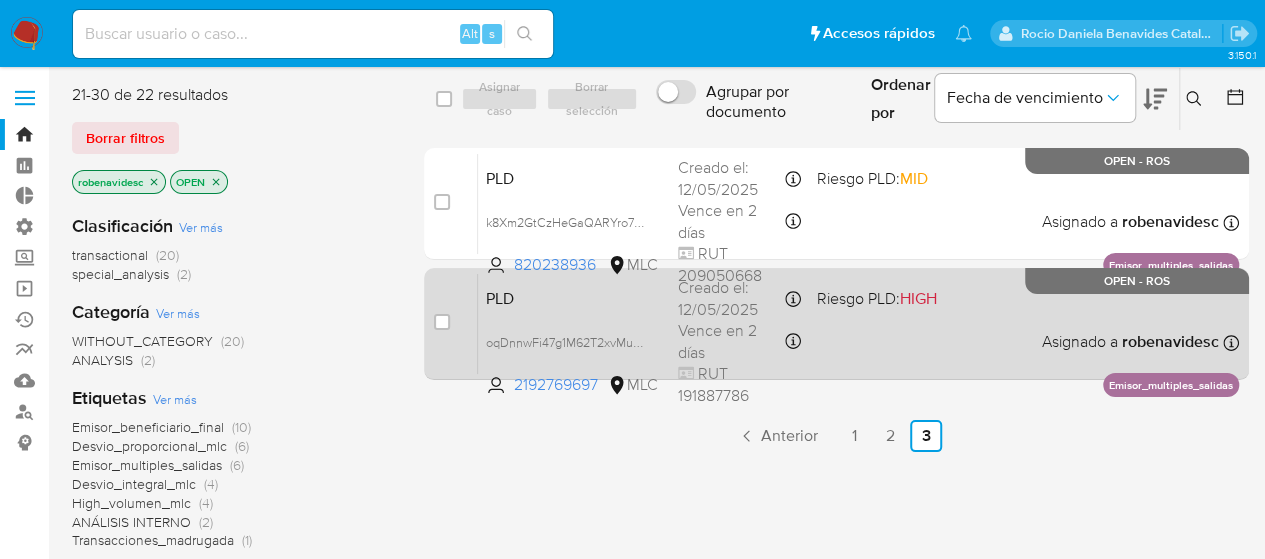 click on "HIGH" at bounding box center (918, 298) 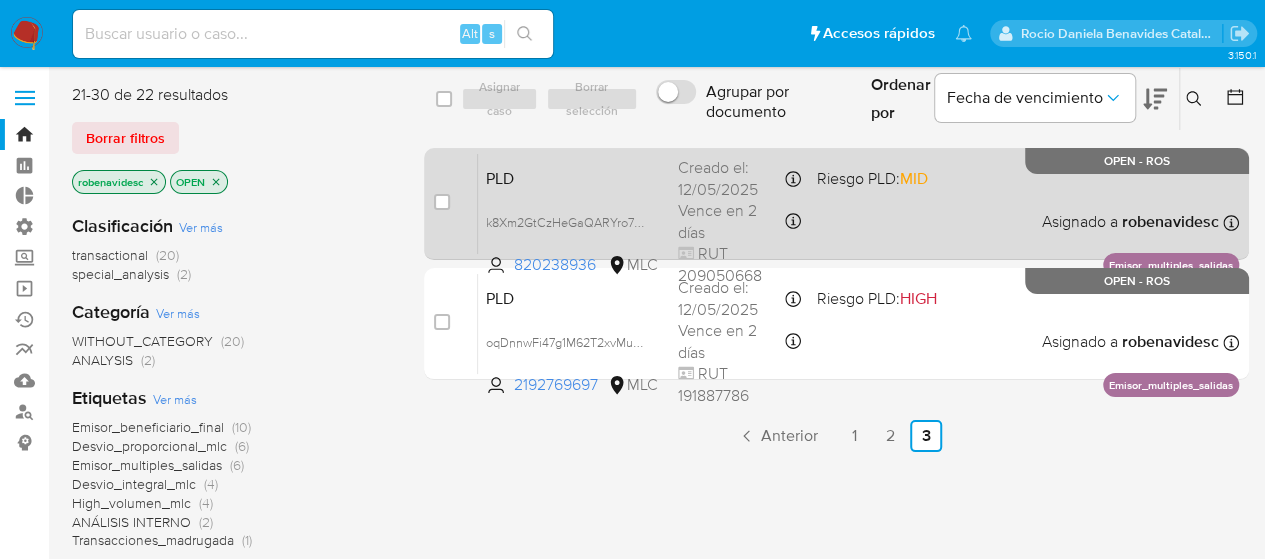 click on "Riesgo PLD:  MID" at bounding box center [878, 177] 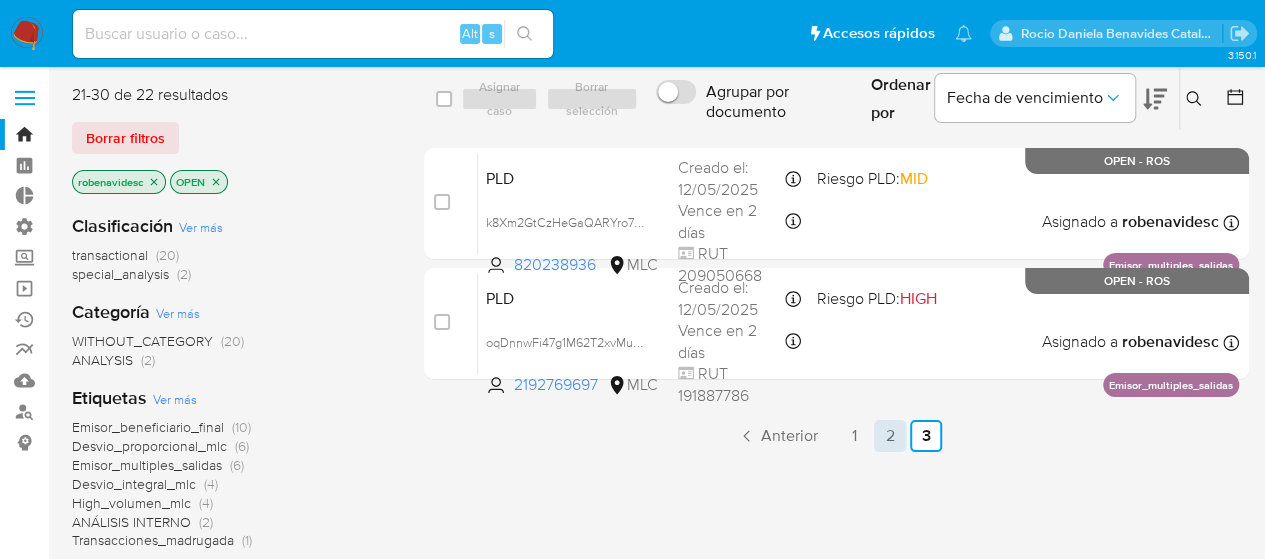click on "2" at bounding box center (890, 436) 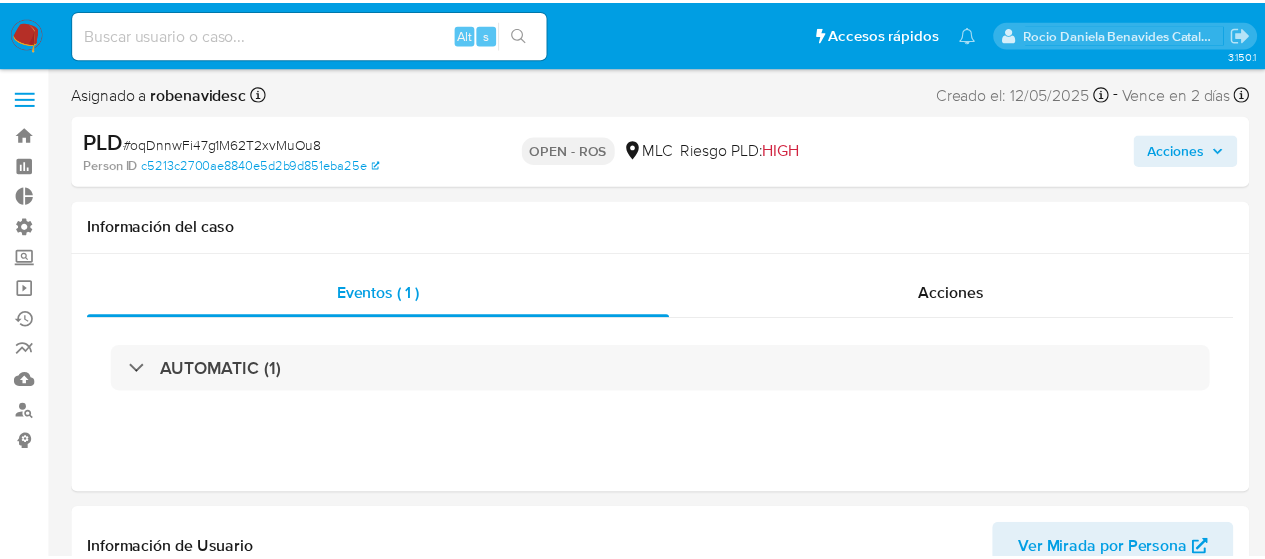 scroll, scrollTop: 0, scrollLeft: 0, axis: both 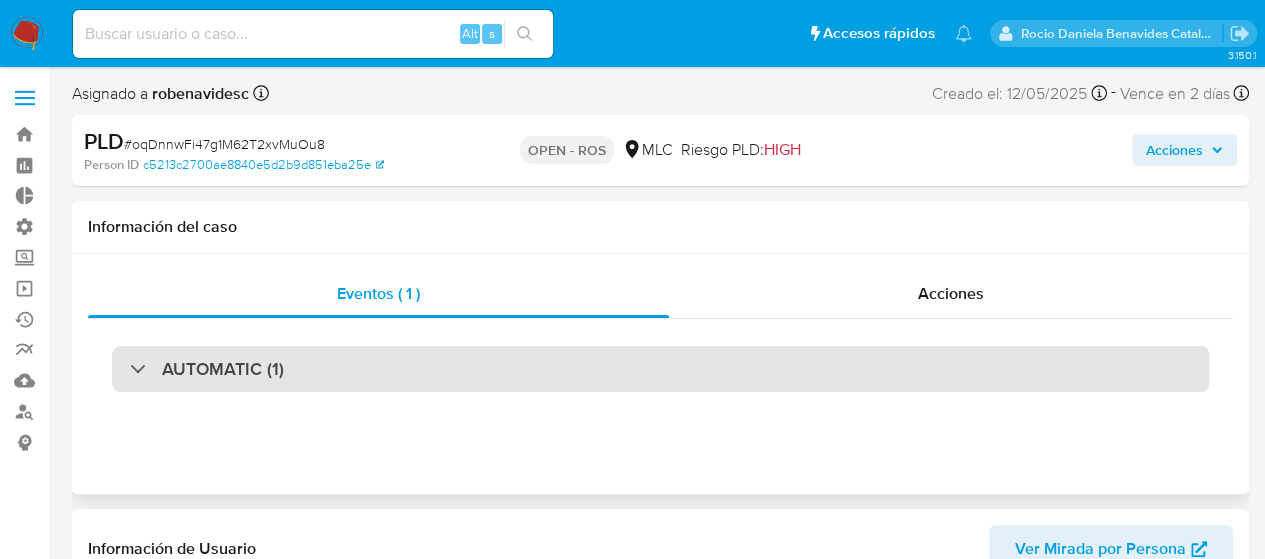 select on "10" 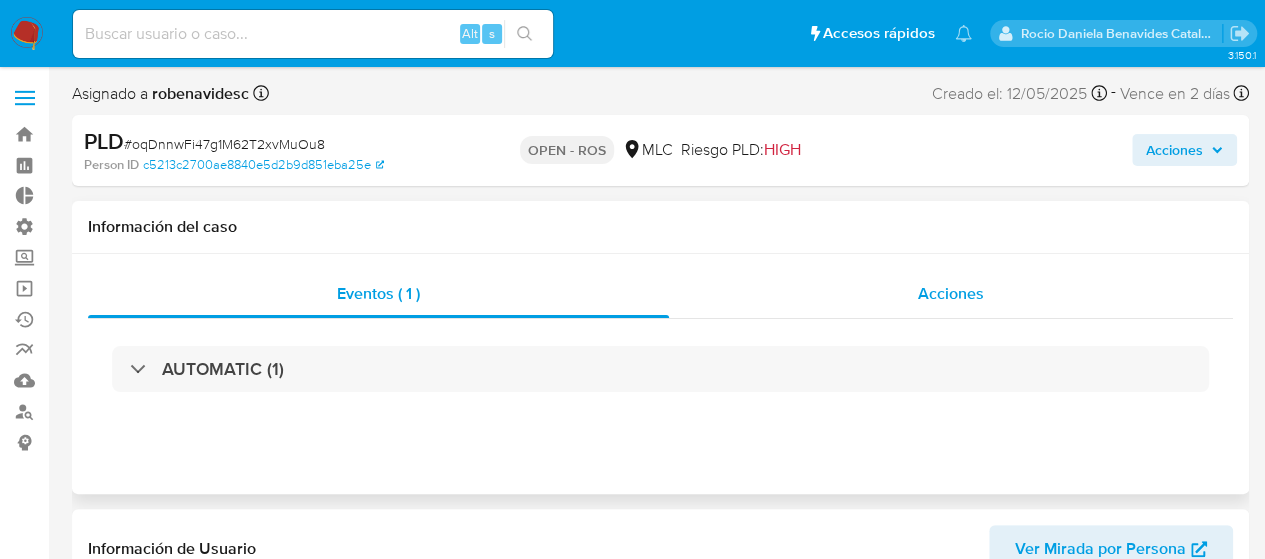 click on "Acciones" at bounding box center [951, 294] 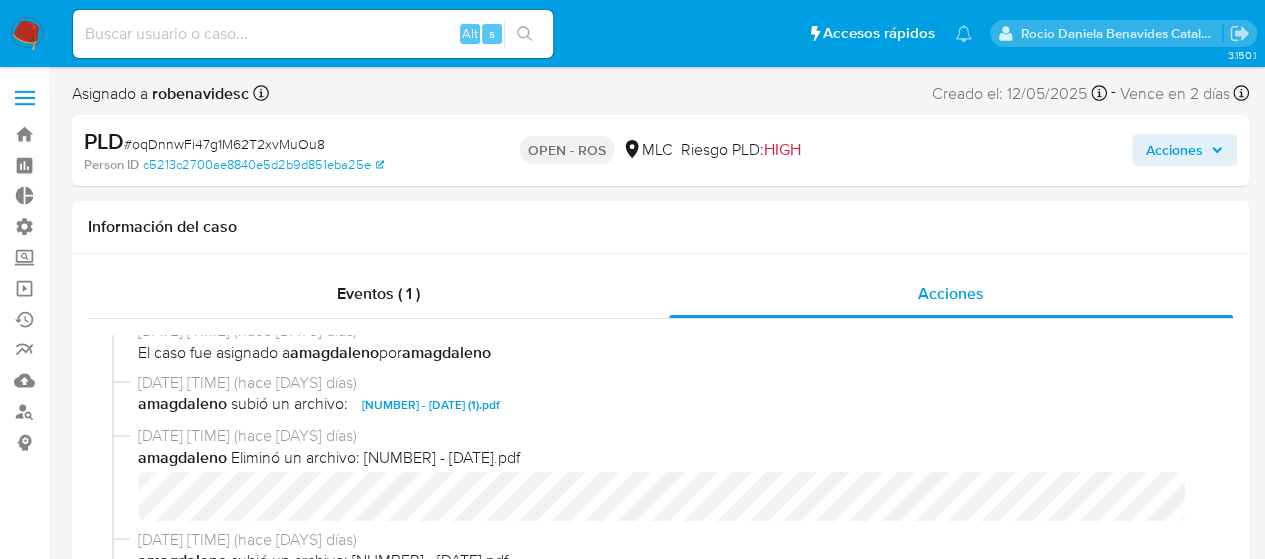 scroll, scrollTop: 998, scrollLeft: 0, axis: vertical 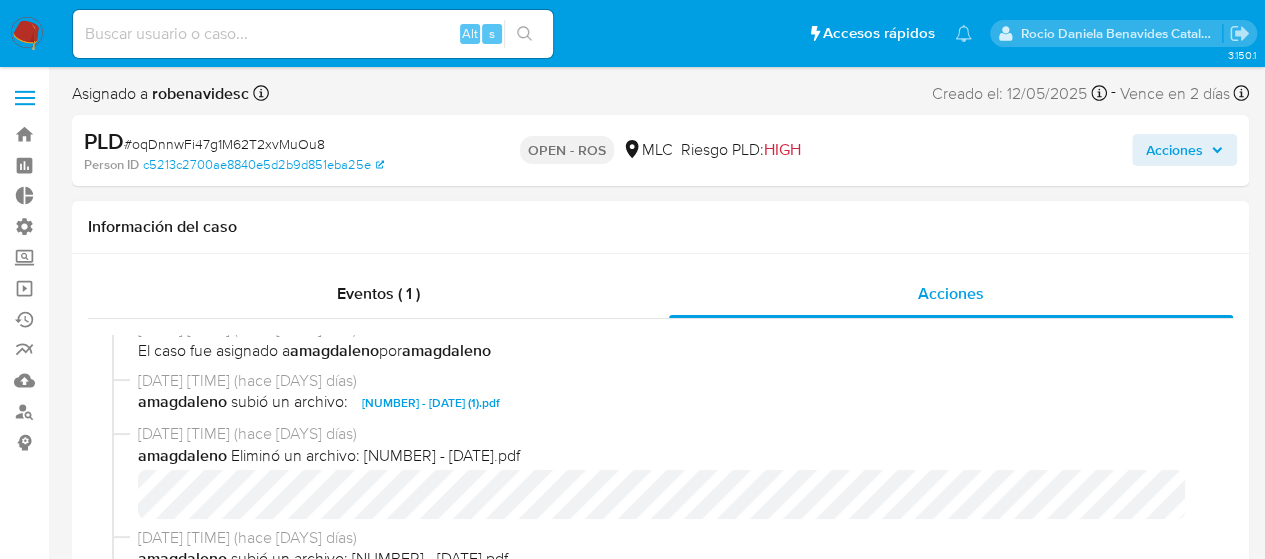 click on "2192769697 - 14_07_2025 (1).pdf" at bounding box center [431, 403] 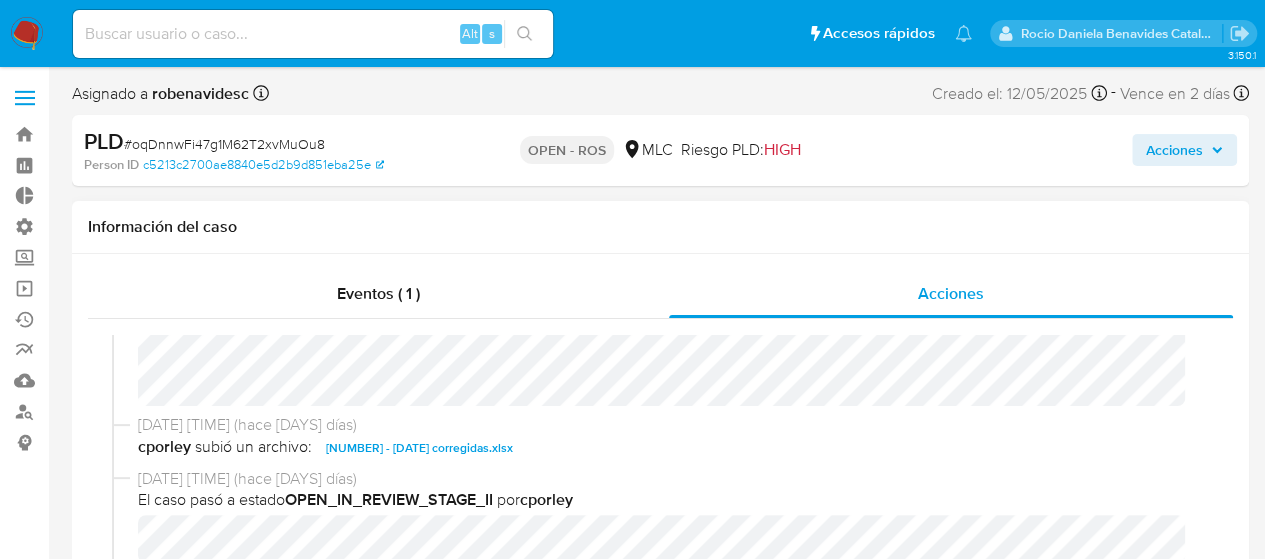 scroll, scrollTop: 322, scrollLeft: 0, axis: vertical 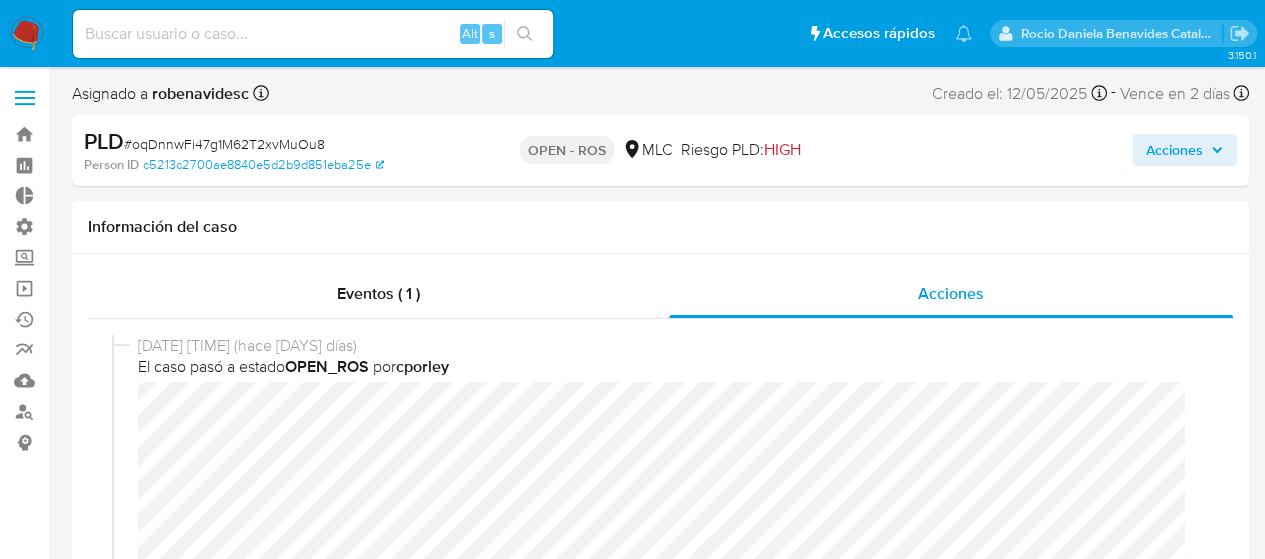 click on "Acciones" at bounding box center (1174, 150) 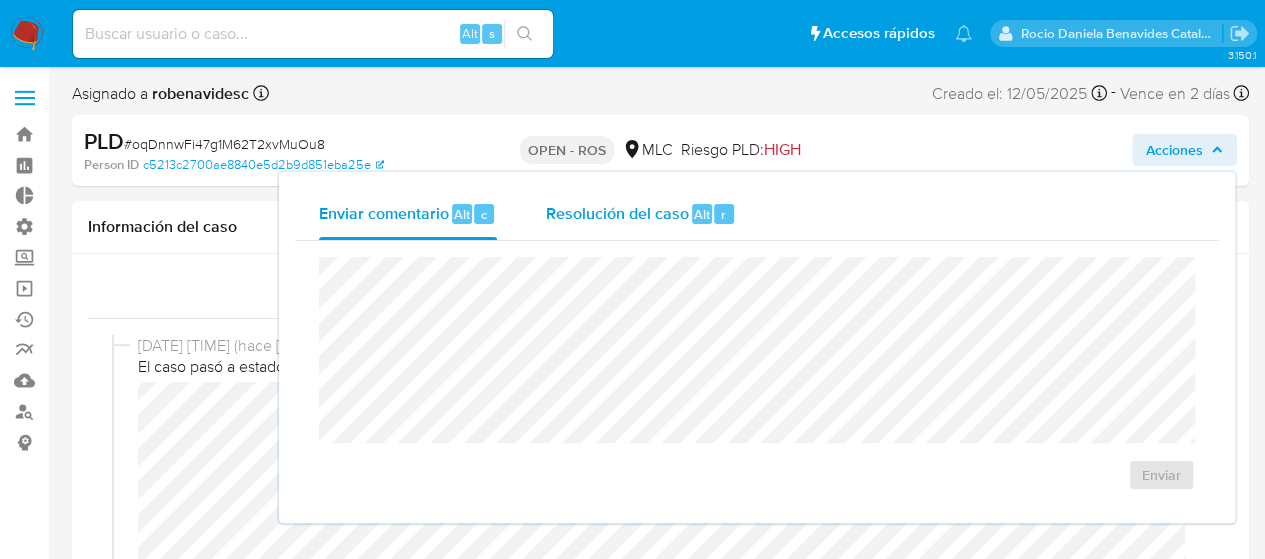 click on "Resolución del caso" at bounding box center (616, 213) 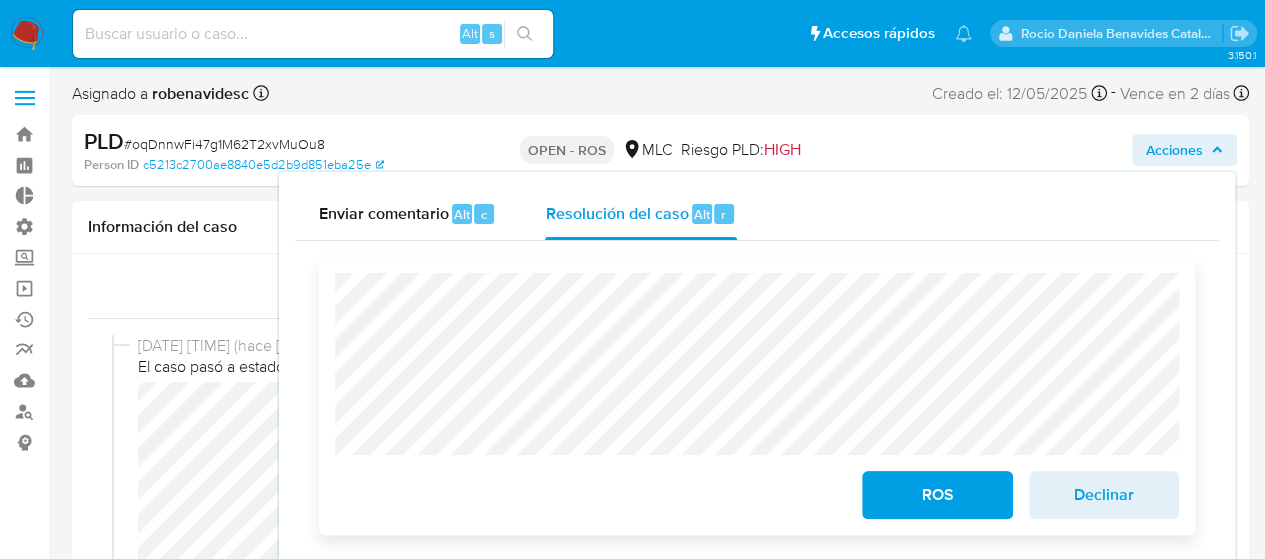 click on "ROS" at bounding box center (937, 495) 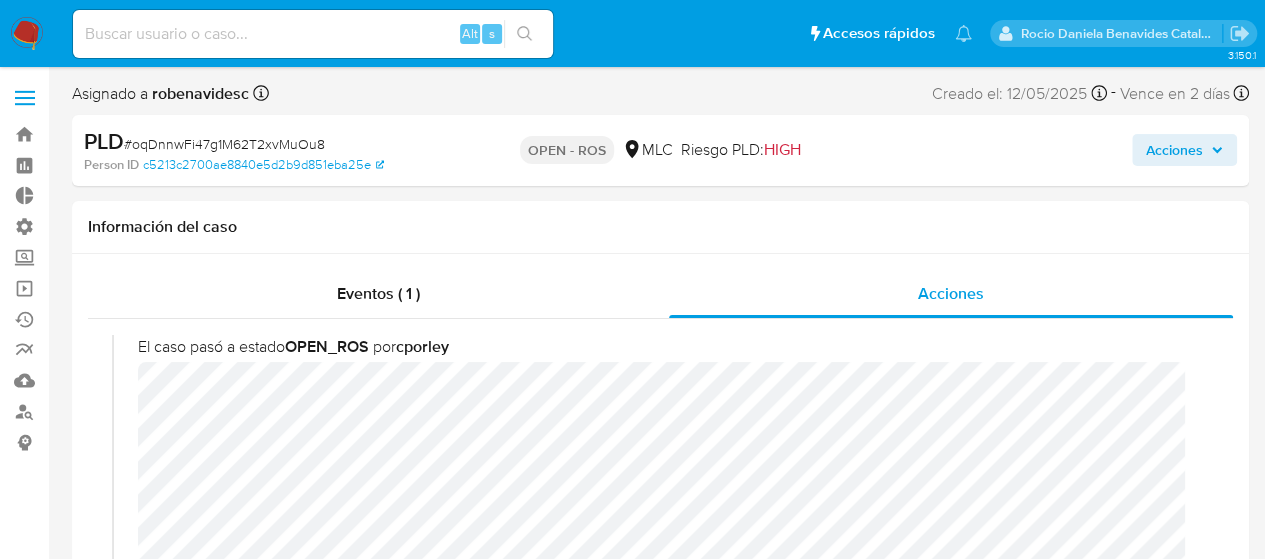 scroll, scrollTop: 19, scrollLeft: 0, axis: vertical 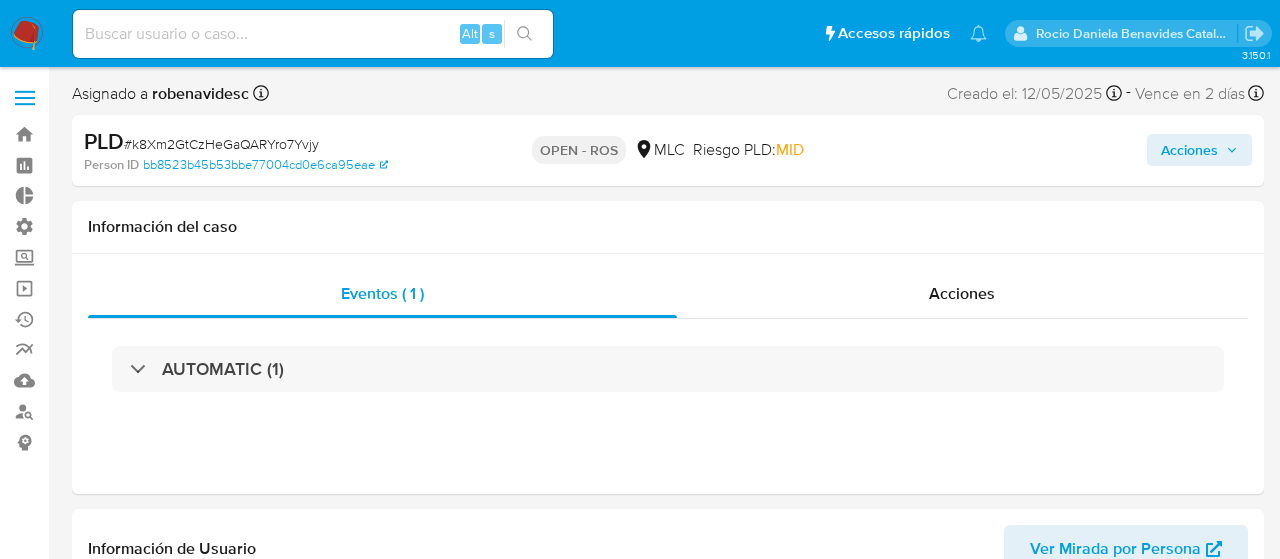 select on "10" 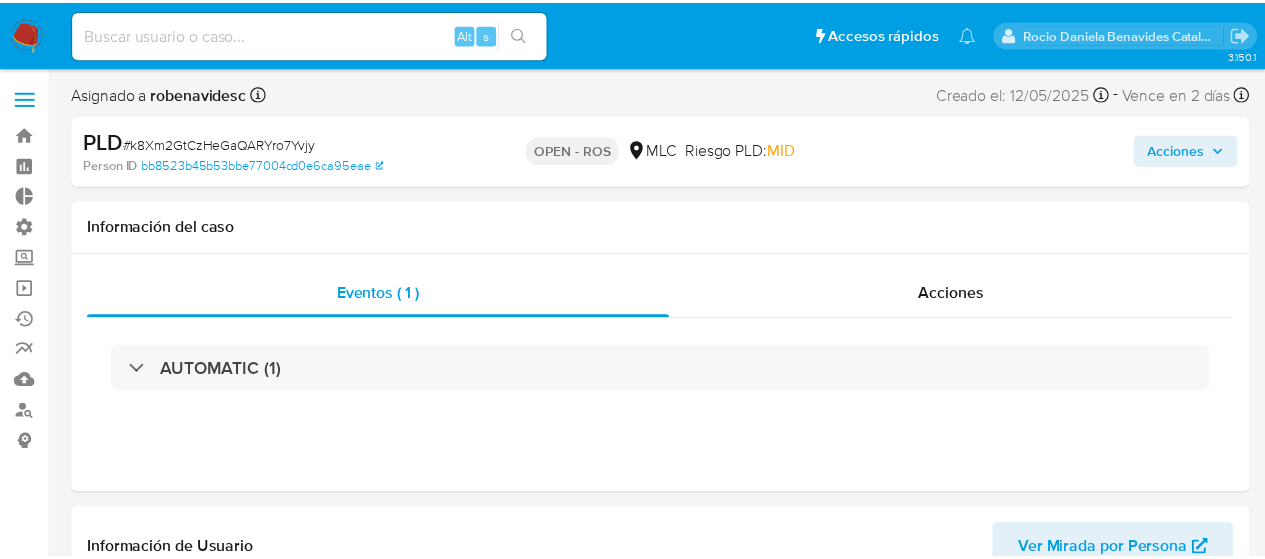 scroll, scrollTop: 0, scrollLeft: 0, axis: both 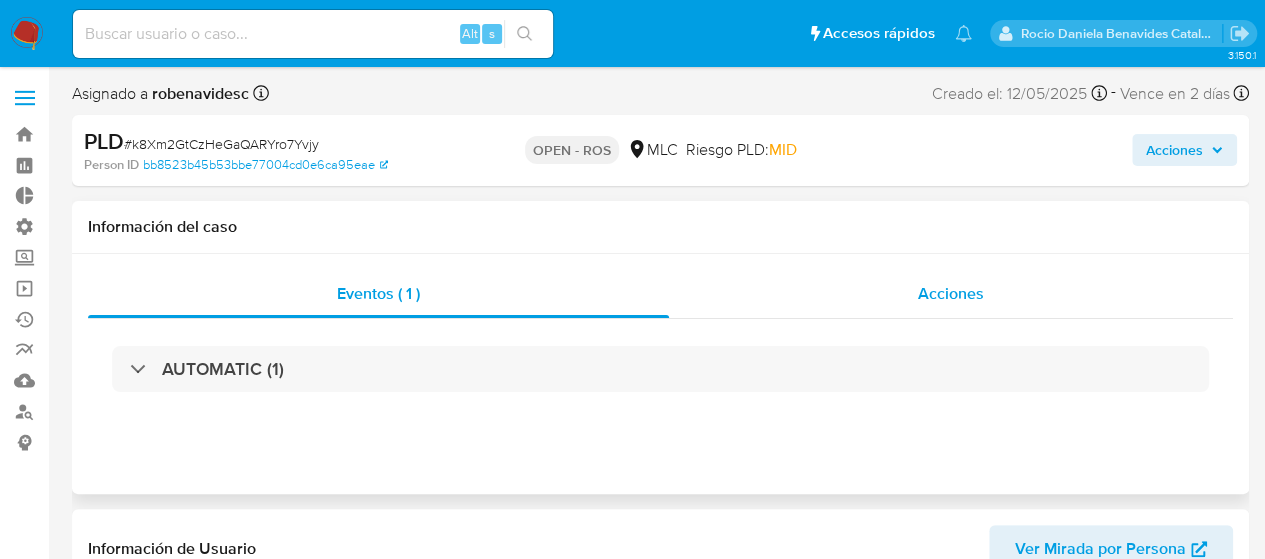 click on "Acciones" at bounding box center [951, 293] 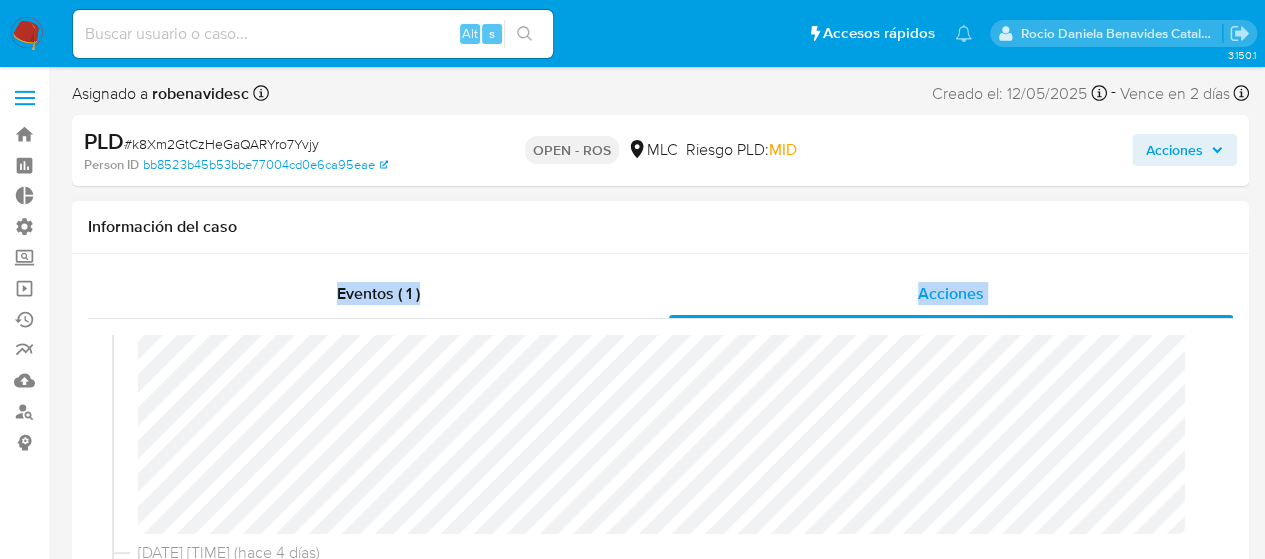scroll, scrollTop: 0, scrollLeft: 0, axis: both 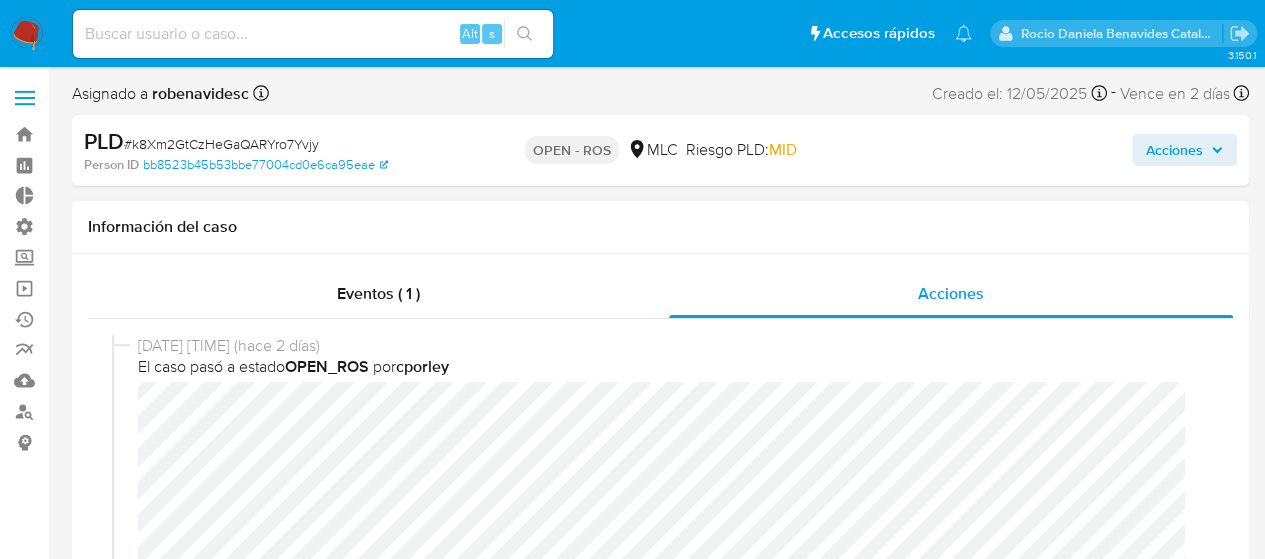 click on "06/08/2025 08:46:56 (hace 2 días) El caso pasó a estado  OPEN_ROS      por  cporley" at bounding box center (660, 492) 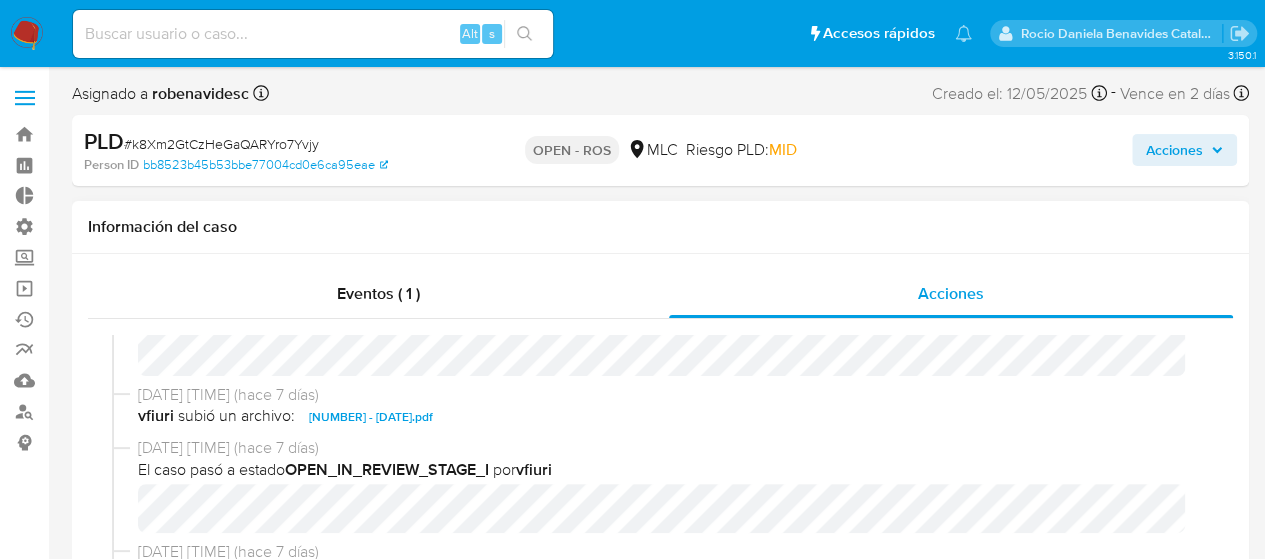 scroll, scrollTop: 538, scrollLeft: 0, axis: vertical 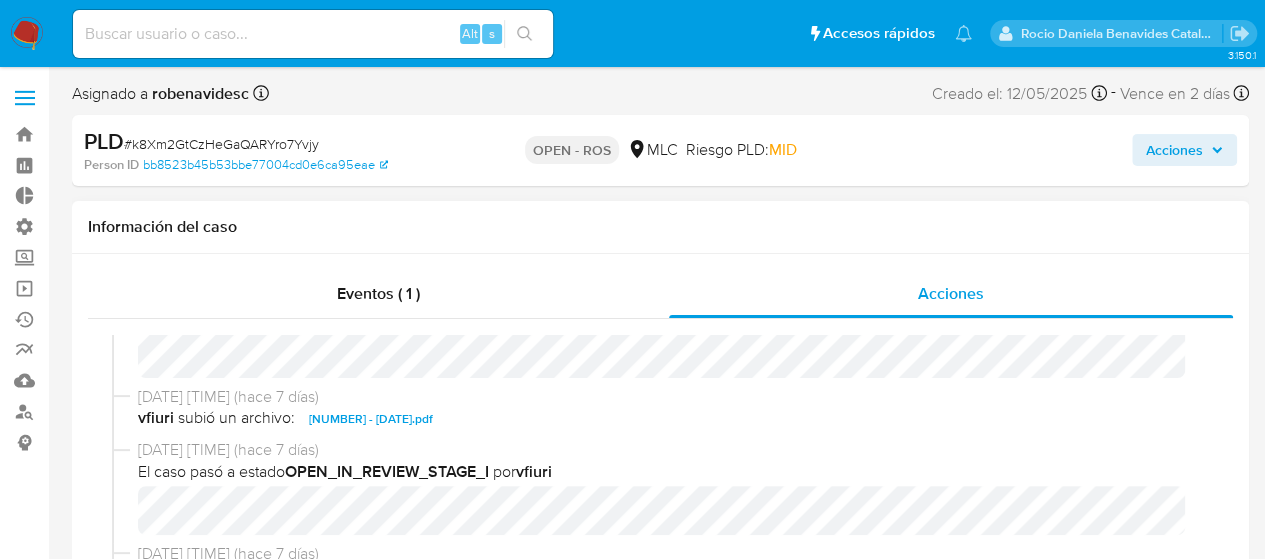 click on "[NUMBER] - [DATE].pdf" at bounding box center (371, 419) 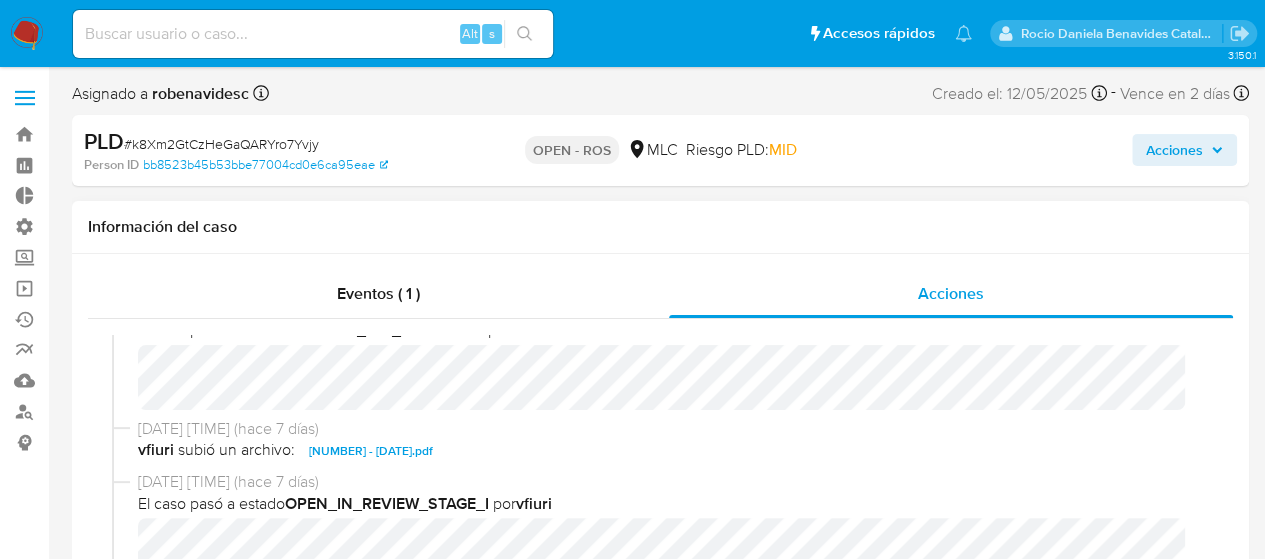 scroll, scrollTop: 507, scrollLeft: 0, axis: vertical 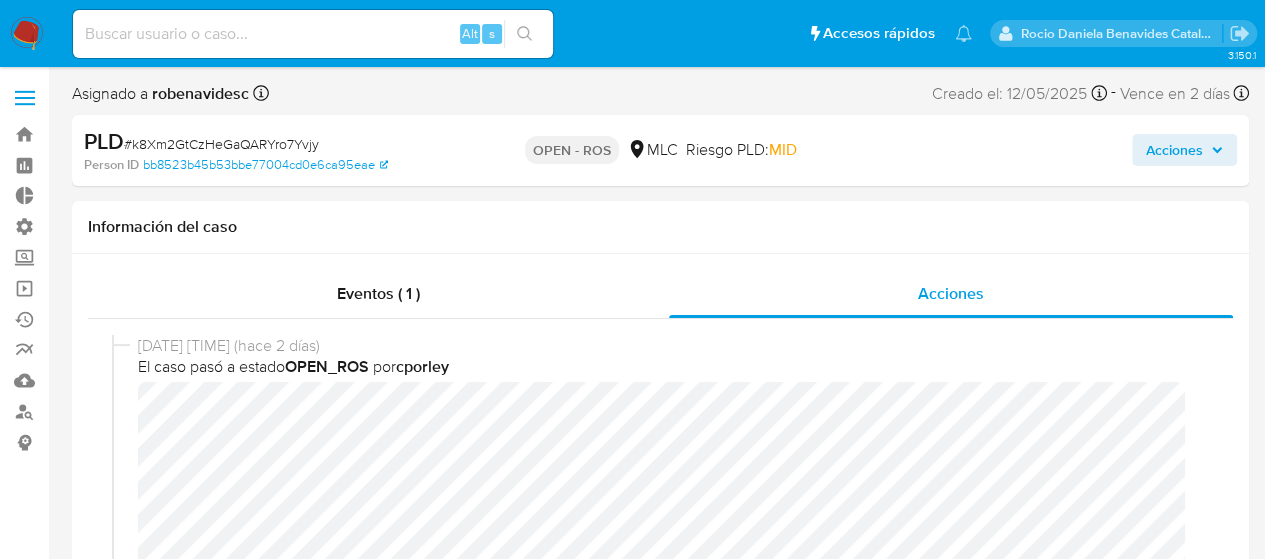click on "Acciones" at bounding box center (1184, 150) 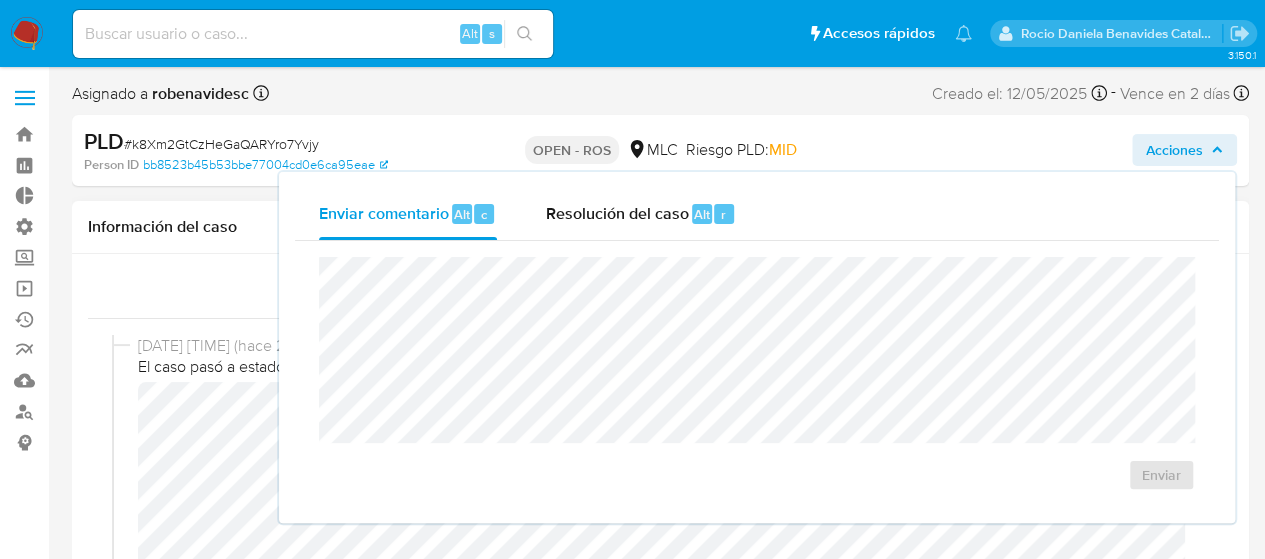 click on "El caso pasó a estado  OPEN_ROS      por  cporley" at bounding box center (669, 367) 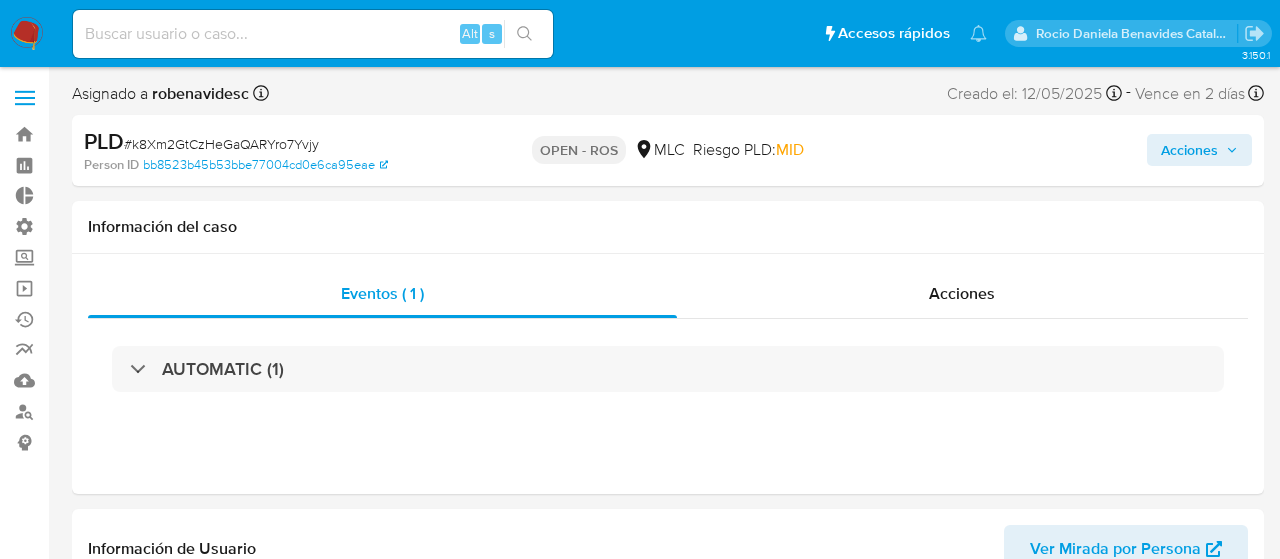 select on "10" 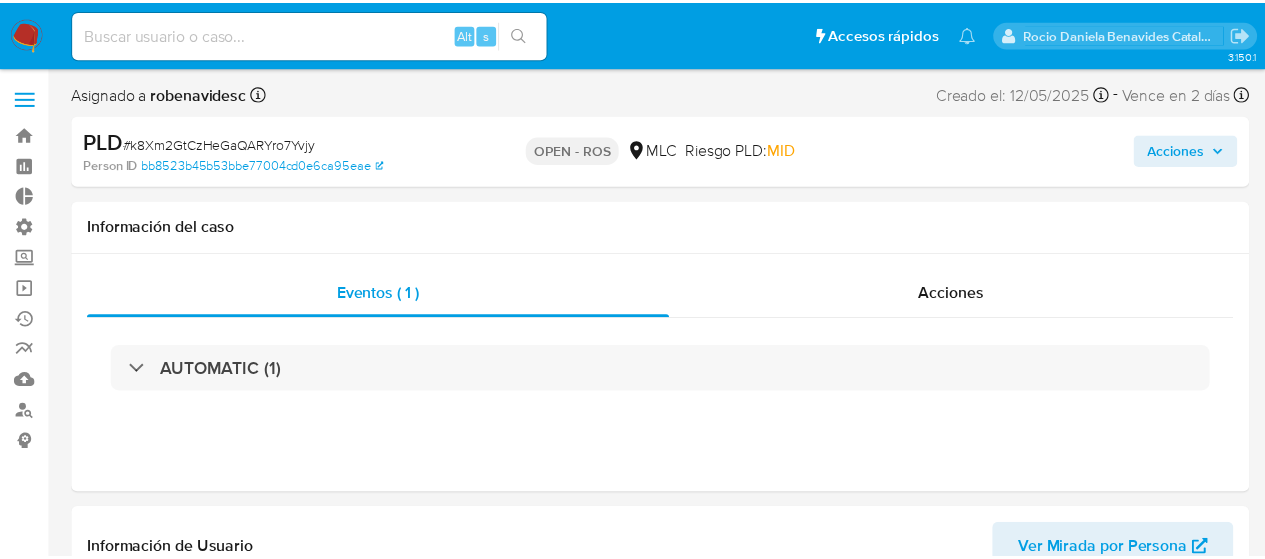 scroll, scrollTop: 0, scrollLeft: 0, axis: both 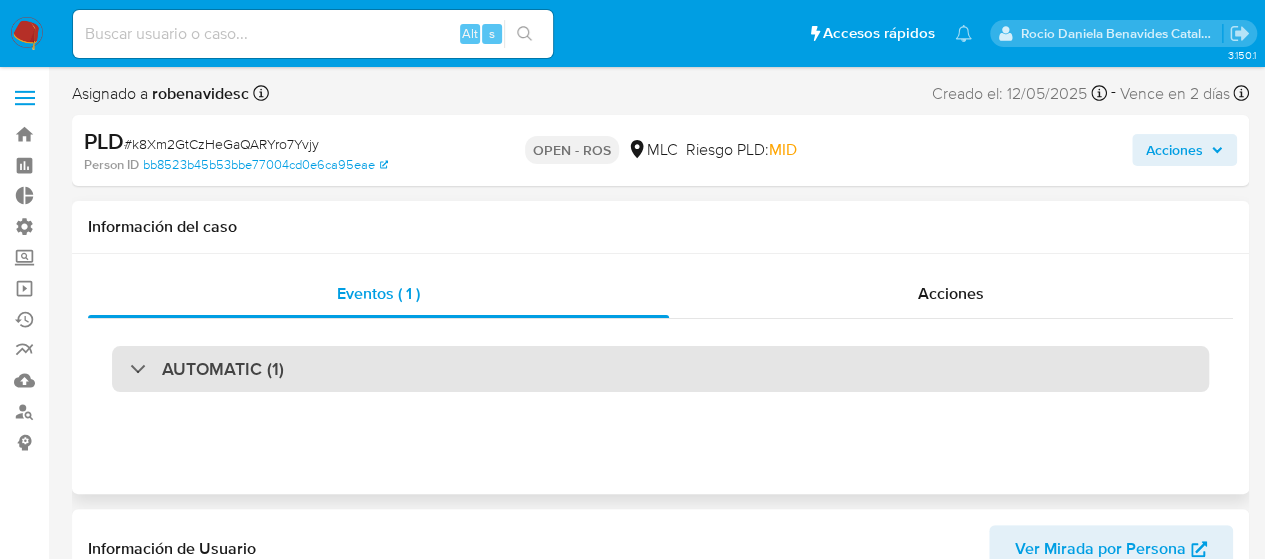 click on "AUTOMATIC (1)" at bounding box center [660, 369] 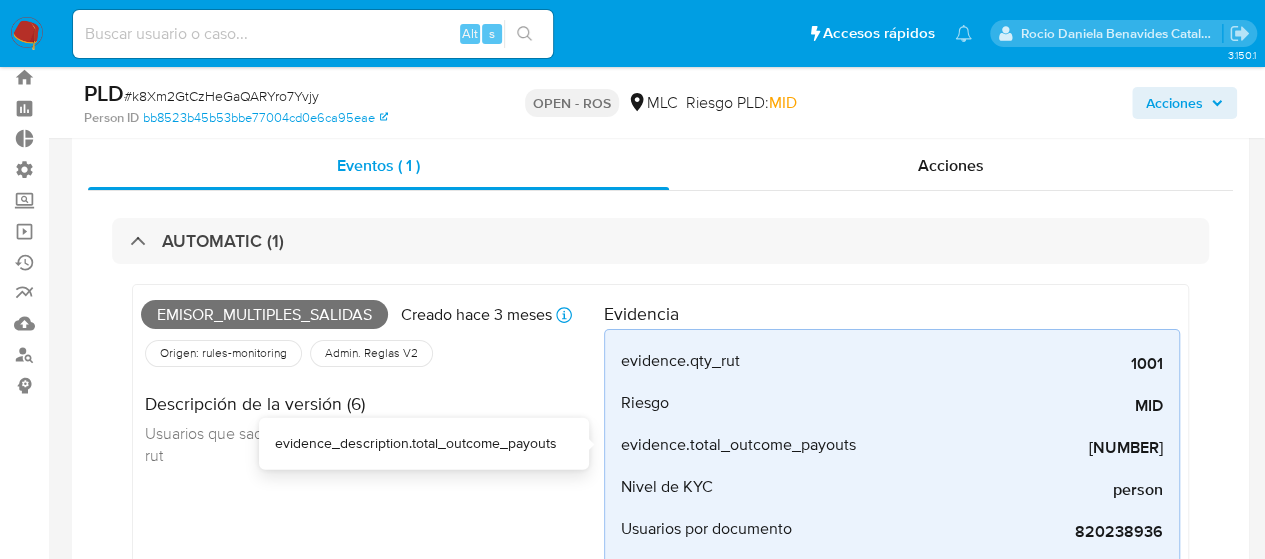 scroll, scrollTop: 58, scrollLeft: 0, axis: vertical 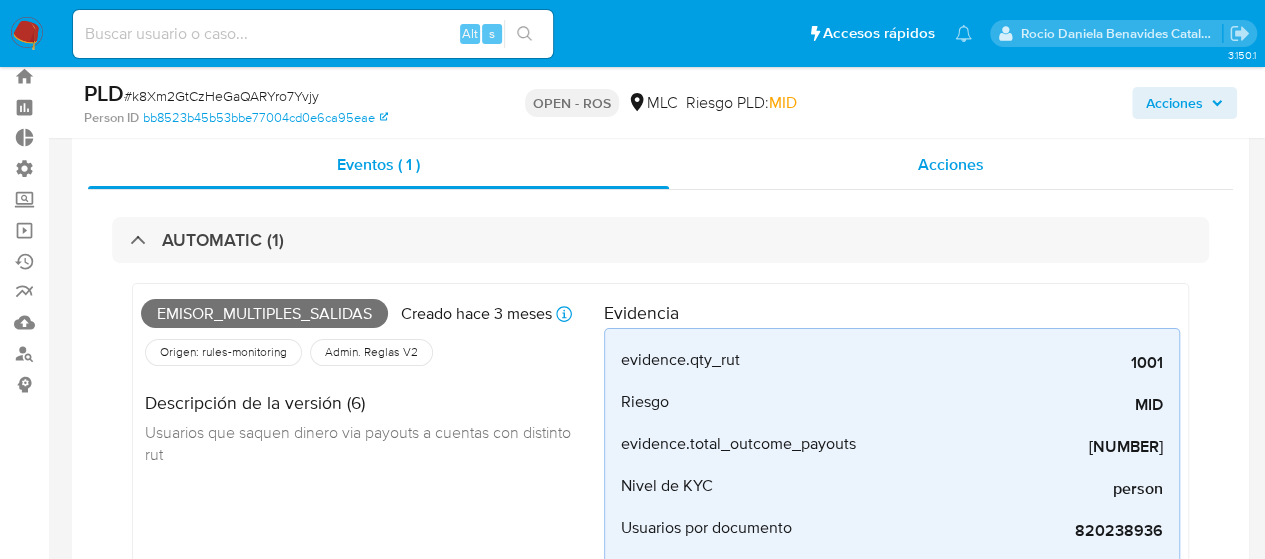 click on "Acciones" at bounding box center (951, 165) 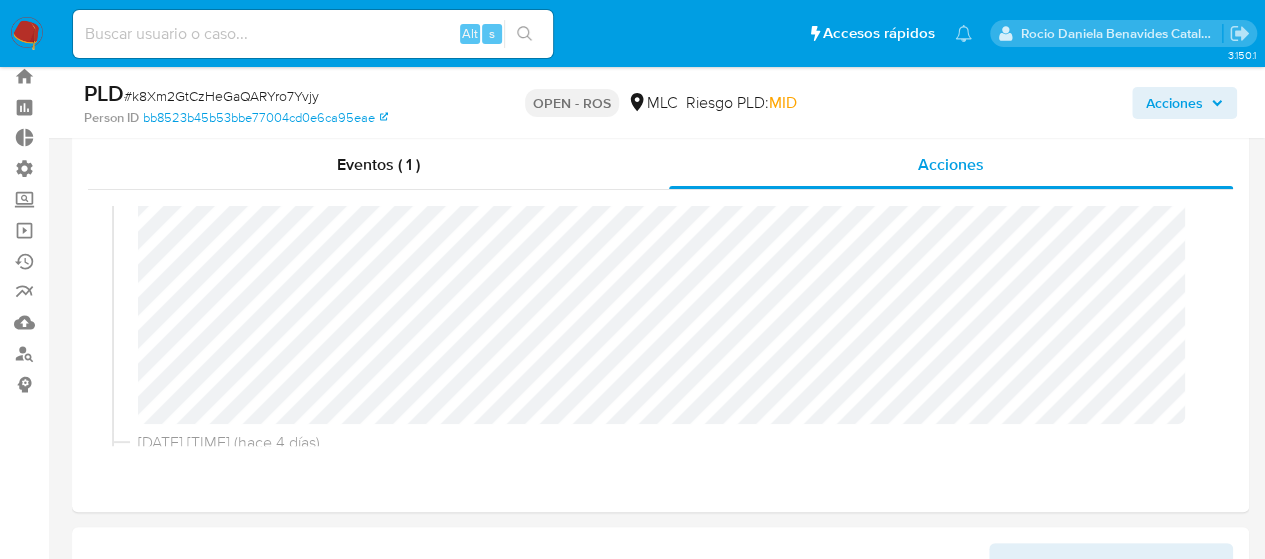 scroll, scrollTop: 0, scrollLeft: 0, axis: both 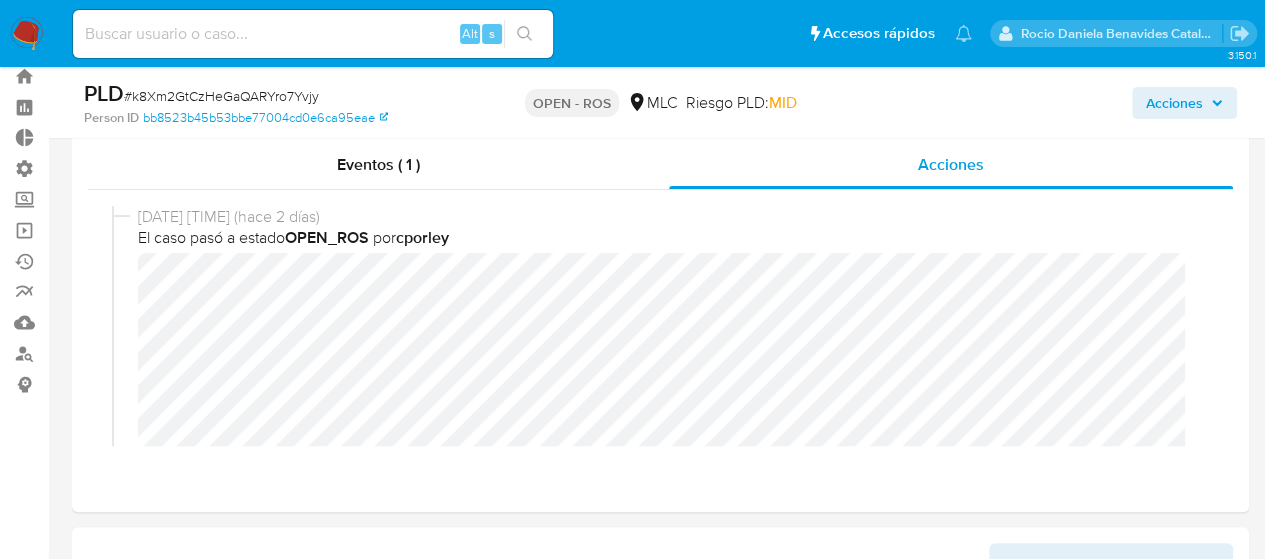 click on "Acciones" at bounding box center (1174, 103) 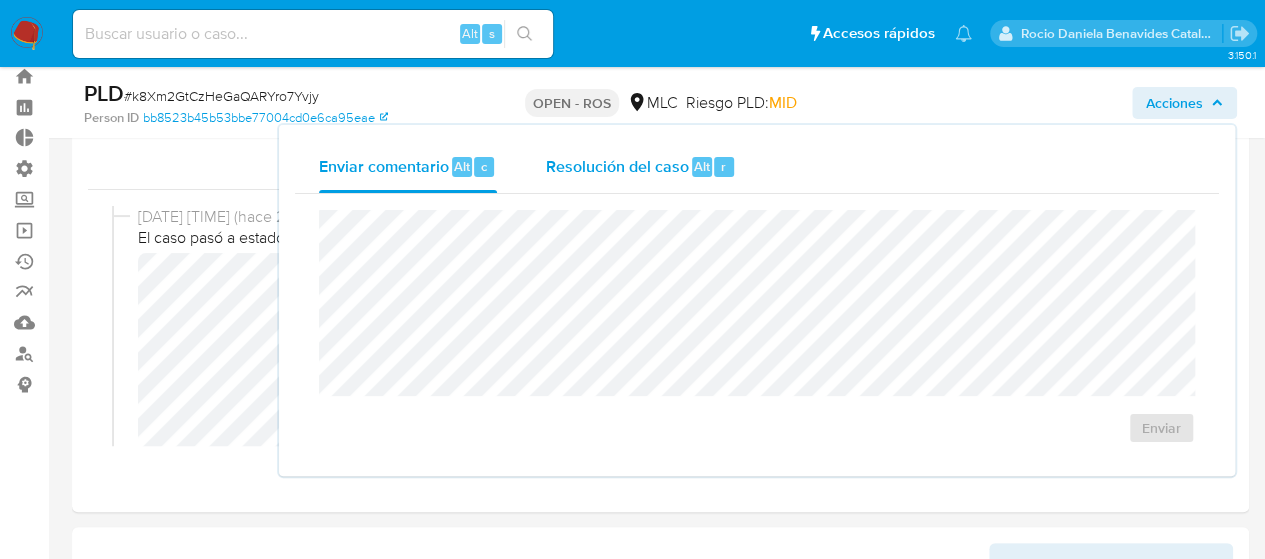 click on "Resolución del caso" at bounding box center [616, 165] 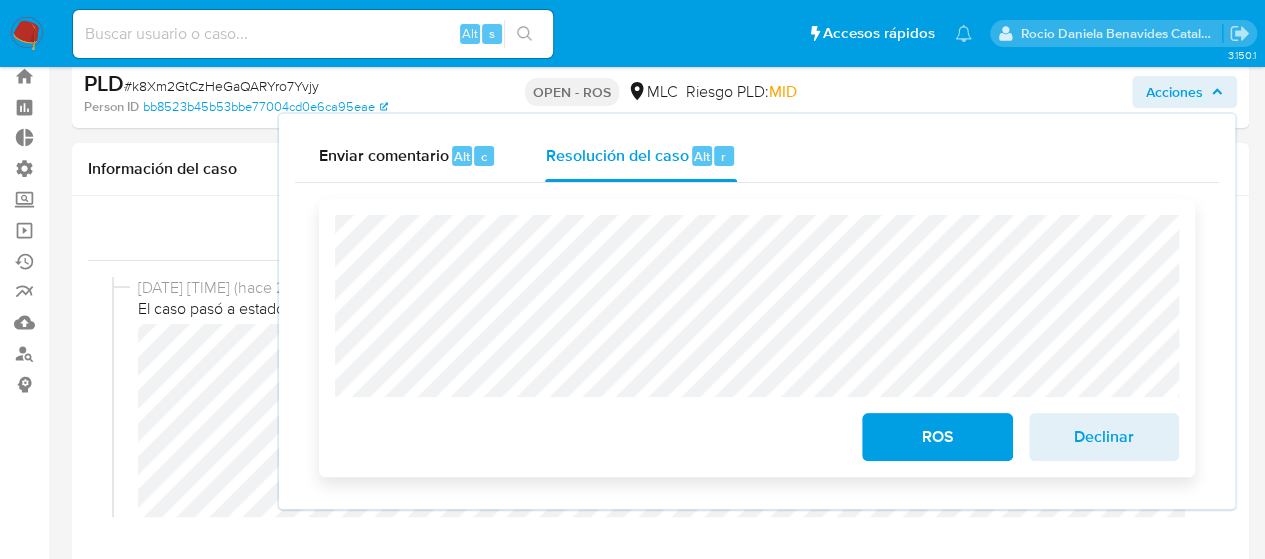 scroll, scrollTop: 0, scrollLeft: 0, axis: both 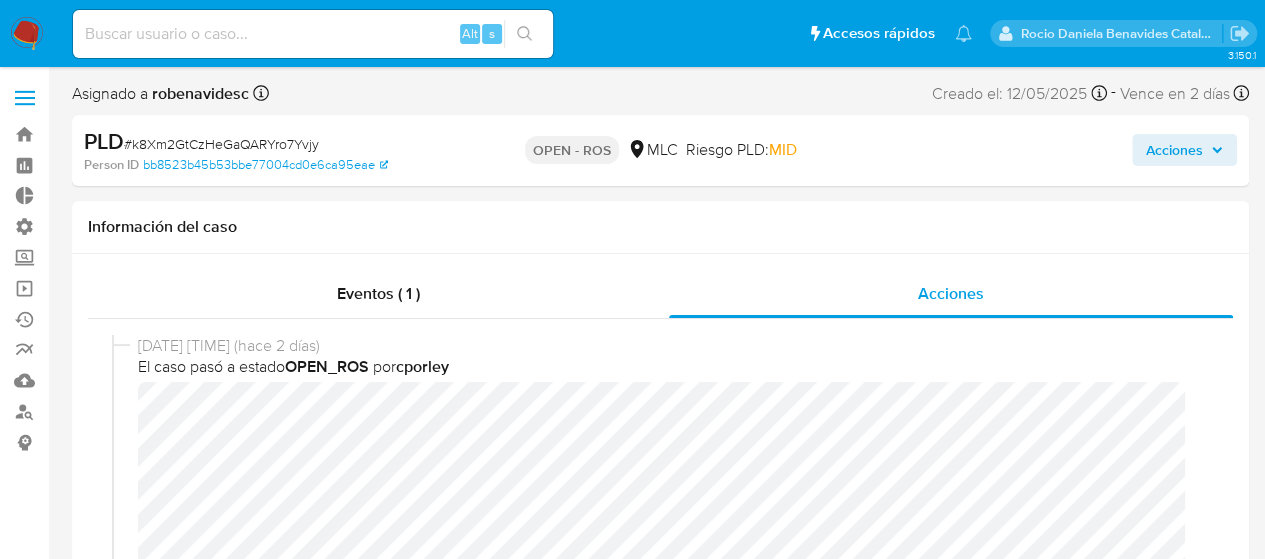 click on "Acciones" at bounding box center [1184, 150] 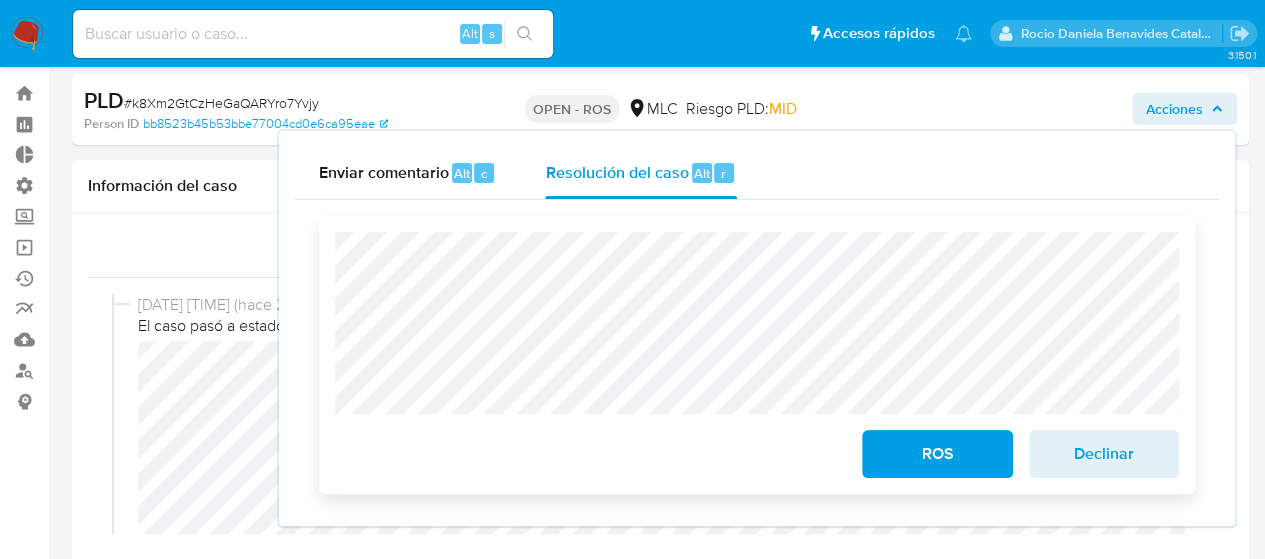 scroll, scrollTop: 42, scrollLeft: 0, axis: vertical 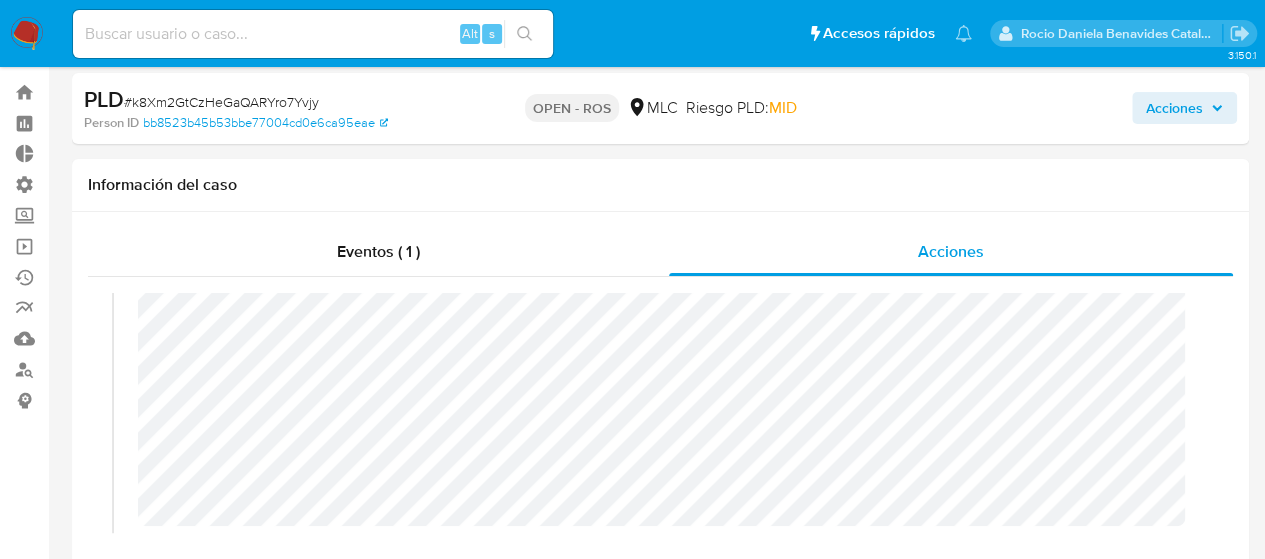 click on "Acciones" at bounding box center [1174, 108] 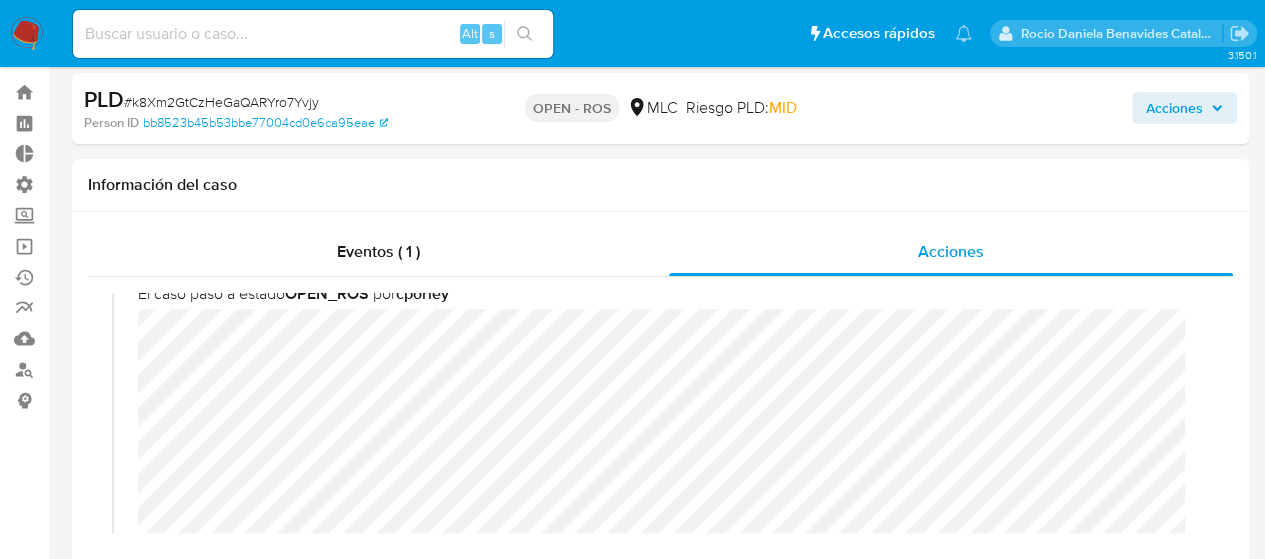 scroll, scrollTop: 30, scrollLeft: 0, axis: vertical 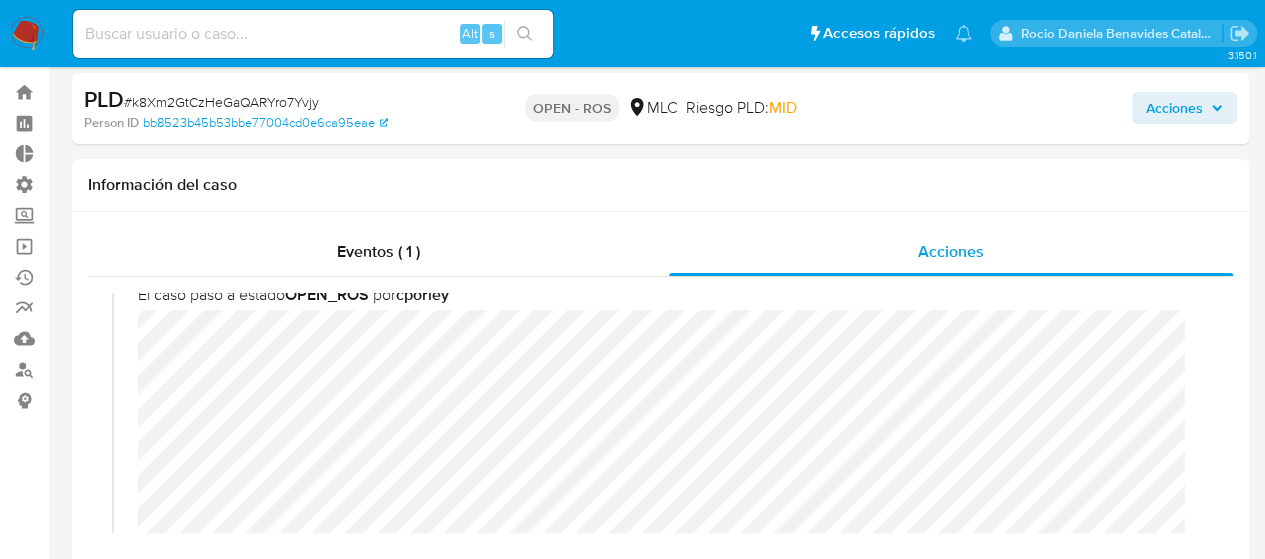 click on "Acciones" at bounding box center [1174, 108] 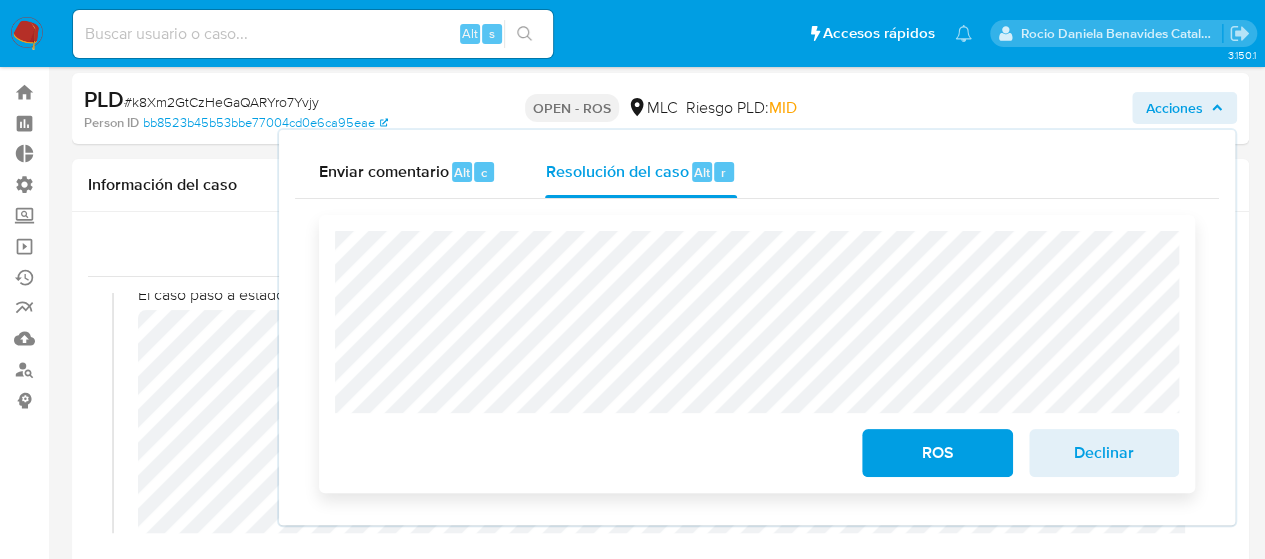click on "ROS" at bounding box center [937, 453] 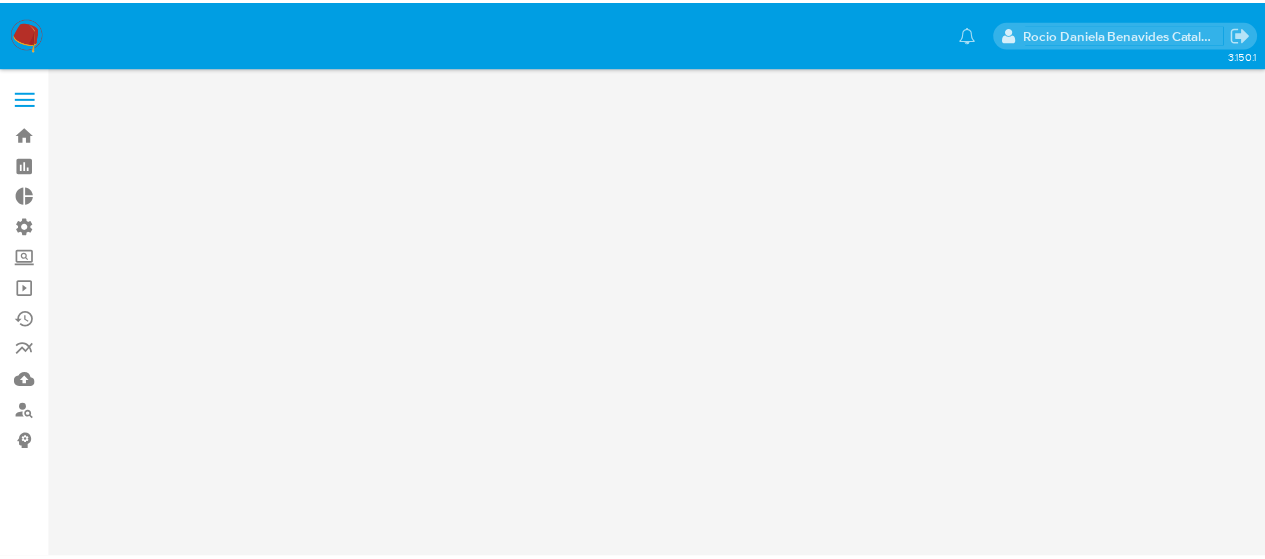 scroll, scrollTop: 0, scrollLeft: 0, axis: both 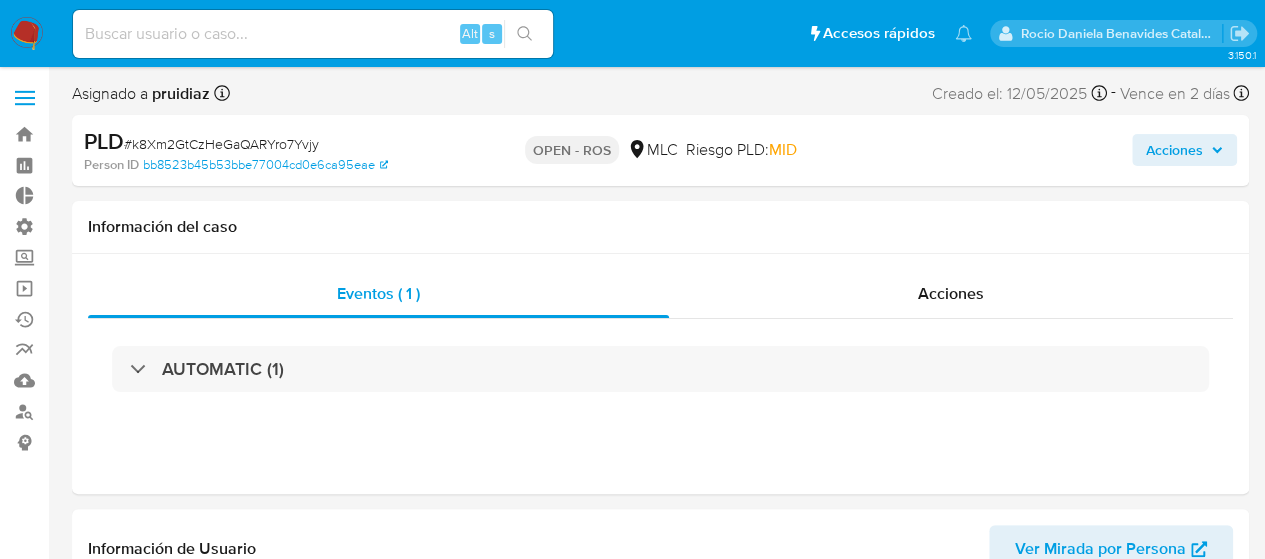 select on "10" 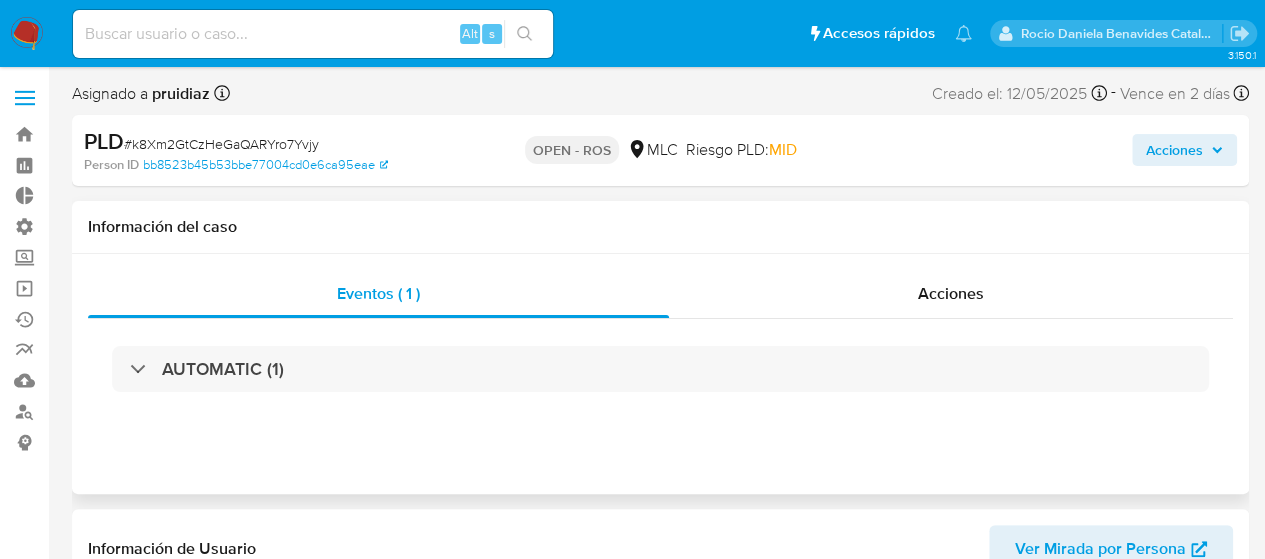 click on "Eventos ( 1 ) Acciones AUTOMATIC (1)" at bounding box center (660, 374) 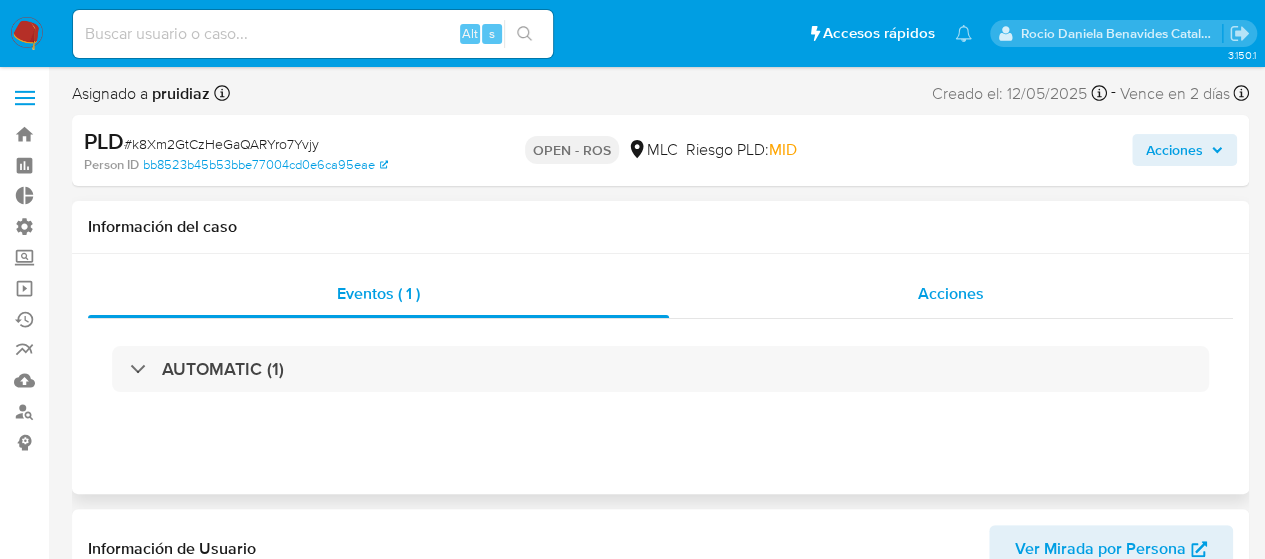 drag, startPoint x: 928, startPoint y: 296, endPoint x: 1012, endPoint y: 293, distance: 84.05355 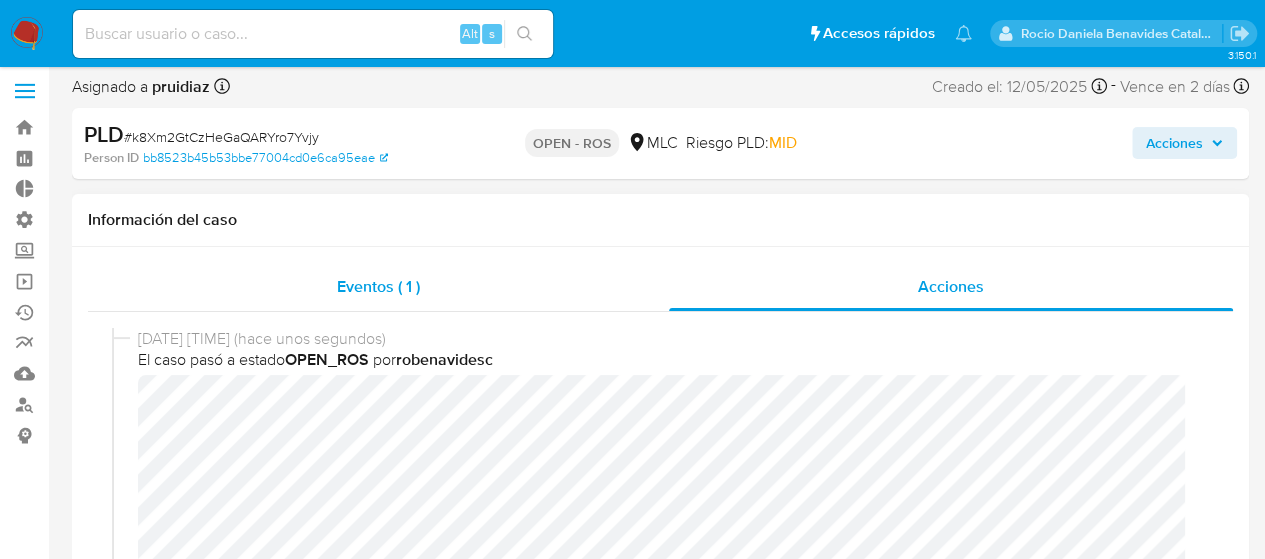 scroll, scrollTop: 0, scrollLeft: 0, axis: both 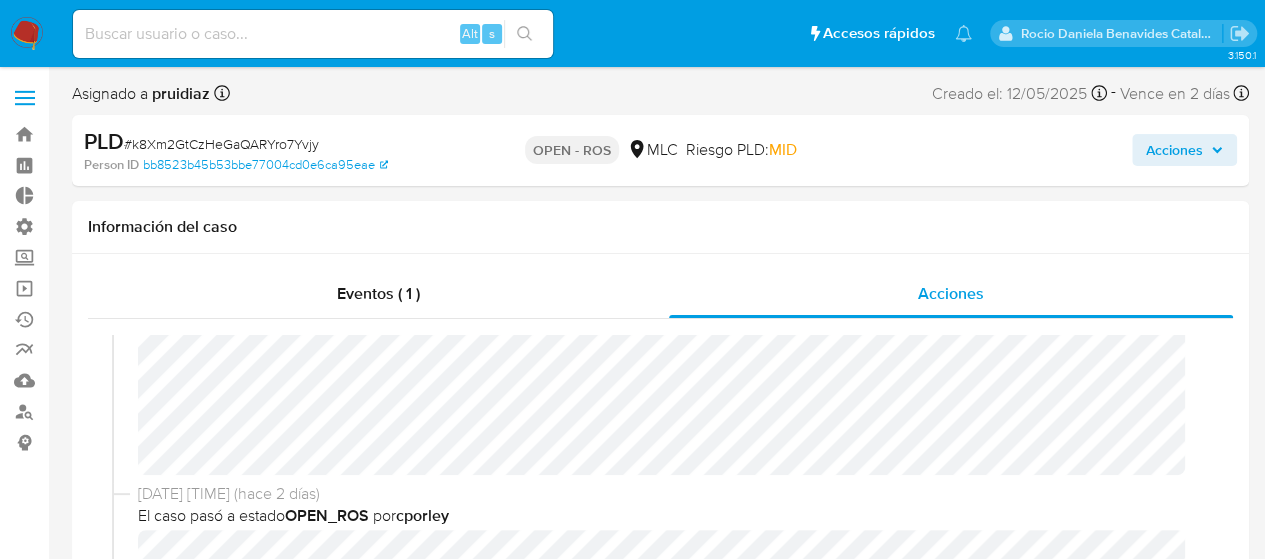 click at bounding box center (313, 34) 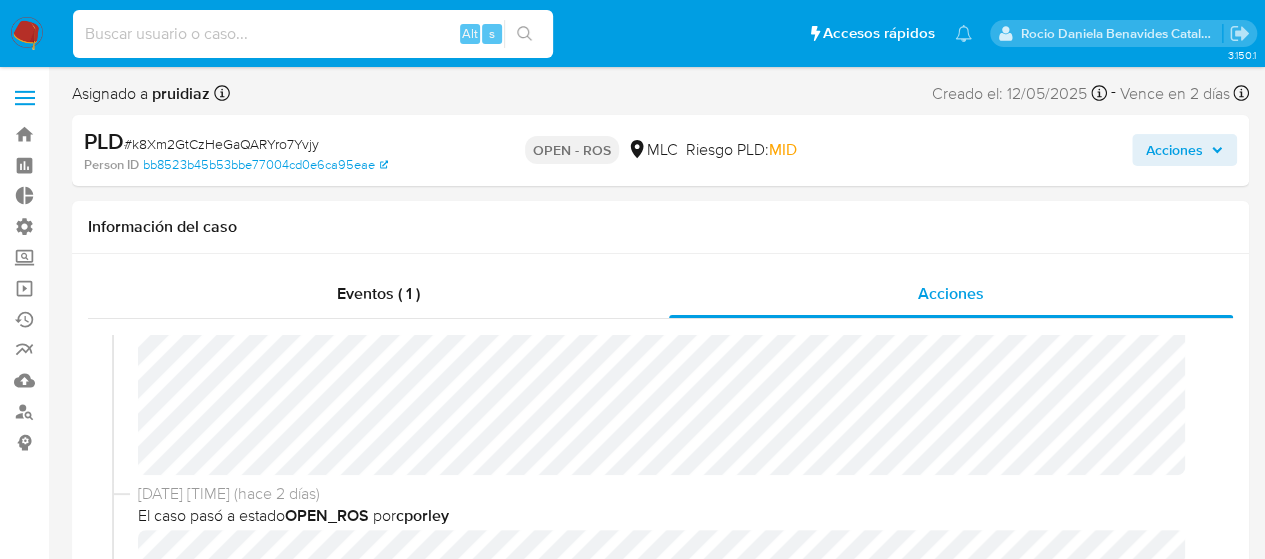 paste on "k8Xm2GtCzHeGaQARYro7Yvjy" 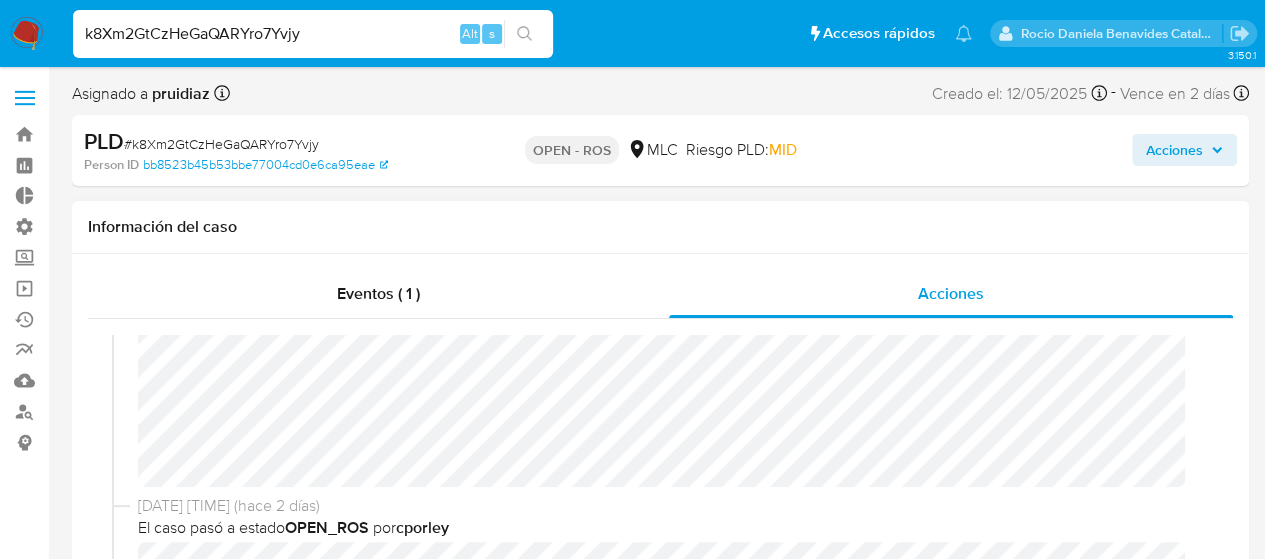 scroll, scrollTop: 90, scrollLeft: 0, axis: vertical 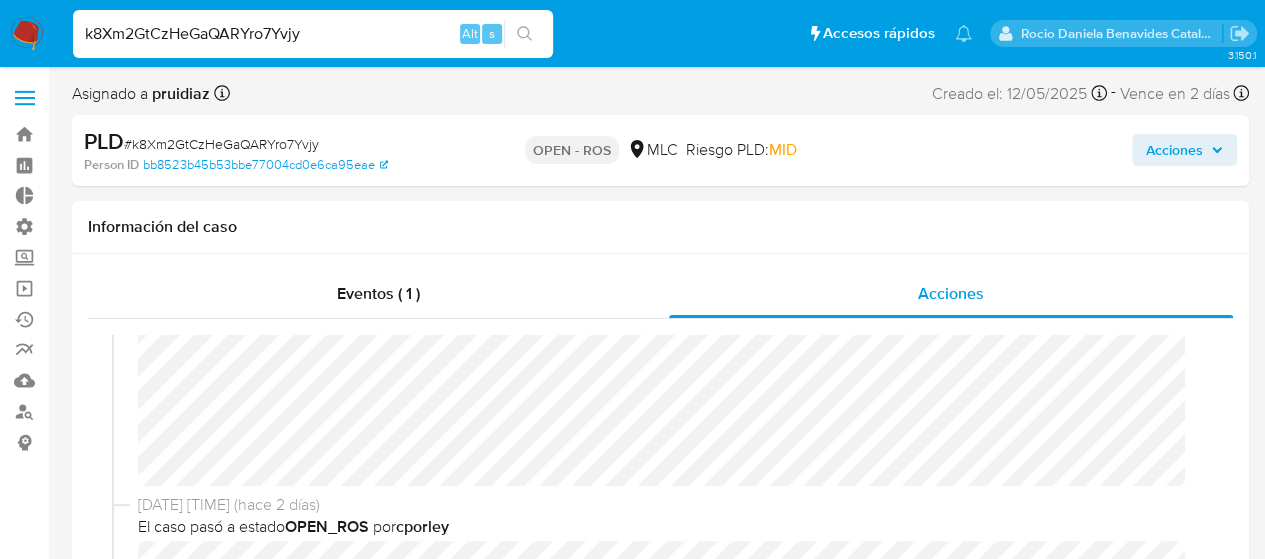 drag, startPoint x: 330, startPoint y: 51, endPoint x: 312, endPoint y: 31, distance: 26.907248 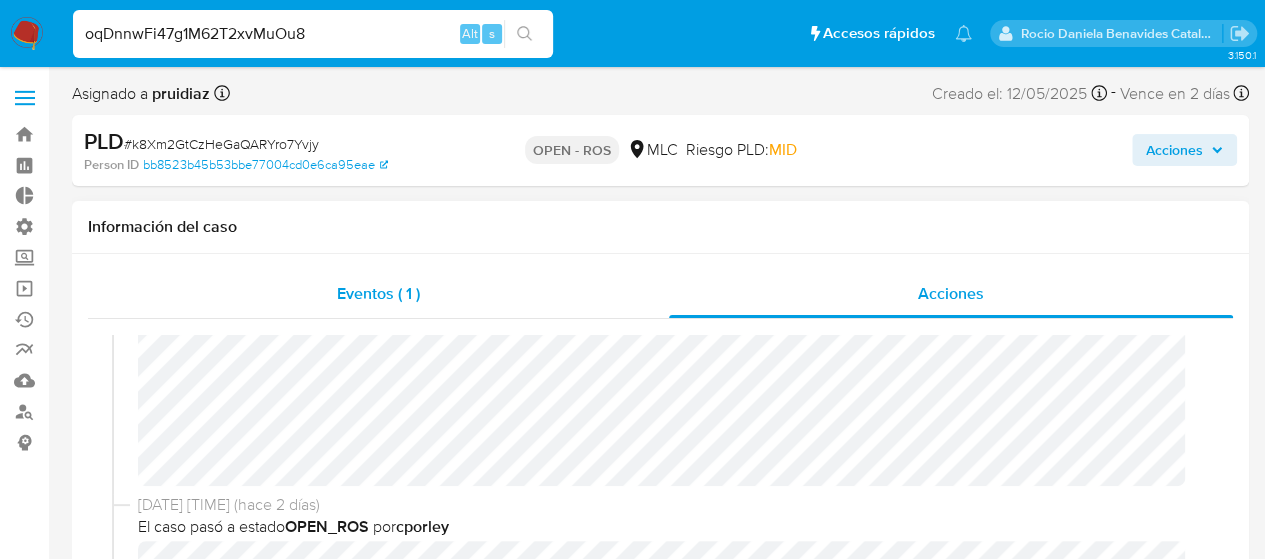 type on "oqDnnwFi47g1M62T2xvMuOu8" 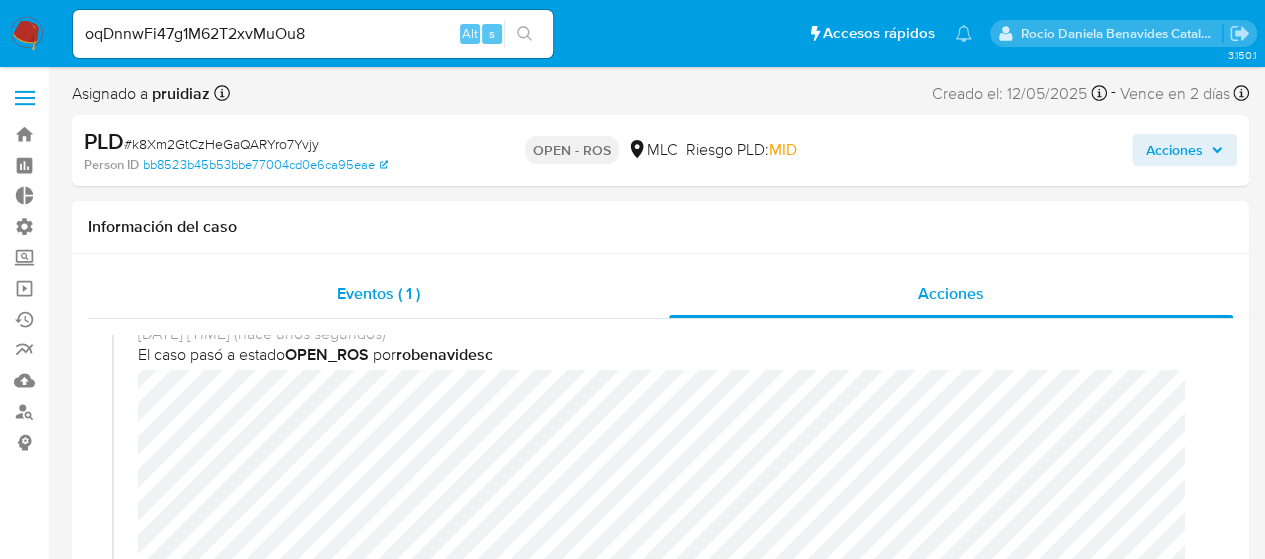 scroll, scrollTop: 0, scrollLeft: 0, axis: both 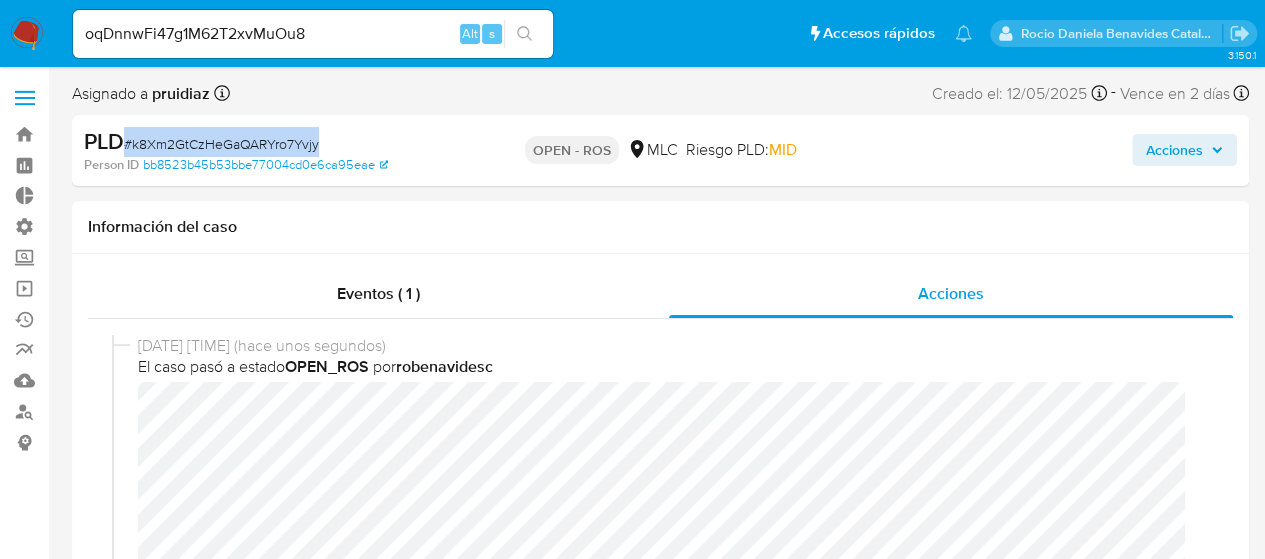 drag, startPoint x: 346, startPoint y: 149, endPoint x: 128, endPoint y: 138, distance: 218.27734 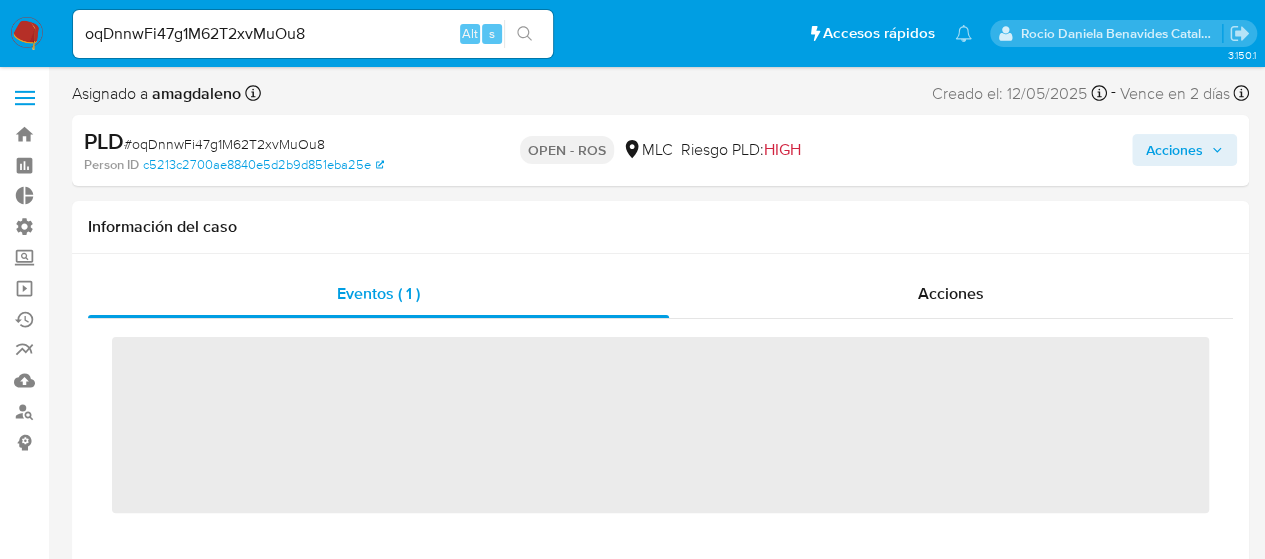 scroll, scrollTop: 797, scrollLeft: 0, axis: vertical 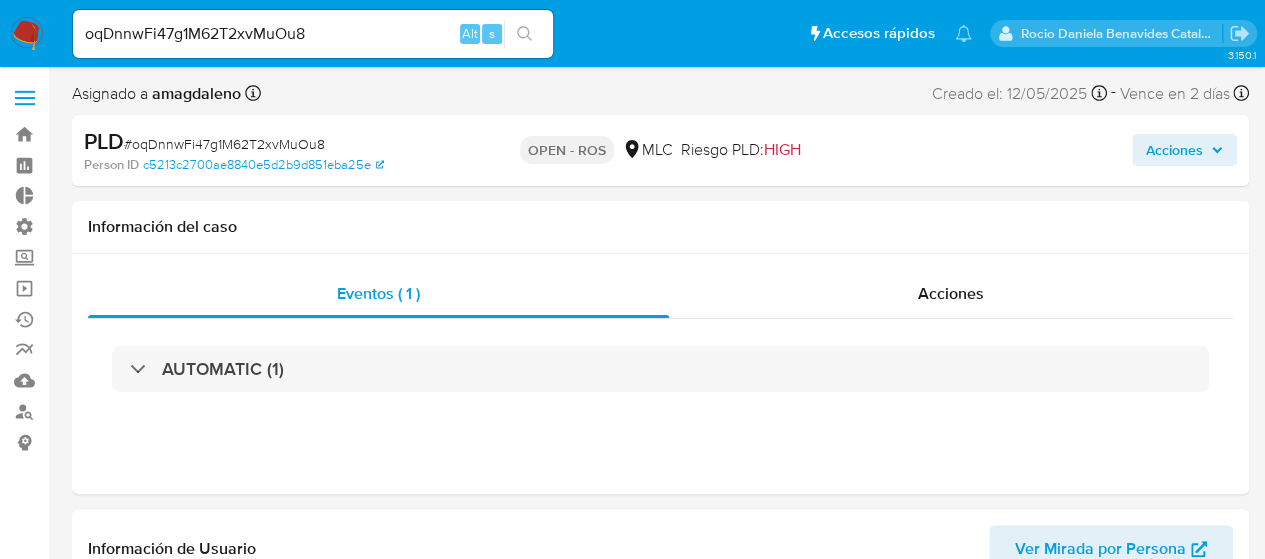 click on "Acciones" at bounding box center (1174, 150) 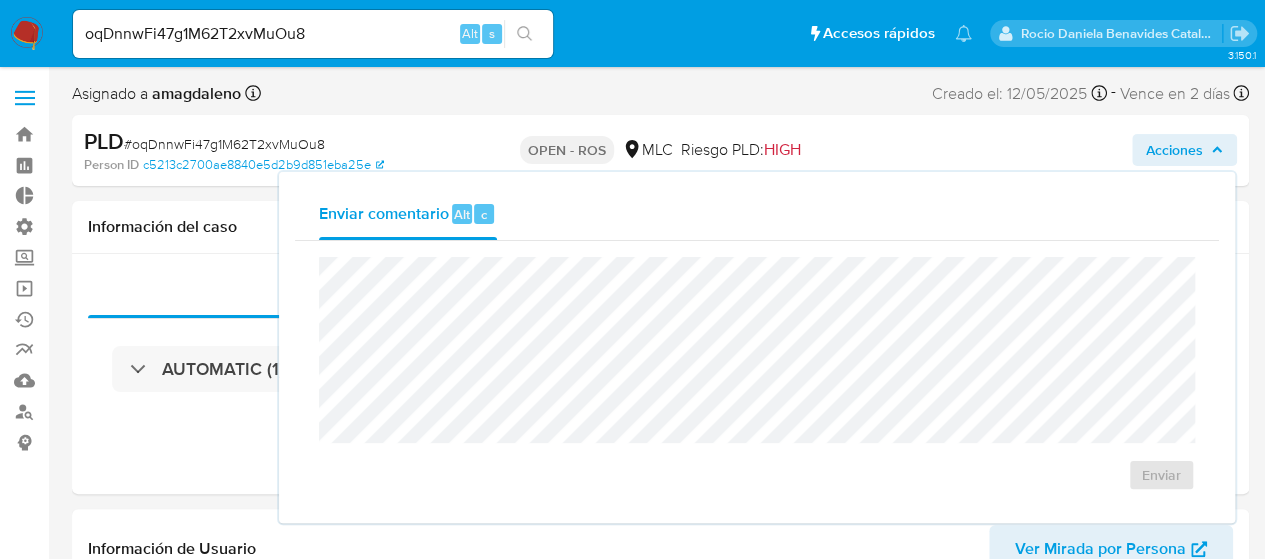 select on "10" 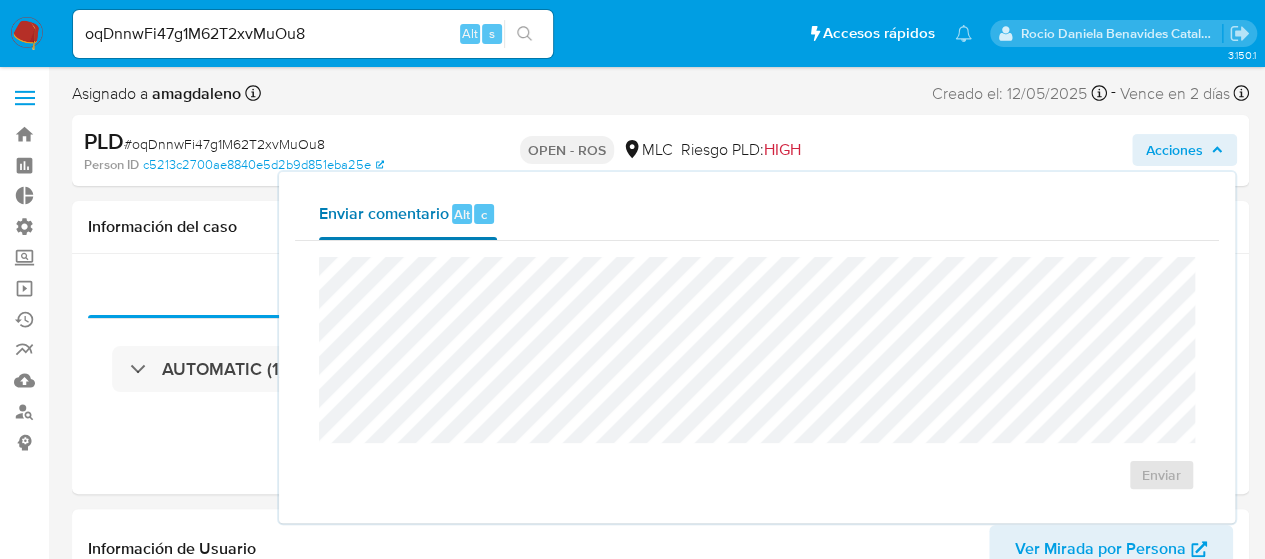 click on "Enviar comentario Alt c" at bounding box center (408, 214) 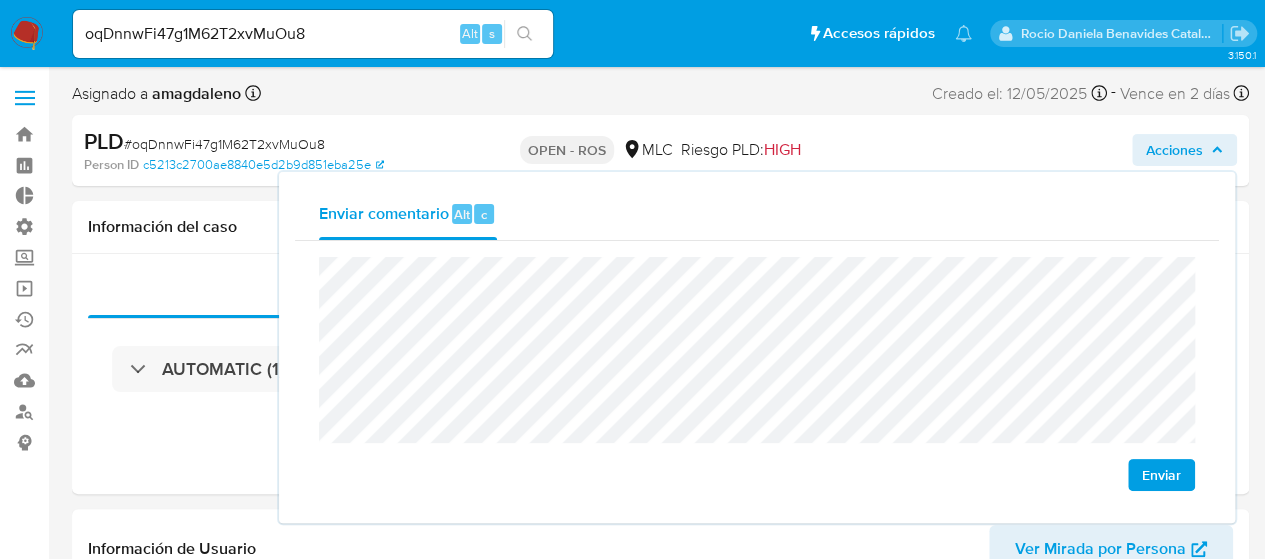 click on "Enviar" at bounding box center (1161, 475) 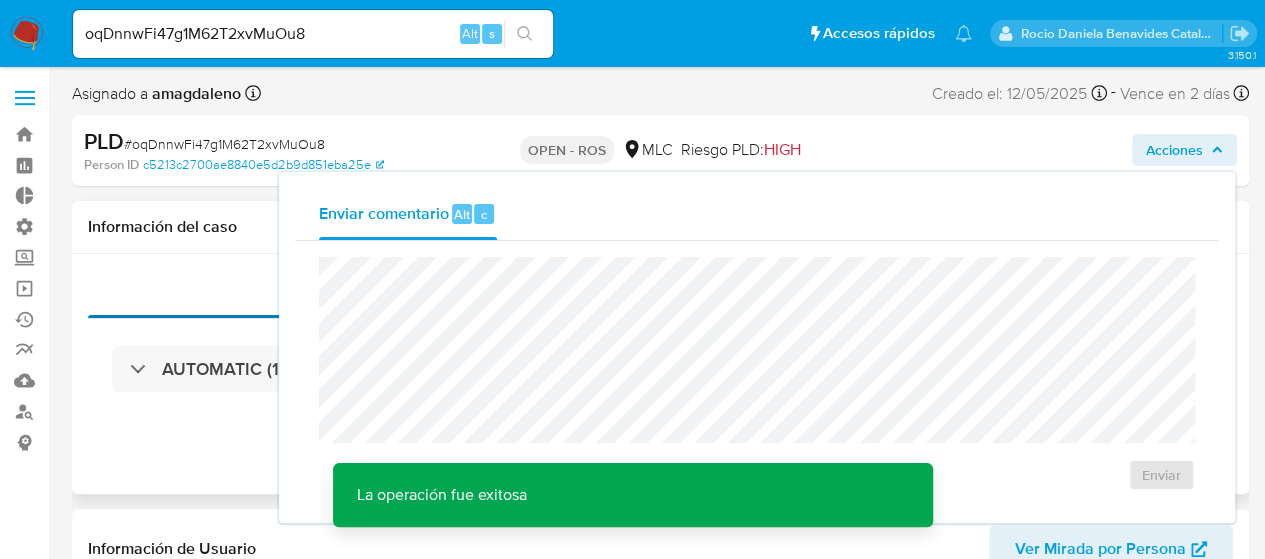 click on "Eventos ( 1 )" at bounding box center (378, 294) 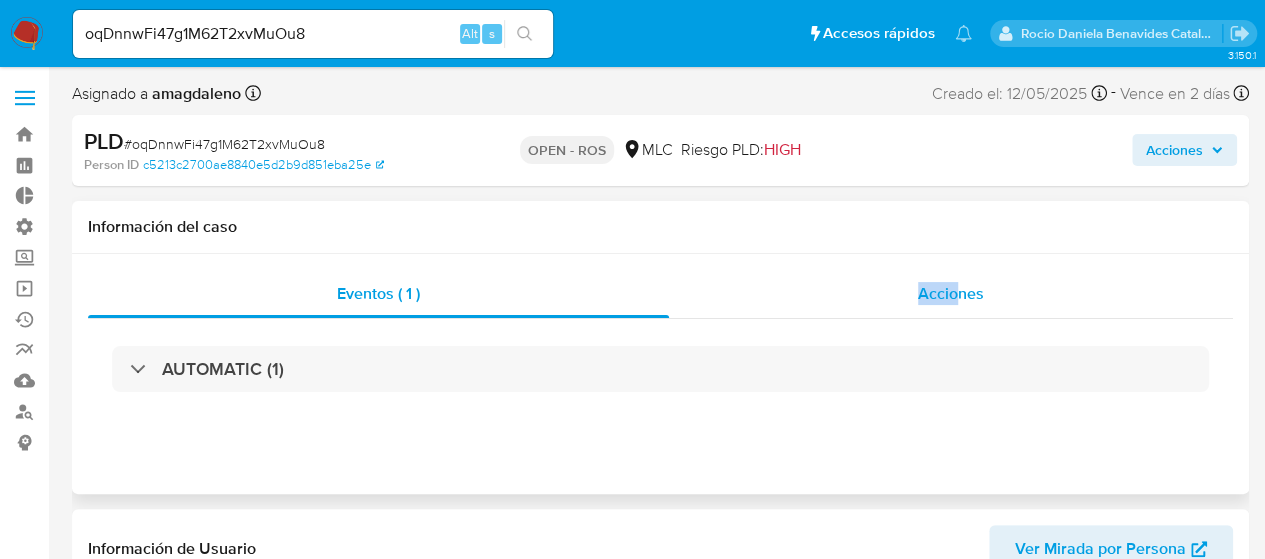 drag, startPoint x: 922, startPoint y: 265, endPoint x: 960, endPoint y: 296, distance: 49.0408 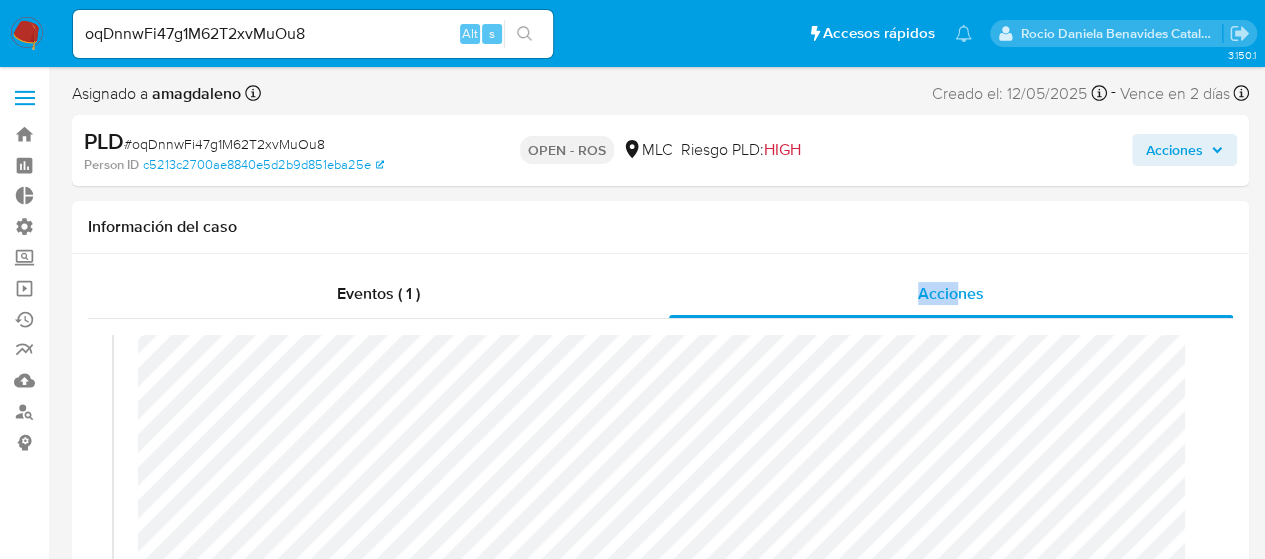 scroll, scrollTop: 369, scrollLeft: 0, axis: vertical 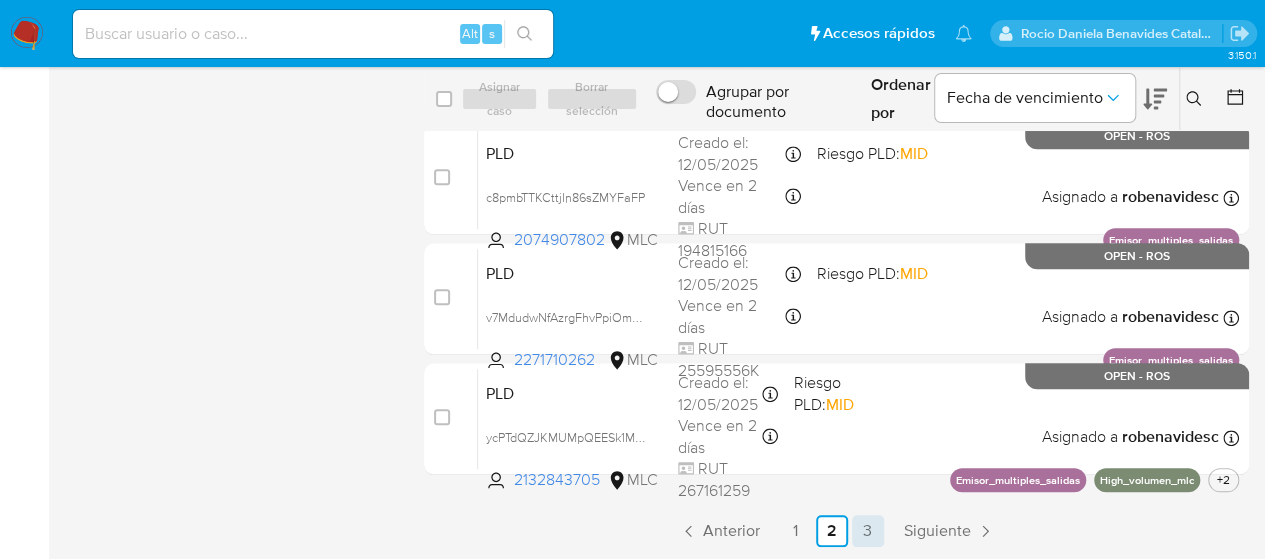 click on "3" at bounding box center [868, 531] 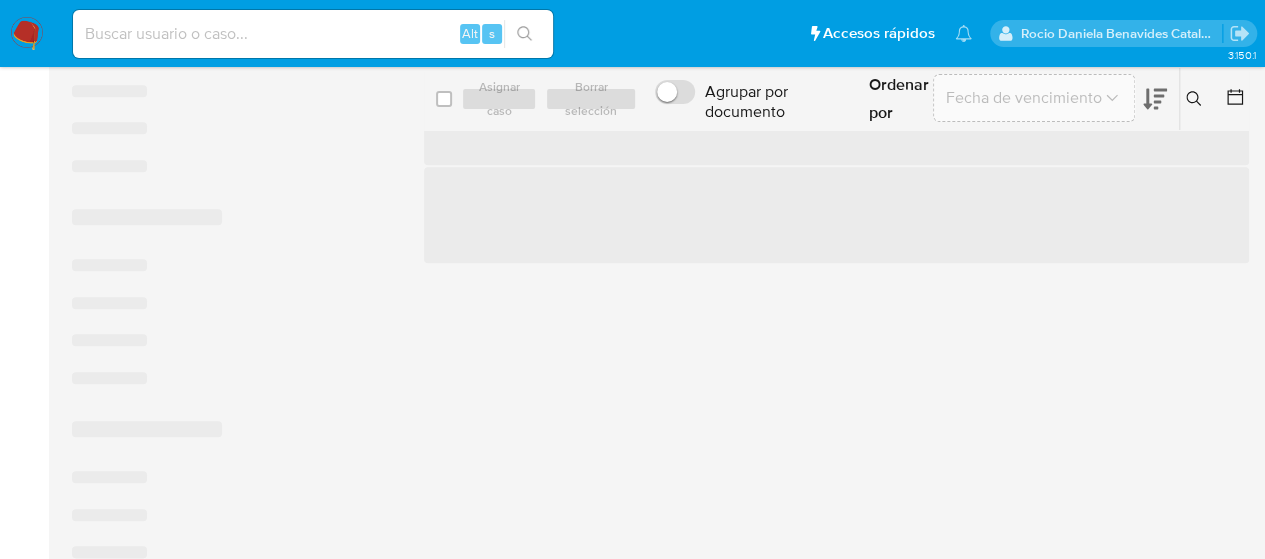 scroll, scrollTop: 0, scrollLeft: 0, axis: both 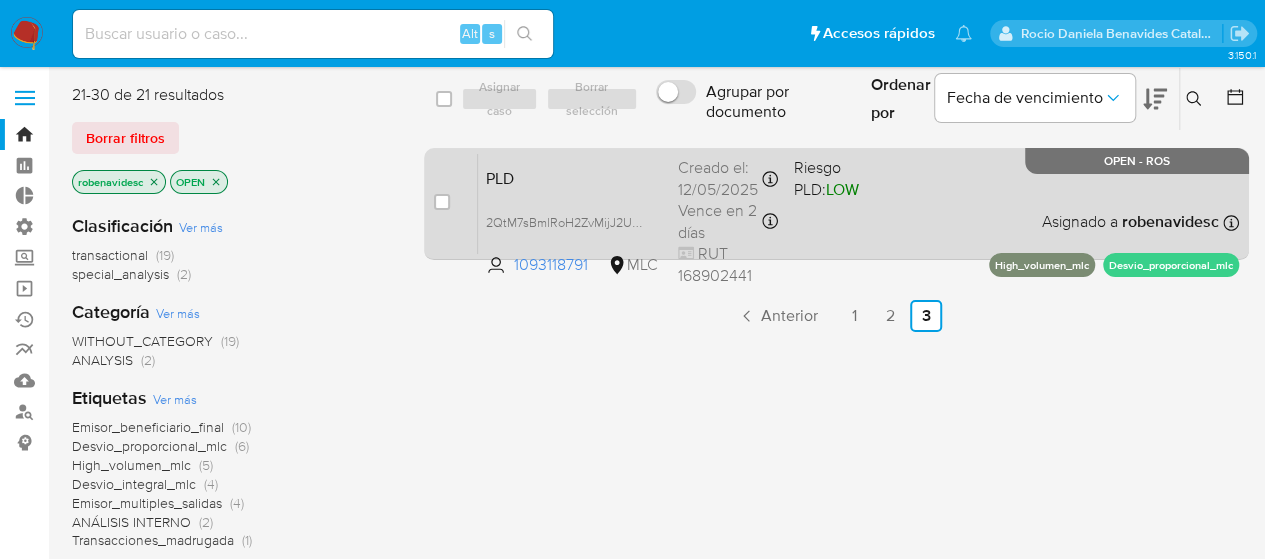 click on "Riesgo PLD:  LOW" at bounding box center [832, 176] 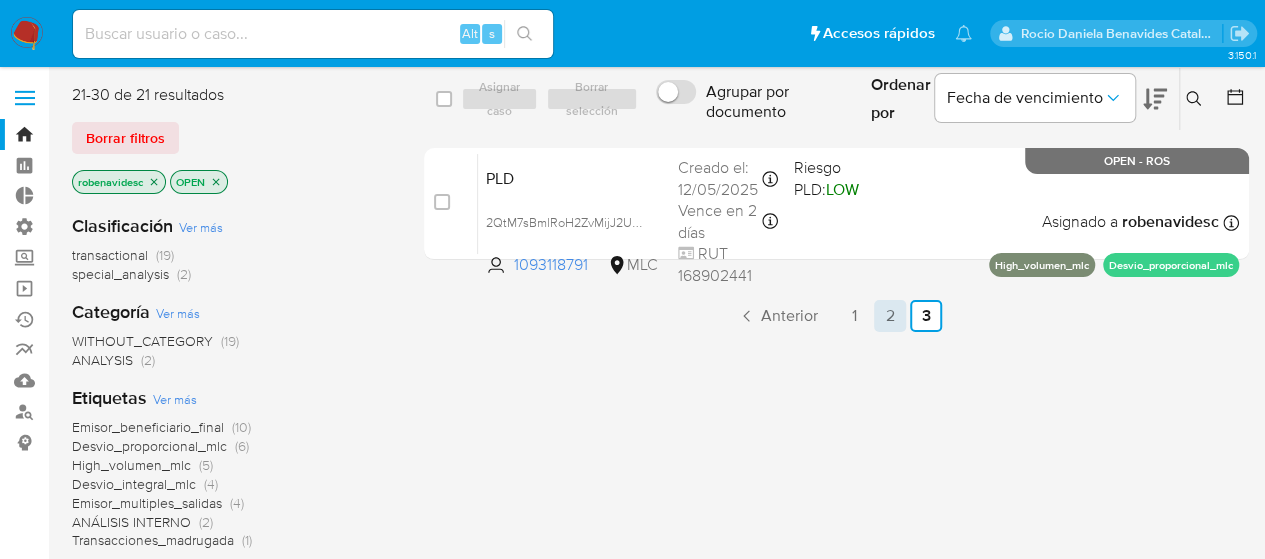 click on "2" at bounding box center [890, 316] 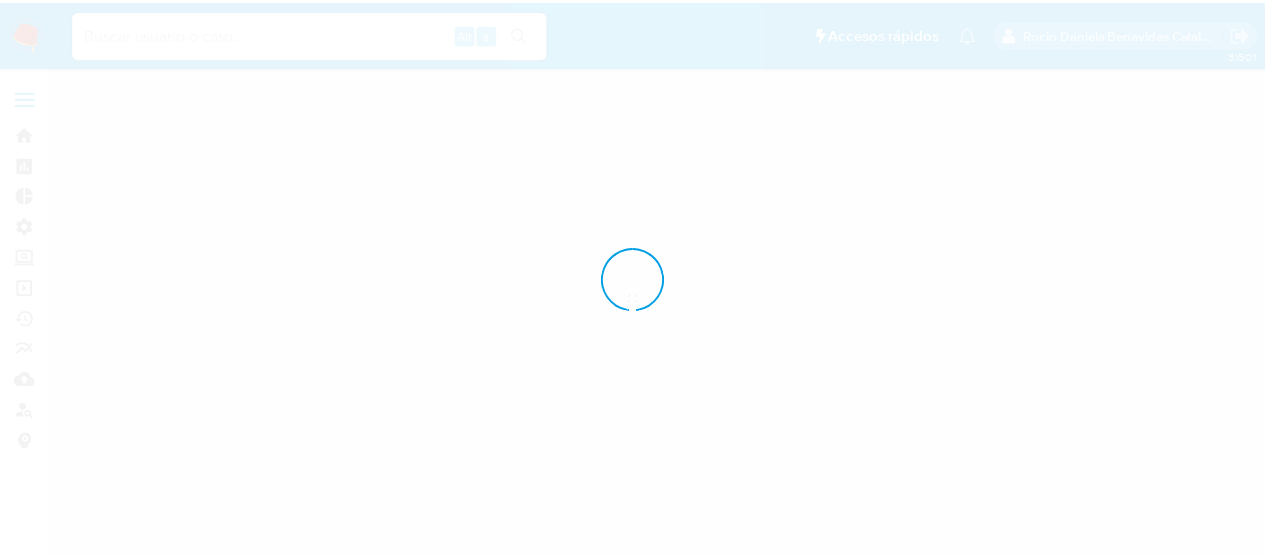 scroll, scrollTop: 0, scrollLeft: 0, axis: both 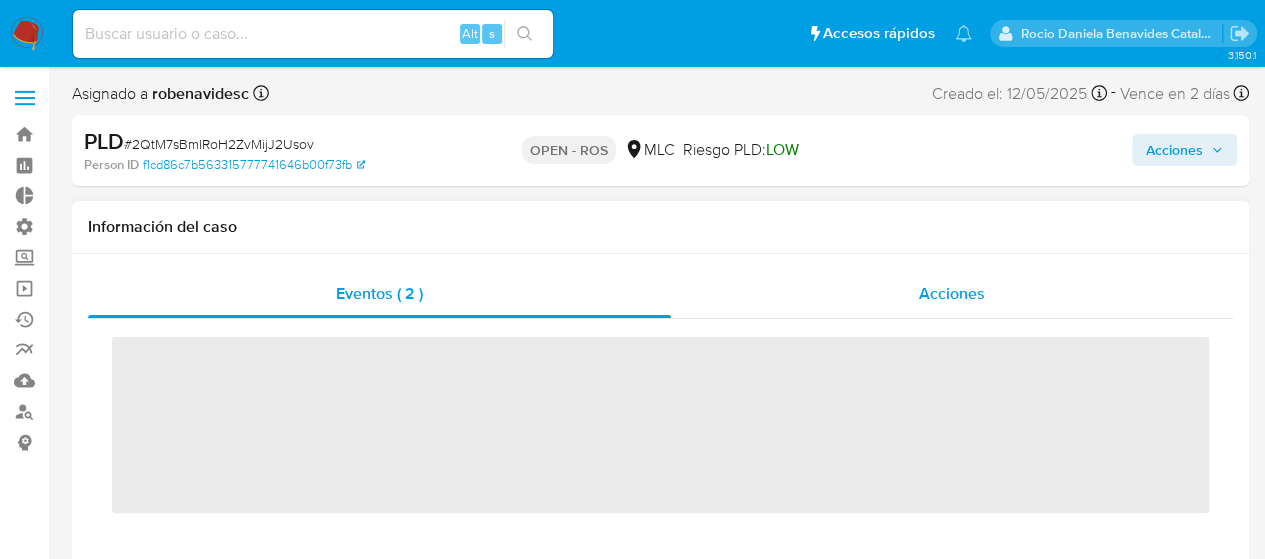 click on "Acciones" at bounding box center [952, 294] 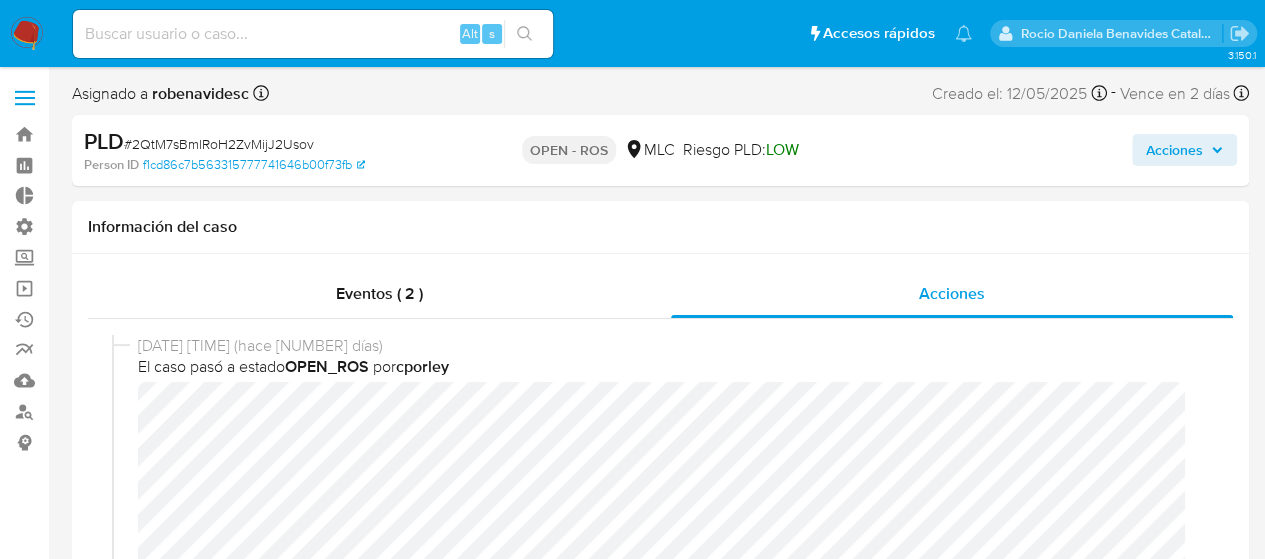 select on "10" 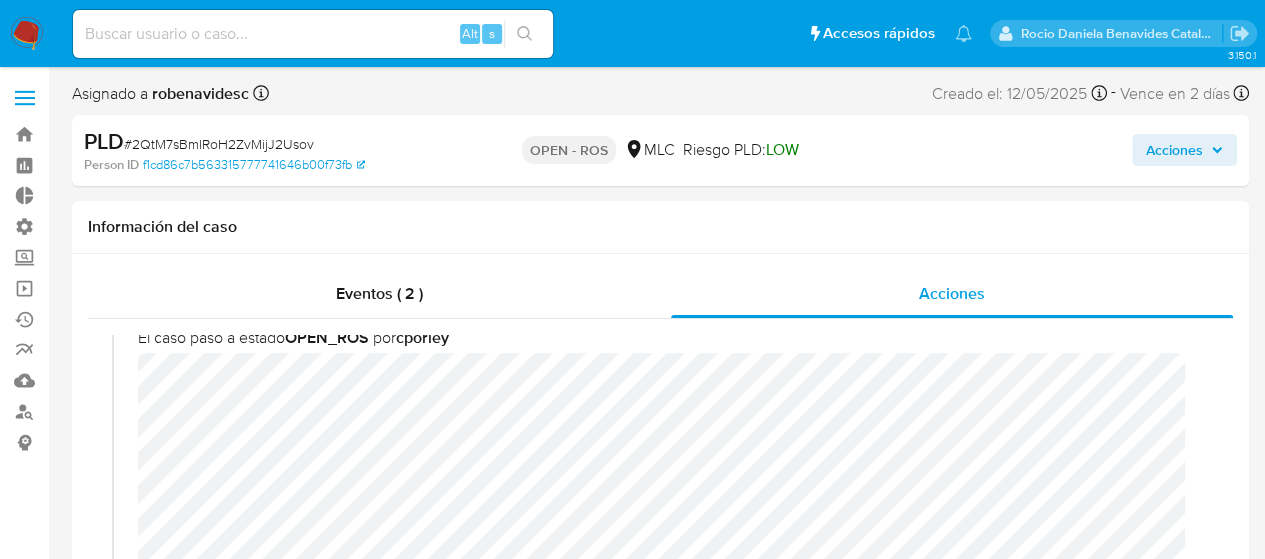 scroll, scrollTop: 9, scrollLeft: 0, axis: vertical 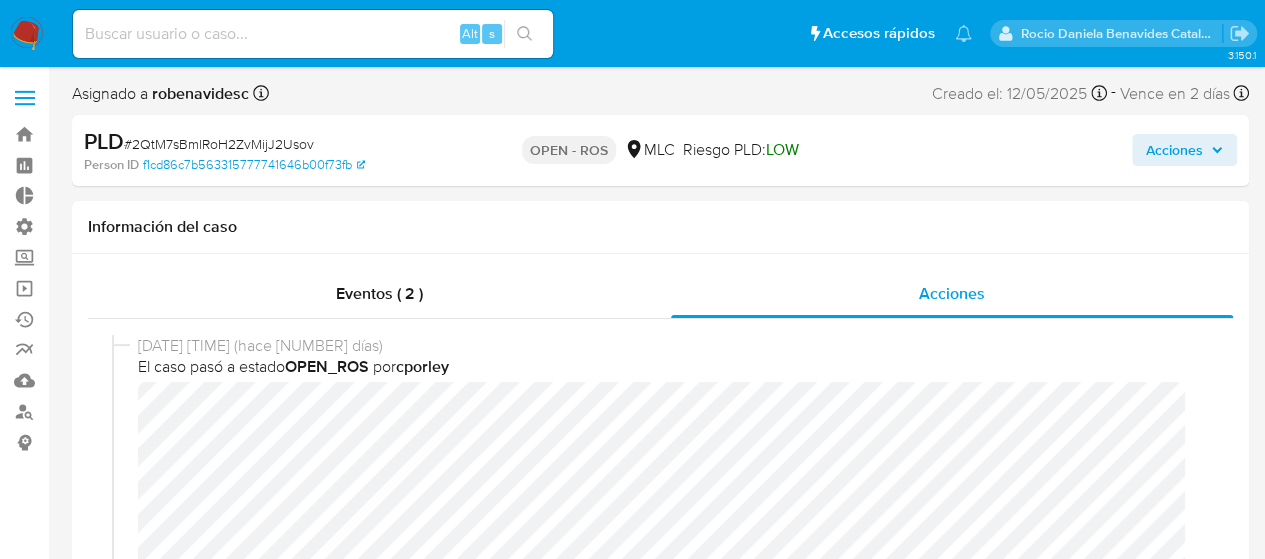 click on "Acciones" at bounding box center [1174, 150] 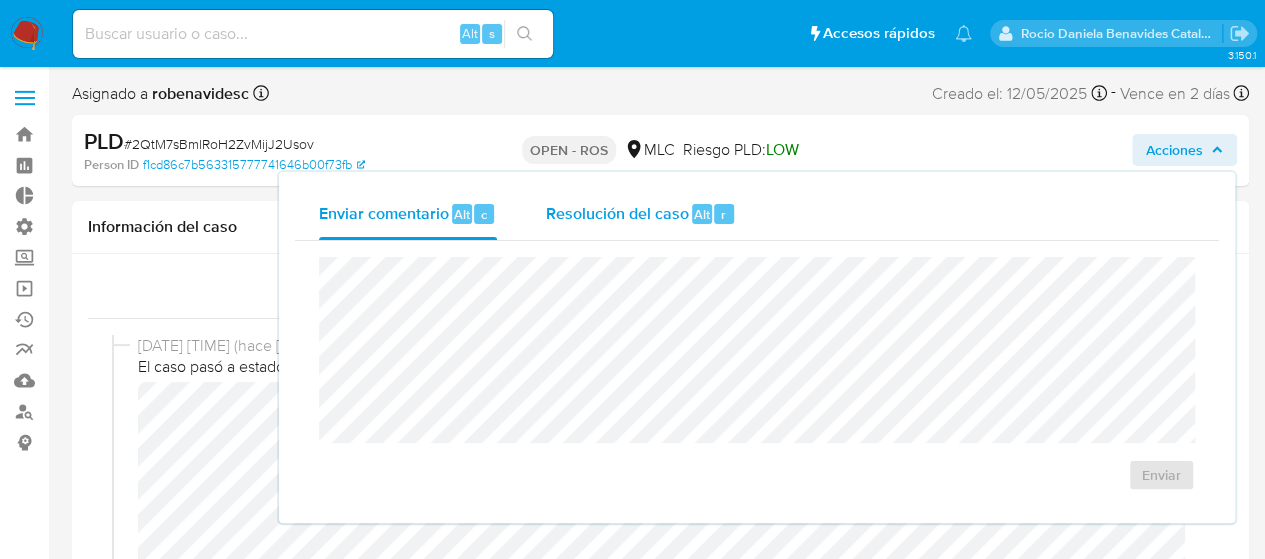 click on "Resolución del caso" at bounding box center [616, 213] 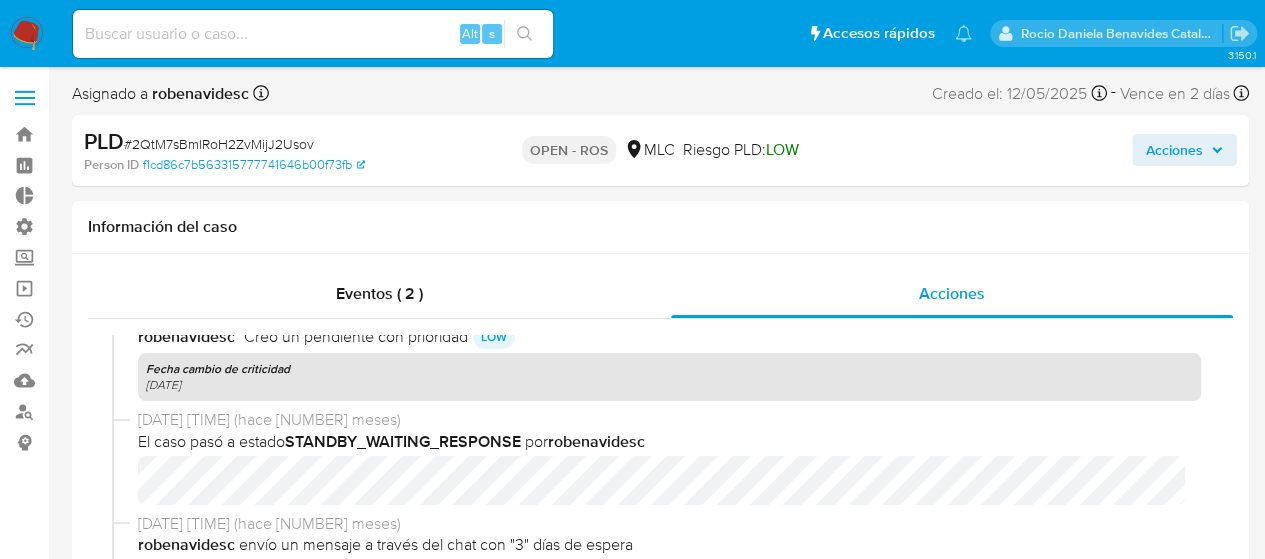 scroll, scrollTop: 1472, scrollLeft: 0, axis: vertical 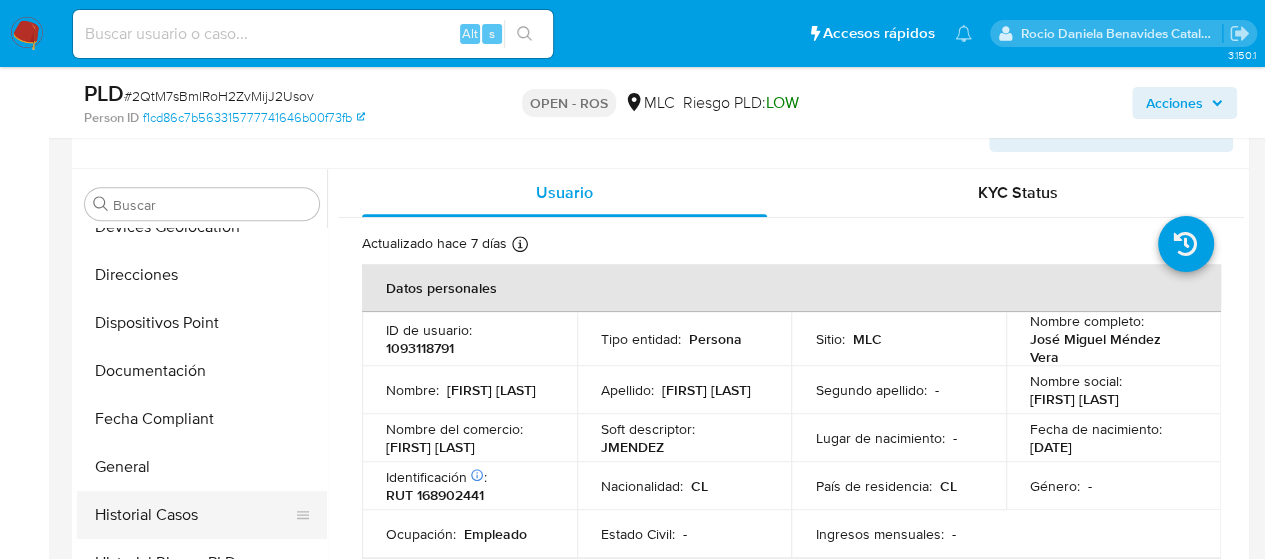 click on "Historial Casos" at bounding box center (194, 515) 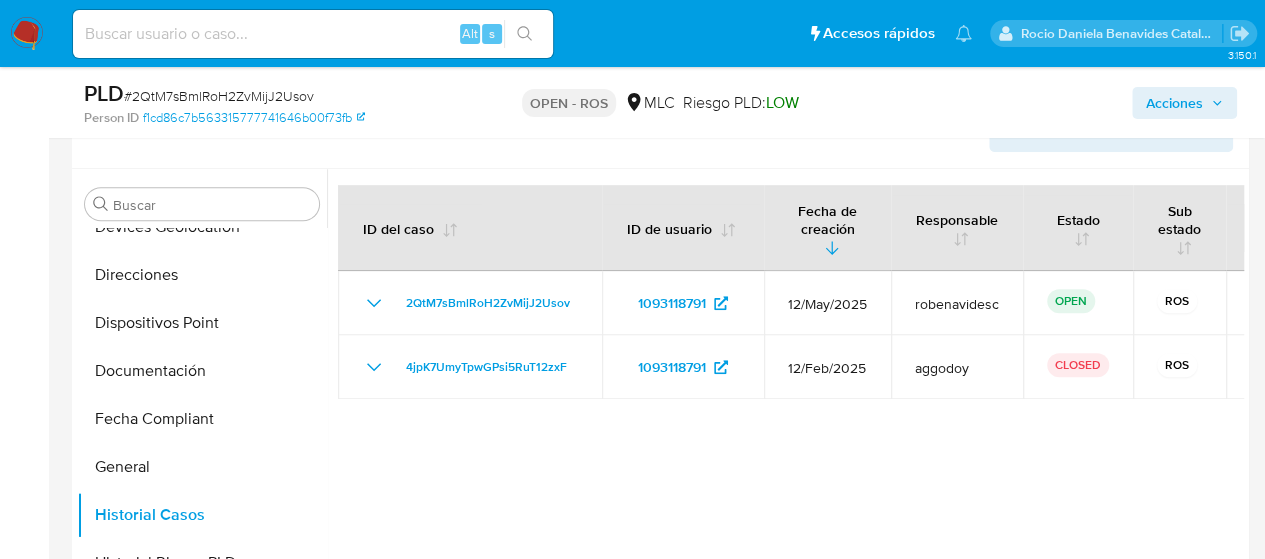 click at bounding box center [785, 425] 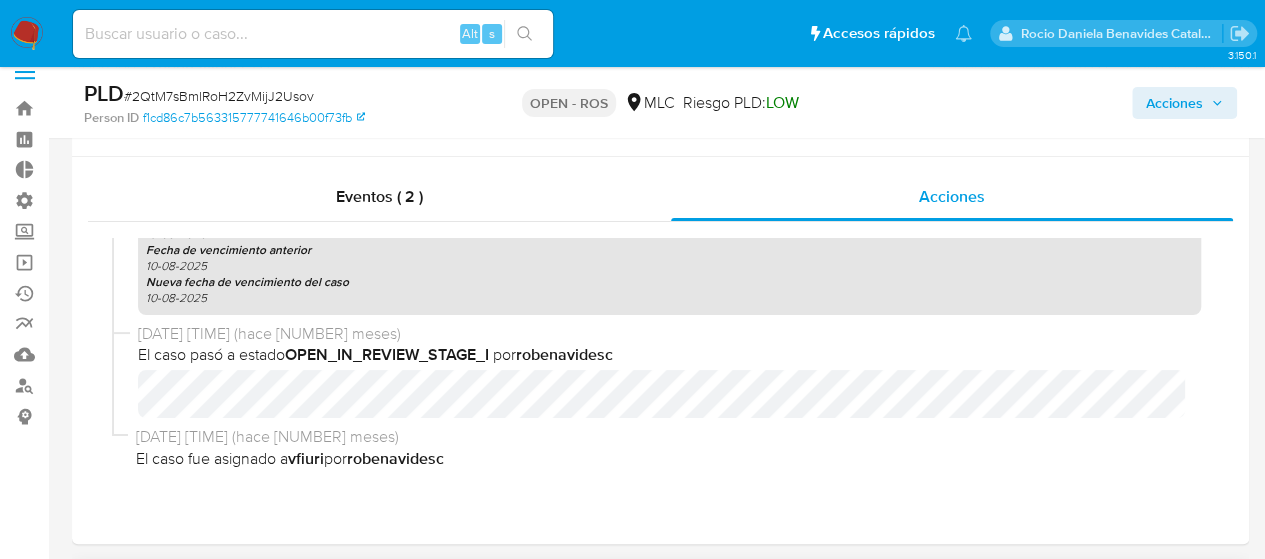 scroll, scrollTop: 0, scrollLeft: 0, axis: both 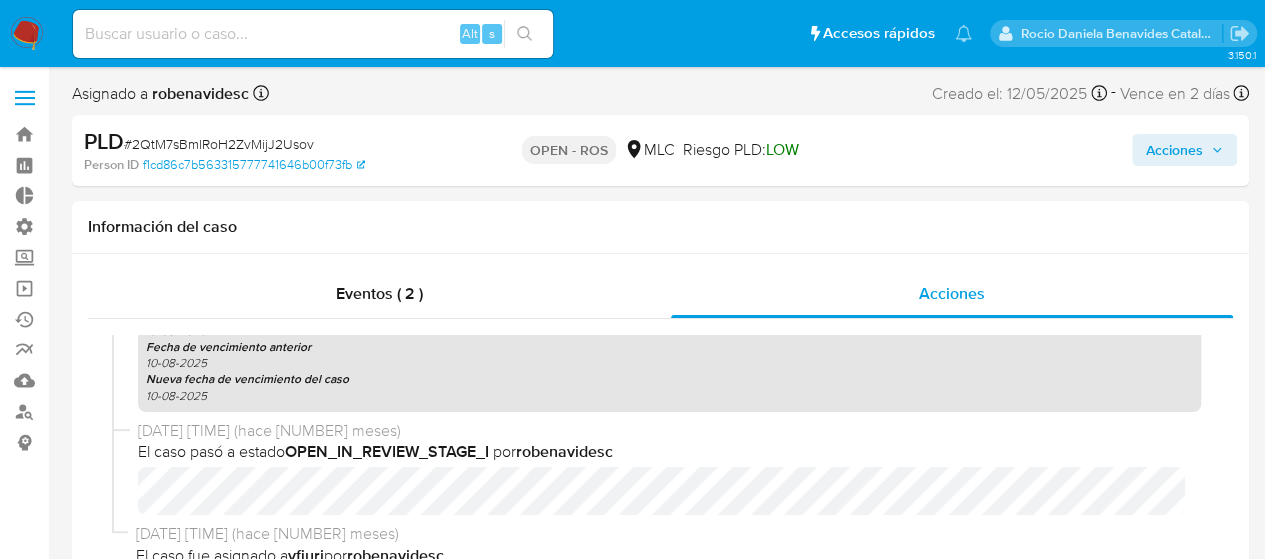 click on "Acciones" at bounding box center (1174, 150) 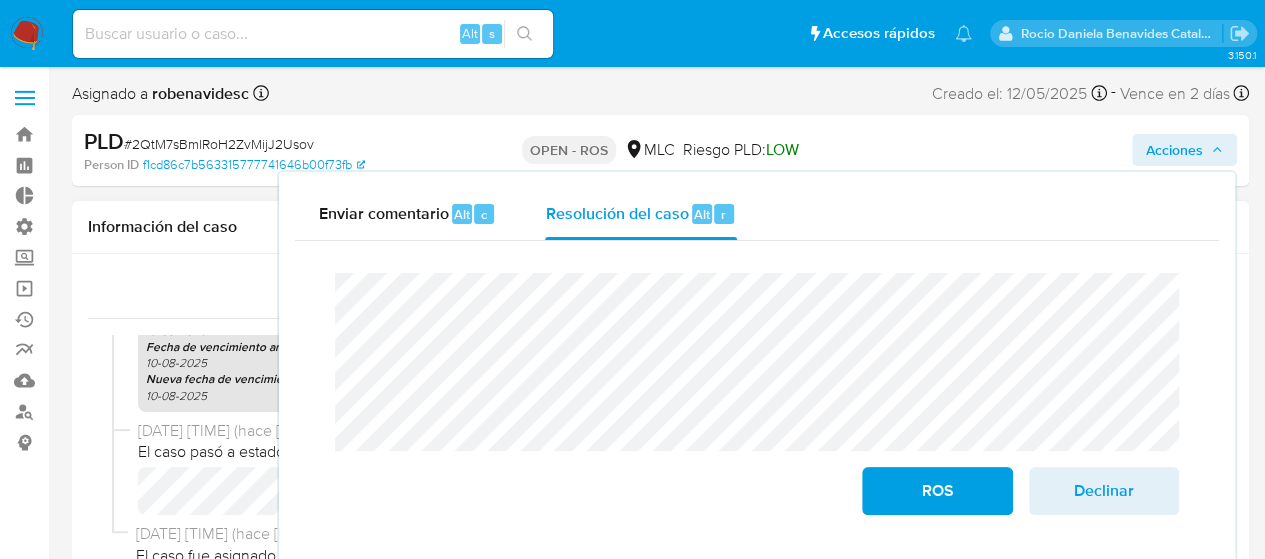 click on "10/06/2025 18:11:36 (hace 2 meses) robenavidesc   envío un mensaje a través del chat con "3" días de espera Vencimiento comunicación 13-06-2025 Fecha de vencimiento anterior 10-08-2025 Nueva fecha de vencimiento del caso 10-08-2025" at bounding box center [660, 336] 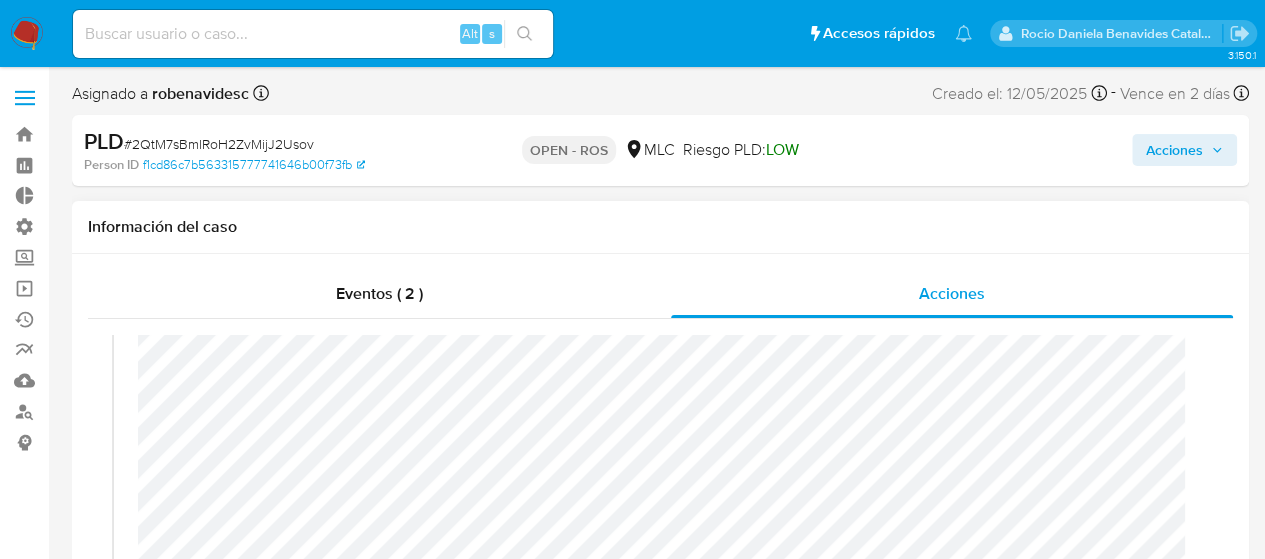 scroll, scrollTop: 0, scrollLeft: 0, axis: both 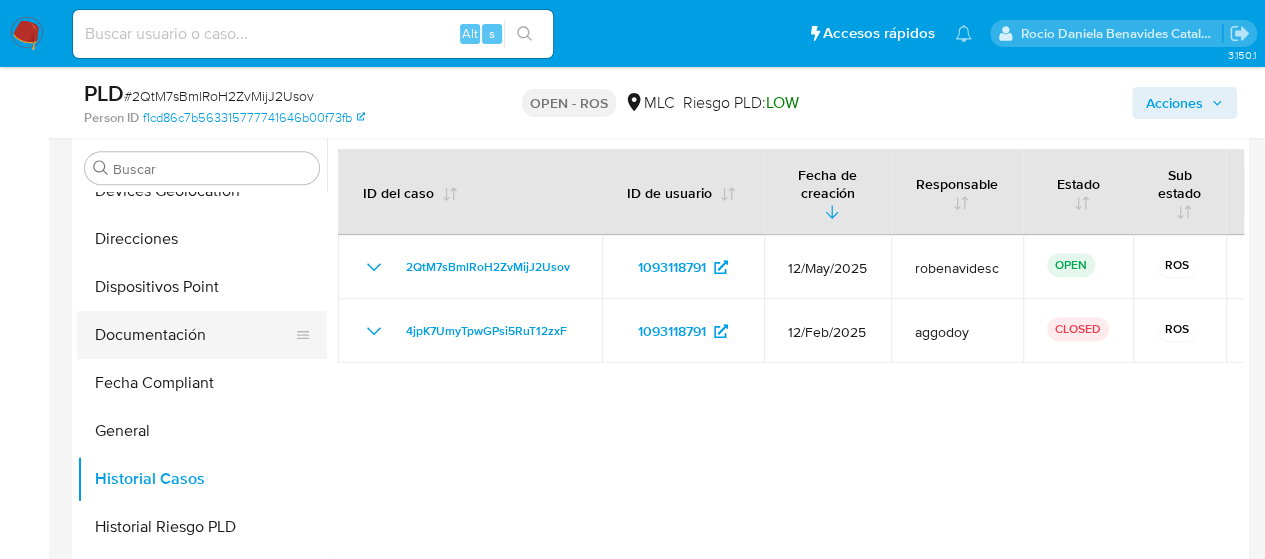 click on "Documentación" at bounding box center [194, 335] 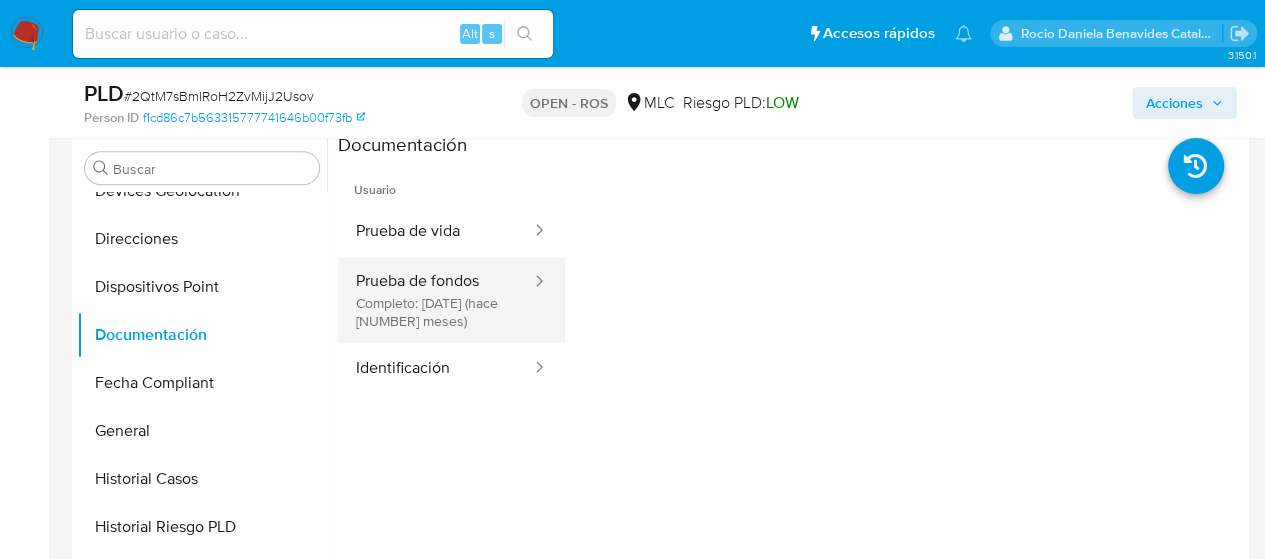 click on "Prueba de fondos Completo: 24/04/2025 (hace 3 meses)" at bounding box center [435, 300] 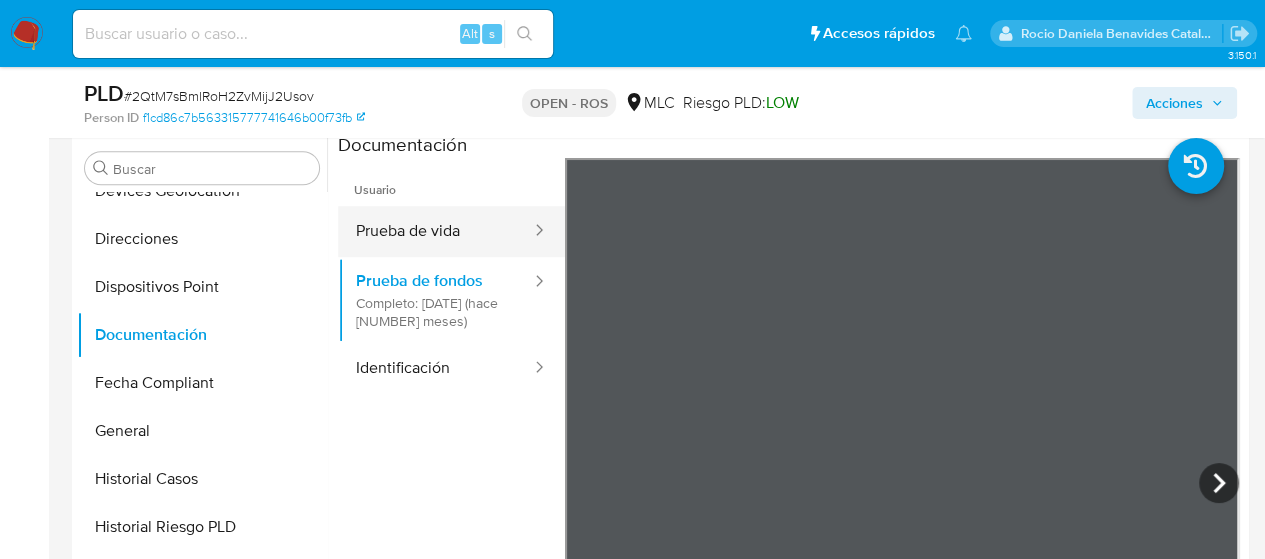 click on "Prueba de vida" at bounding box center (435, 231) 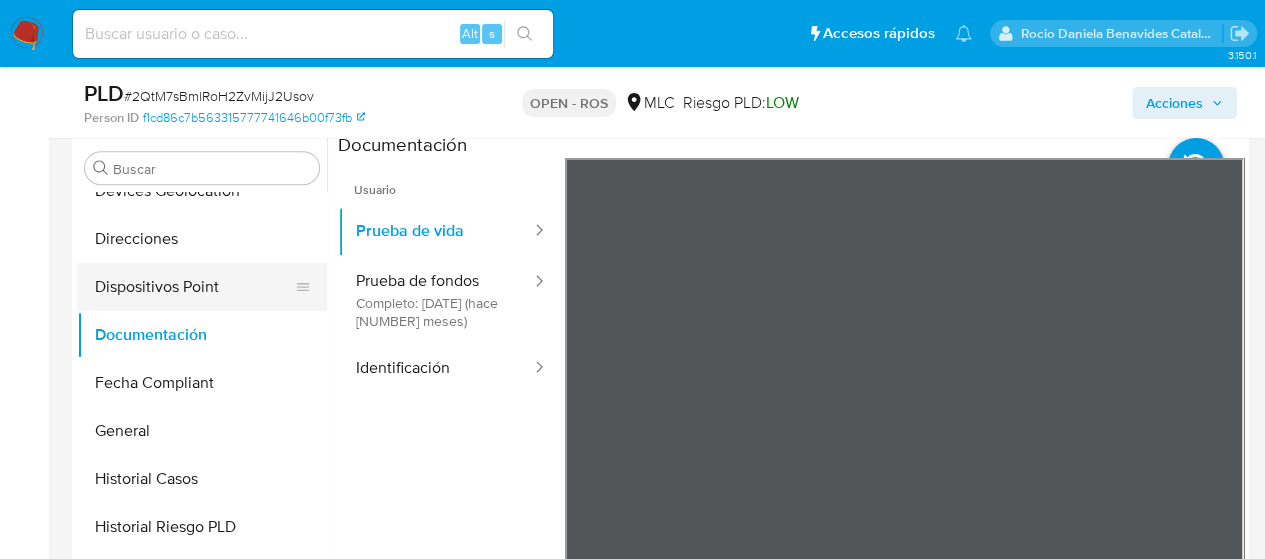 scroll, scrollTop: 0, scrollLeft: 0, axis: both 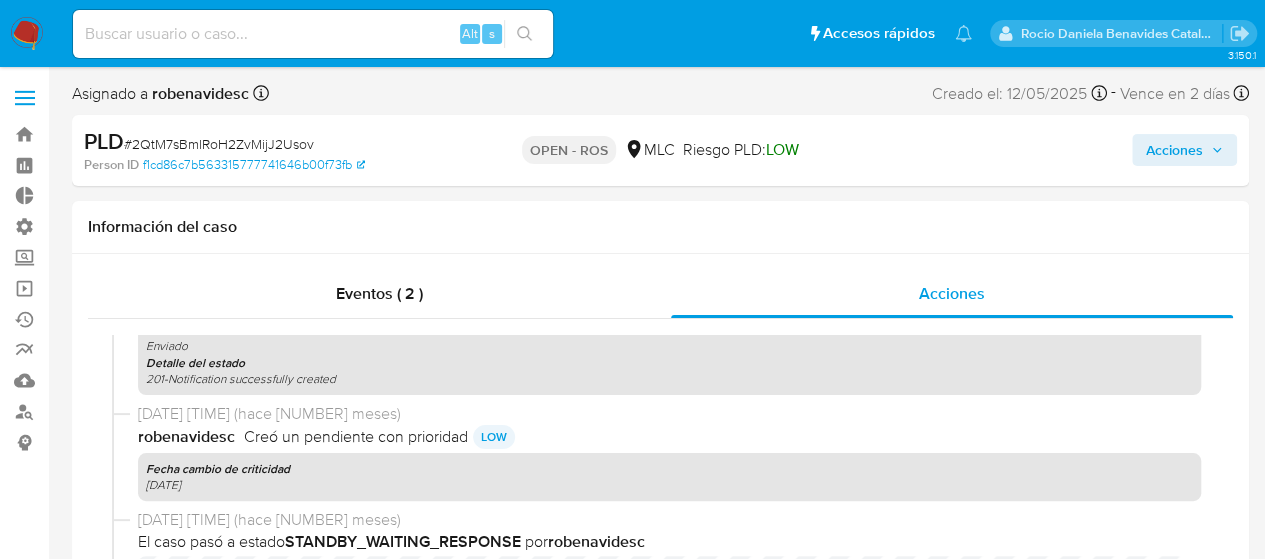 click on "Acciones" at bounding box center (1174, 150) 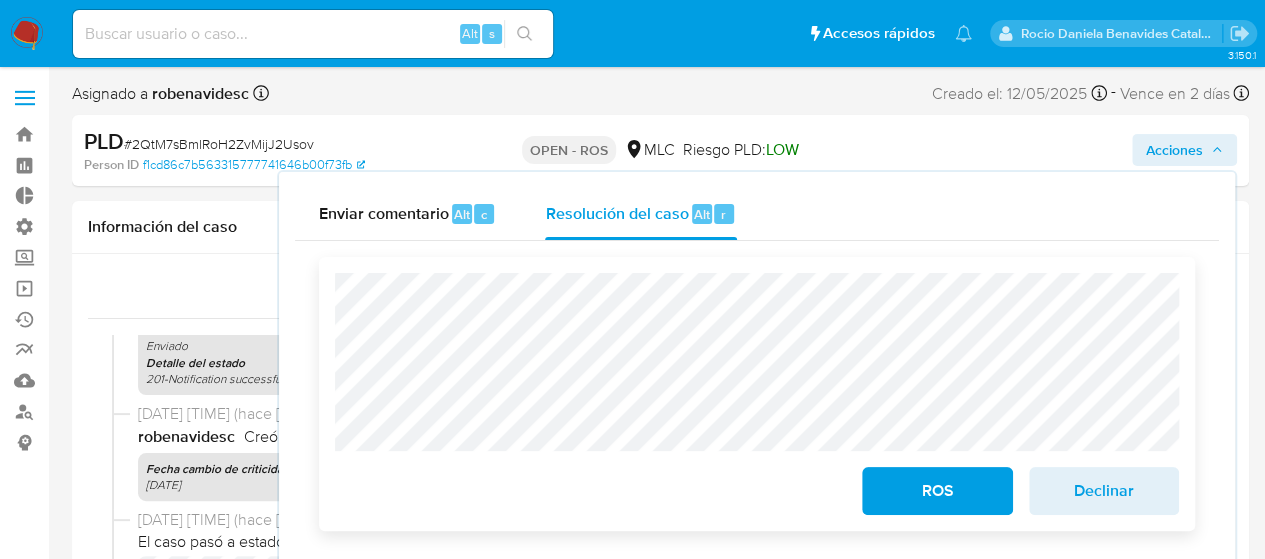 click on "ROS" at bounding box center [937, 491] 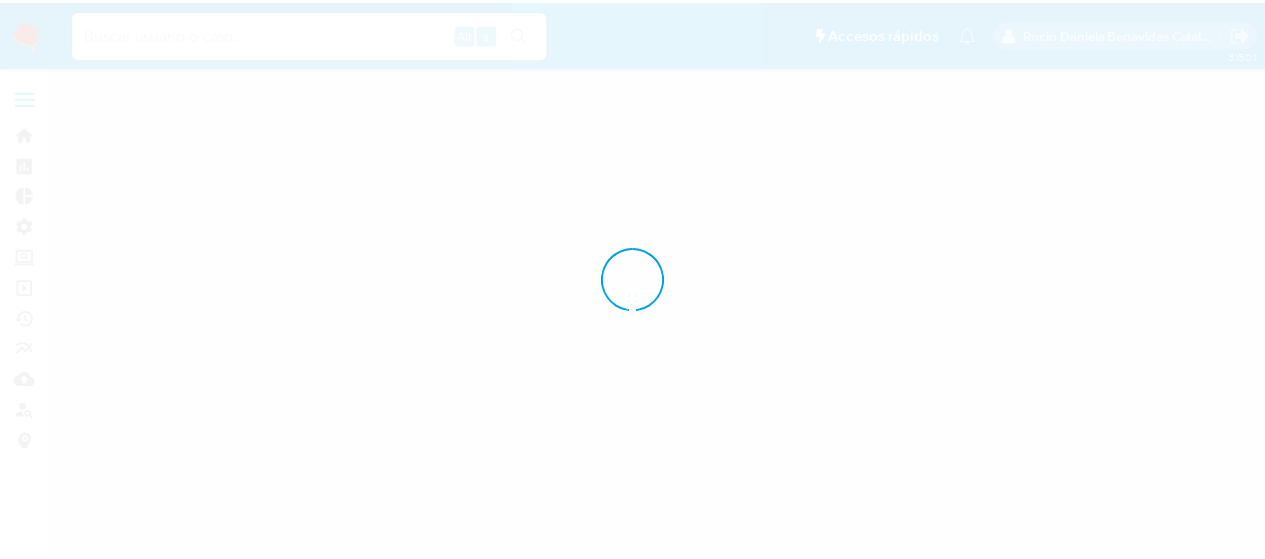 scroll, scrollTop: 0, scrollLeft: 0, axis: both 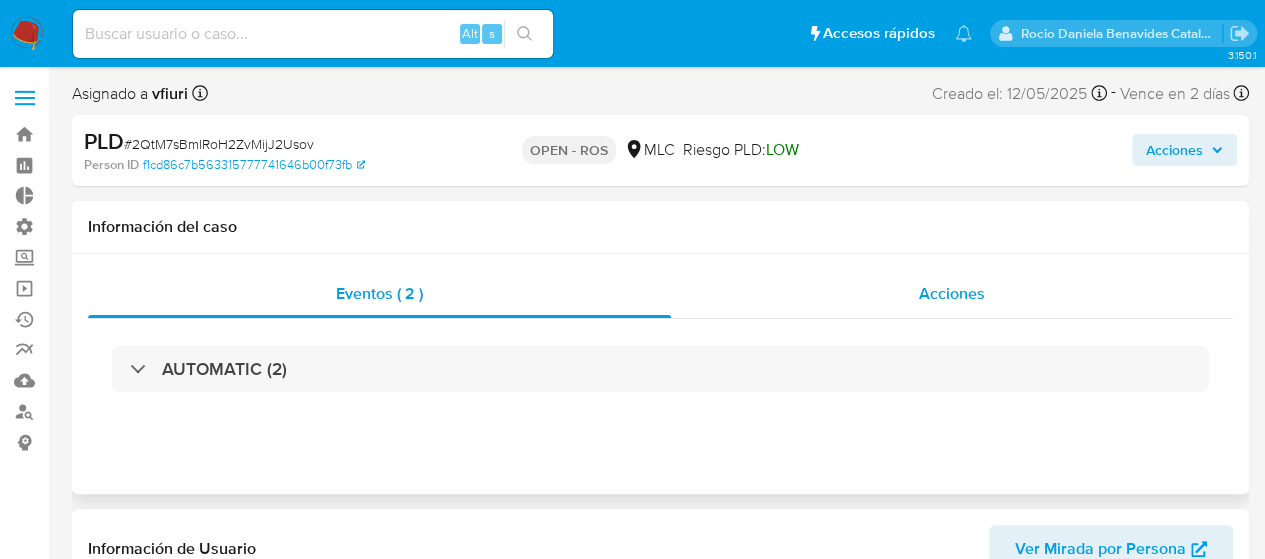 click on "Acciones" at bounding box center (952, 294) 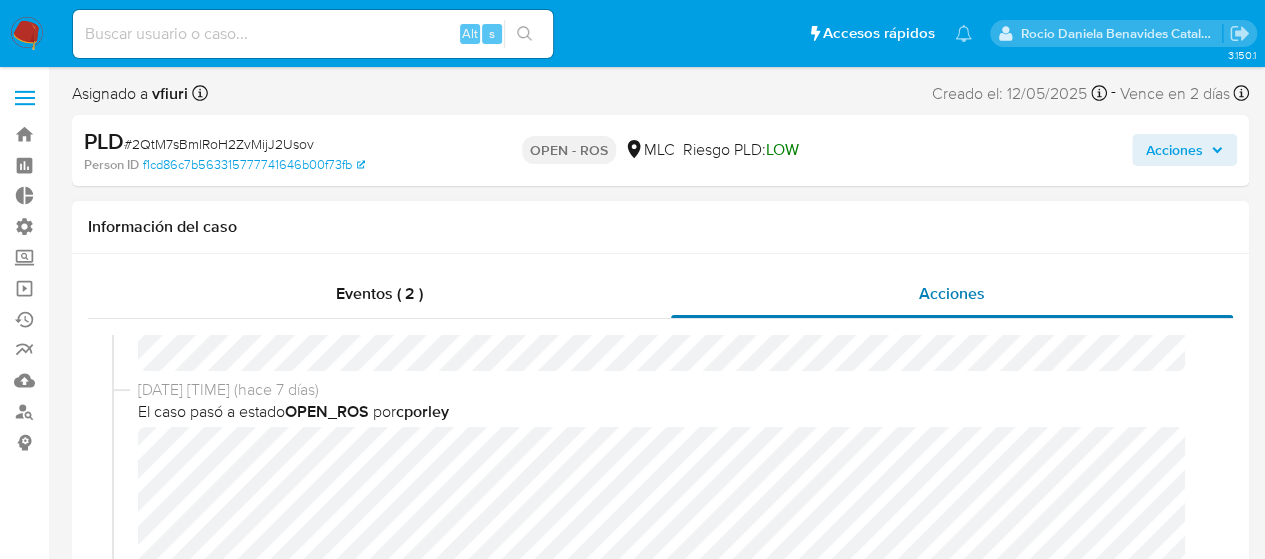 scroll, scrollTop: 0, scrollLeft: 0, axis: both 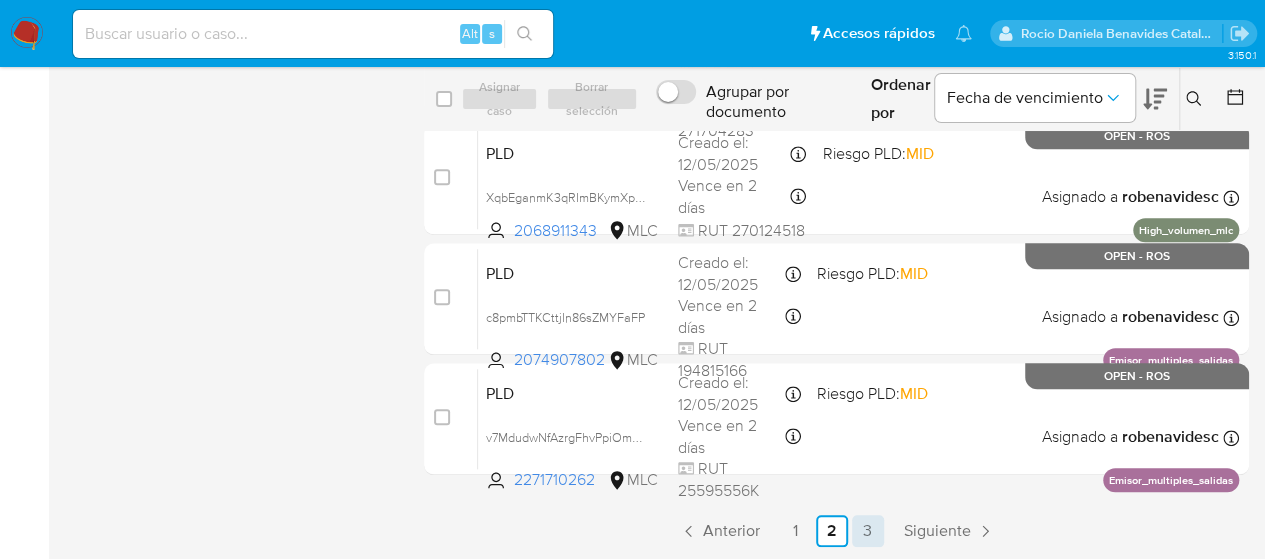 click on "3" at bounding box center [868, 531] 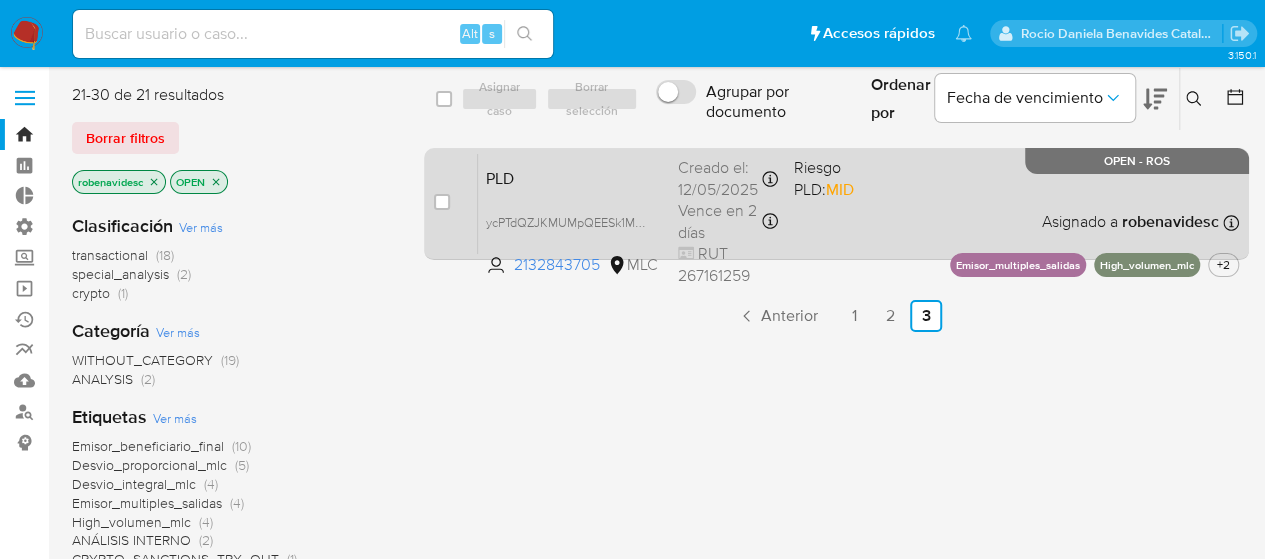 click on "Riesgo PLD:  MID" at bounding box center [824, 178] 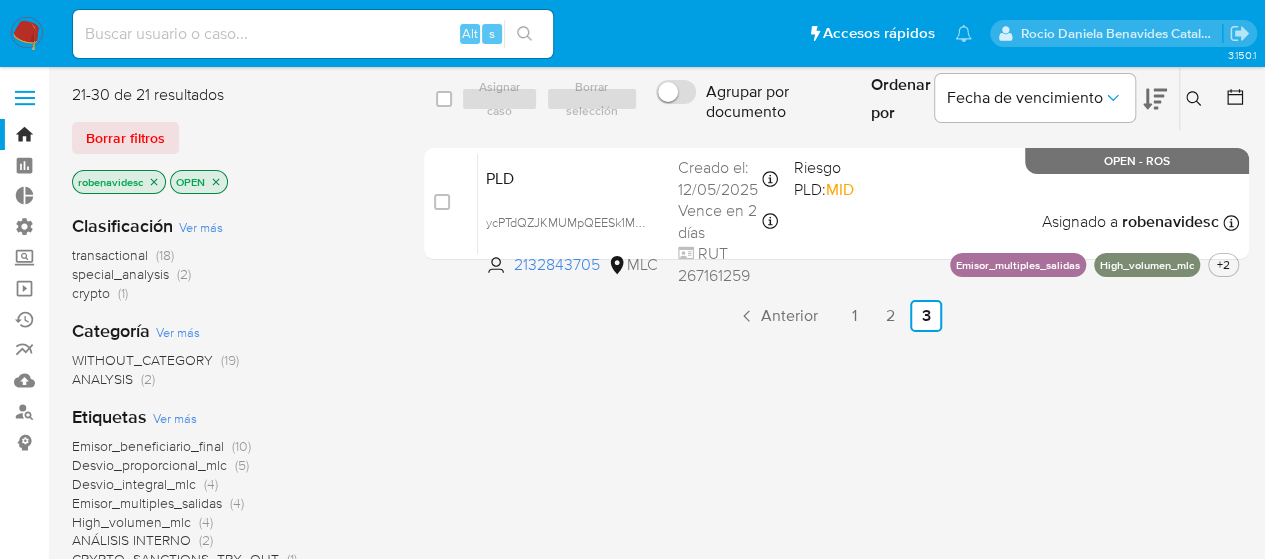click at bounding box center [313, 34] 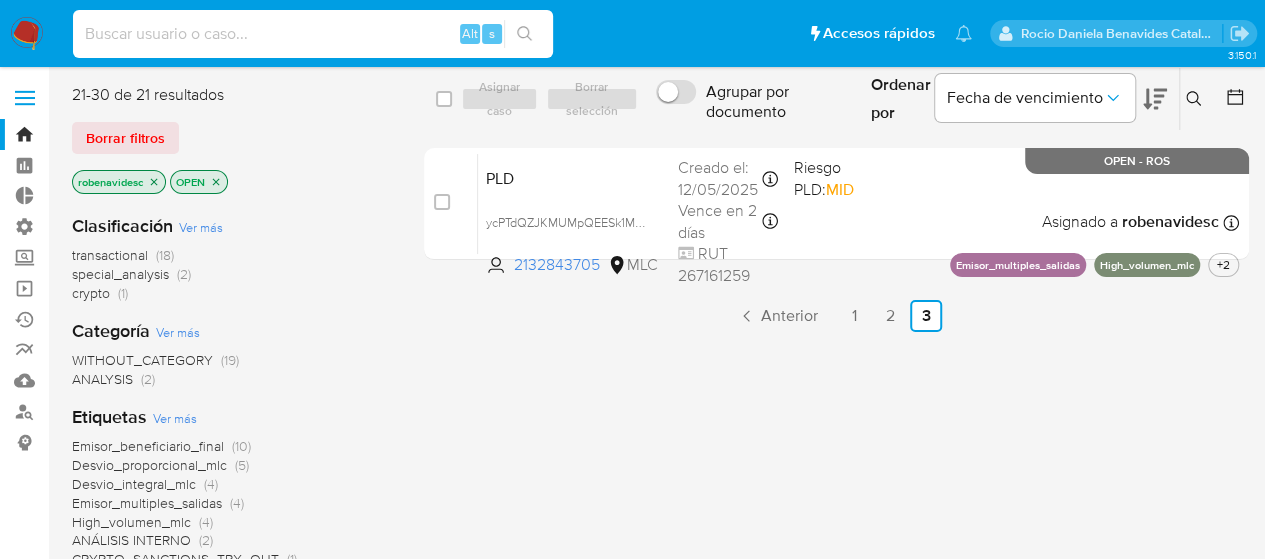 paste on "oqDnnwFi47g1M62T2xvMuOu8" 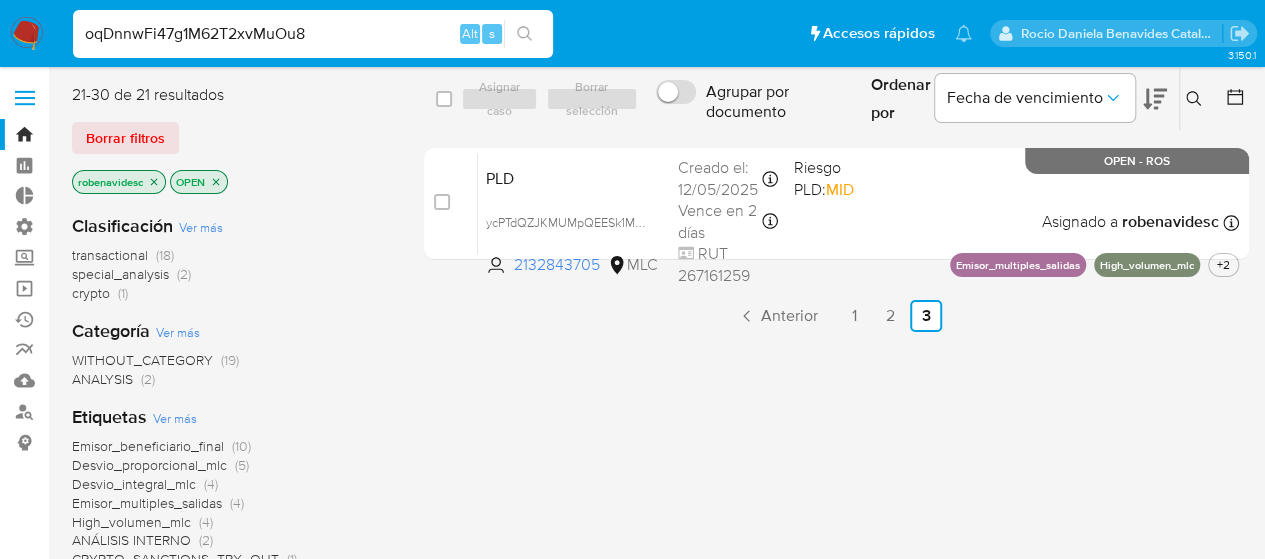 type on "oqDnnwFi47g1M62T2xvMuOu8" 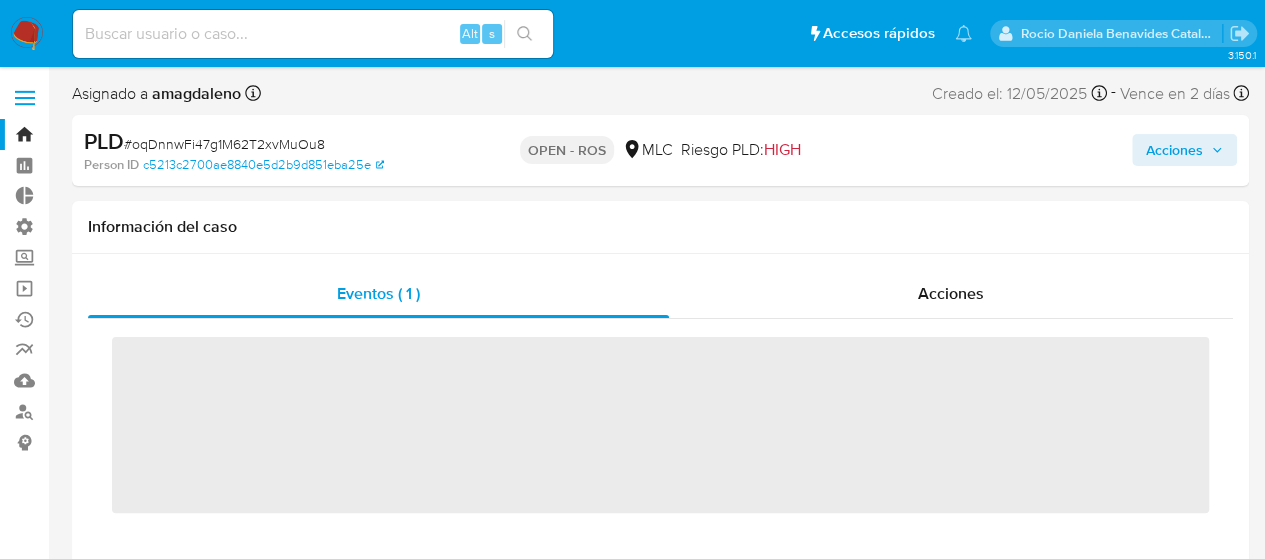 scroll, scrollTop: 797, scrollLeft: 0, axis: vertical 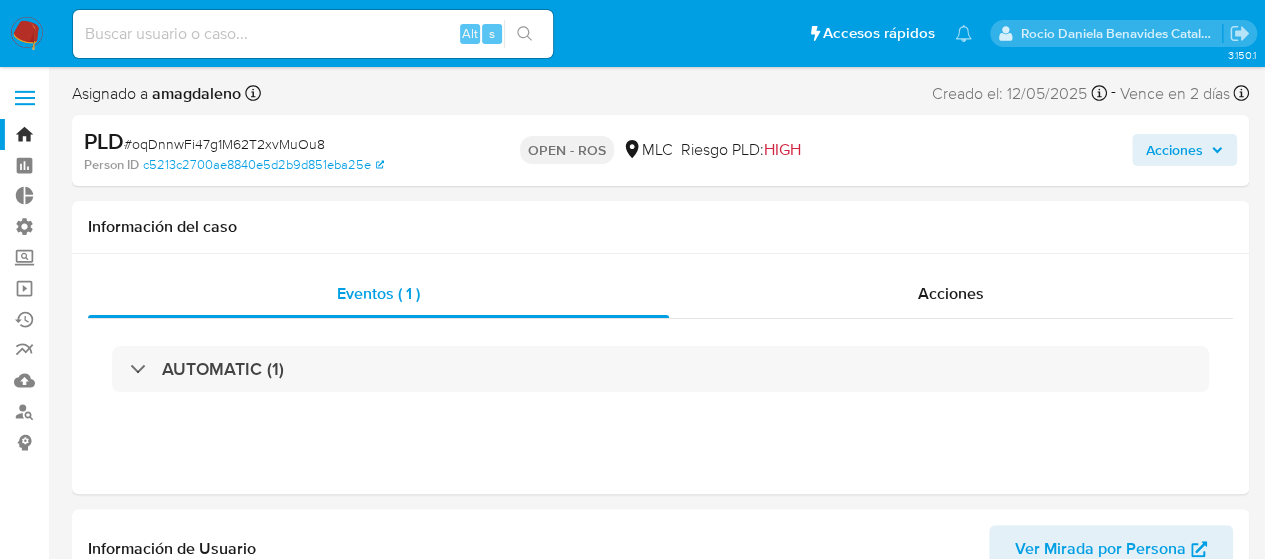 select on "10" 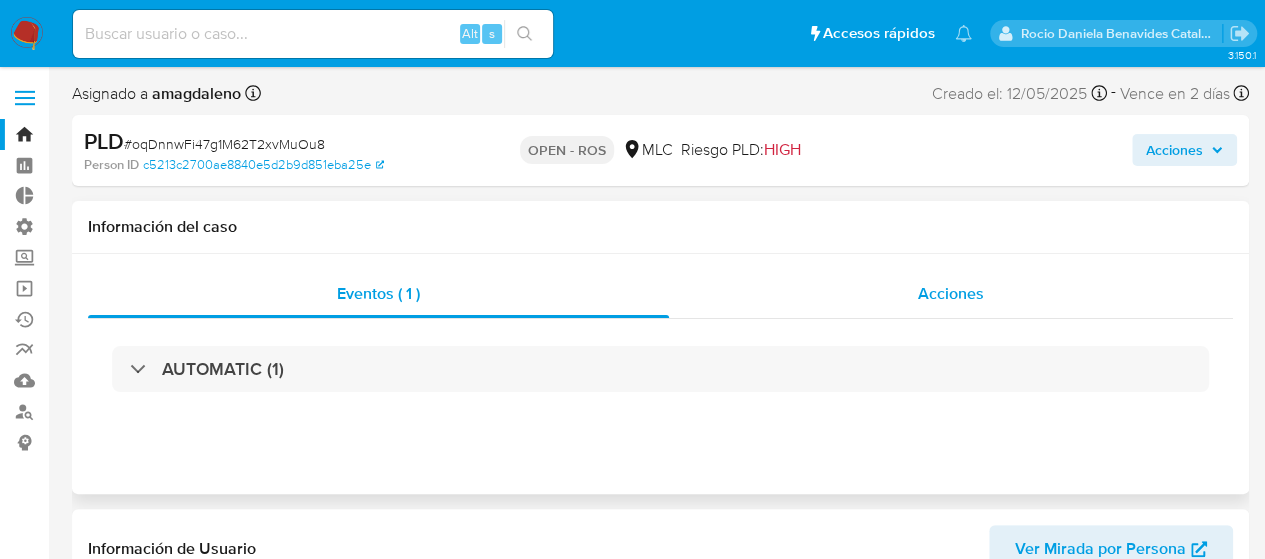 click on "Acciones" at bounding box center [951, 293] 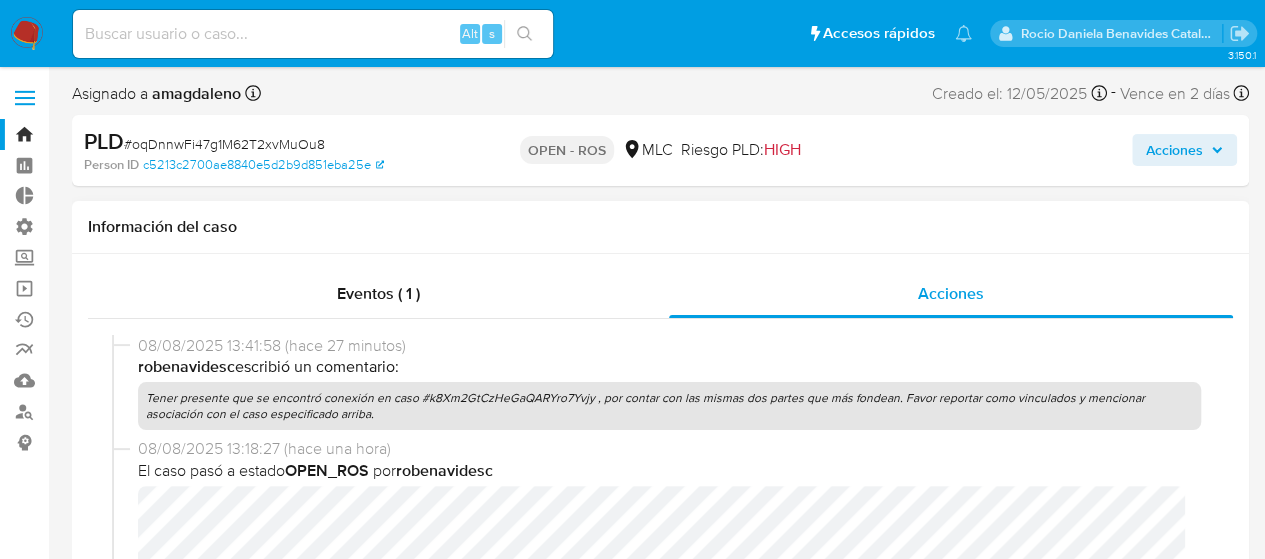 click on "Tener presente que se encontró conexión en caso #k8Xm2GtCzHeGaQARYro7Yvjy , por contar con las mismas dos partes que más fondean.
Favor reportar como vinculados y mencionar asociación con el caso especificado arriba." at bounding box center [669, 406] 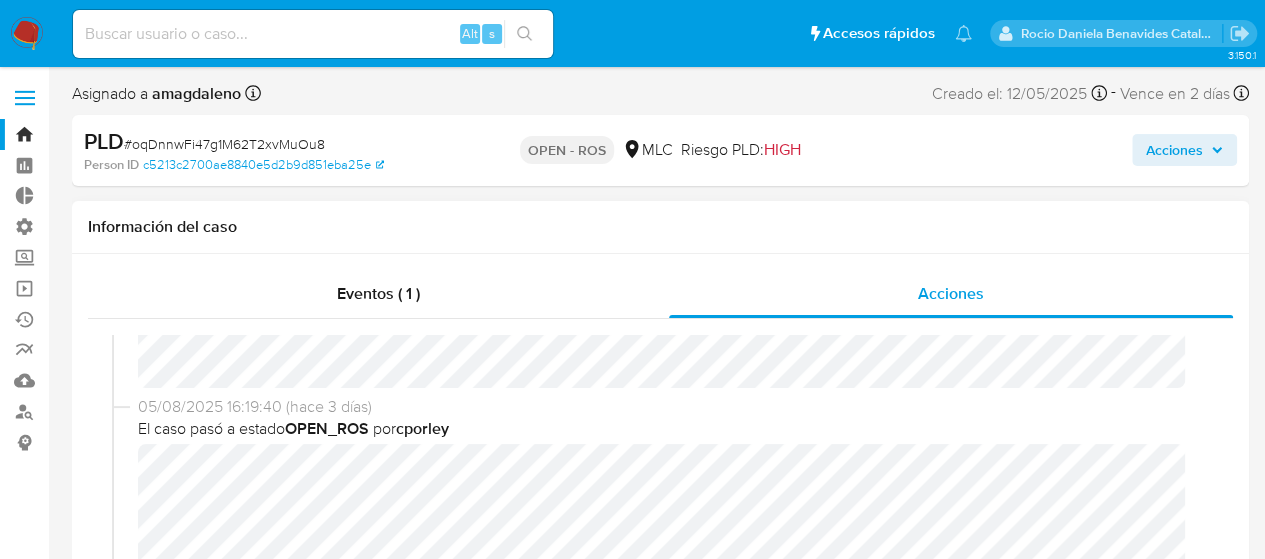 scroll, scrollTop: 258, scrollLeft: 0, axis: vertical 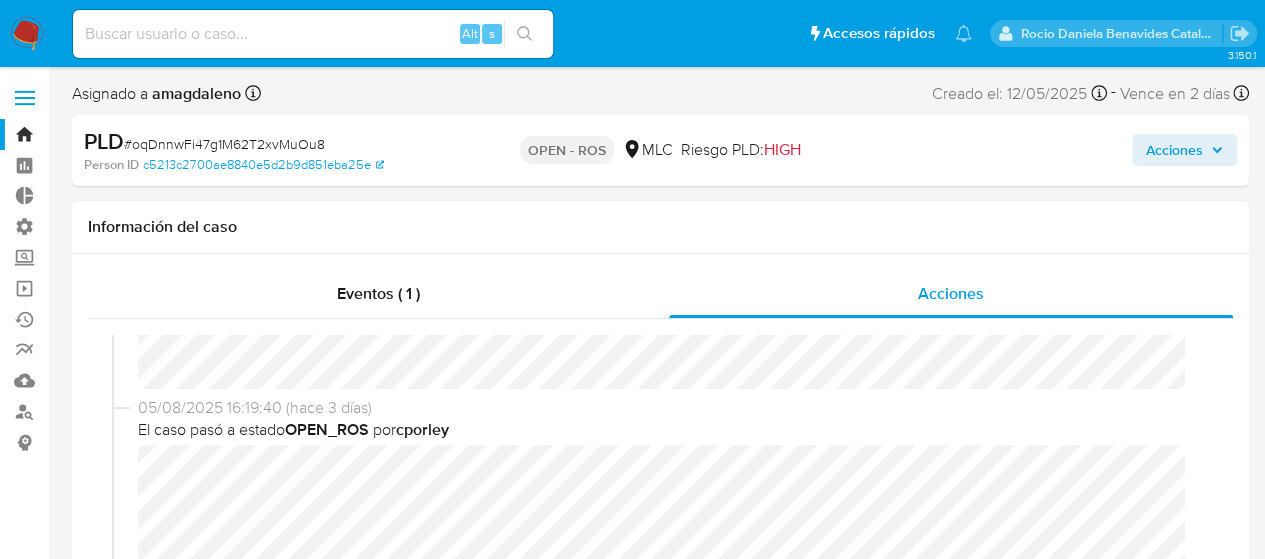 click on "05/08/2025 16:19:40 (hace 3 días)" at bounding box center (669, 408) 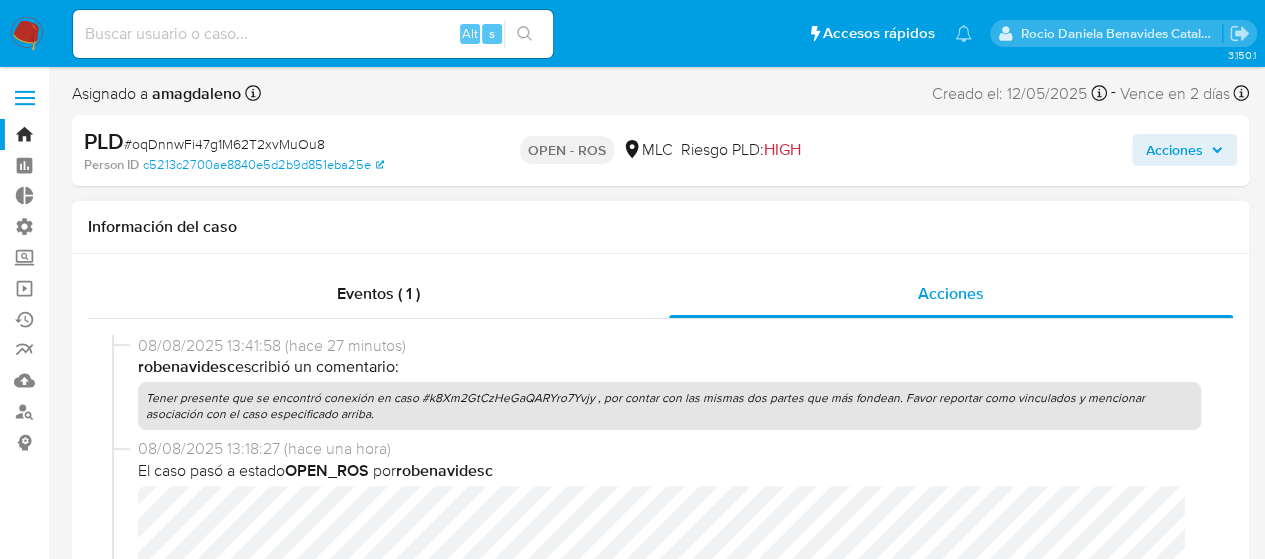click on "Tener presente que se encontró conexión en caso #k8Xm2GtCzHeGaQARYro7Yvjy , por contar con las mismas dos partes que más fondean.
Favor reportar como vinculados y mencionar asociación con el caso especificado arriba." at bounding box center [669, 406] 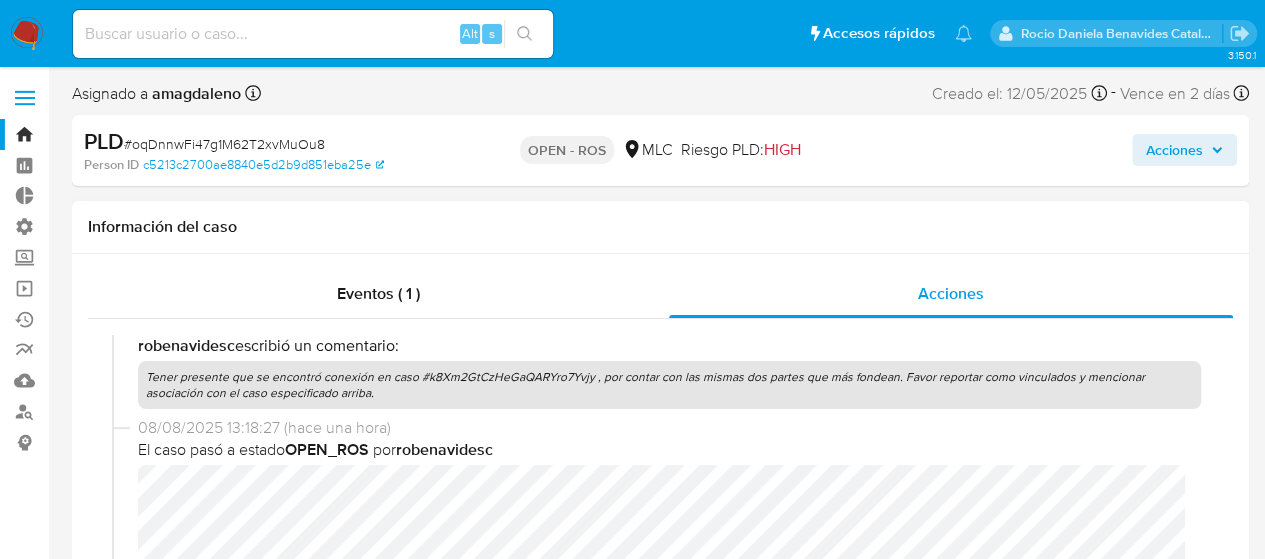 scroll, scrollTop: 22, scrollLeft: 0, axis: vertical 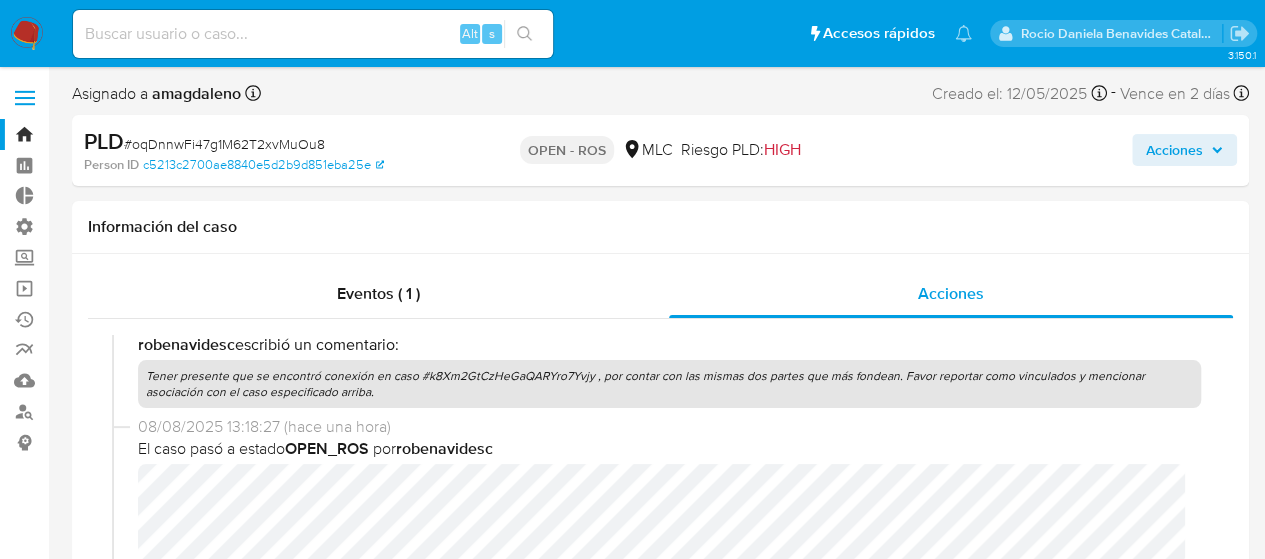 click on "Bandeja" at bounding box center [119, 134] 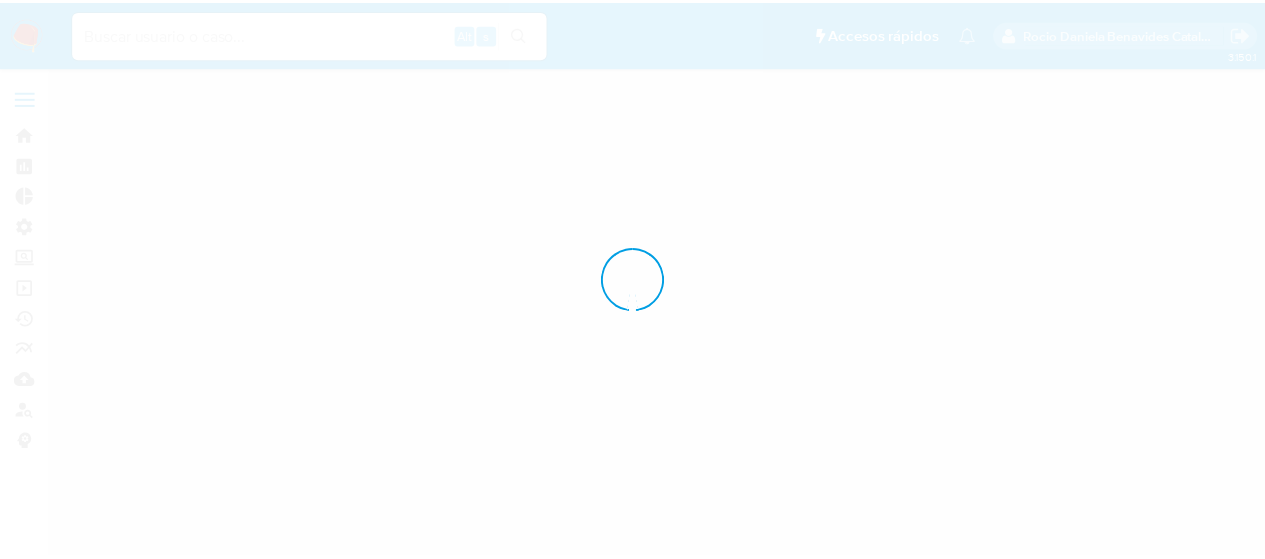 scroll, scrollTop: 0, scrollLeft: 0, axis: both 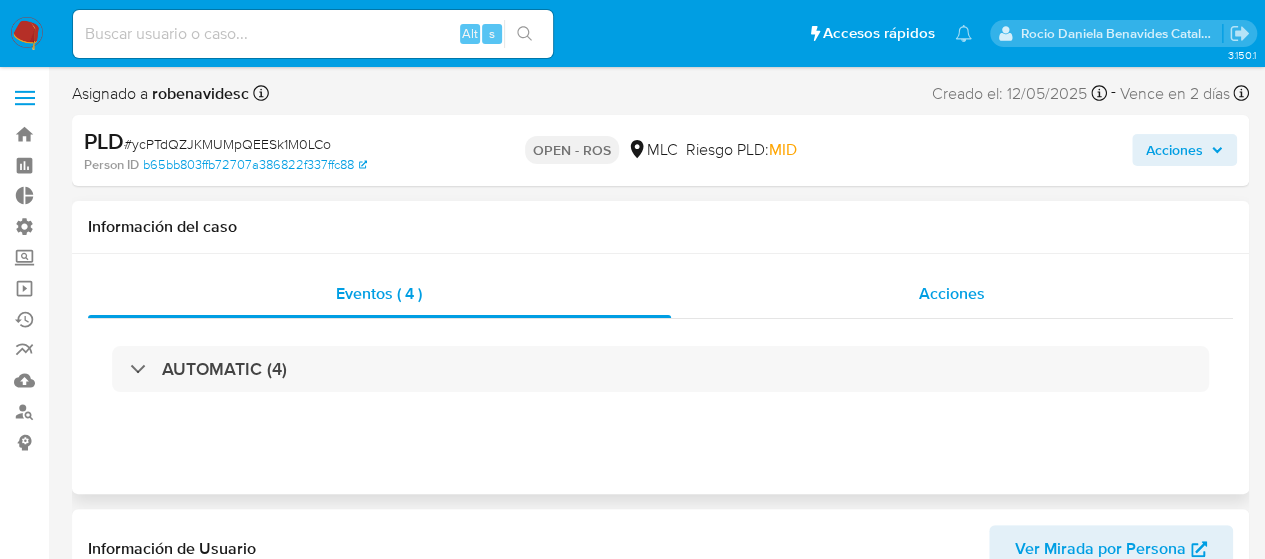 drag, startPoint x: 894, startPoint y: 298, endPoint x: 841, endPoint y: 301, distance: 53.08484 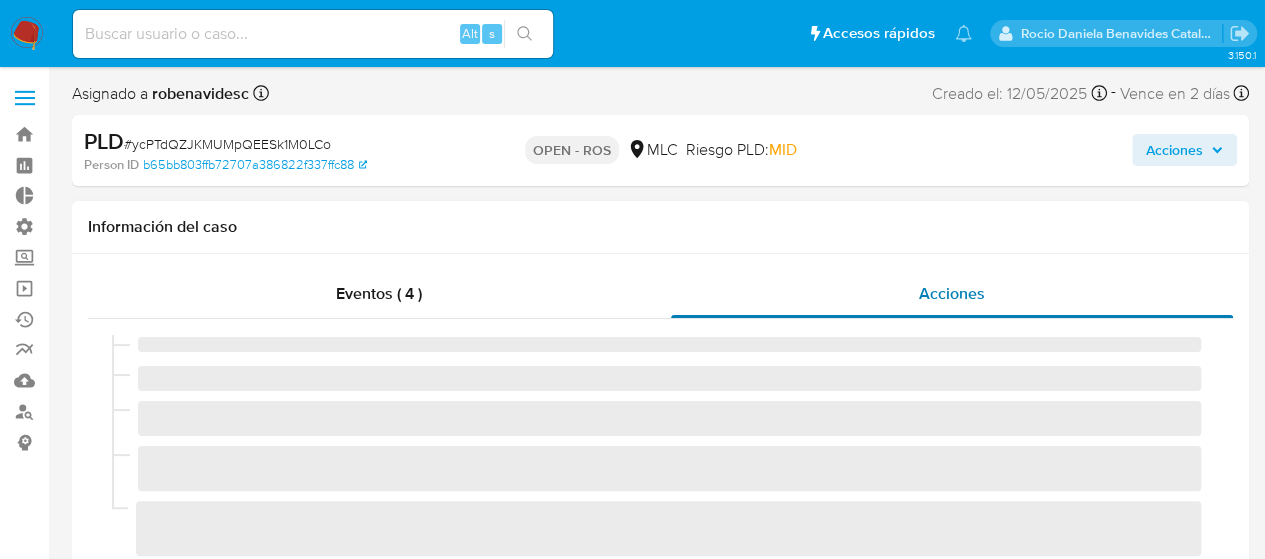 select on "10" 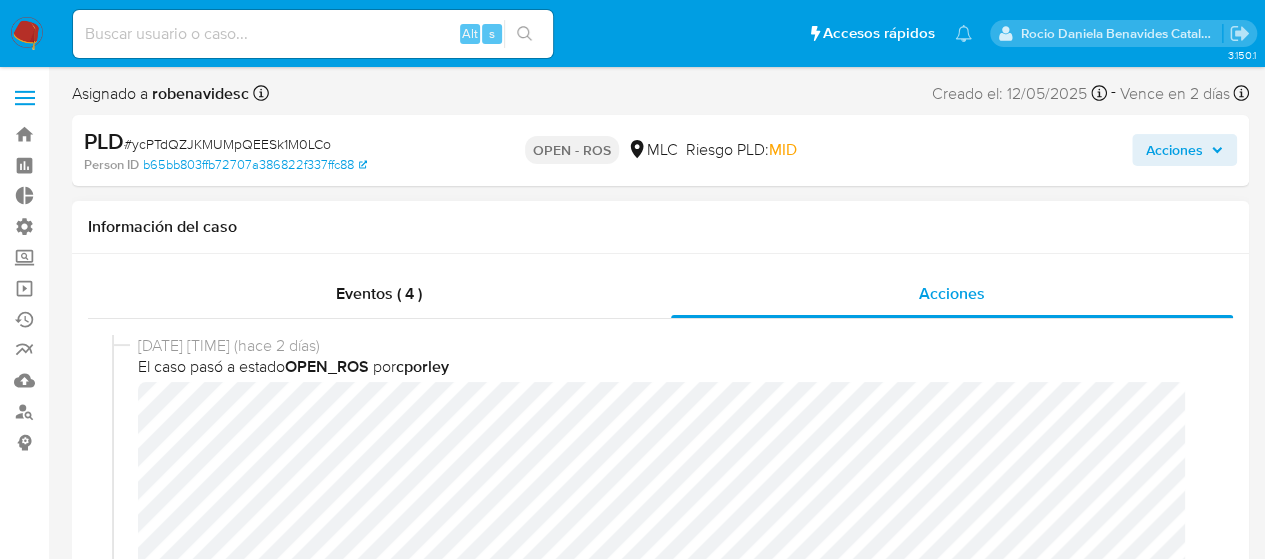 click on "Información del caso" at bounding box center (660, 227) 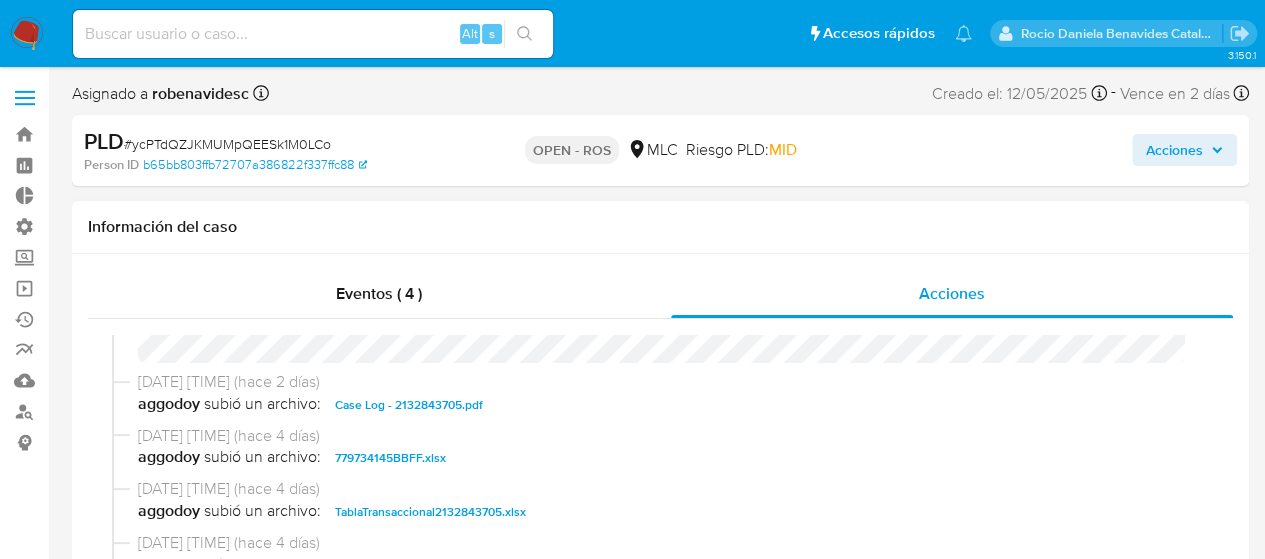 scroll, scrollTop: 784, scrollLeft: 0, axis: vertical 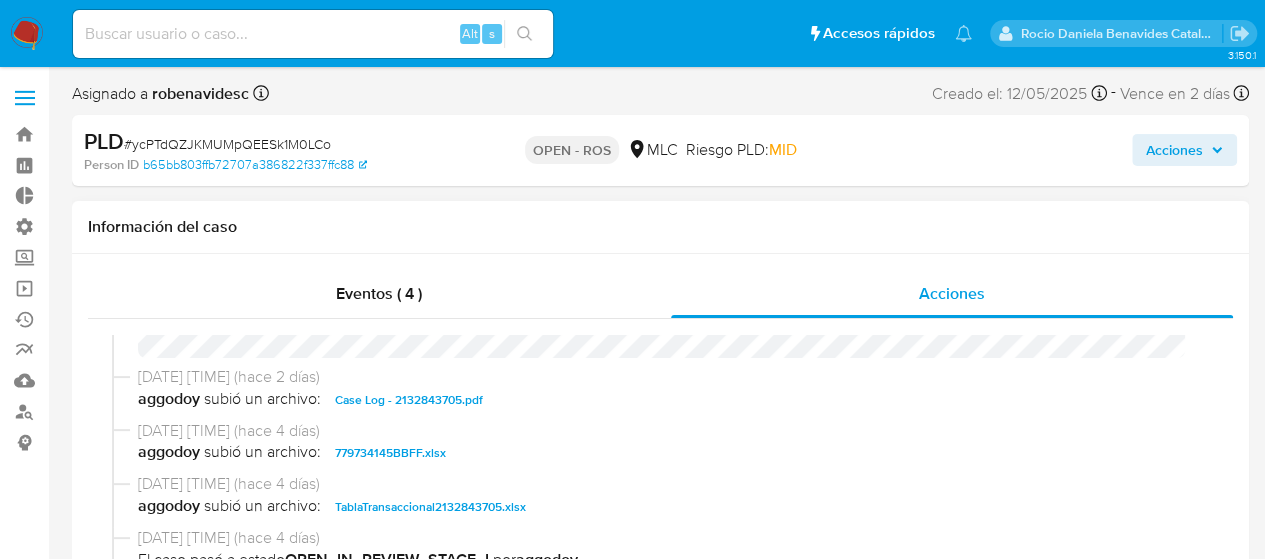 click on "Case Log - 2132843705.pdf" at bounding box center [409, 400] 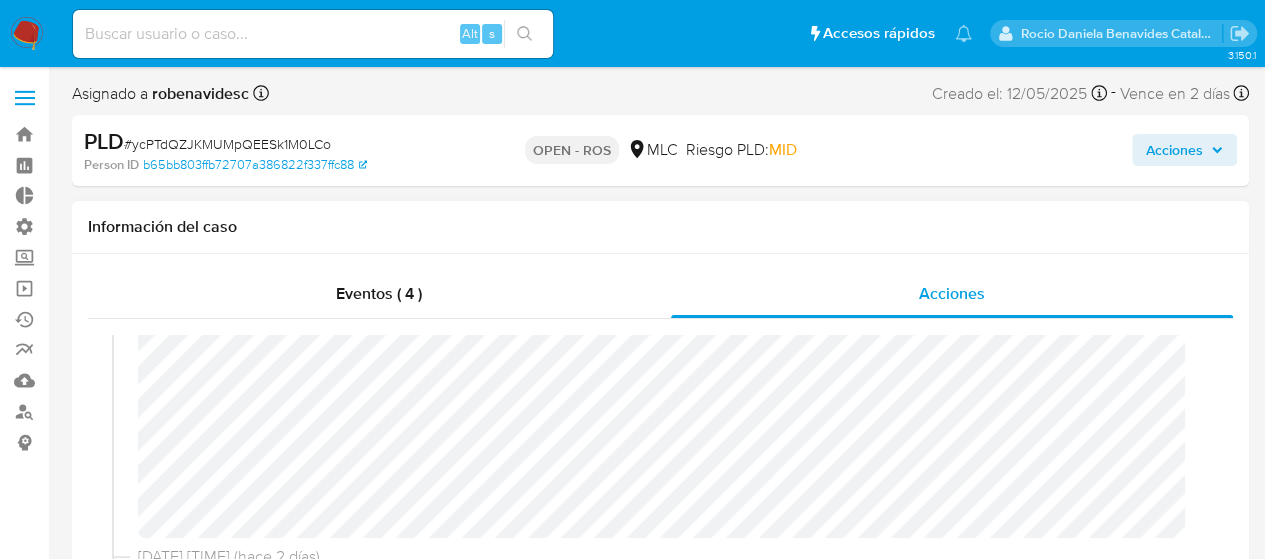 scroll, scrollTop: 345, scrollLeft: 0, axis: vertical 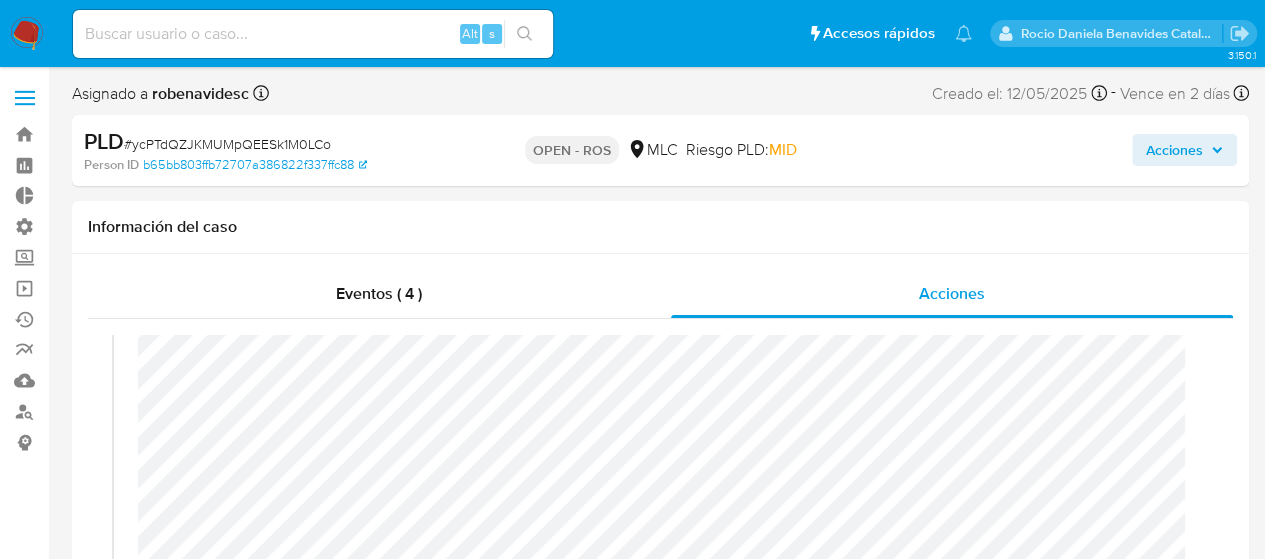 click on "Acciones" at bounding box center (1174, 150) 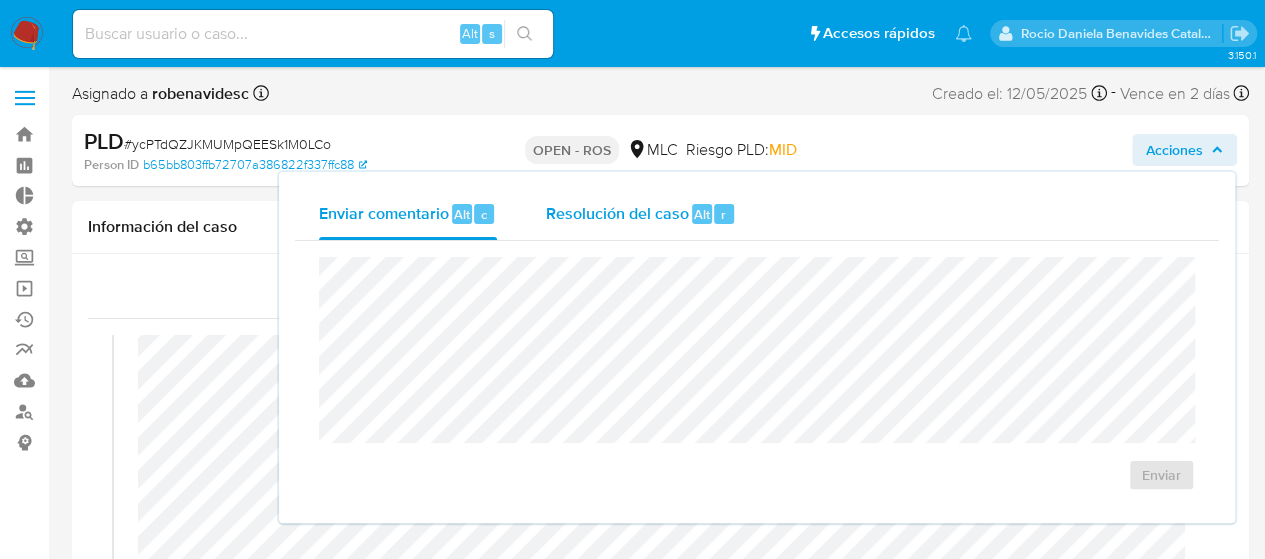 click on "Resolución del caso" at bounding box center [616, 213] 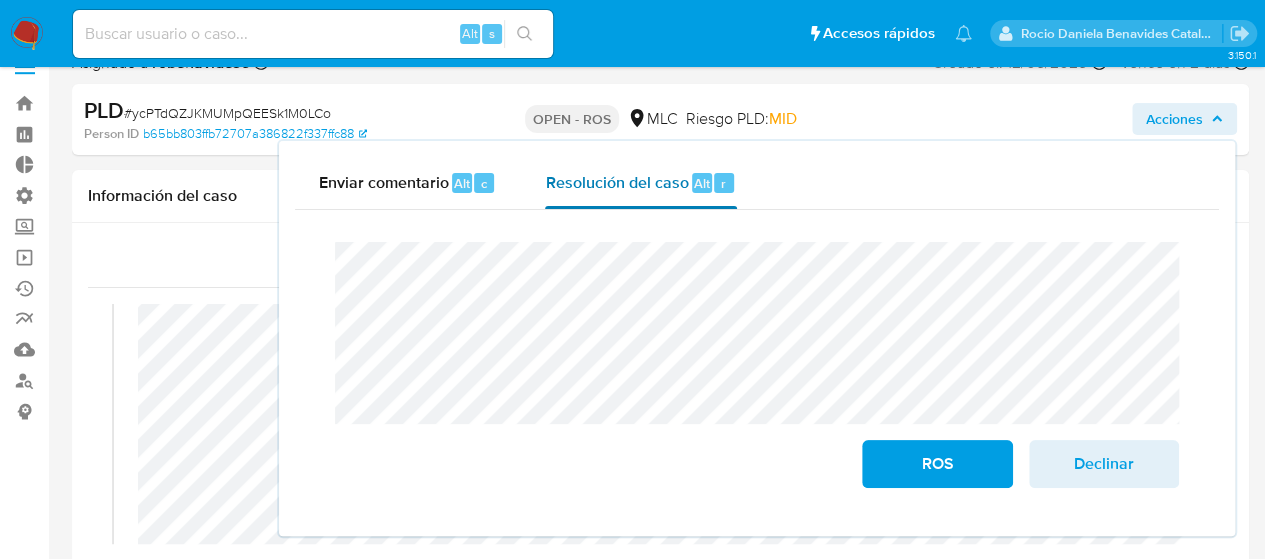 scroll, scrollTop: 34, scrollLeft: 0, axis: vertical 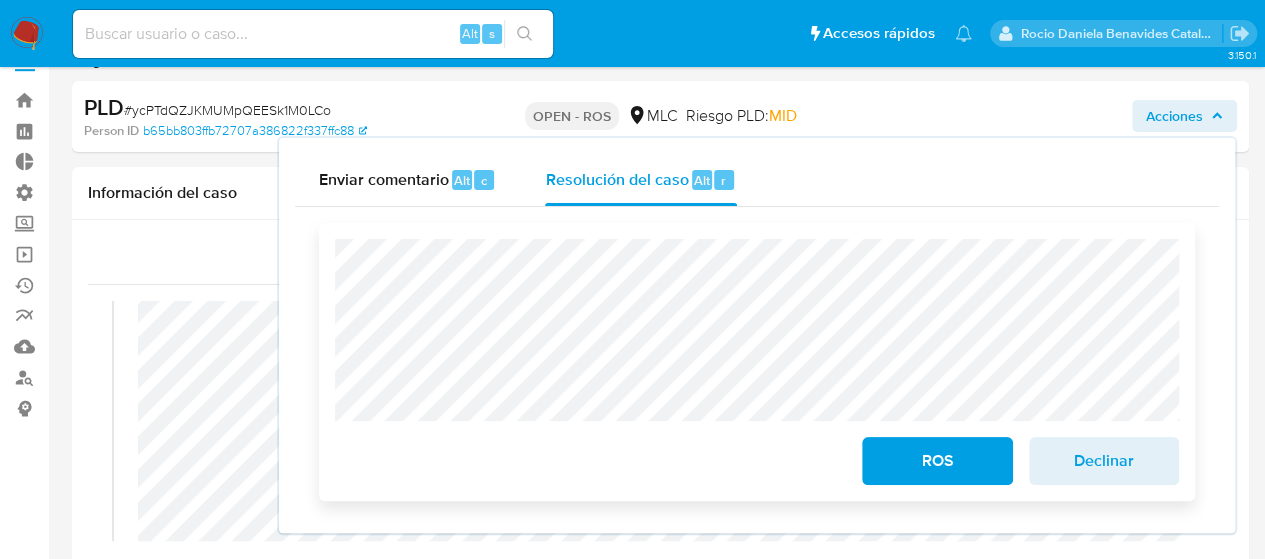 click on "ROS" at bounding box center [937, 461] 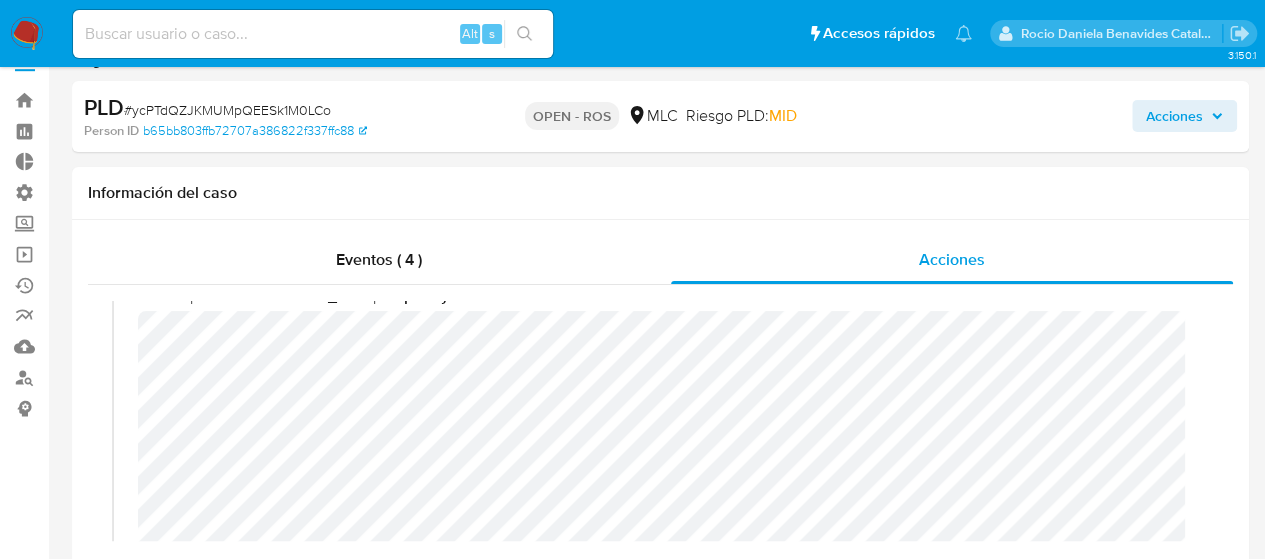 scroll, scrollTop: 36, scrollLeft: 0, axis: vertical 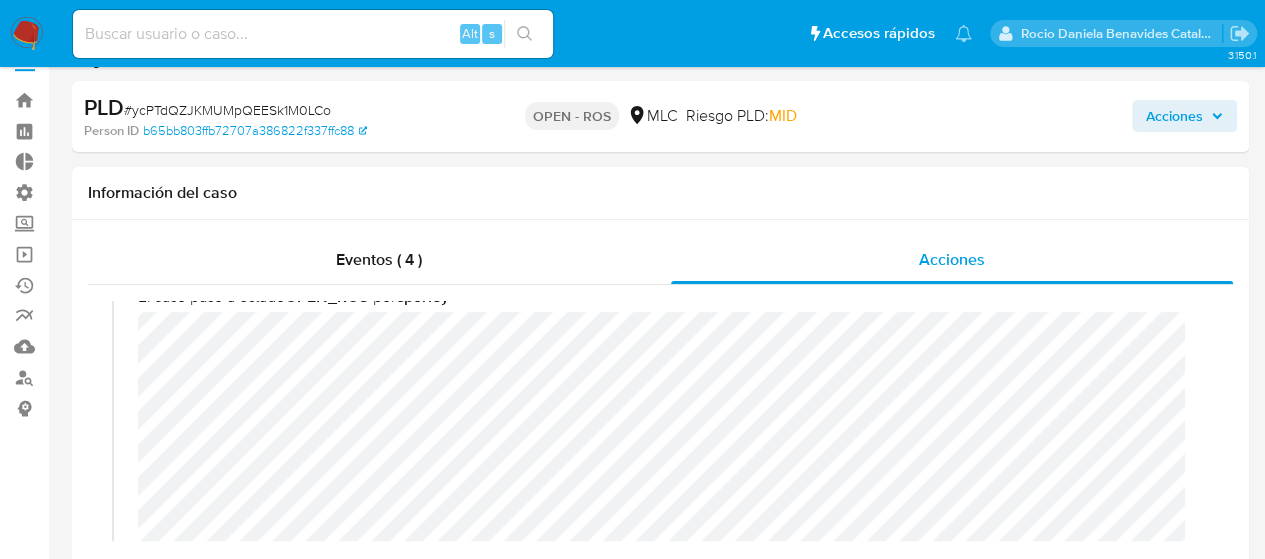 click on "Acciones" at bounding box center (1174, 116) 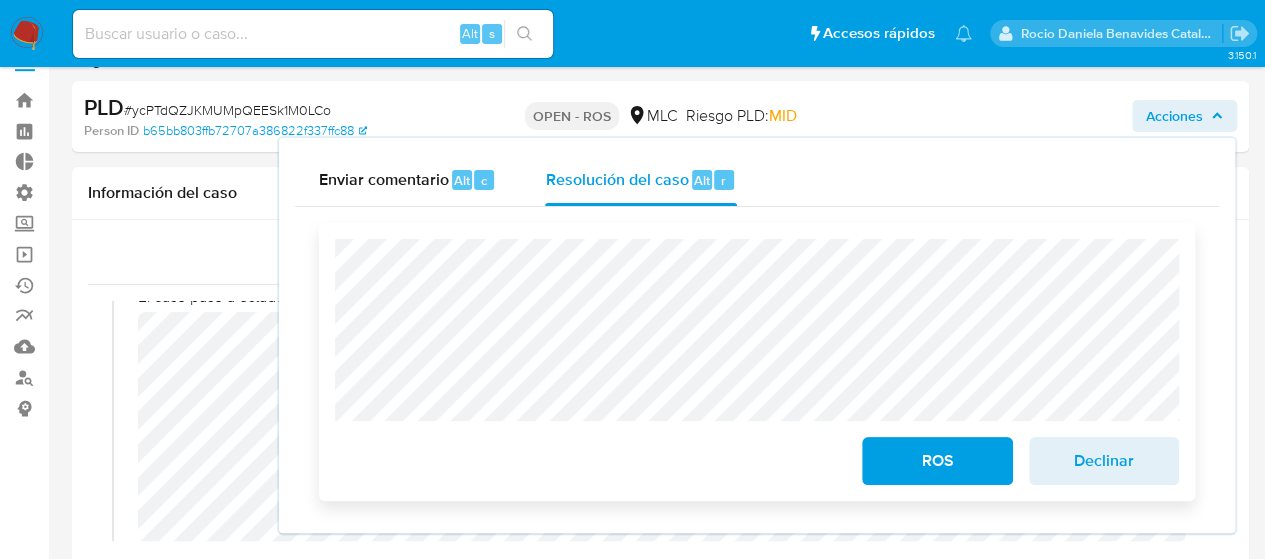 click on "ROS" at bounding box center [937, 461] 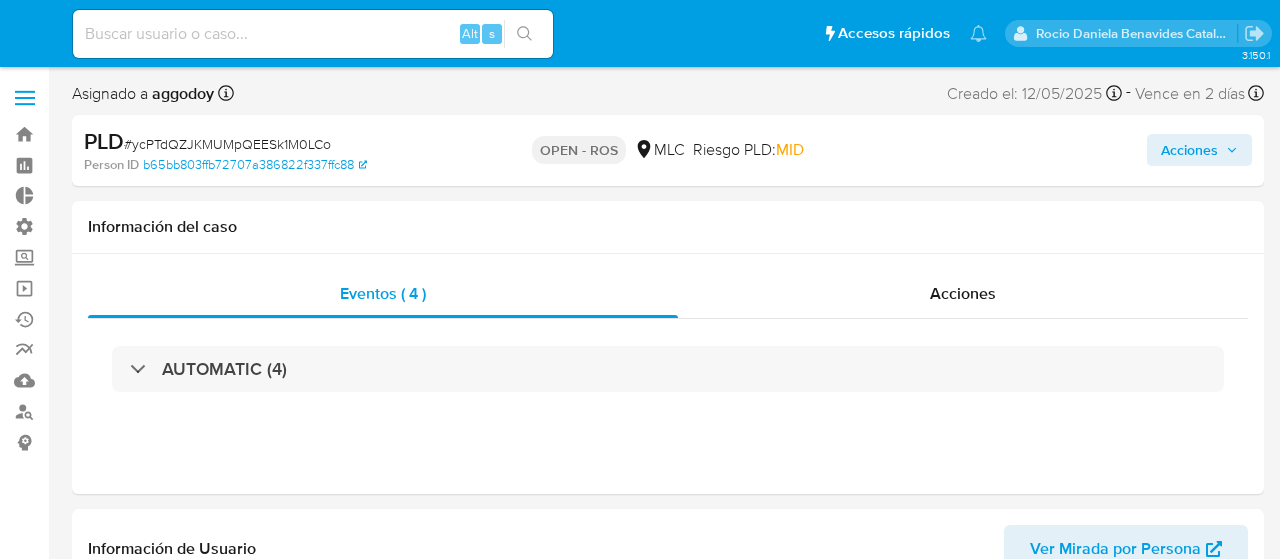select on "10" 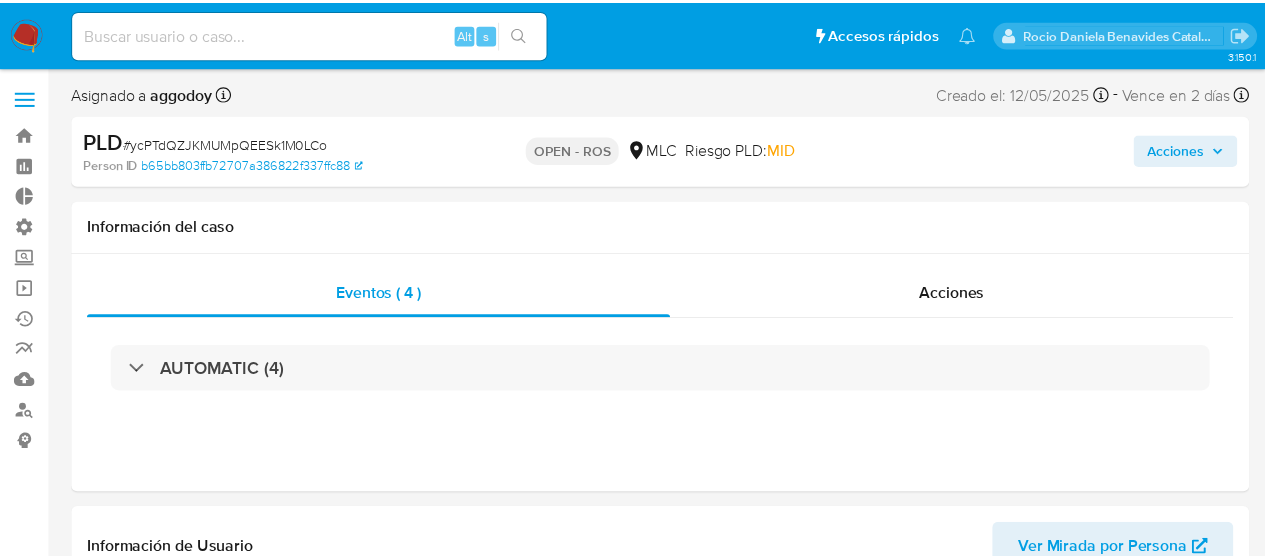 scroll, scrollTop: 0, scrollLeft: 0, axis: both 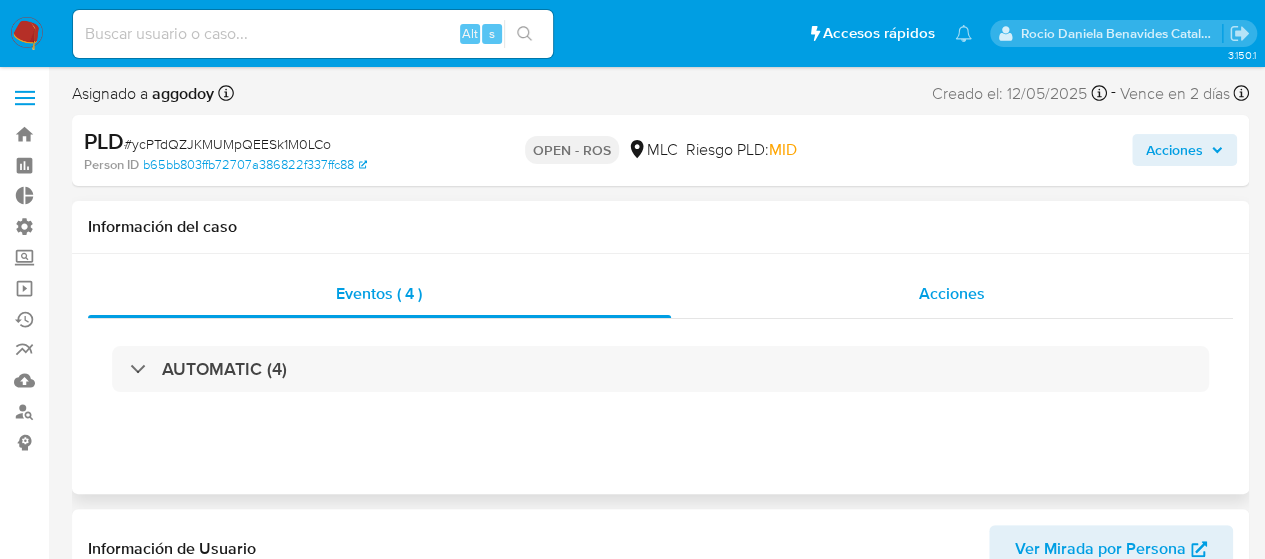 click on "Acciones" at bounding box center [952, 294] 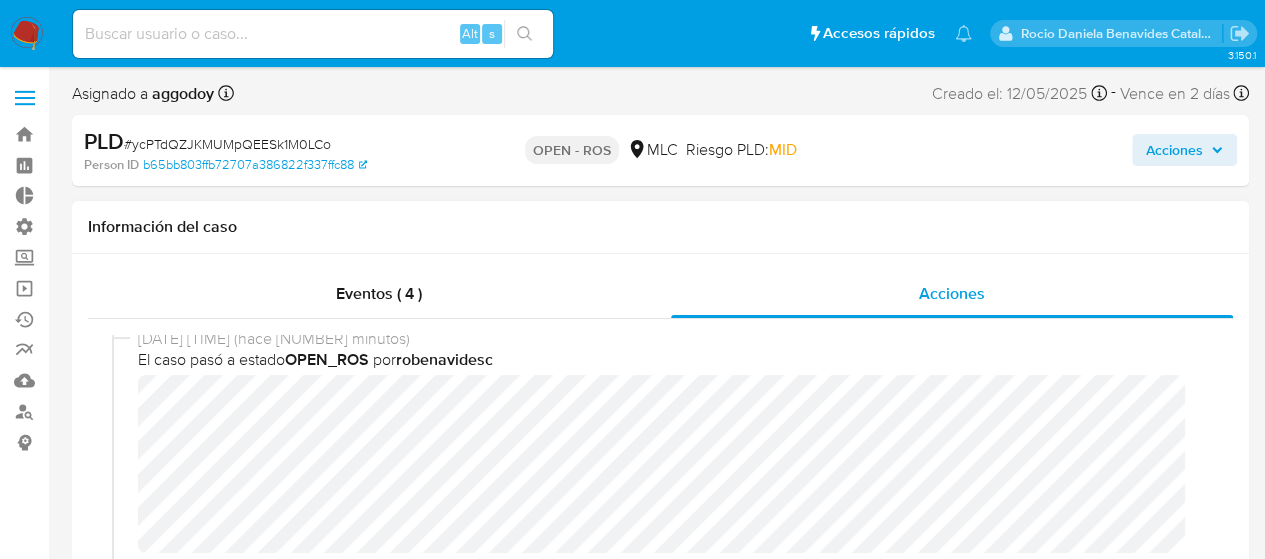 scroll, scrollTop: 0, scrollLeft: 0, axis: both 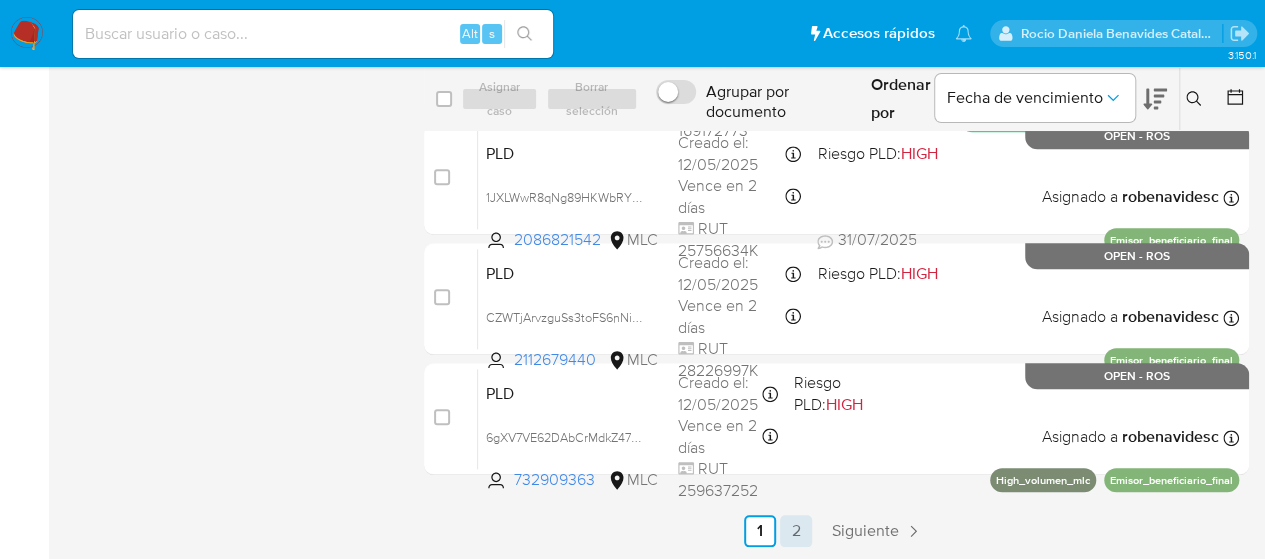 click on "2" at bounding box center [796, 531] 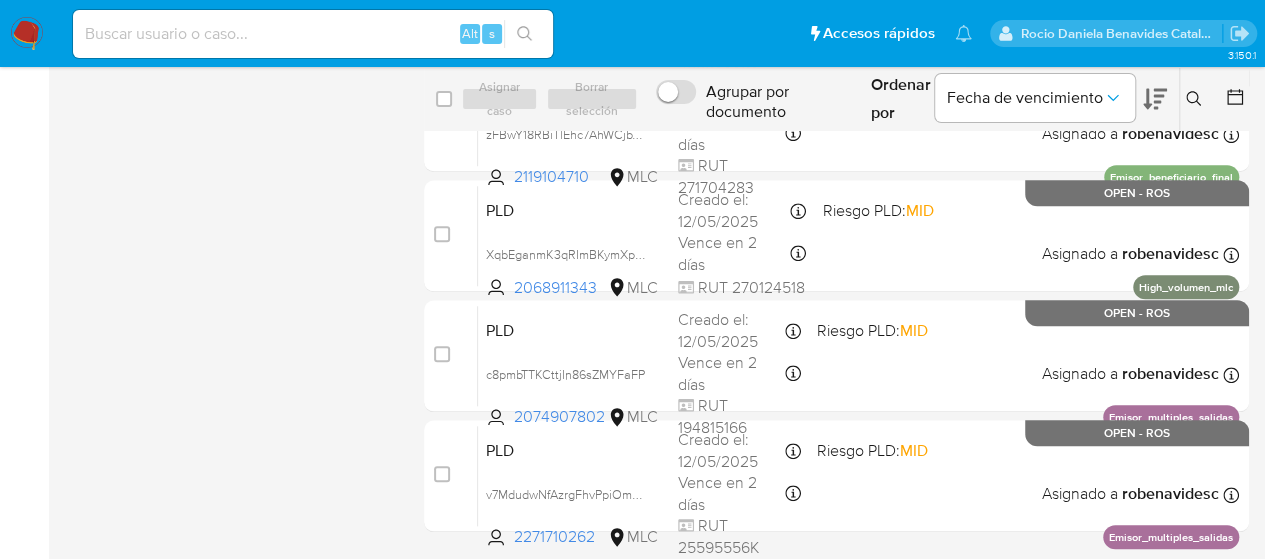 scroll, scrollTop: 865, scrollLeft: 0, axis: vertical 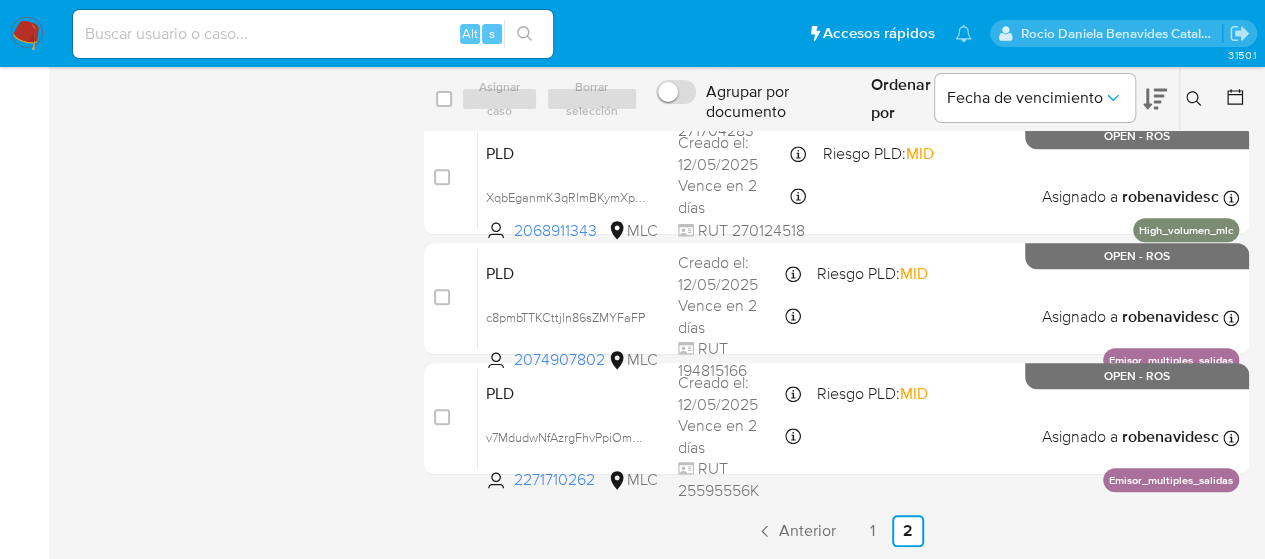 click on "PLD v7MdudwNfAzrgFhvPpiOmym0 2271710262 MLC Riesgo PLD:  MID Creado el: 12/05/2025   Creado el: 12/05/2025 05:06:36 Vence en 2 días   Vence el 10/08/2025 05:06:36 RUT   25595556K Asignado a   robenavidesc   Asignado el: 11/07/2025 10:40:37 Emisor_multiples_salidas OPEN - ROS" at bounding box center [858, 418] 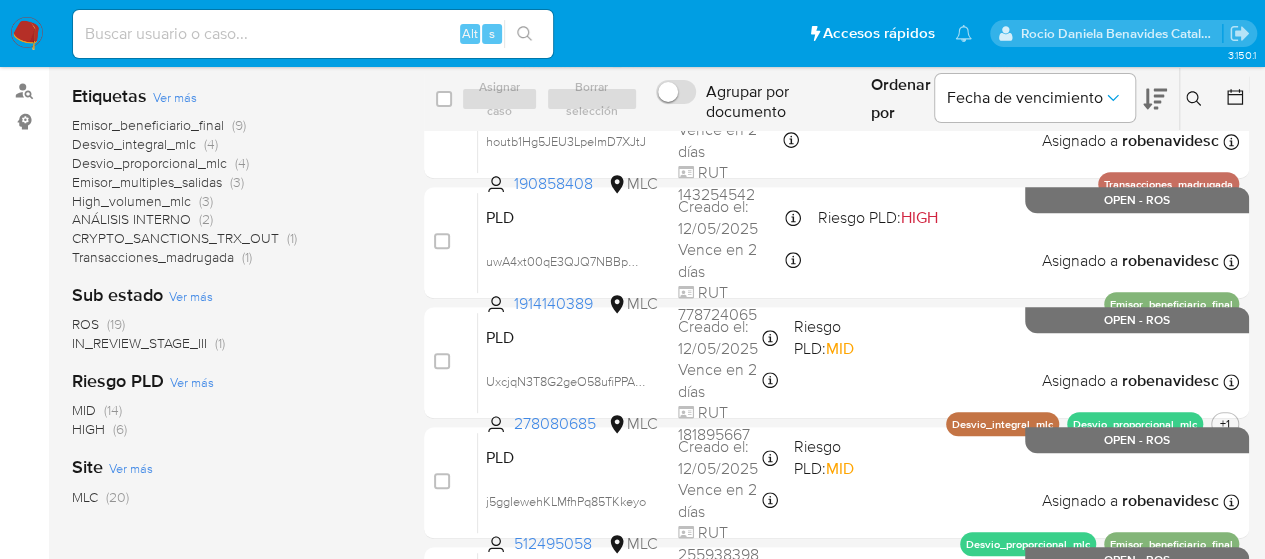 scroll, scrollTop: 318, scrollLeft: 0, axis: vertical 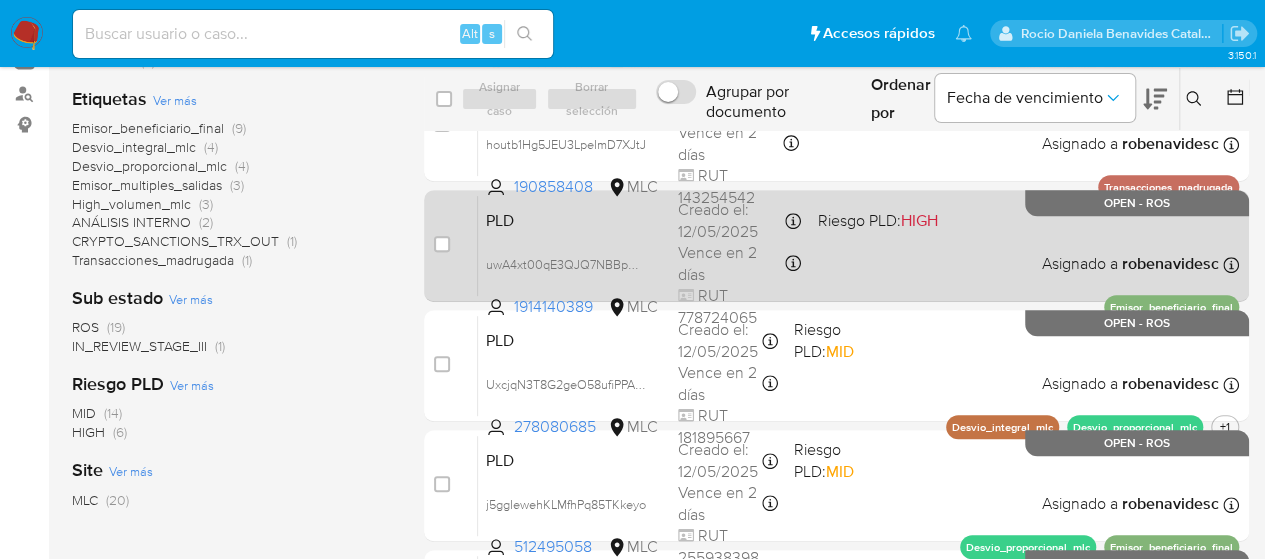 click on "PLD uwA4xt00qE3QJQ7NBBpHk78m 1914140389 MLC Riesgo PLD:  HIGH Creado el: 12/05/2025   Creado el: 12/05/2025 05:07:45 Vence en 2 días   Vence el 10/08/2025 05:07:45 RUT   778724065 Asignado a   robenavidesc   Asignado el: 11/07/2025 10:40:35 Emisor_beneficiario_final OPEN - ROS" at bounding box center [858, 245] 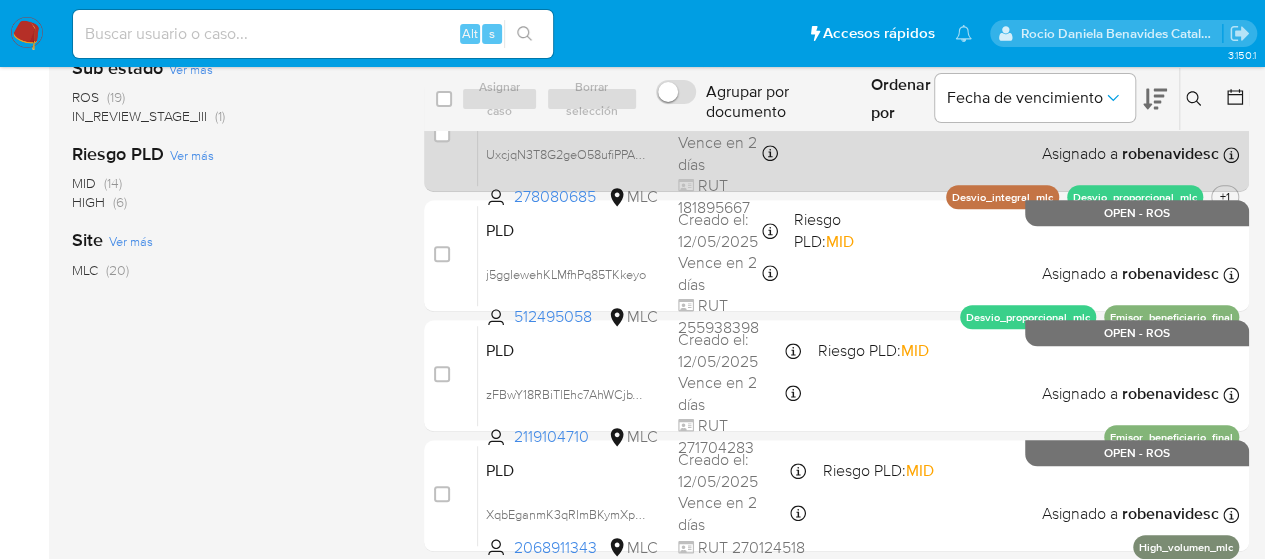 scroll, scrollTop: 552, scrollLeft: 0, axis: vertical 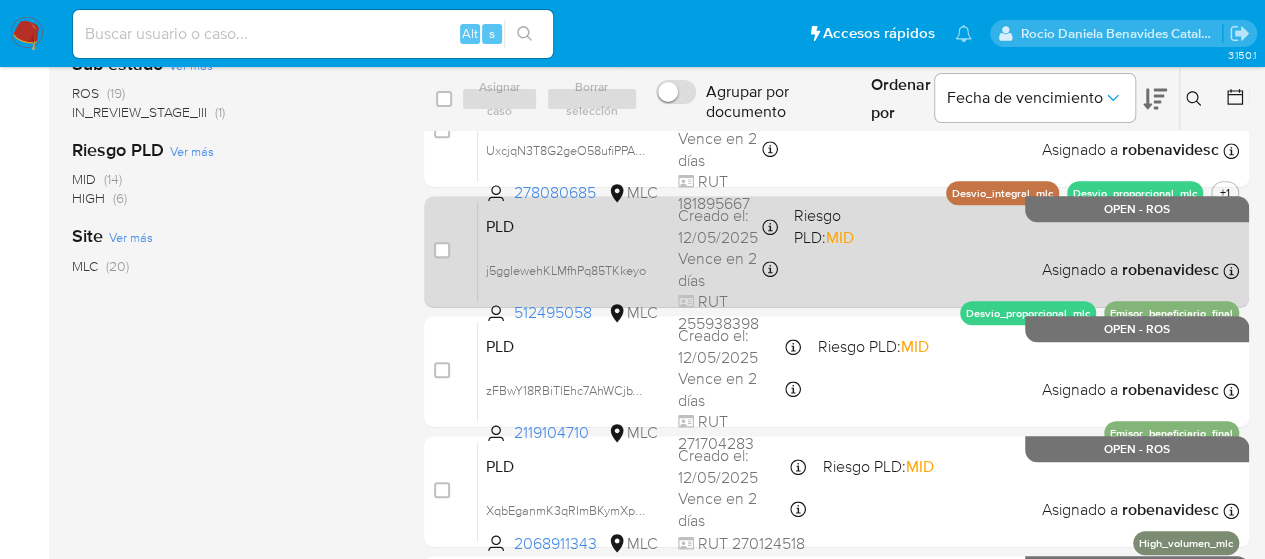 click on "PLD j5ggIewehKLMfhPq85TKkeyo 512495058 MLC Riesgo PLD:  MID Creado el: 12/05/2025   Creado el: 12/05/2025 05:07:33 Vence en 2 días   Vence el 10/08/2025 05:07:33 RUT   255938398 Asignado a   robenavidesc   Asignado el: 11/07/2025 10:40:31 Desvio_proporcional_mlc Emisor_beneficiario_final OPEN - ROS" at bounding box center (858, 251) 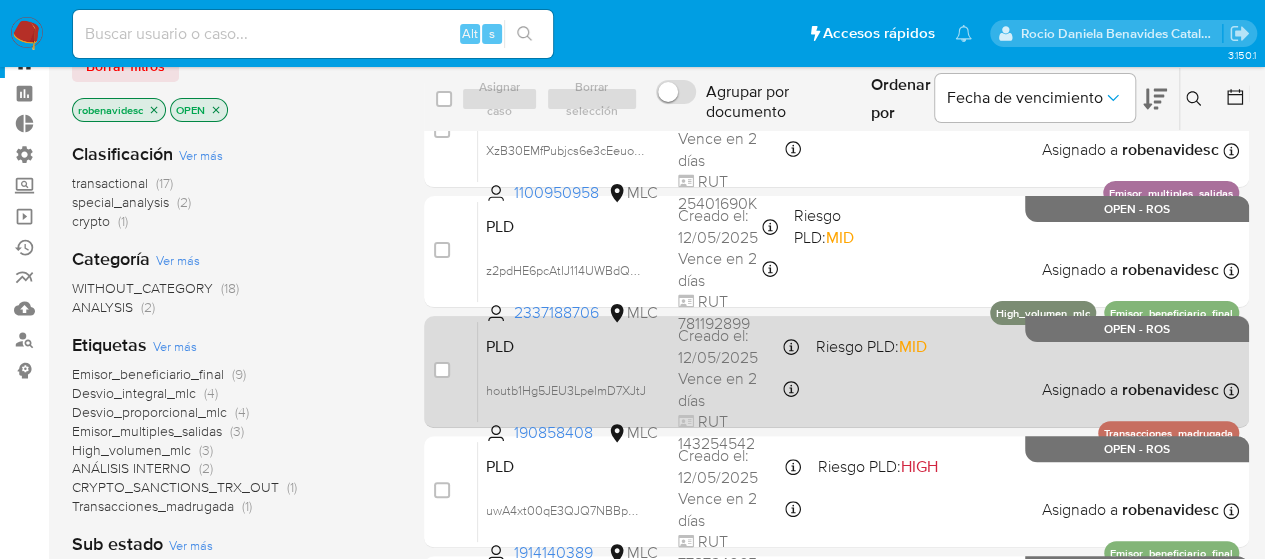 scroll, scrollTop: 0, scrollLeft: 0, axis: both 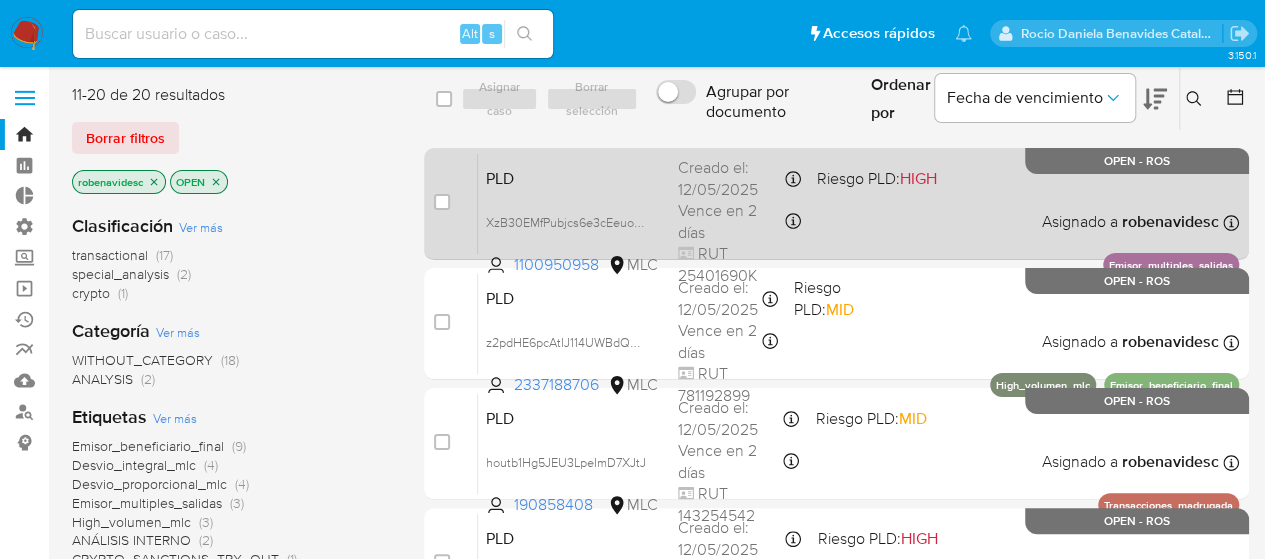 click on "PLD XzB30EMfPubjcs6e3cEeuo8p 1100950958 MLC Riesgo PLD:  HIGH Creado el: 12/05/2025   Creado el: 12/05/2025 05:08:15 Vence en 2 días   Vence el 10/08/2025 05:08:16 RUT   25401690K Asignado a   robenavidesc   Asignado el: 10/06/2025 14:50:36 Emisor_multiples_salidas OPEN - ROS" at bounding box center (858, 203) 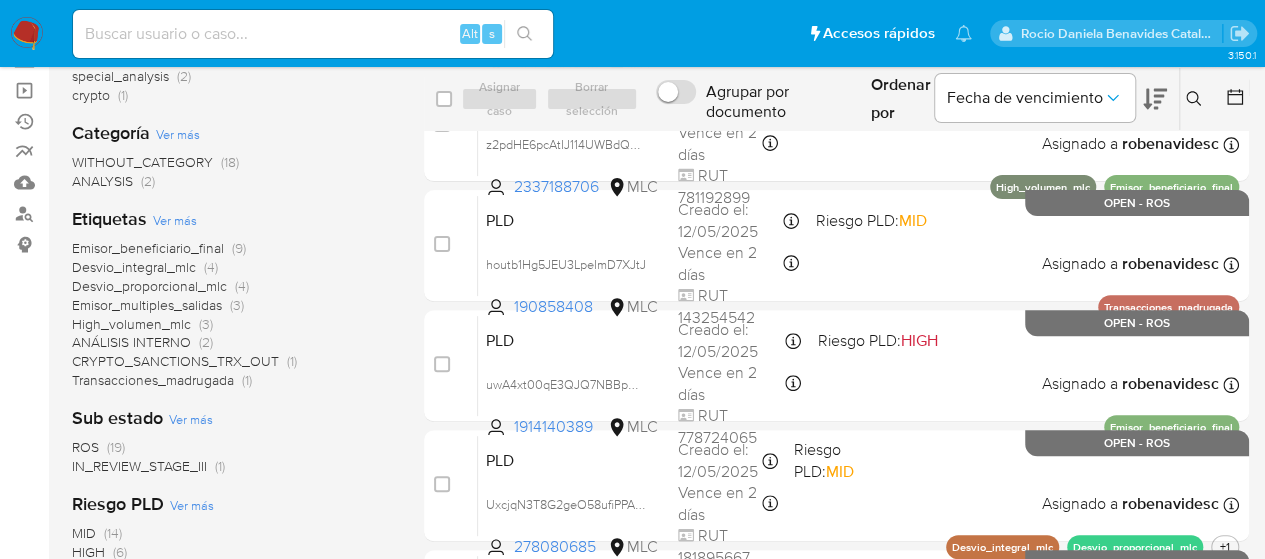 scroll, scrollTop: 200, scrollLeft: 0, axis: vertical 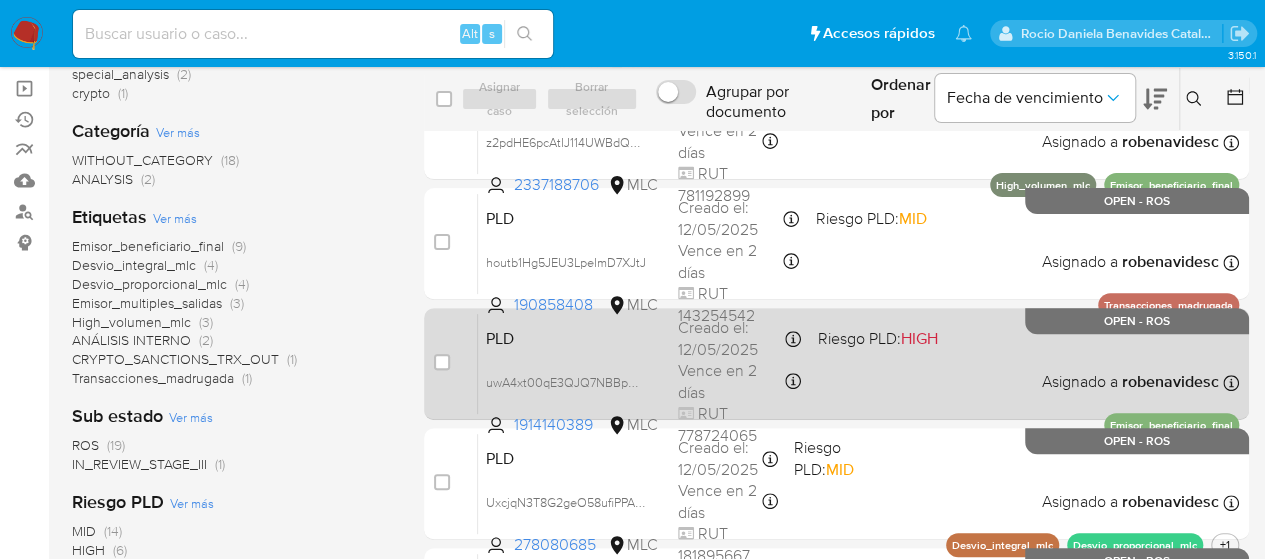 click on "Vence en 2 días" at bounding box center [730, 381] 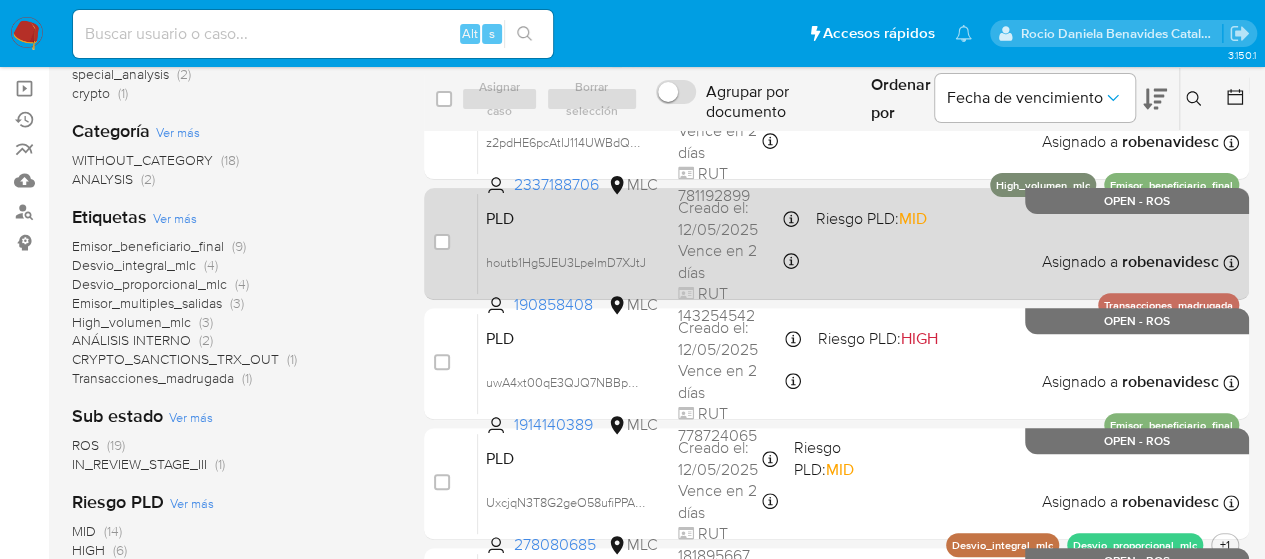 click on "PLD houtb1Hg5JEU3LpeImD7XJtJ 190858408 MLC Riesgo PLD:  MID Creado el: 12/05/2025   Creado el: 12/05/2025 05:07:58 Vence en 2 días   Vence el 10/08/2025 05:07:59 RUT   143254542 Asignado a   robenavidesc   Asignado el: 10/06/2025 14:50:15 Transacciones_madrugada OPEN - ROS" at bounding box center (858, 243) 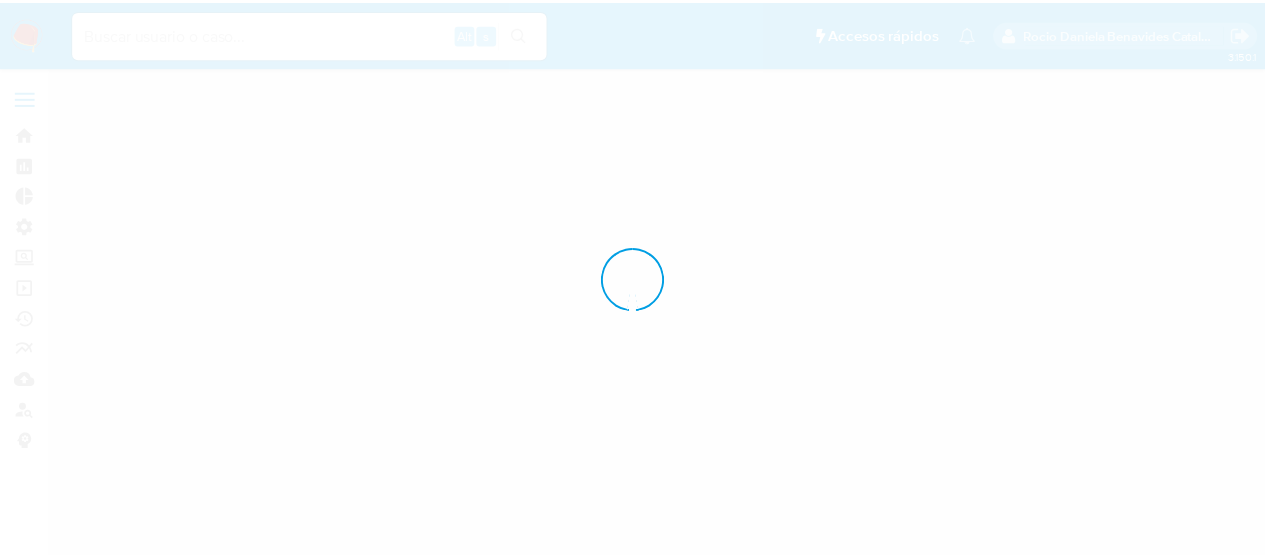 scroll, scrollTop: 0, scrollLeft: 0, axis: both 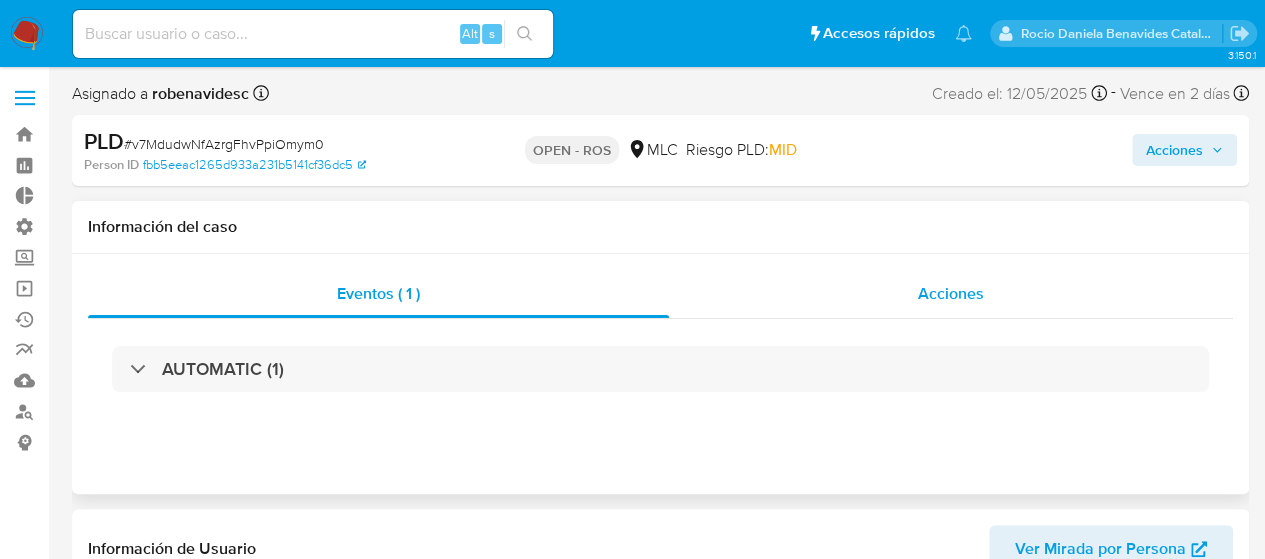 click on "Acciones" at bounding box center (951, 294) 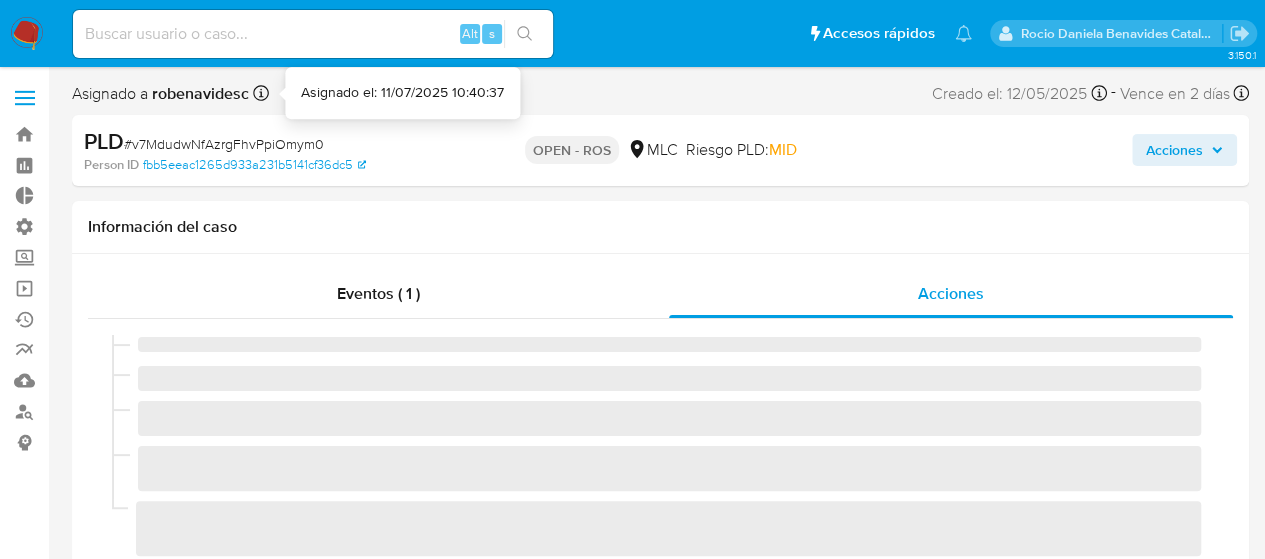 select on "10" 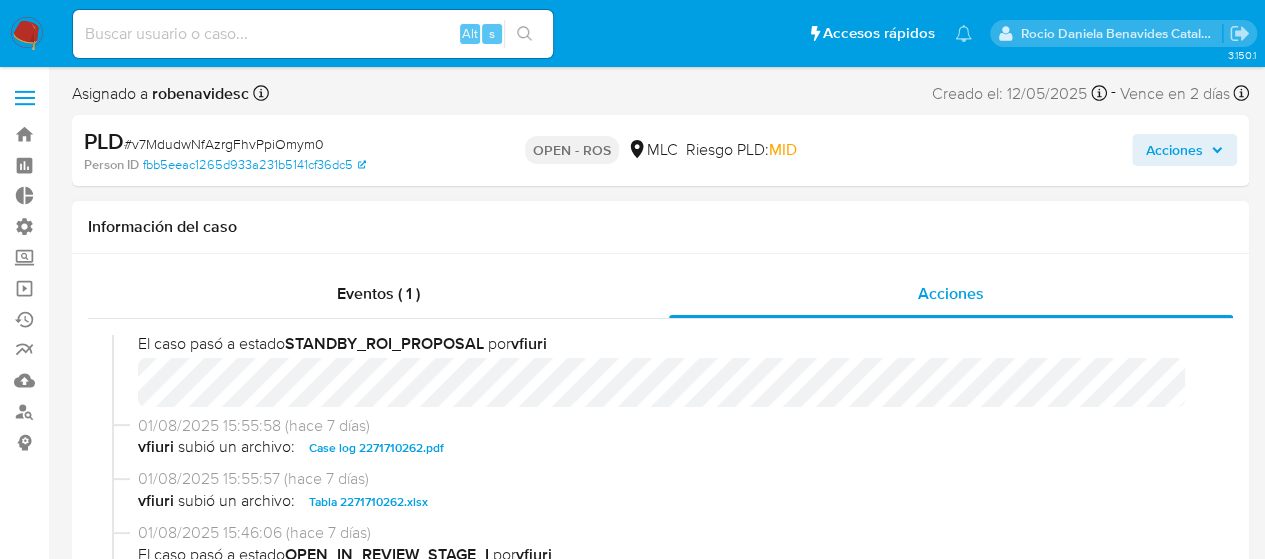 scroll, scrollTop: 554, scrollLeft: 0, axis: vertical 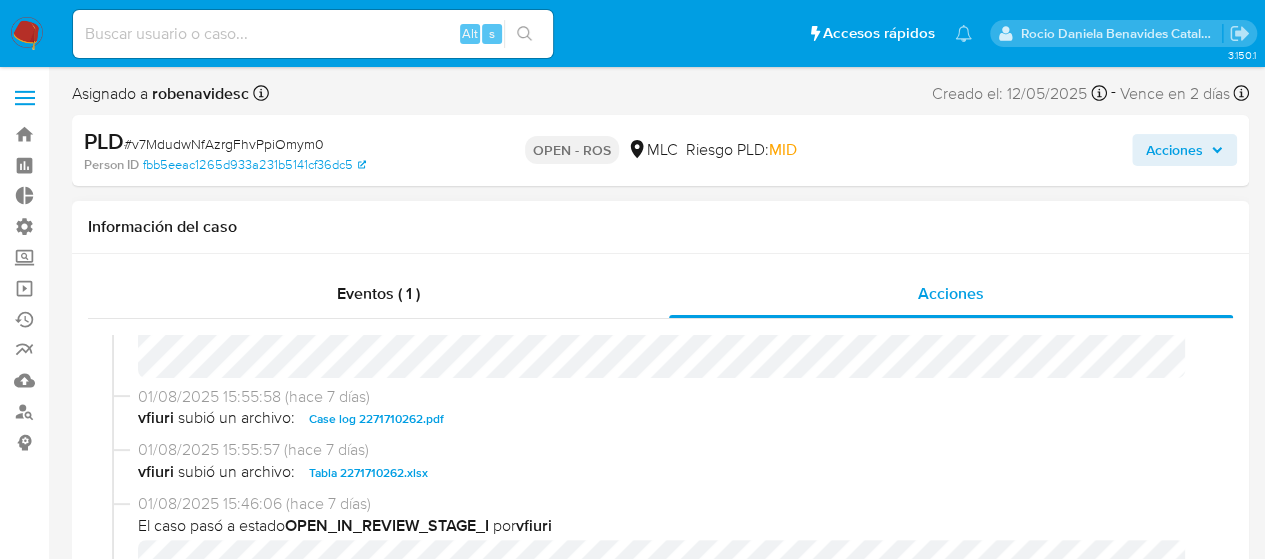 click on "Case log 2271710262.pdf" at bounding box center (376, 419) 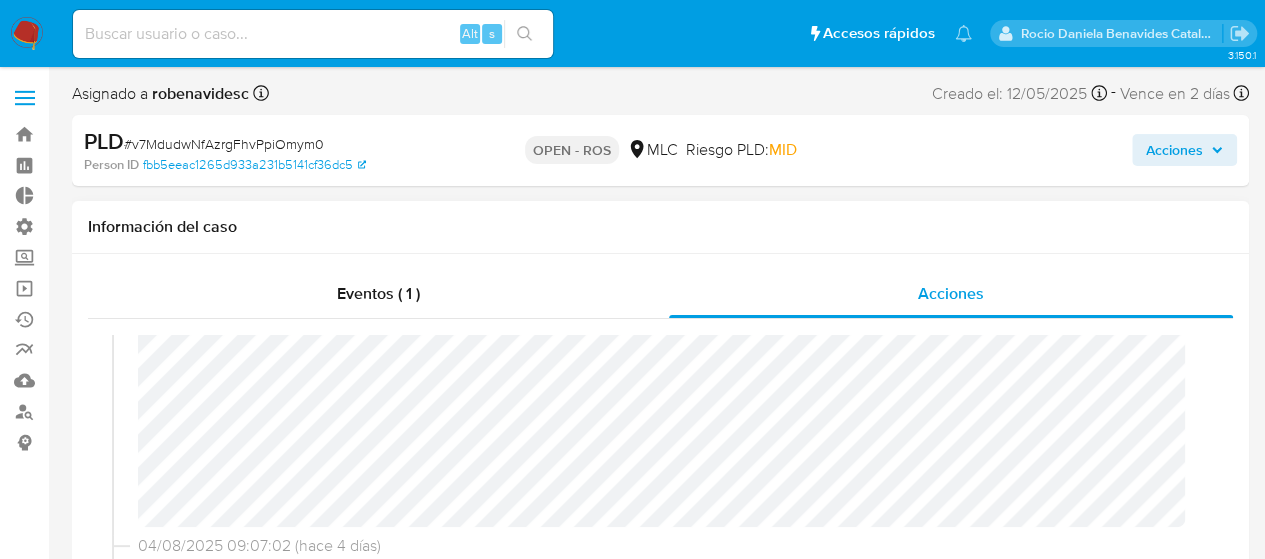 scroll, scrollTop: 145, scrollLeft: 0, axis: vertical 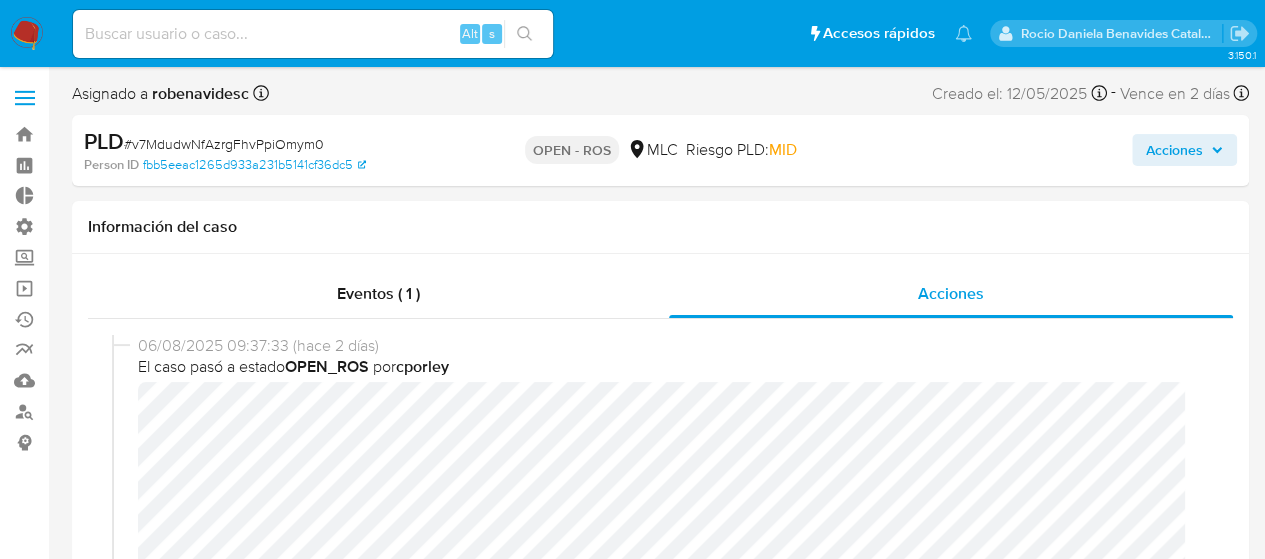 click on "Acciones" at bounding box center [1174, 150] 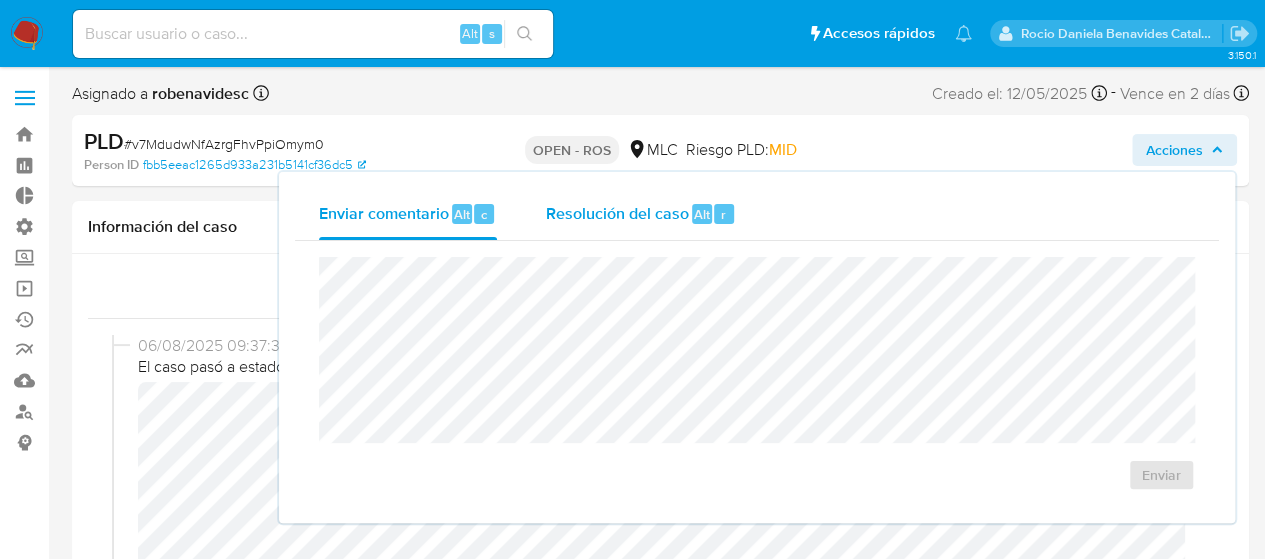 click on "Resolución del caso Alt r" at bounding box center (640, 214) 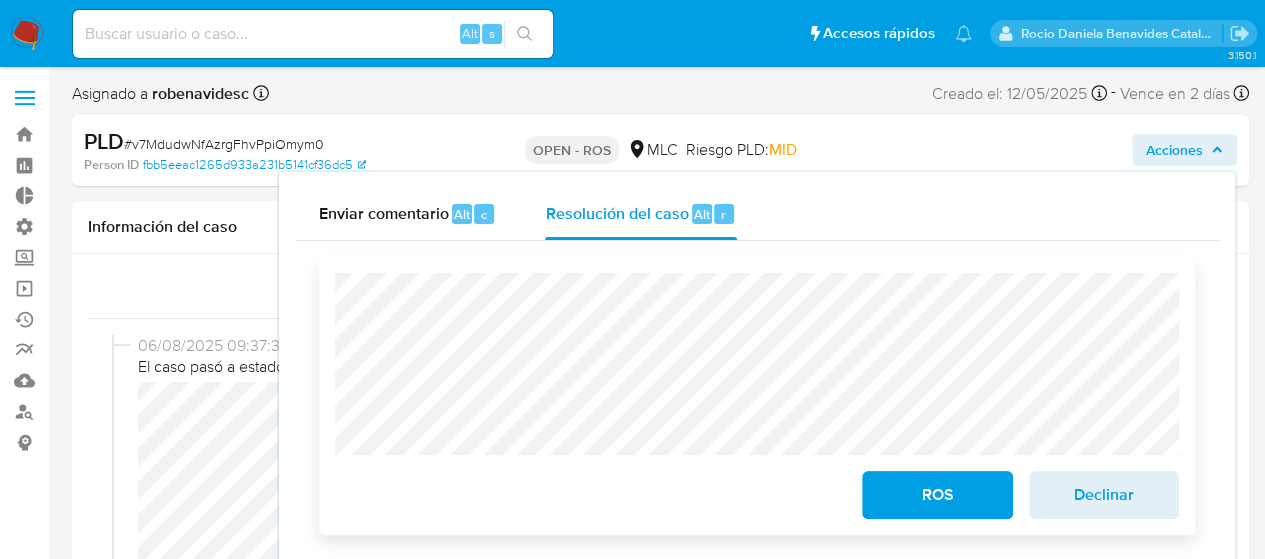 click at bounding box center (757, 364) 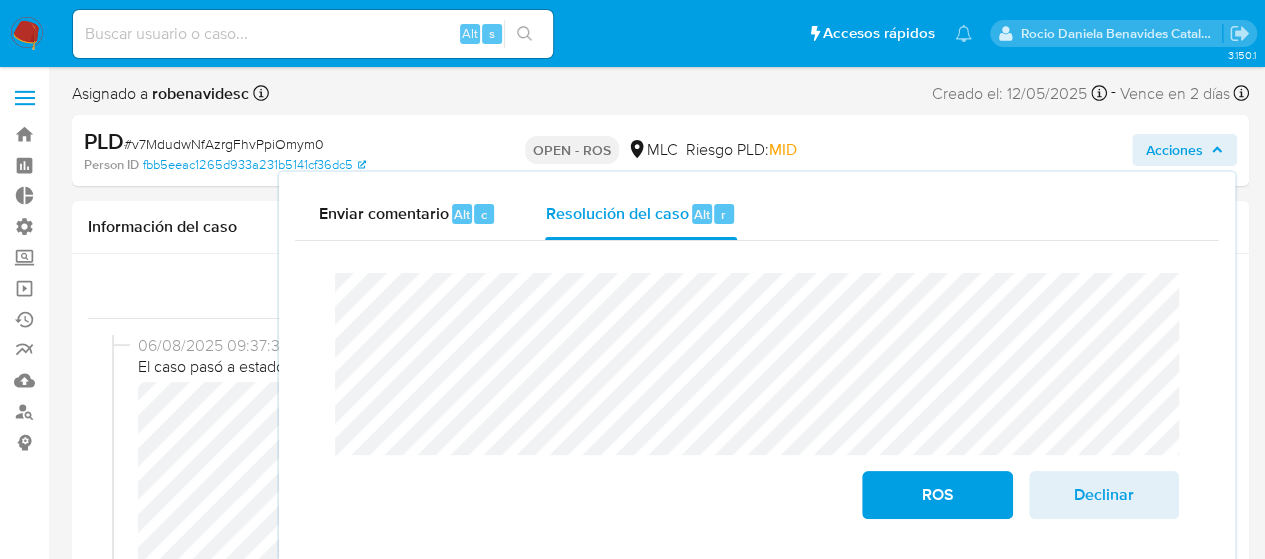 click on "Cierre de caso ROS Declinar" at bounding box center (757, 396) 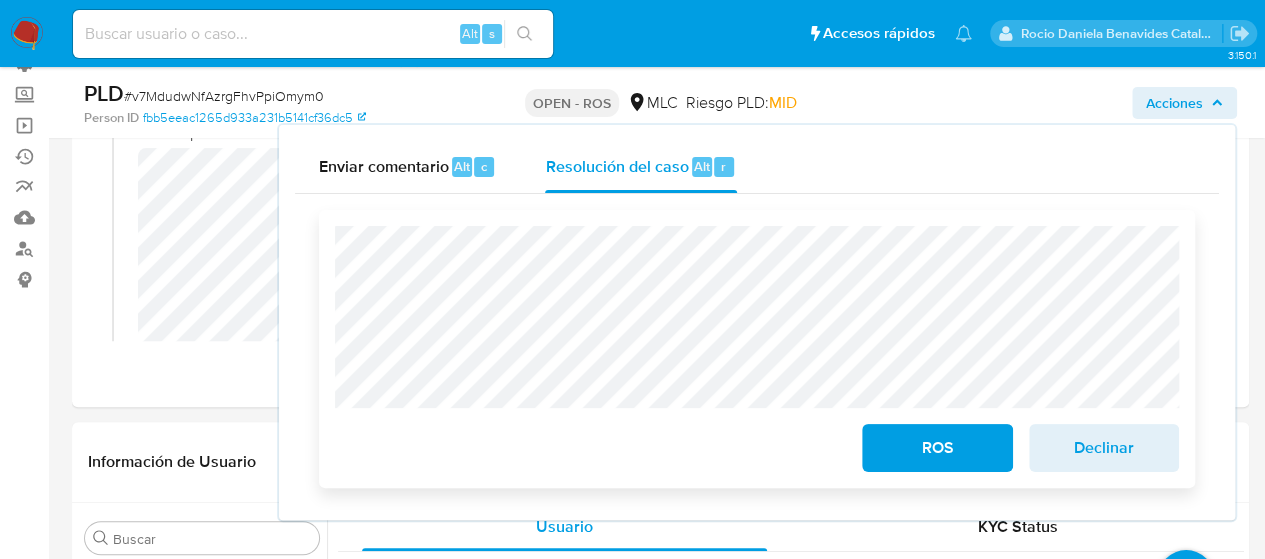scroll, scrollTop: 164, scrollLeft: 0, axis: vertical 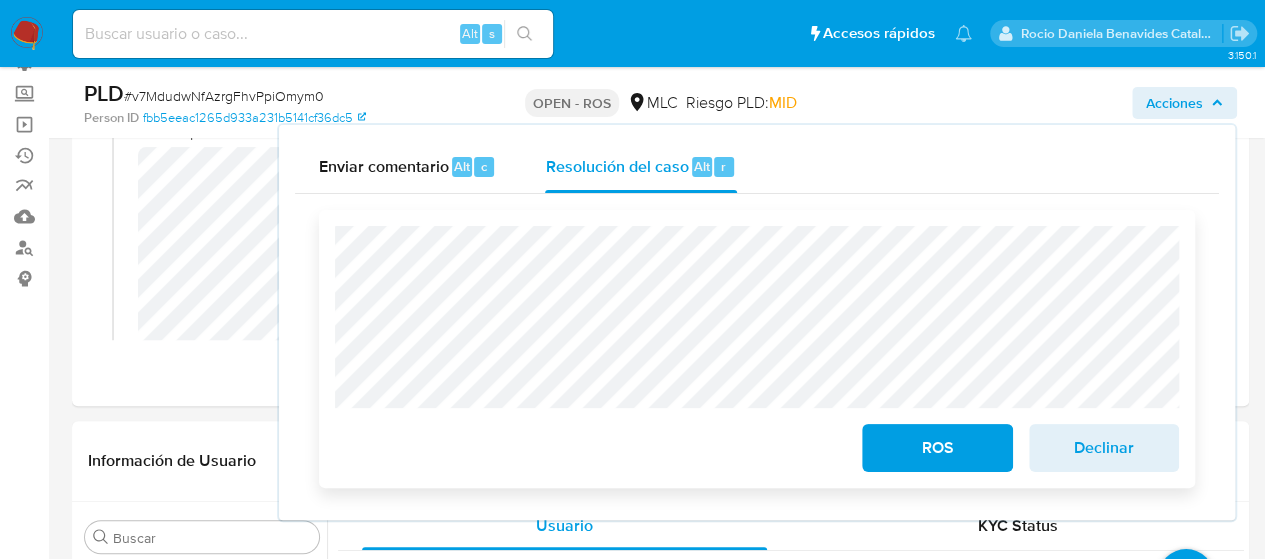 click on "ROS" at bounding box center [937, 448] 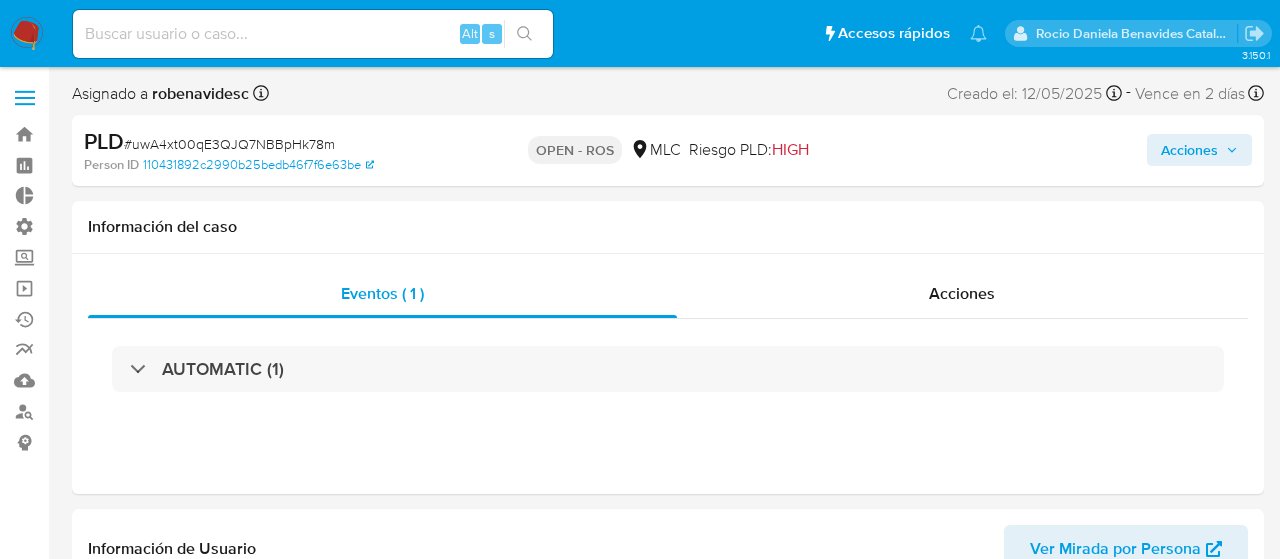 select on "10" 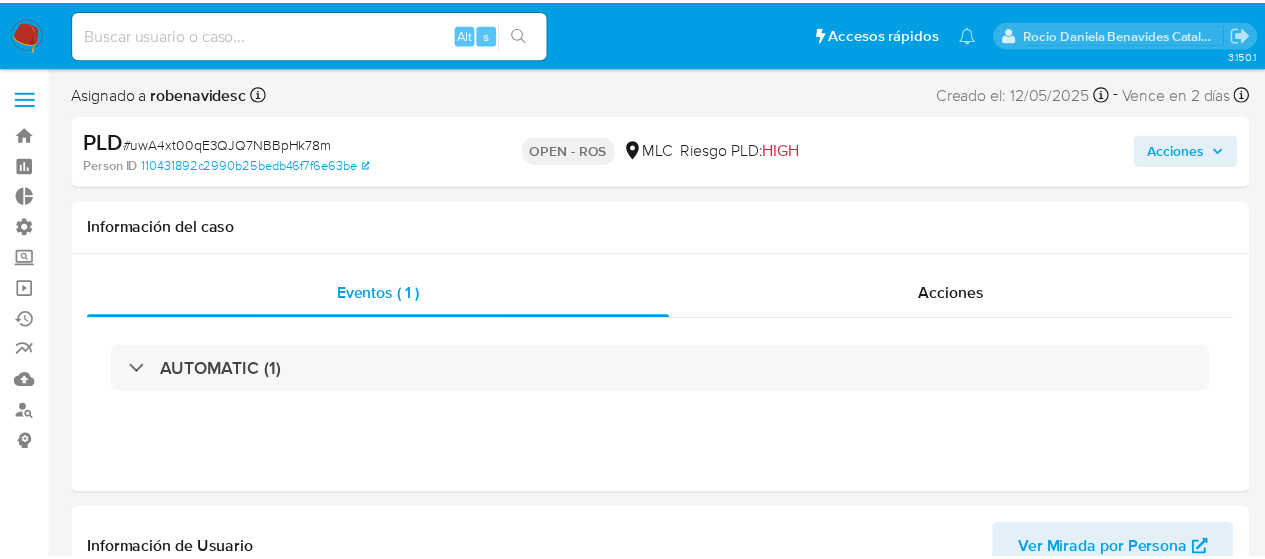 scroll, scrollTop: 0, scrollLeft: 0, axis: both 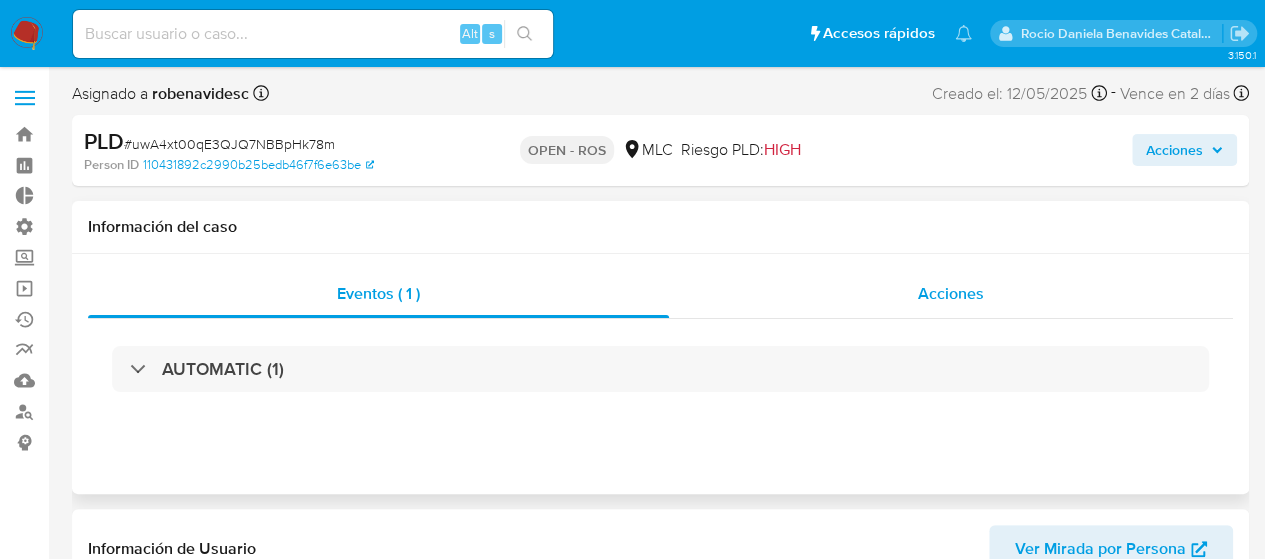 click on "Acciones" at bounding box center [951, 294] 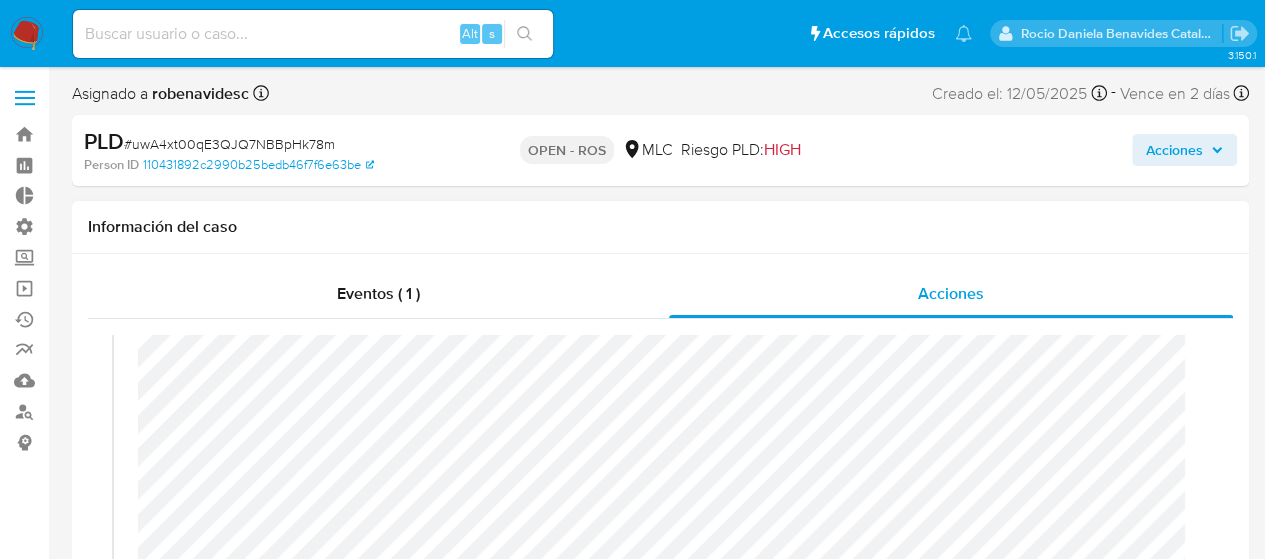 scroll, scrollTop: 68, scrollLeft: 0, axis: vertical 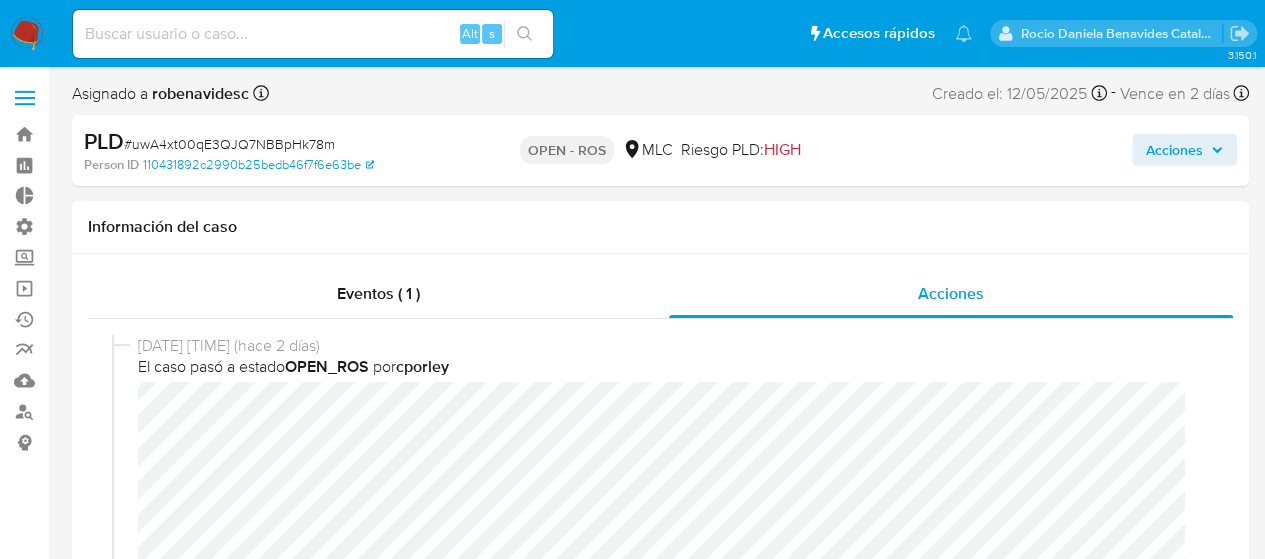 click on "07/08/2025 00:48:23 (hace 2 días) El caso pasó a estado  OPEN_ROS      por  cporley" at bounding box center [669, 520] 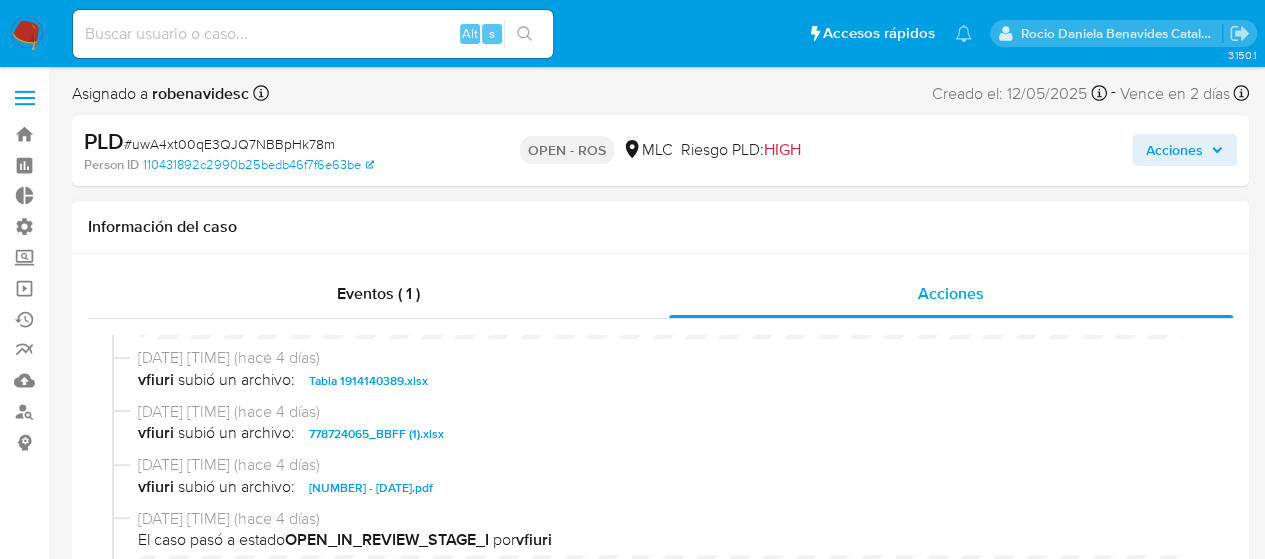 scroll, scrollTop: 633, scrollLeft: 0, axis: vertical 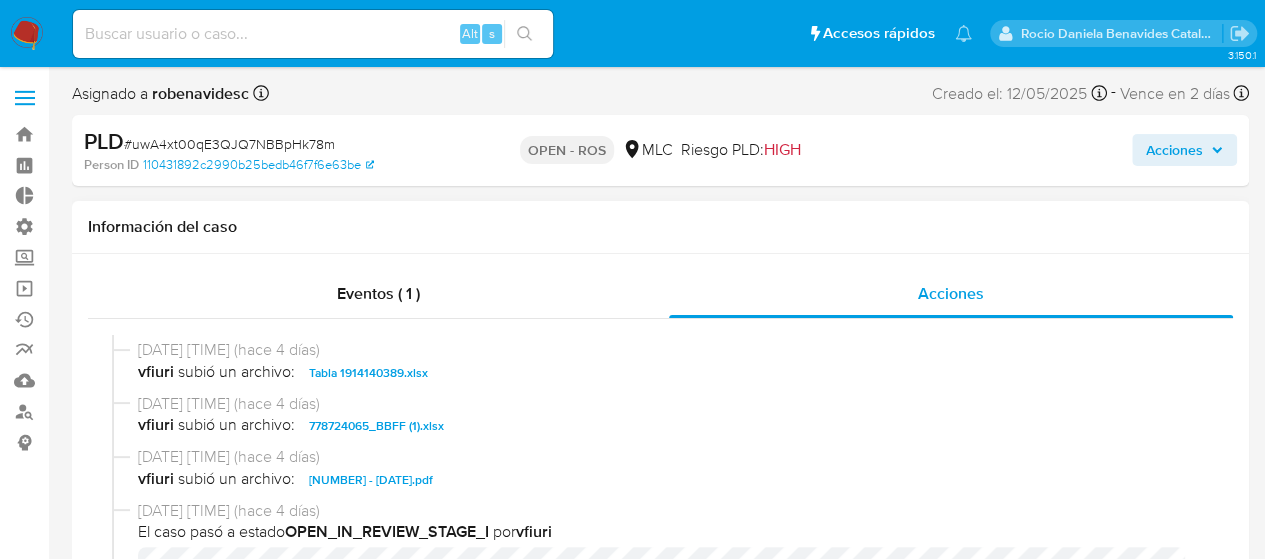 click on "1914140389 - 31_07_2025.pdf" at bounding box center (371, 480) 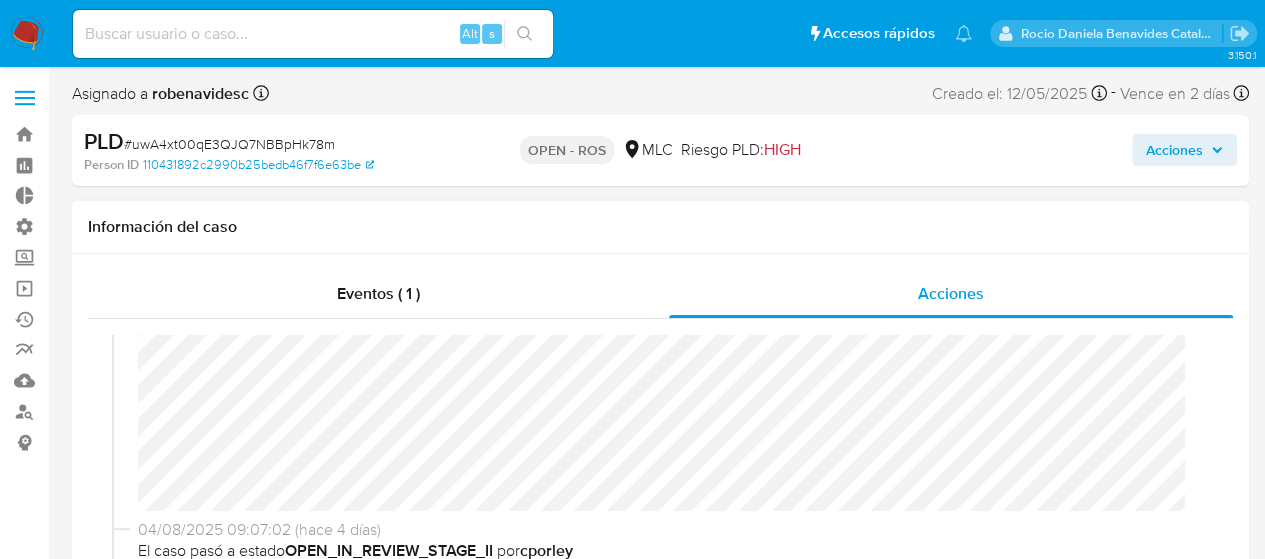 scroll, scrollTop: 195, scrollLeft: 0, axis: vertical 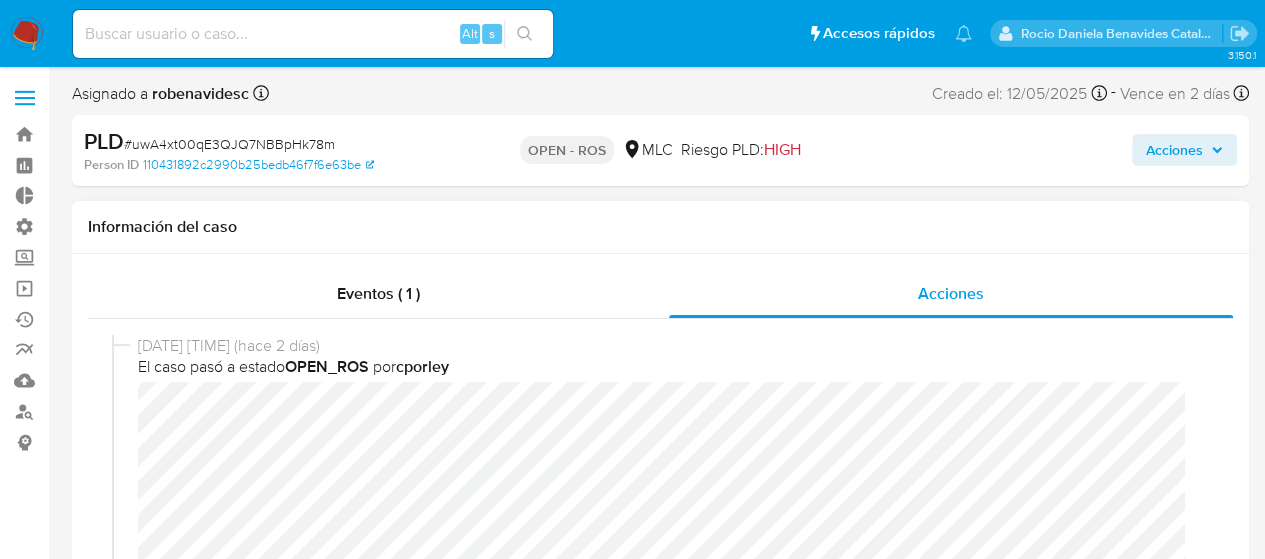 click on "07/08/2025 00:48:23 (hace 2 días) El caso pasó a estado  OPEN_ROS      por  cporley" at bounding box center [660, 524] 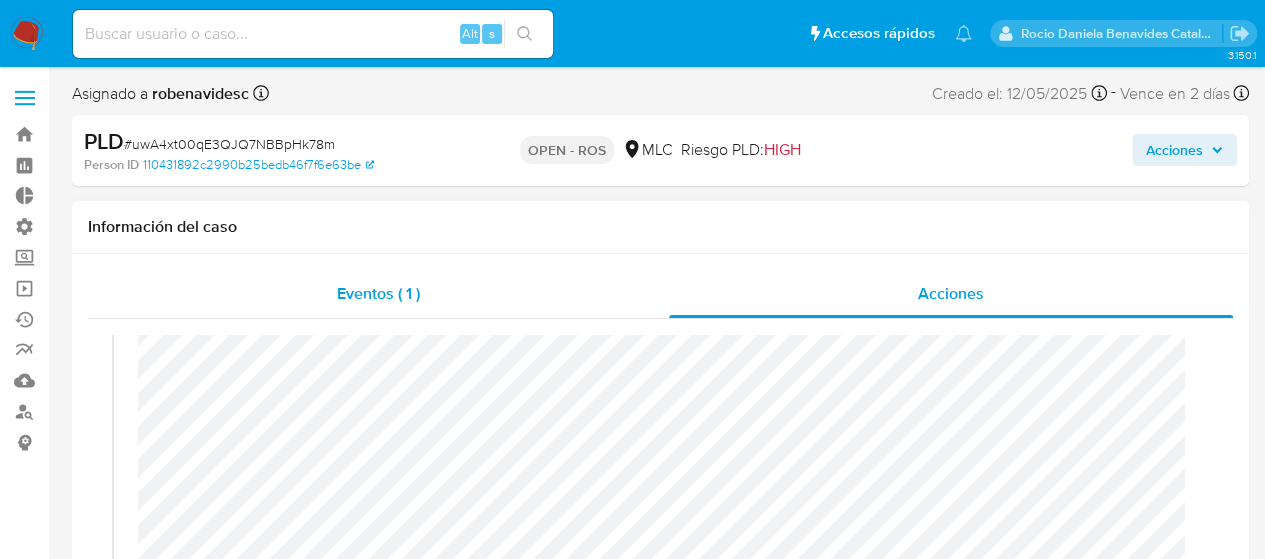 scroll, scrollTop: 56, scrollLeft: 0, axis: vertical 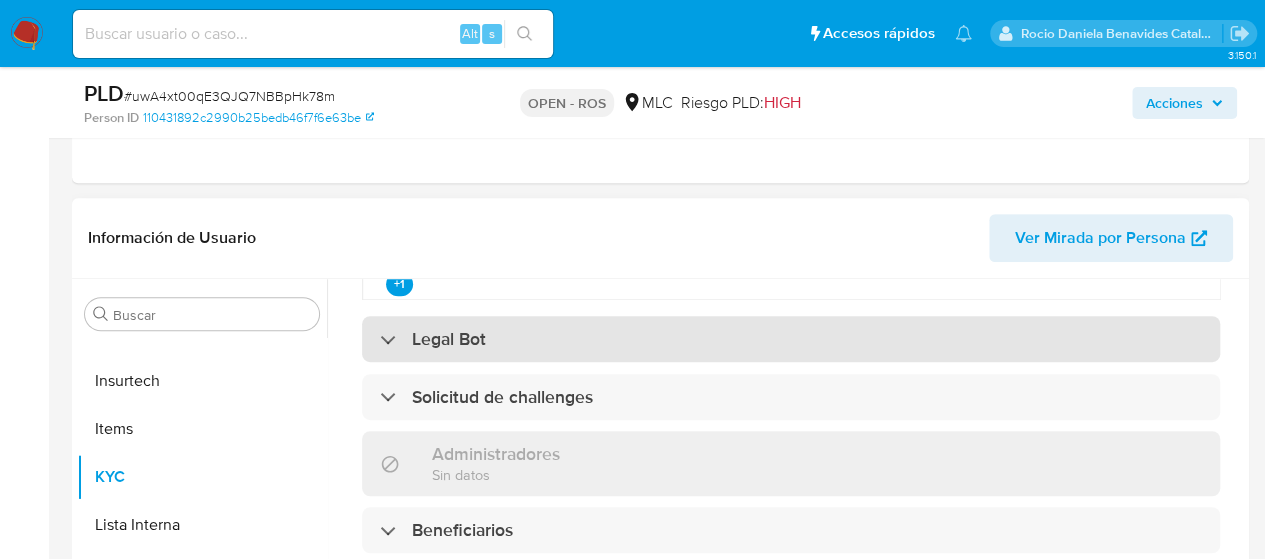 click on "Legal Bot" at bounding box center [433, 339] 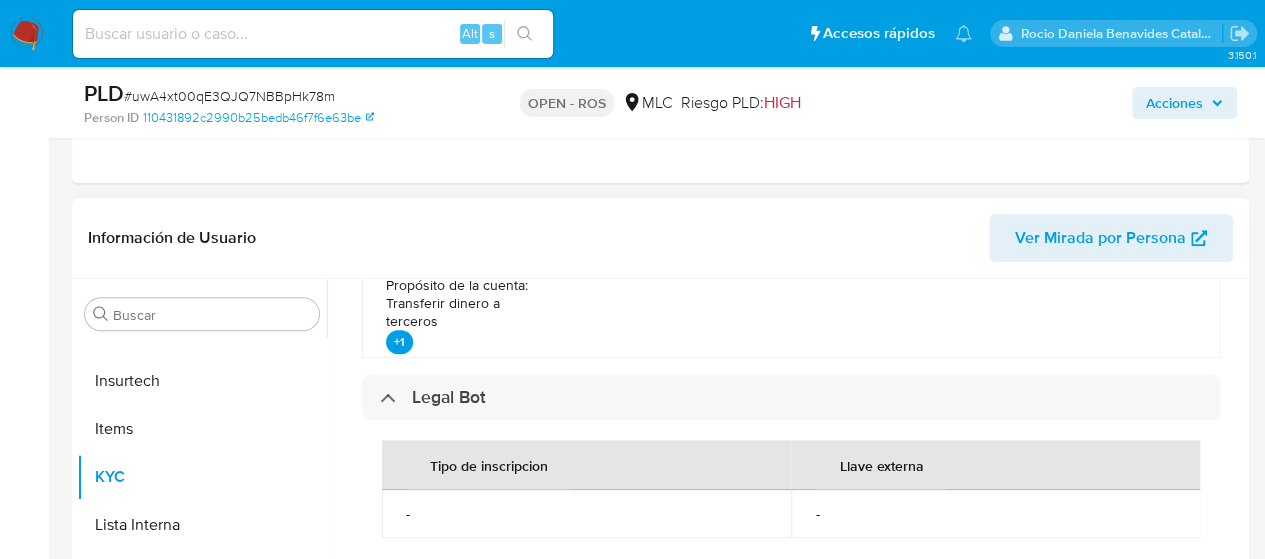 scroll, scrollTop: 840, scrollLeft: 0, axis: vertical 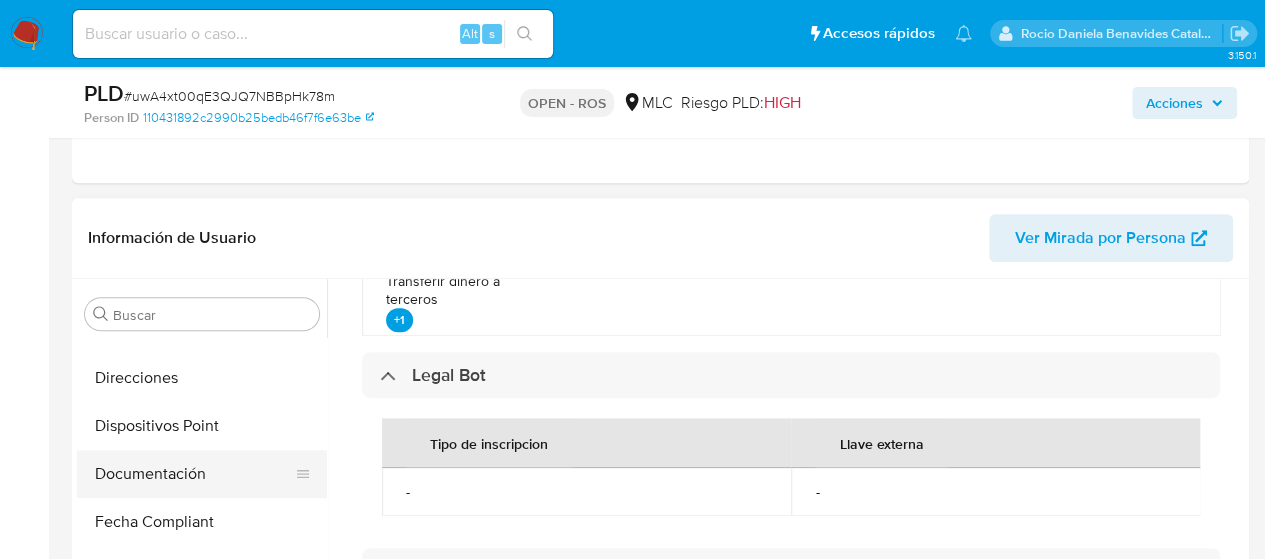 click on "Documentación" at bounding box center [194, 474] 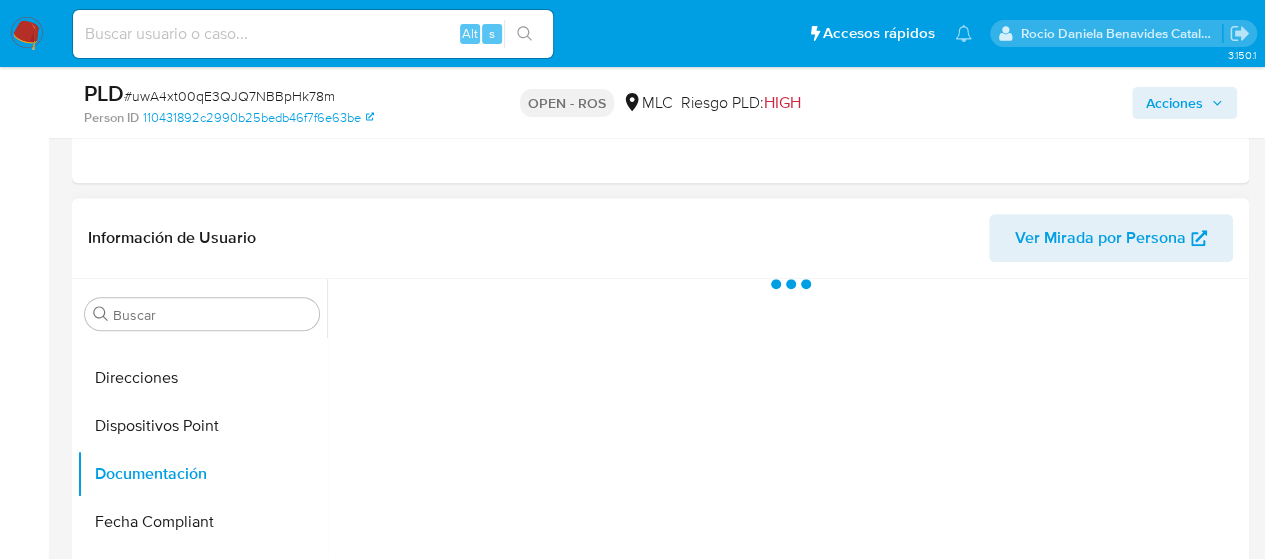 scroll, scrollTop: 0, scrollLeft: 0, axis: both 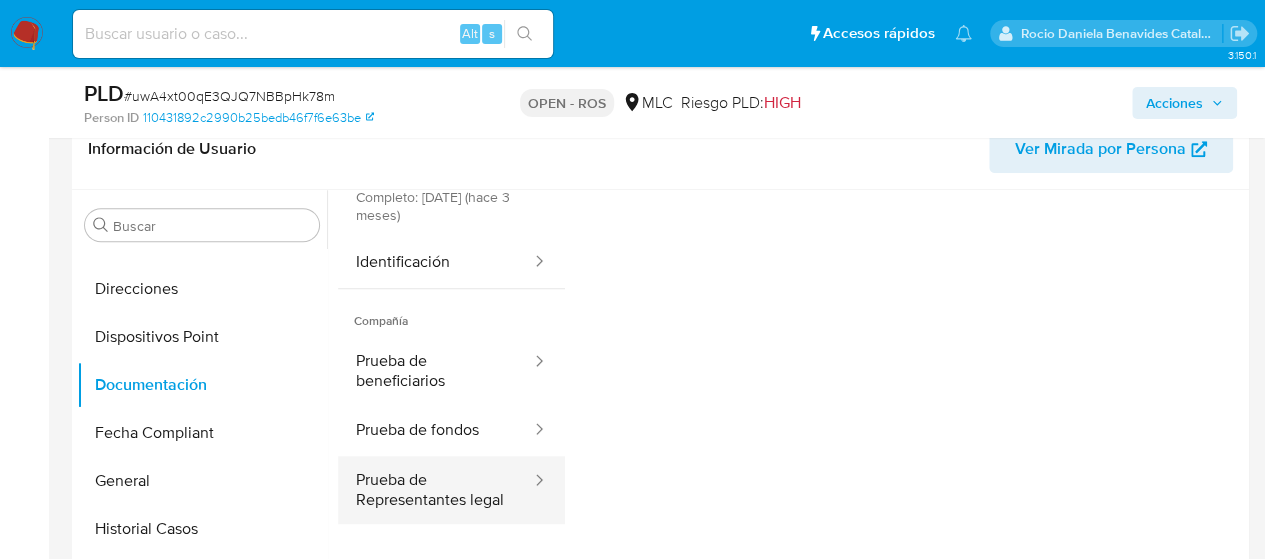 click on "Prueba de Representantes legal" at bounding box center (435, 490) 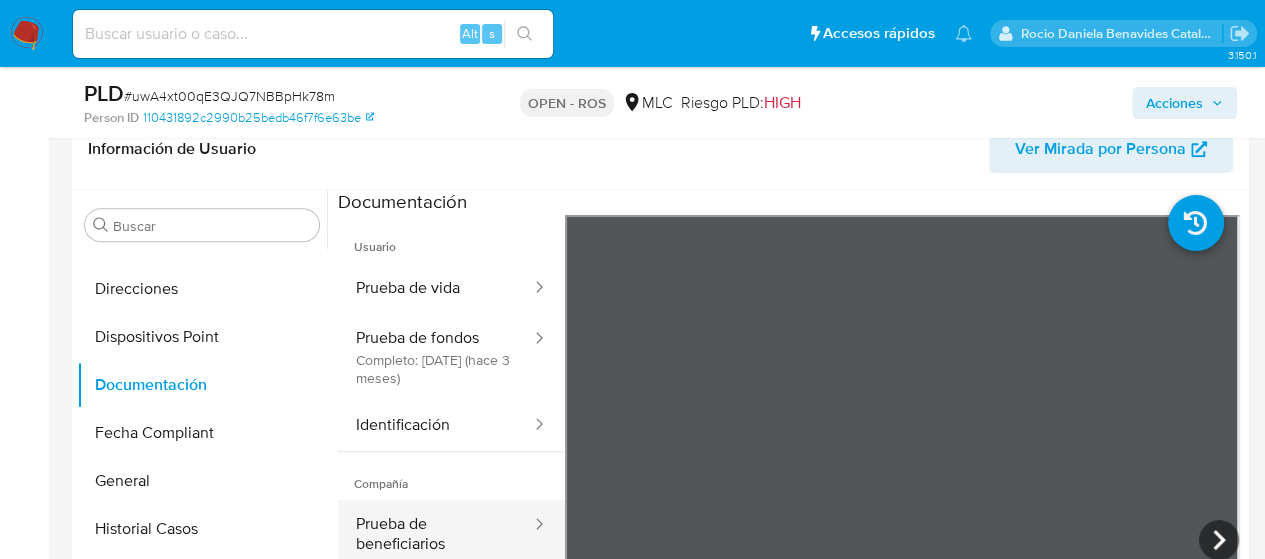 scroll, scrollTop: 174, scrollLeft: 0, axis: vertical 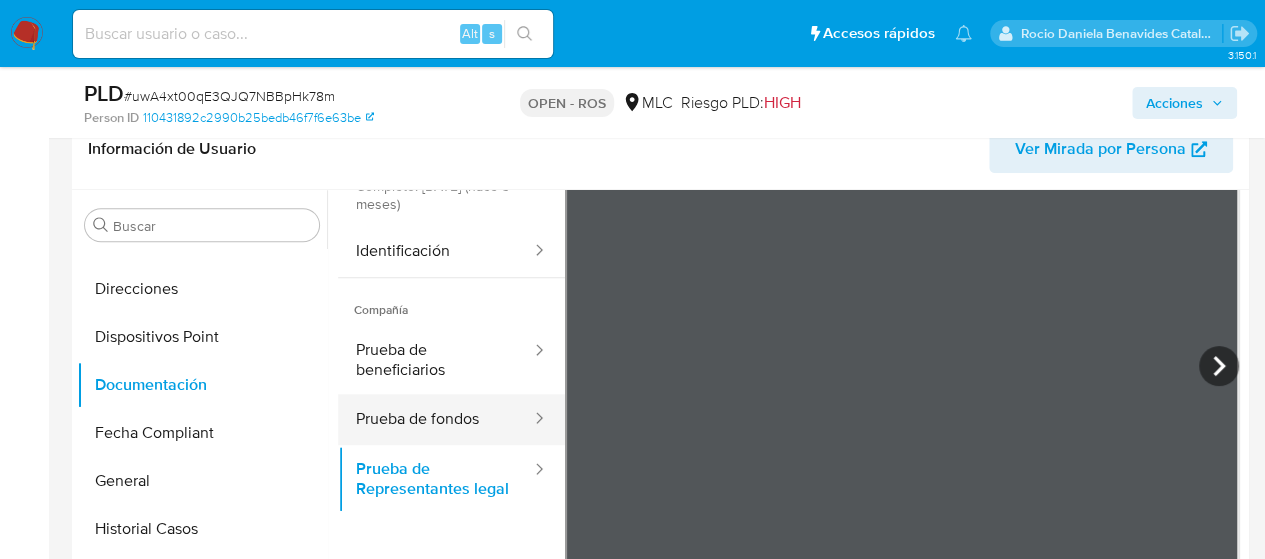 click on "Prueba de fondos" at bounding box center [435, 419] 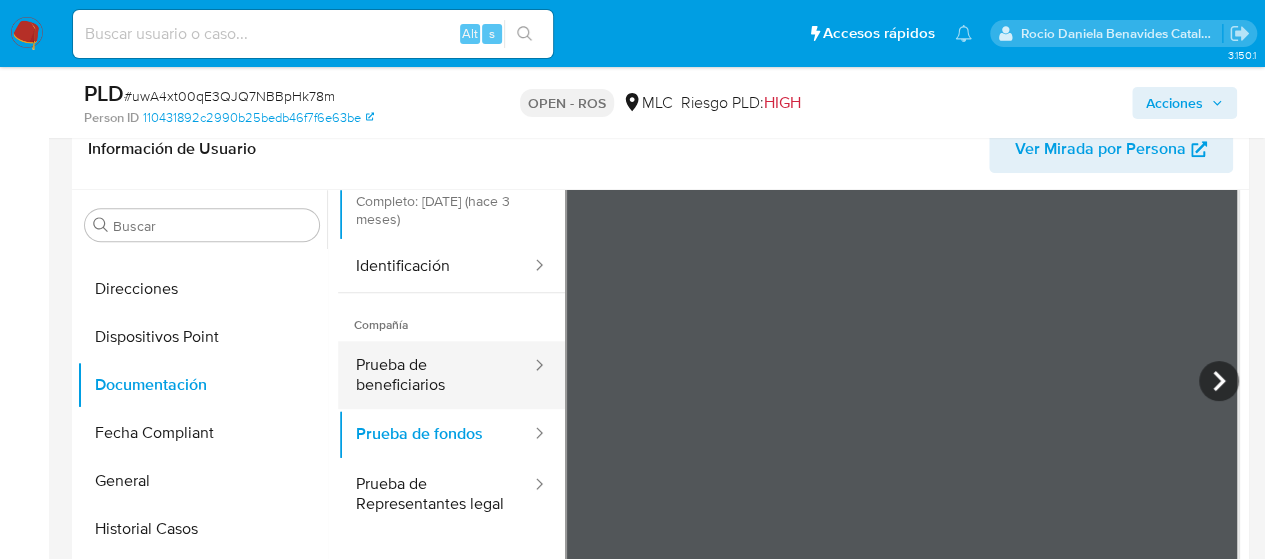 scroll, scrollTop: 160, scrollLeft: 0, axis: vertical 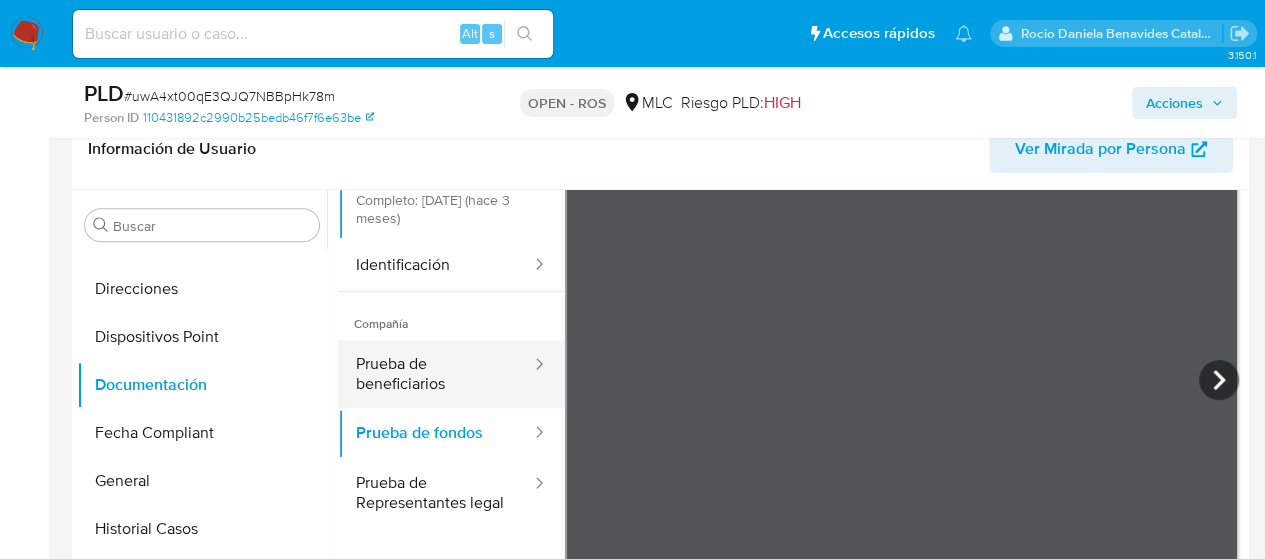 click on "Prueba de beneficiarios" at bounding box center [435, 374] 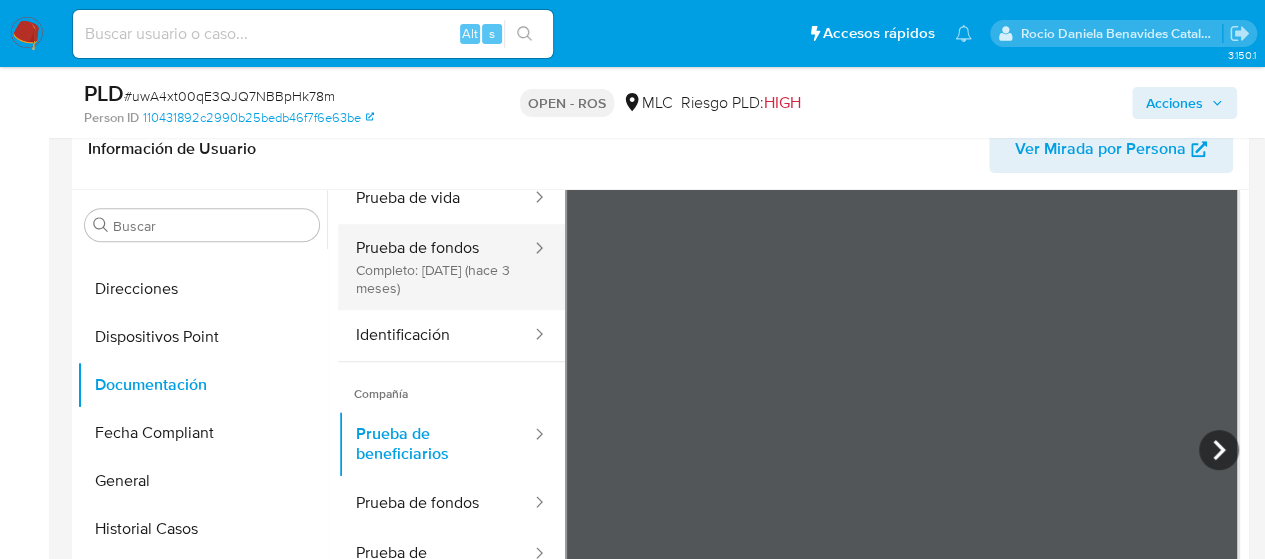 scroll, scrollTop: 0, scrollLeft: 0, axis: both 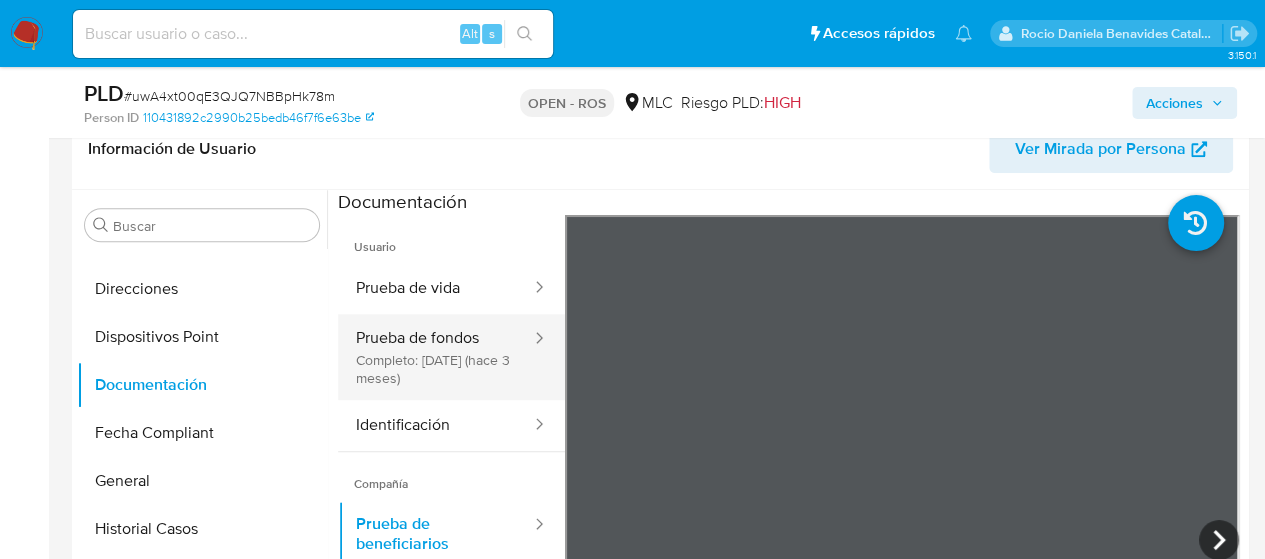 click on "Prueba de fondos Completo: 28/04/2025 (hace 3 meses)" at bounding box center [435, 357] 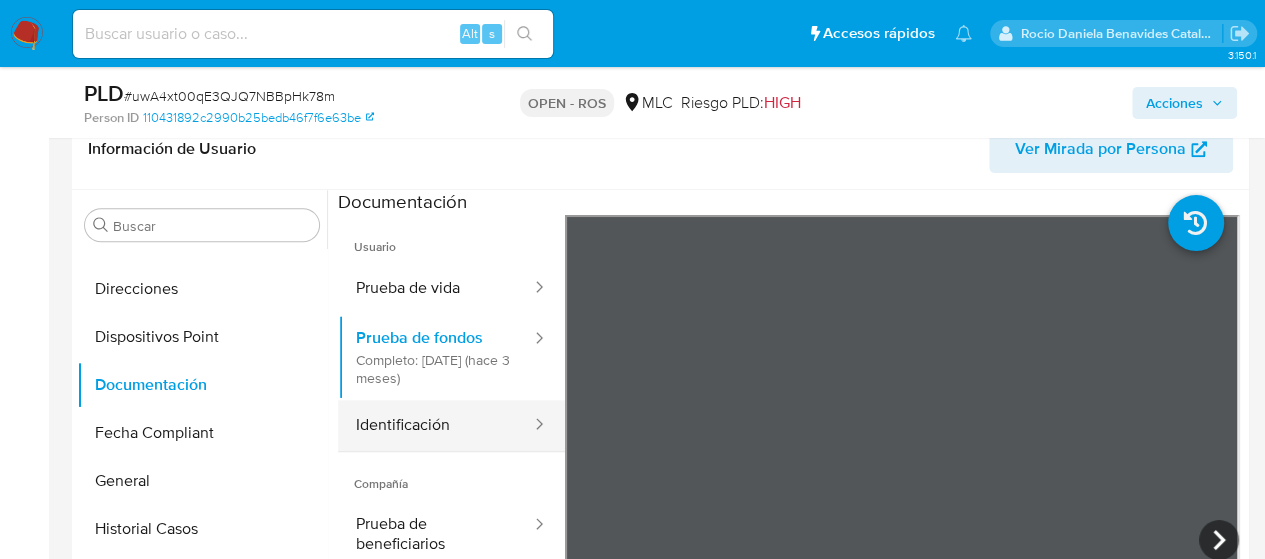 click on "Identificación" at bounding box center (435, 425) 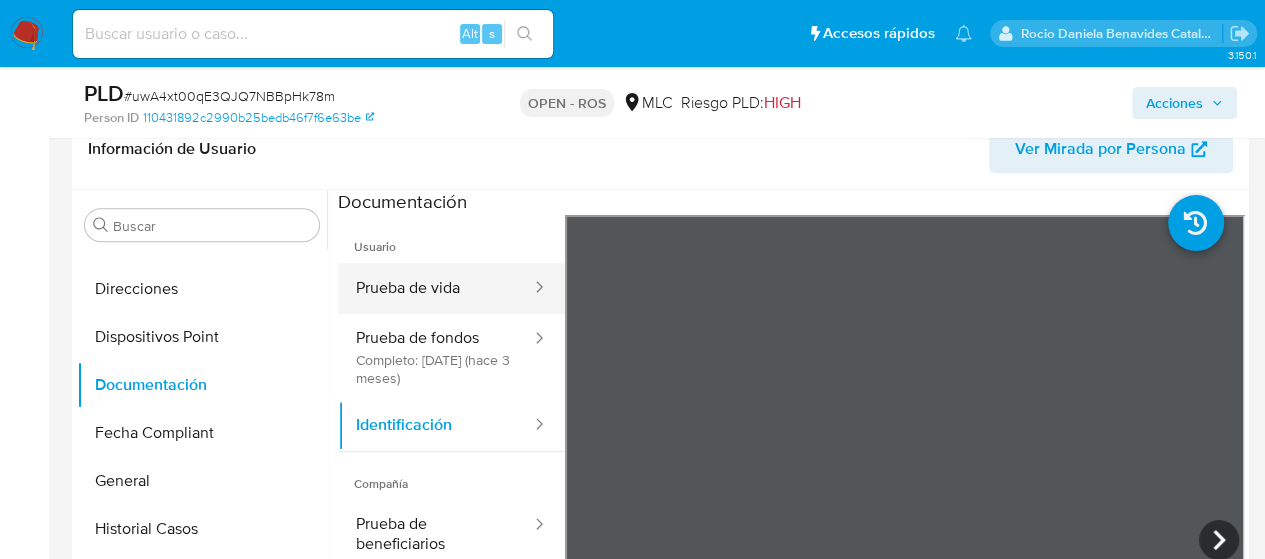 click on "Prueba de vida" at bounding box center (435, 288) 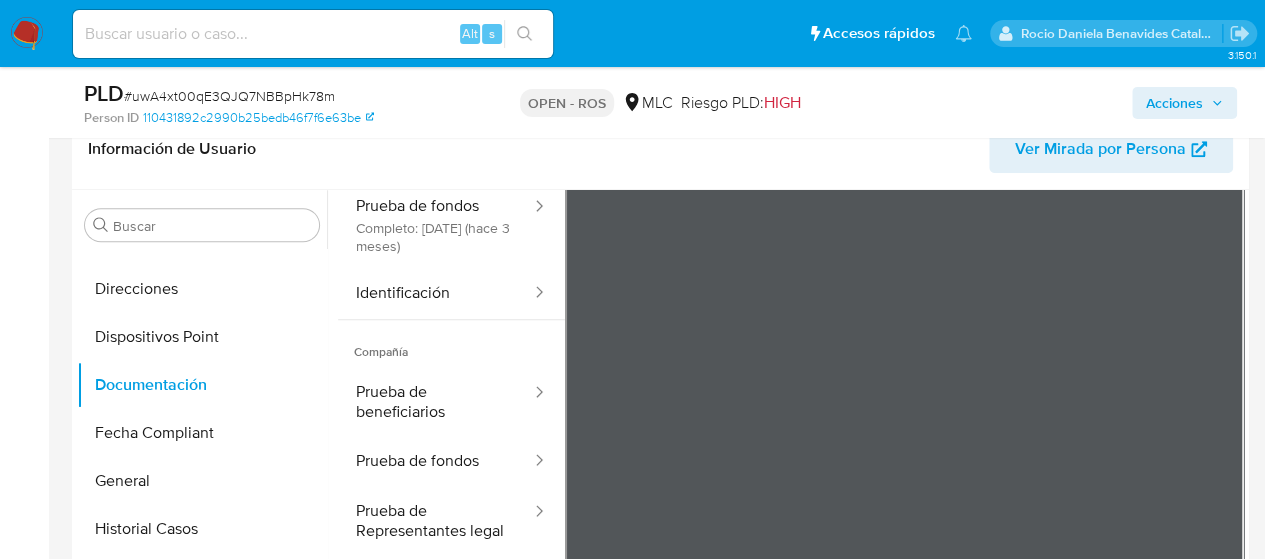 scroll, scrollTop: 140, scrollLeft: 0, axis: vertical 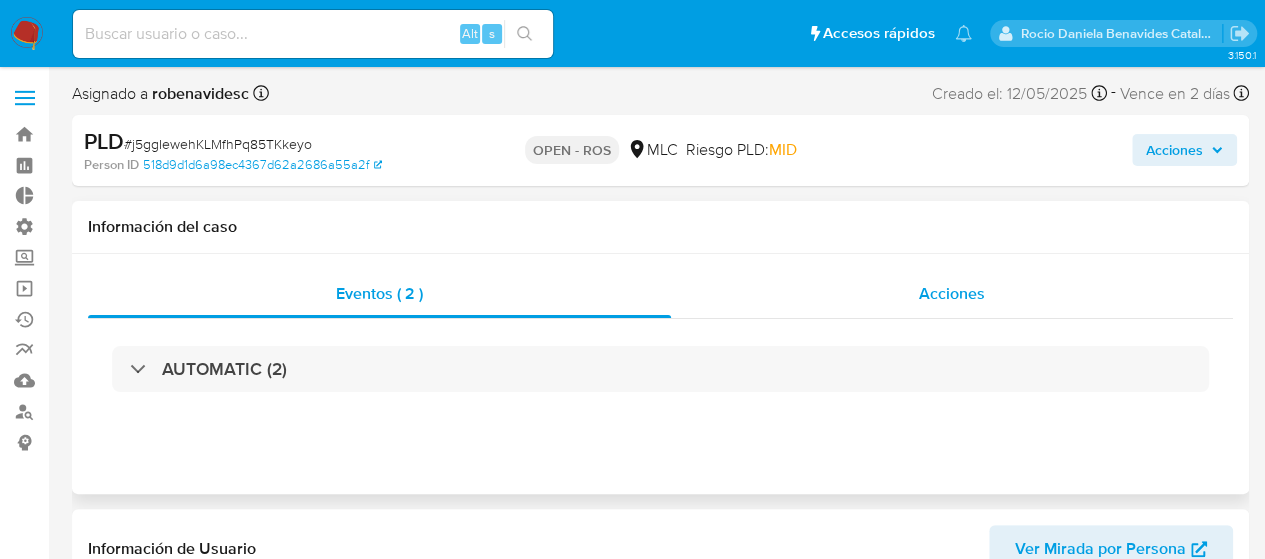 select on "10" 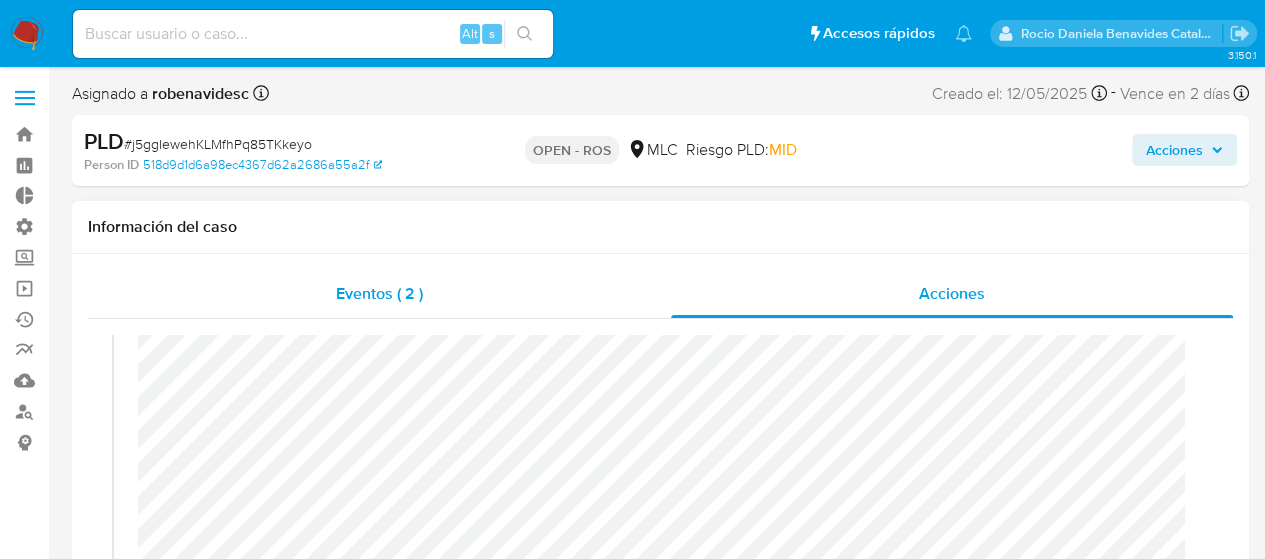 scroll, scrollTop: 59, scrollLeft: 0, axis: vertical 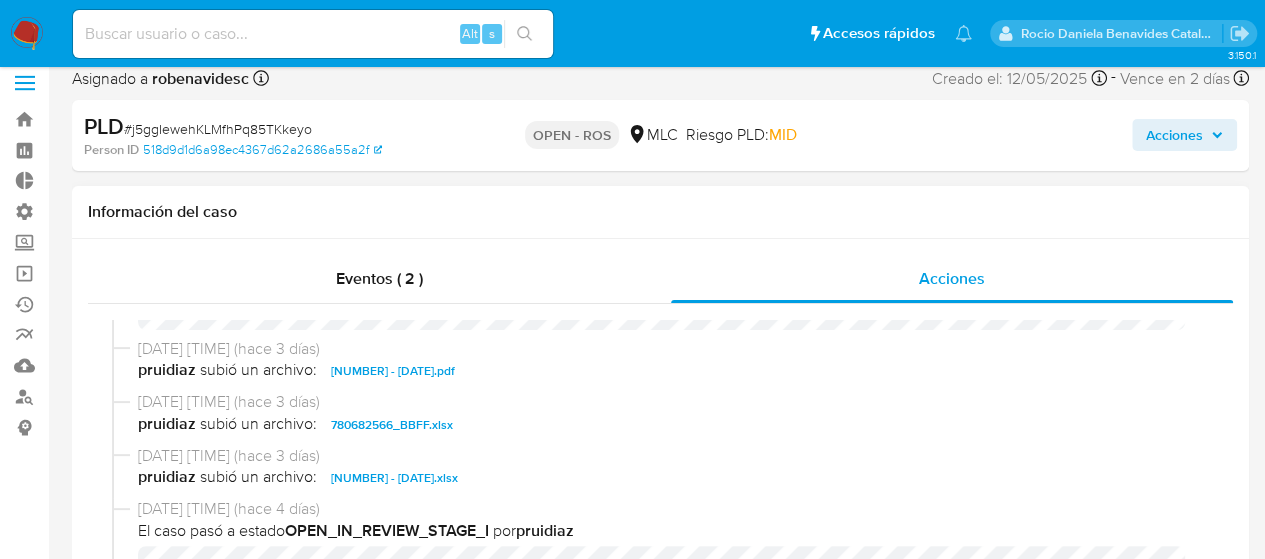 click on "[NUMBER] - [DATE].pdf" at bounding box center [393, 371] 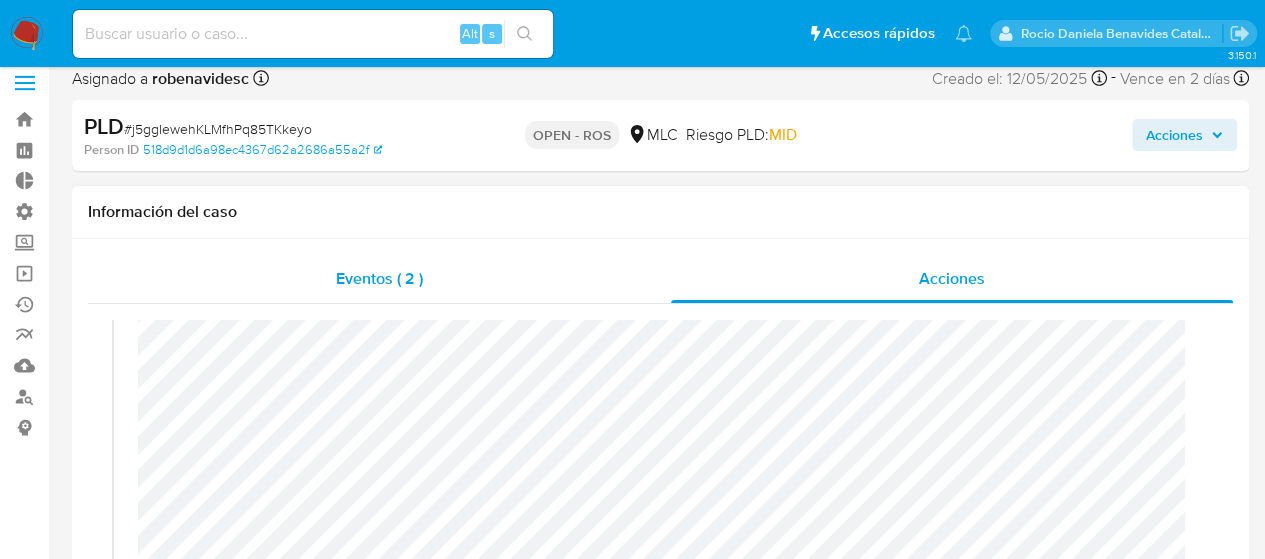 scroll, scrollTop: 0, scrollLeft: 0, axis: both 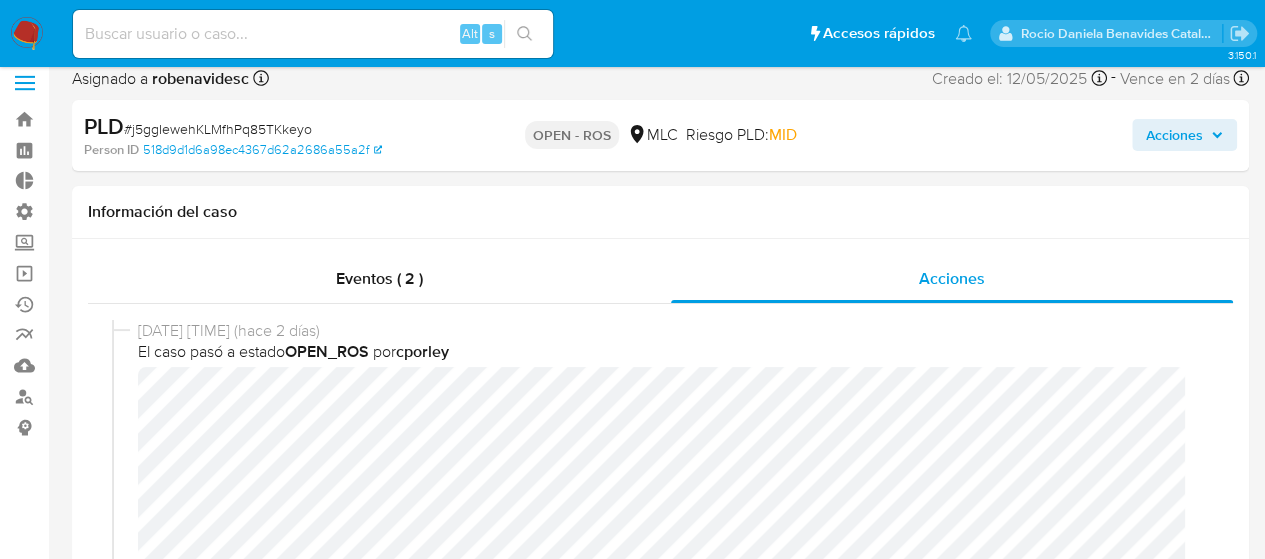 click on "Acciones" at bounding box center [1174, 135] 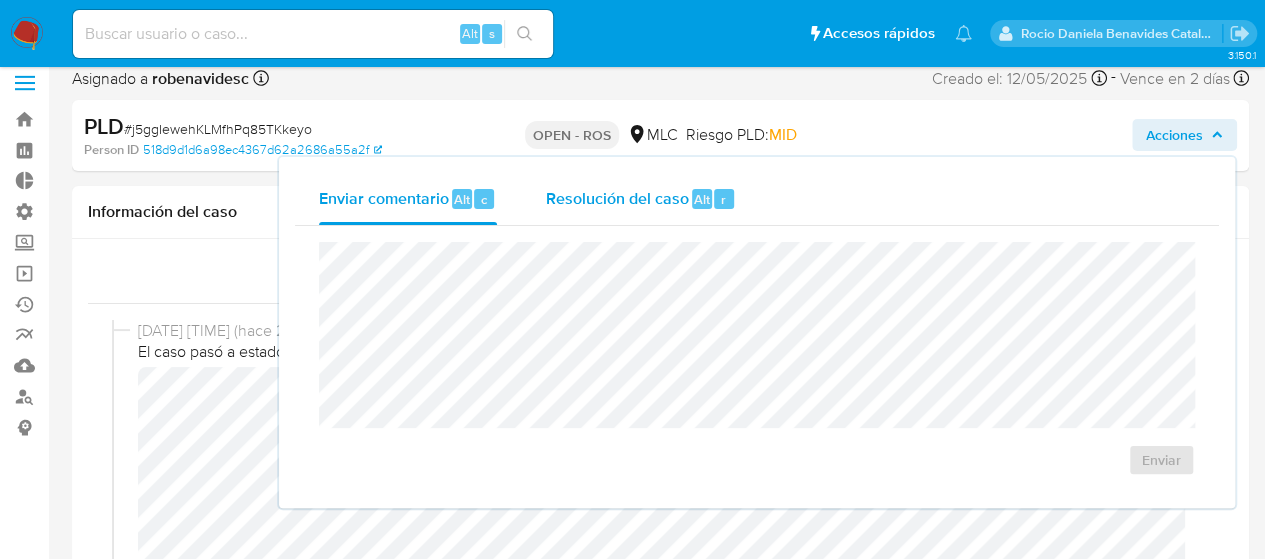 click on "Resolución del caso" at bounding box center (616, 198) 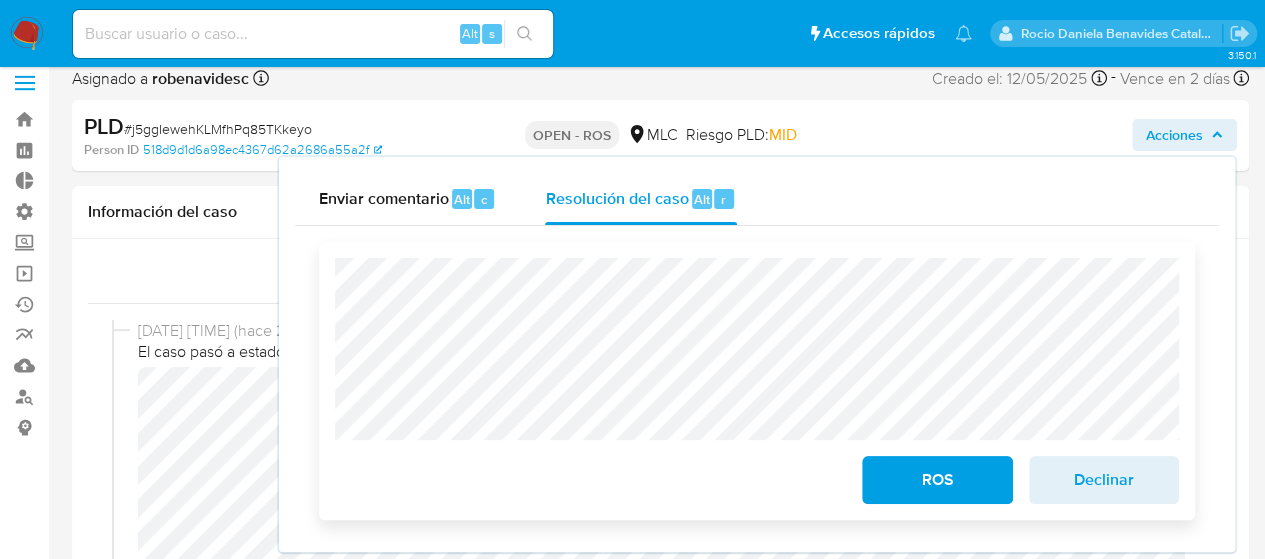 click on "ROS Declinar" at bounding box center (757, 381) 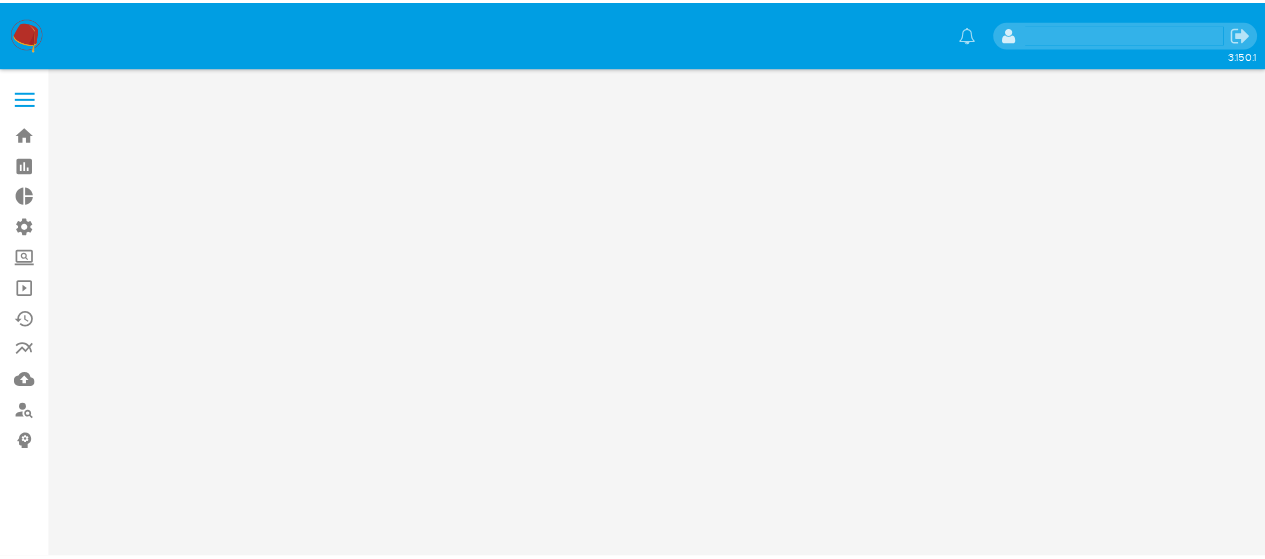 scroll, scrollTop: 0, scrollLeft: 0, axis: both 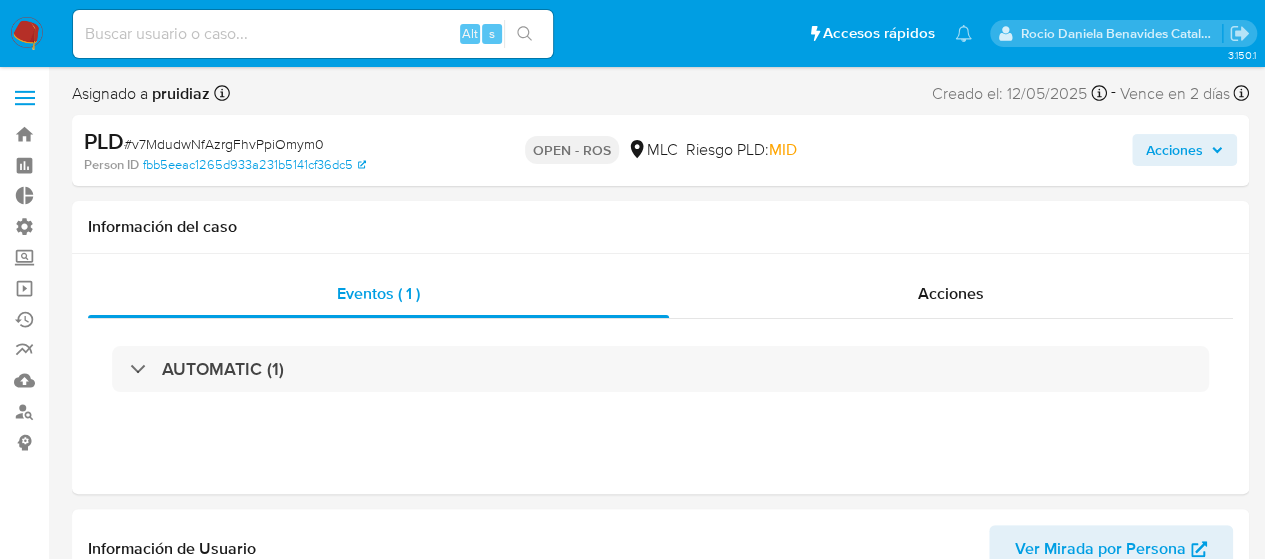 select on "10" 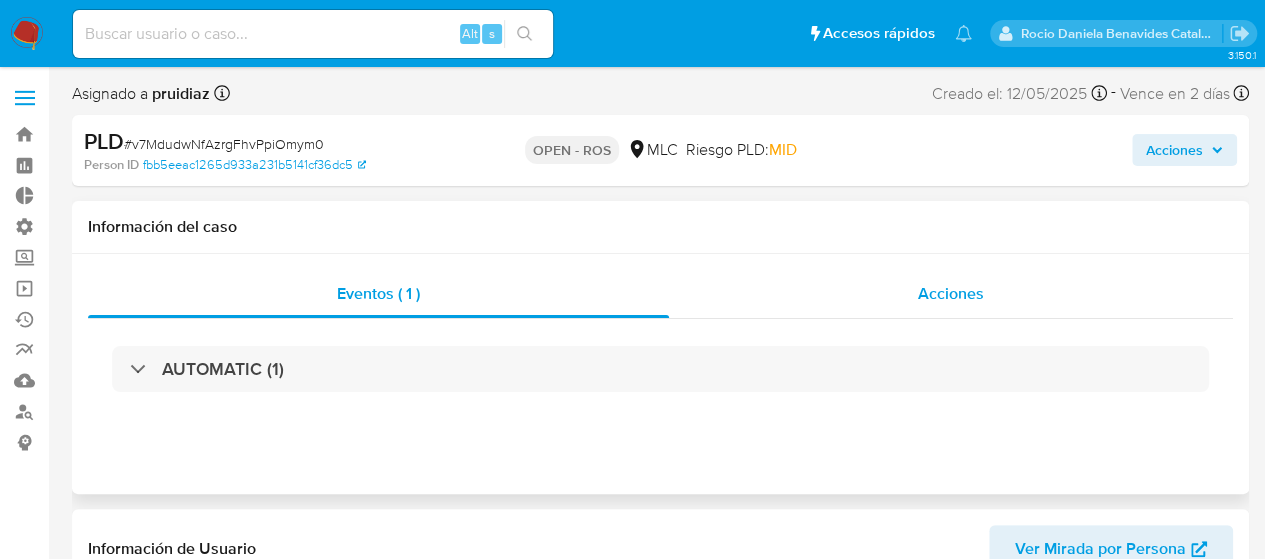 click on "Acciones" at bounding box center (951, 294) 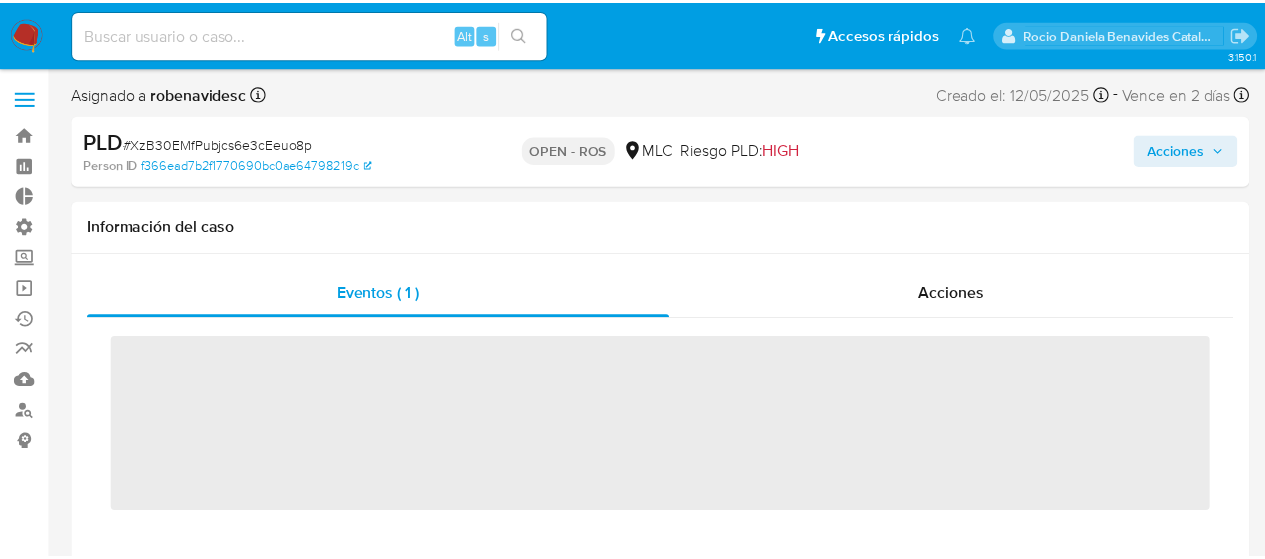 scroll, scrollTop: 0, scrollLeft: 0, axis: both 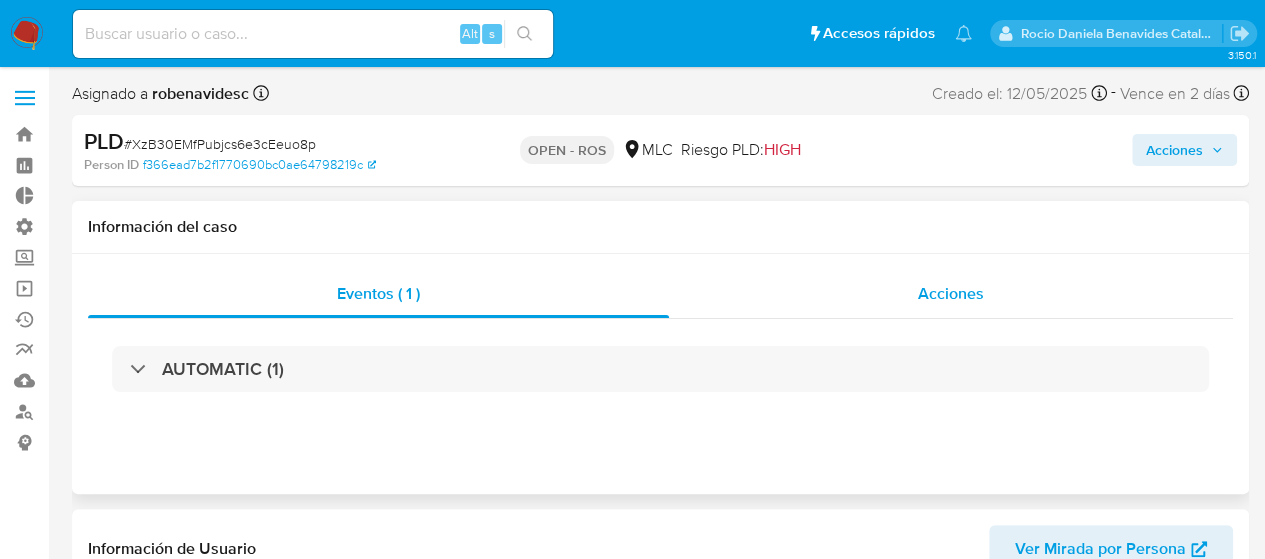 click on "Acciones" at bounding box center (951, 294) 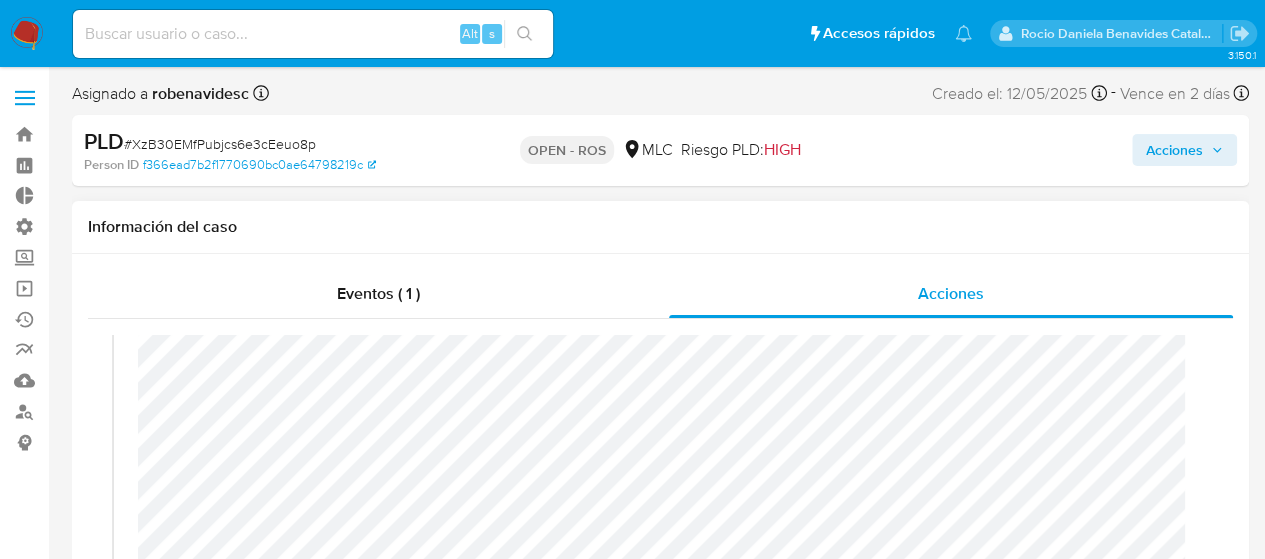 select on "10" 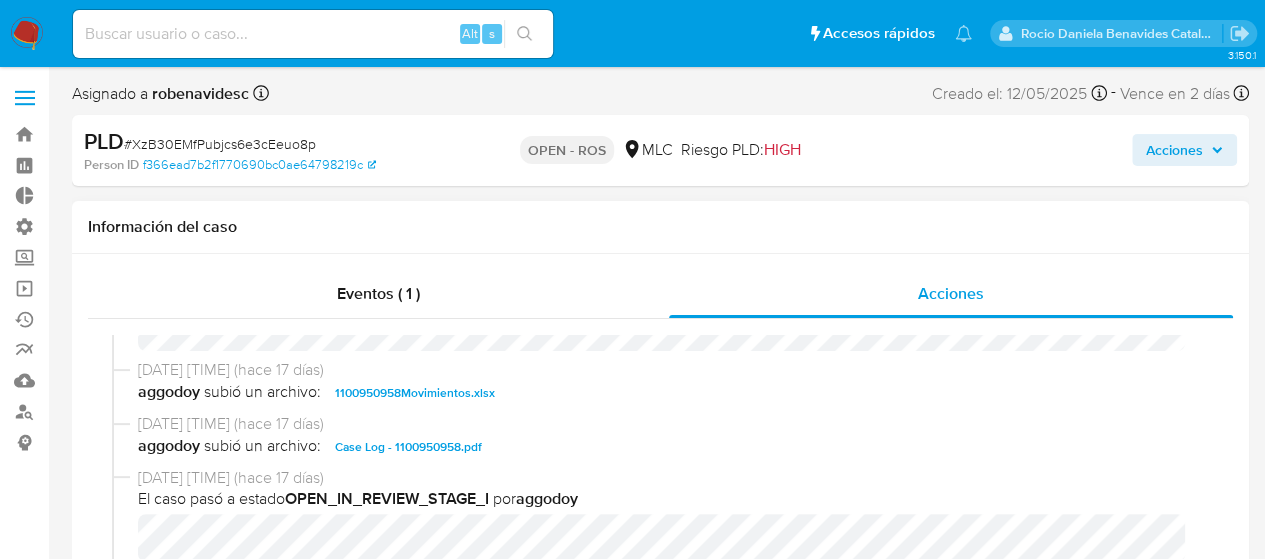 scroll, scrollTop: 644, scrollLeft: 0, axis: vertical 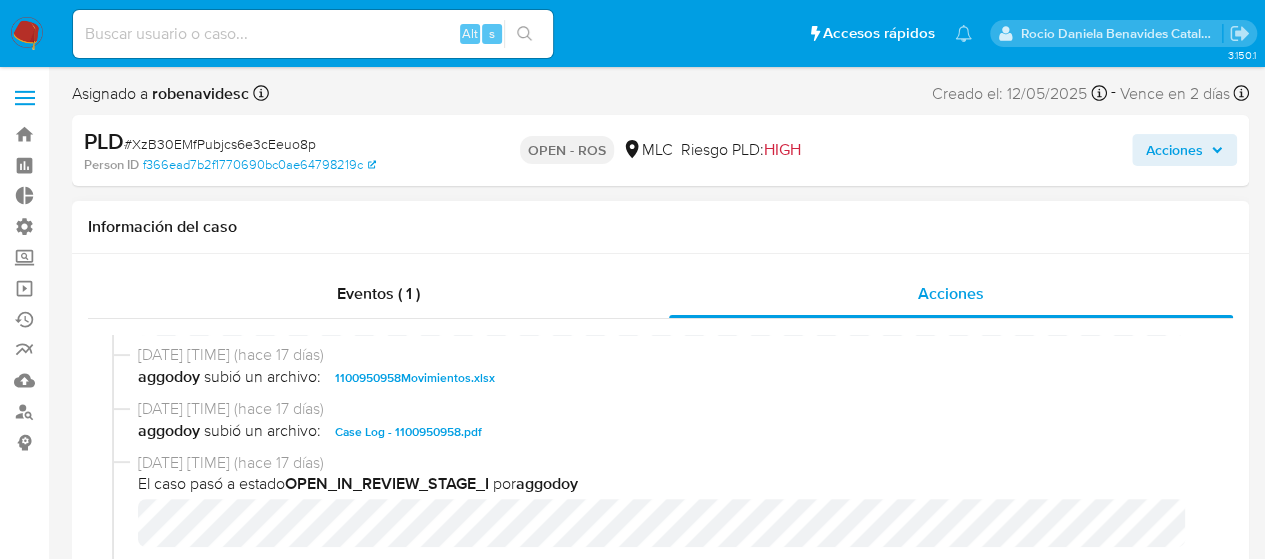 click on "Case Log - 1100950958.pdf" at bounding box center (408, 432) 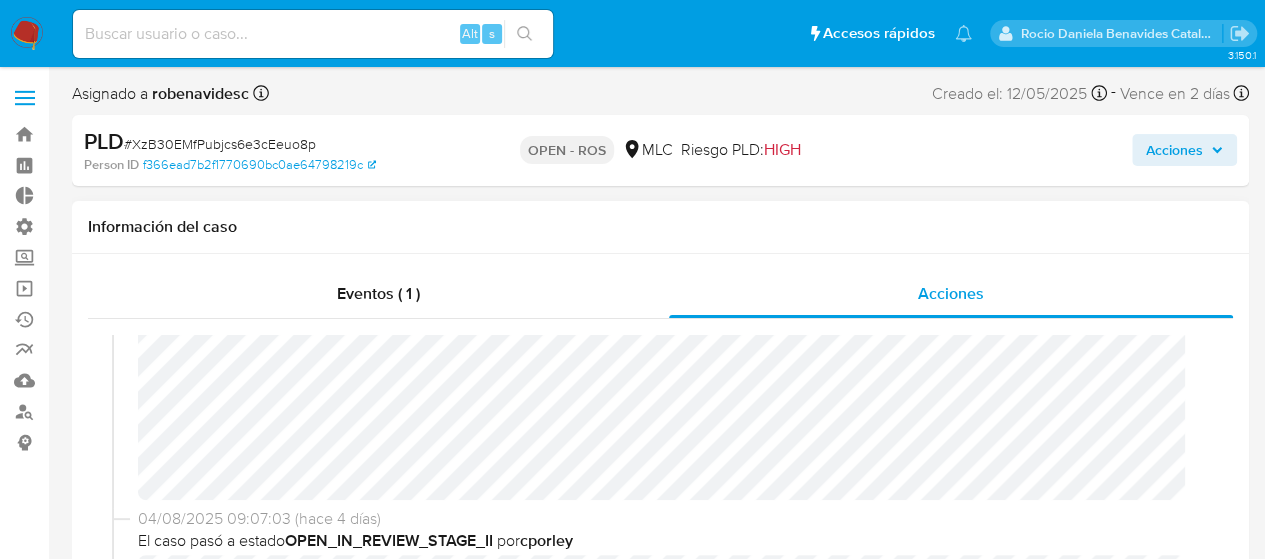 scroll, scrollTop: 221, scrollLeft: 0, axis: vertical 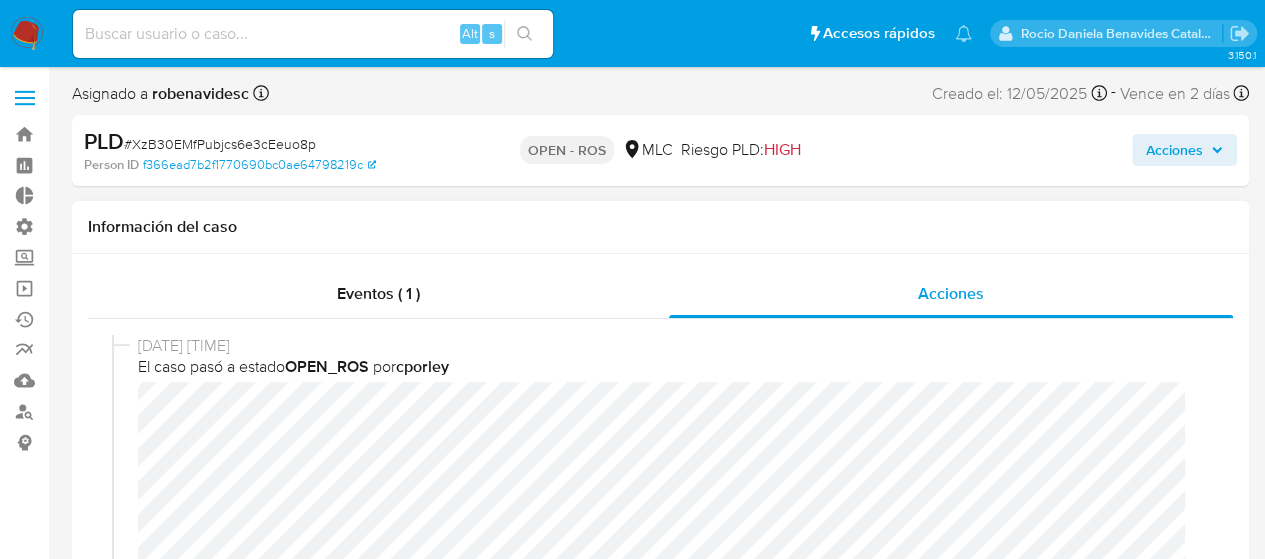 click on "05/08/2025 15:25:52 (hace 3 días) El caso pasó a estado  OPEN_ROS      por  cporley" at bounding box center (660, 532) 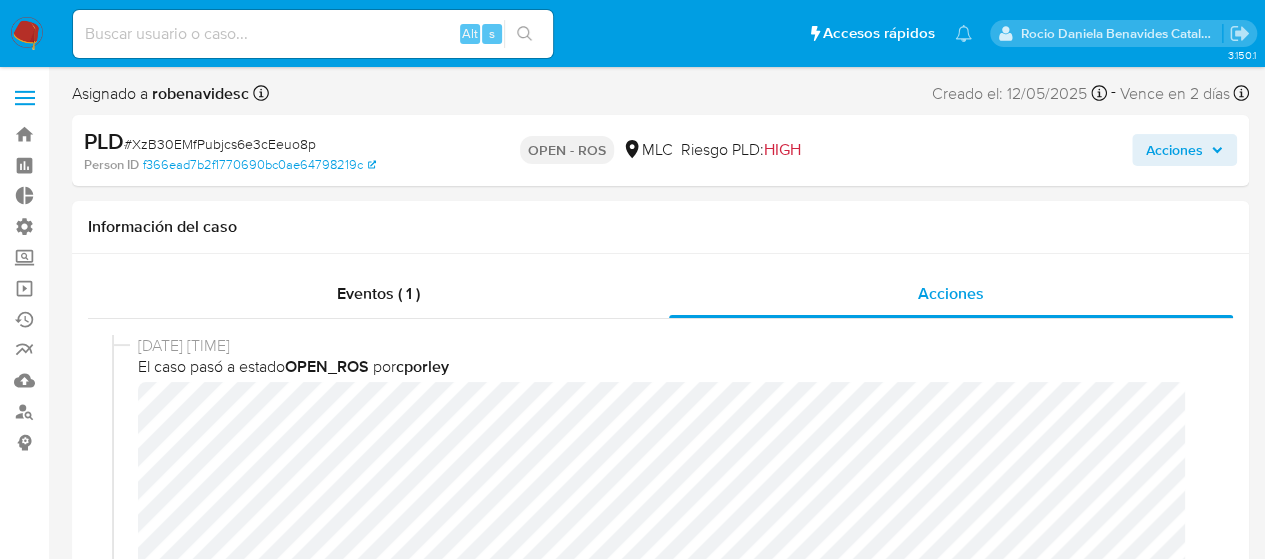 click on "Acciones" at bounding box center (1174, 150) 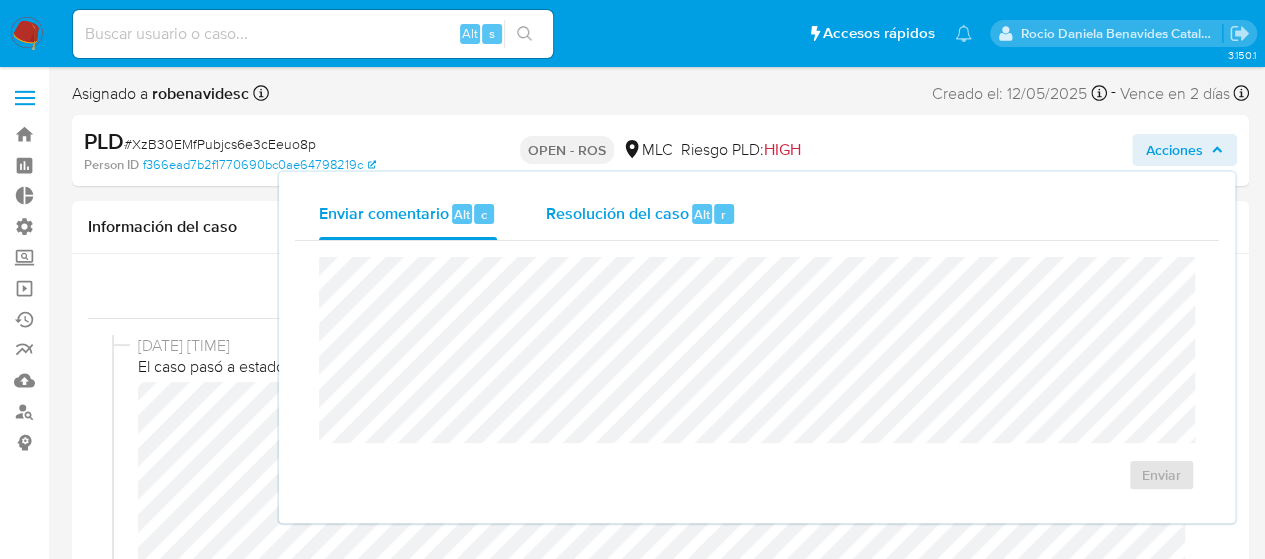 click on "Resolución del caso Alt r" at bounding box center [640, 214] 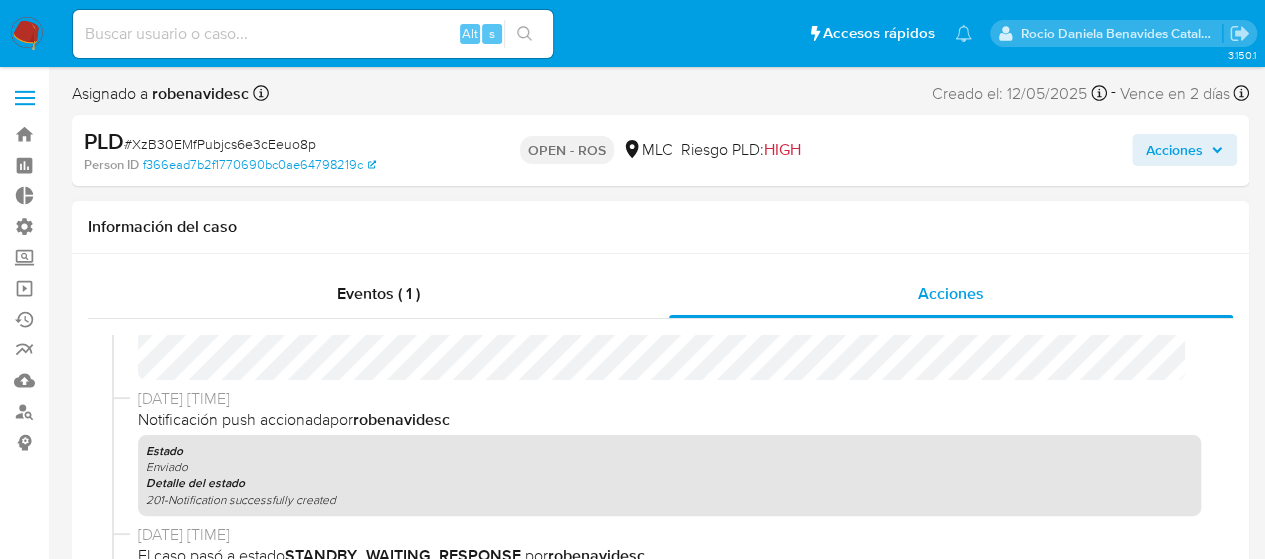 scroll, scrollTop: 968, scrollLeft: 0, axis: vertical 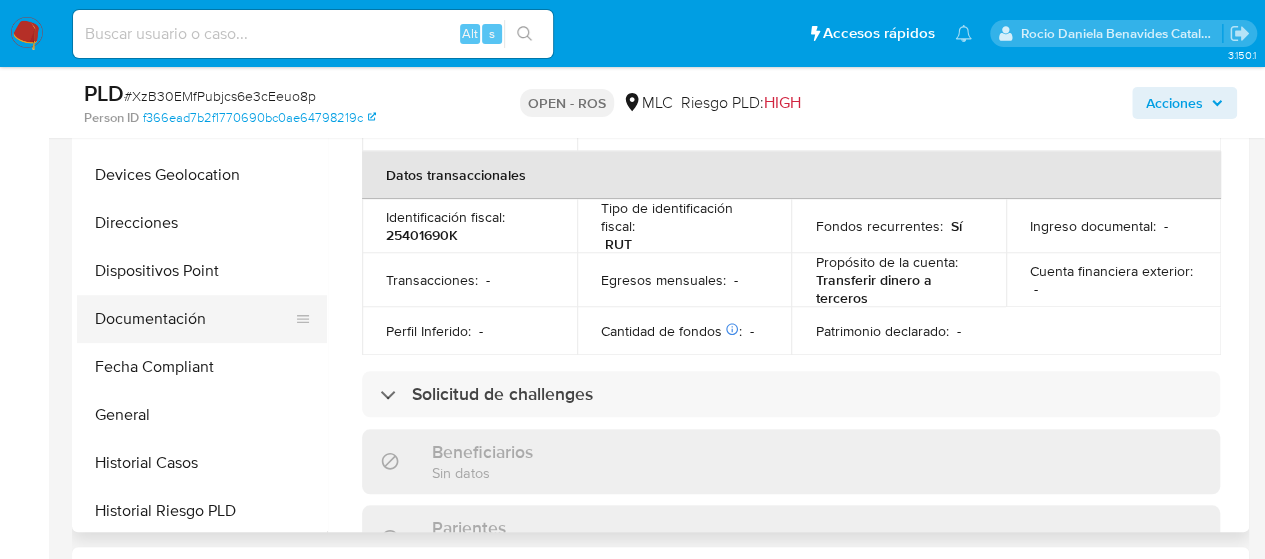 click on "Documentación" at bounding box center (194, 319) 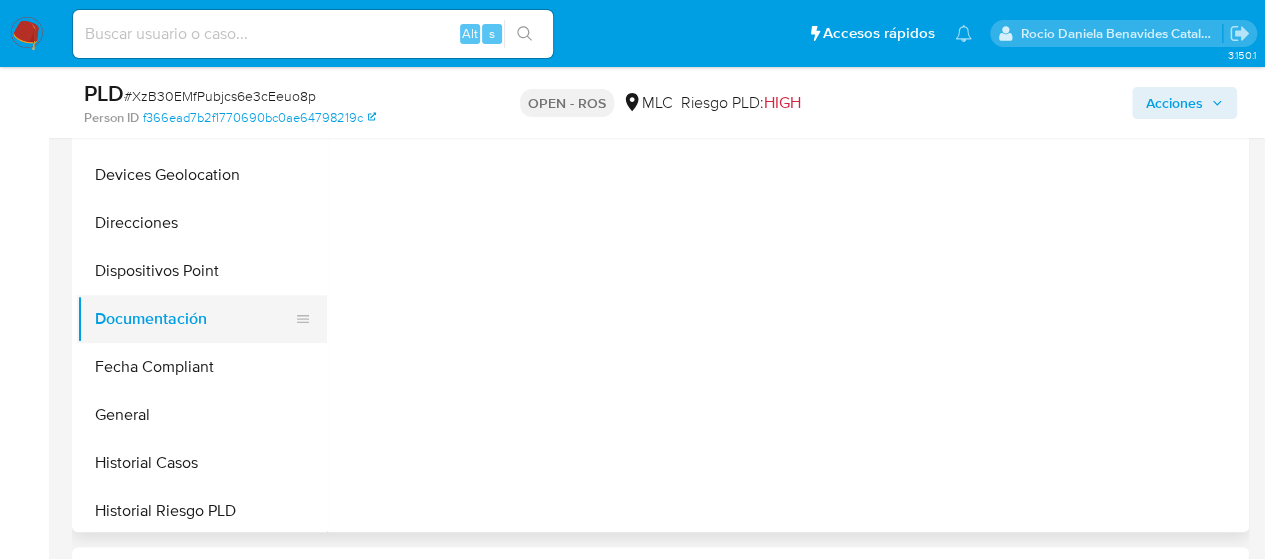 scroll, scrollTop: 0, scrollLeft: 0, axis: both 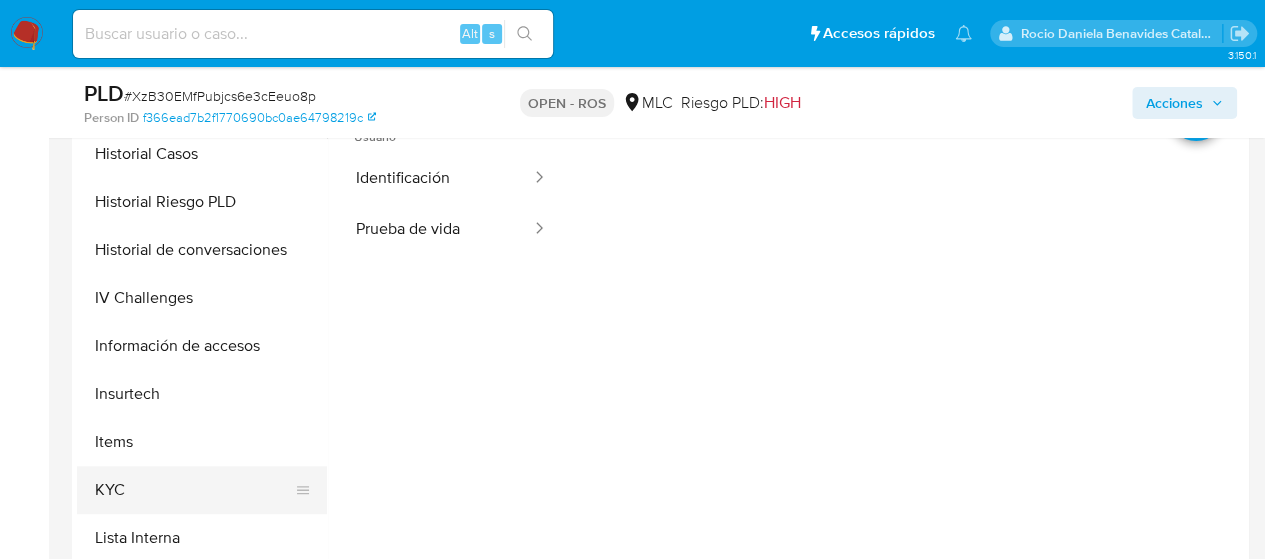 click on "KYC" at bounding box center (194, 490) 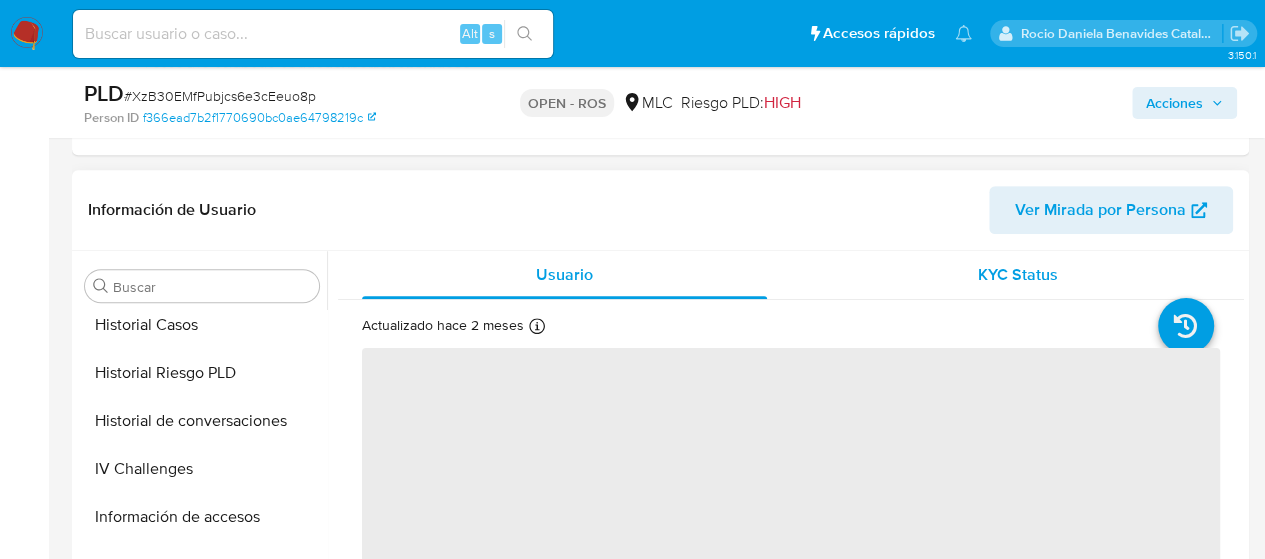 scroll, scrollTop: 414, scrollLeft: 0, axis: vertical 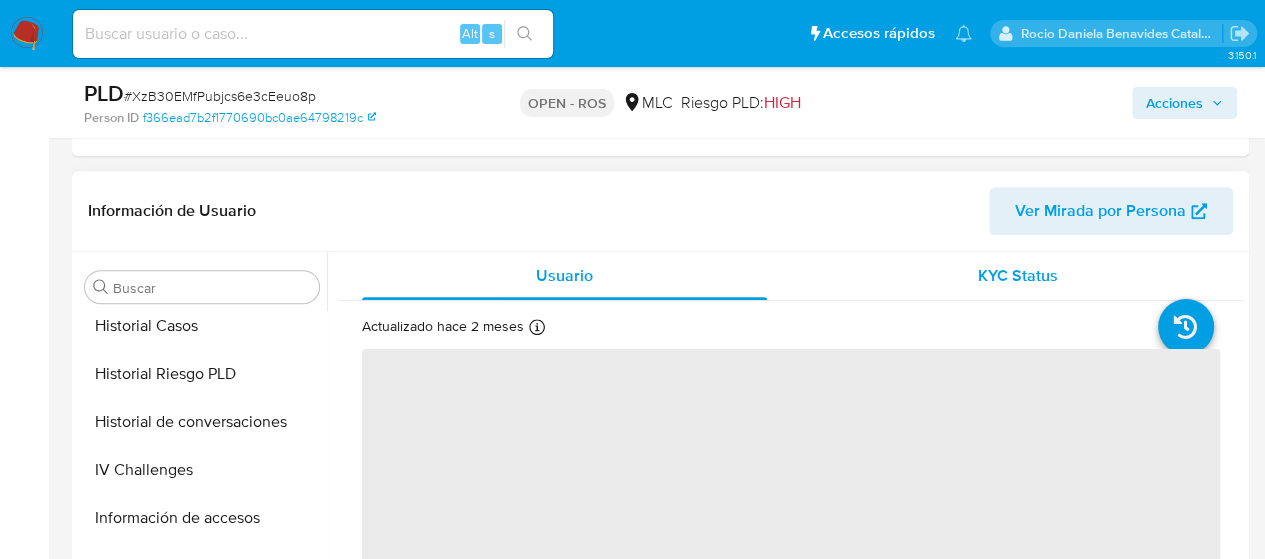click on "KYC Status" at bounding box center (1017, 276) 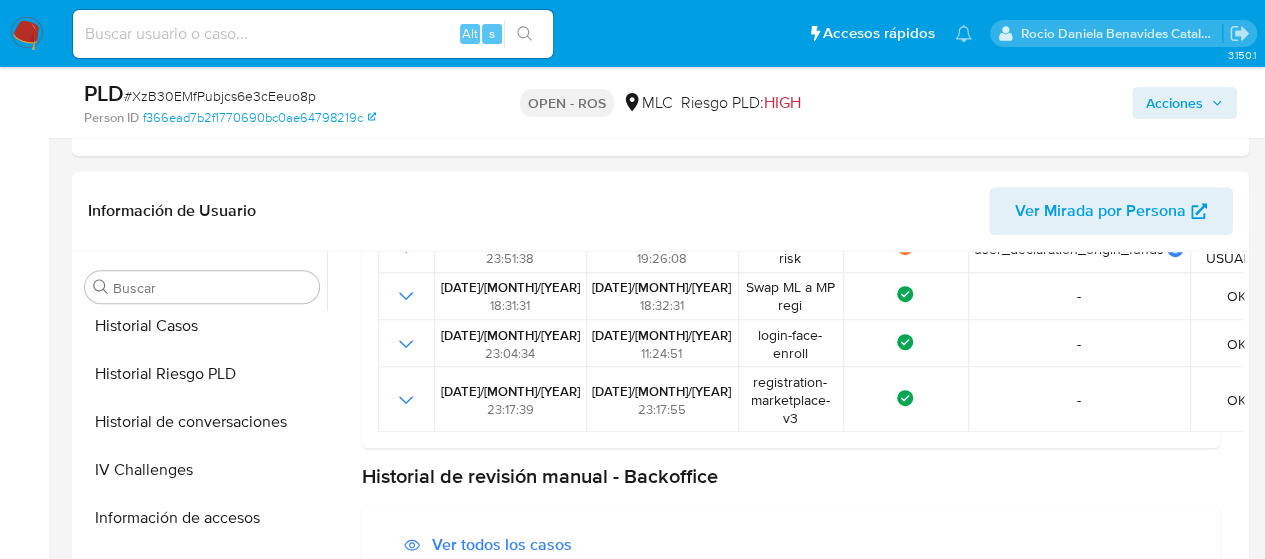 scroll, scrollTop: 449, scrollLeft: 0, axis: vertical 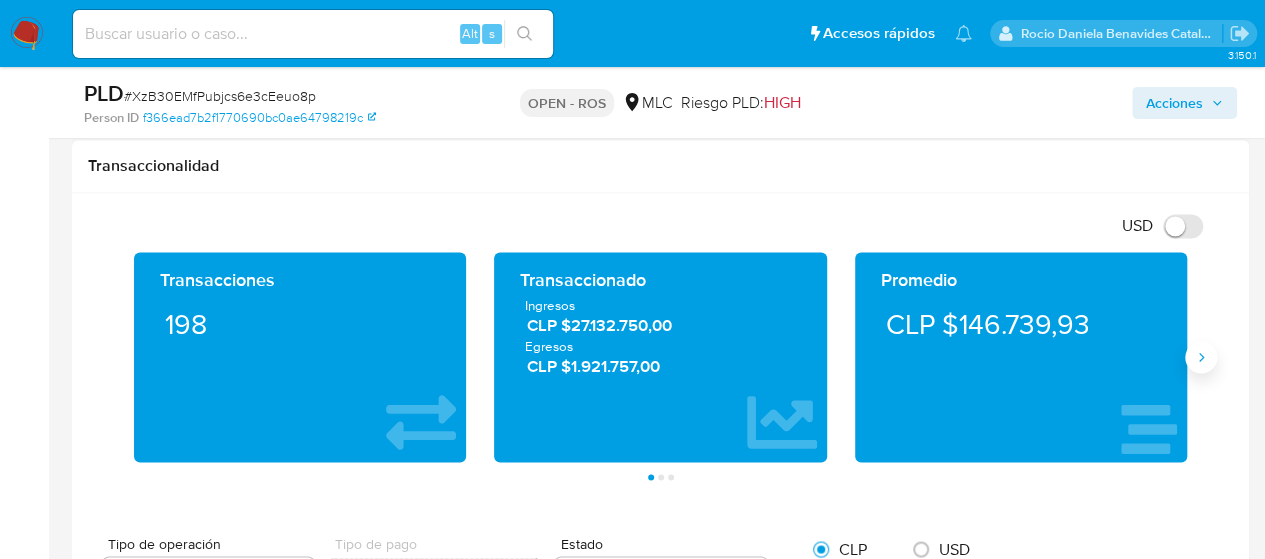 click at bounding box center [1201, 357] 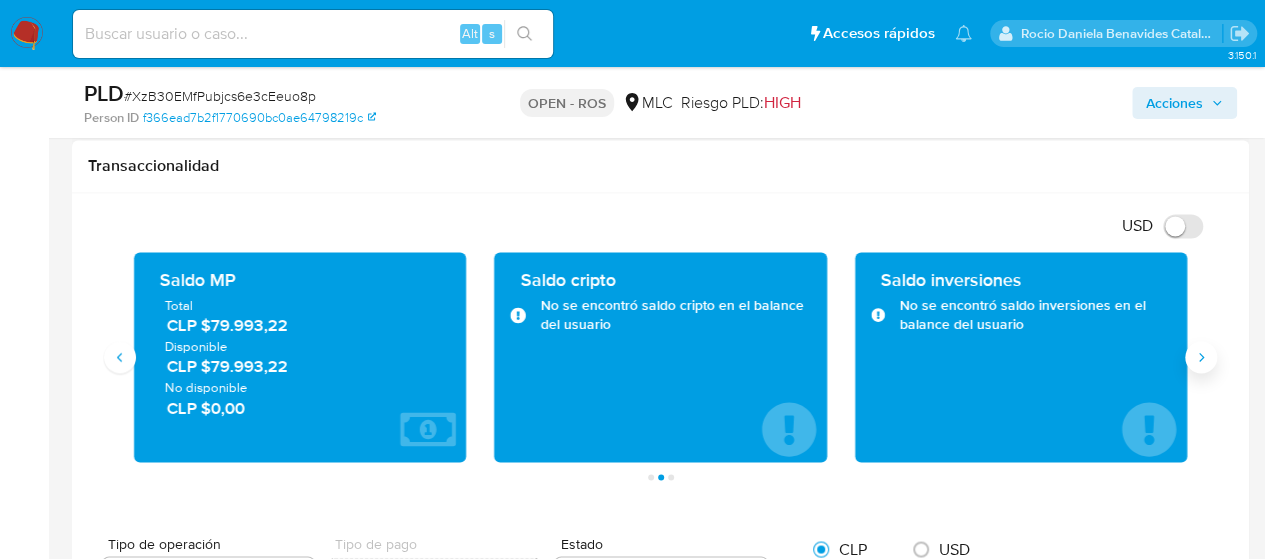 click at bounding box center [1201, 357] 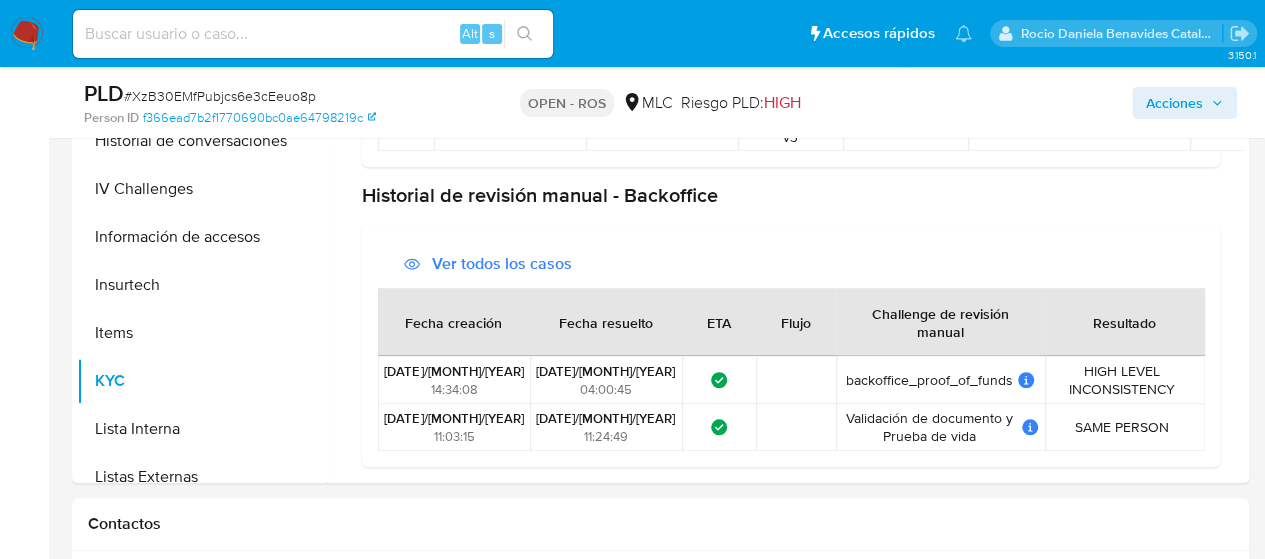 scroll, scrollTop: 667, scrollLeft: 0, axis: vertical 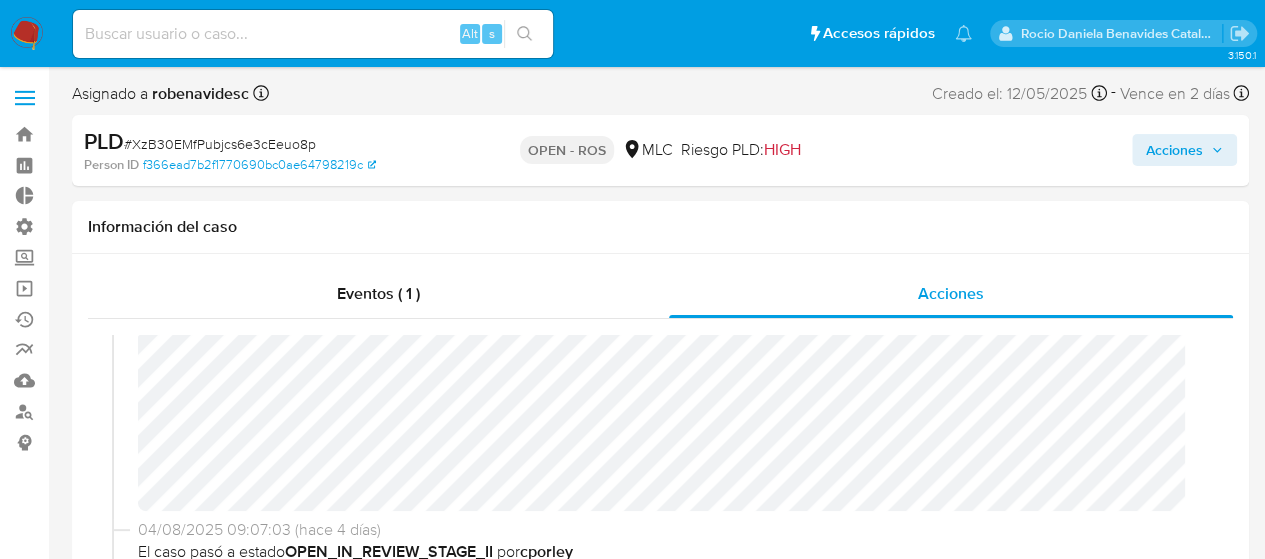 click on "Acciones" at bounding box center (1174, 150) 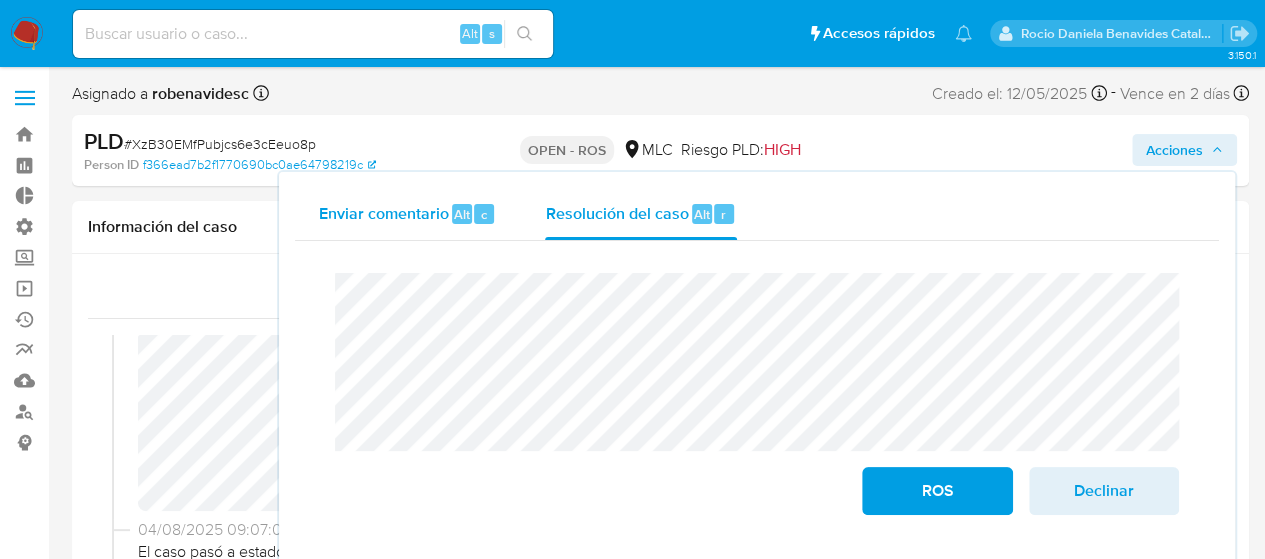 click on "Enviar comentario Alt c Resolución del caso Alt r Cierre de caso ROS Declinar" at bounding box center (757, 367) 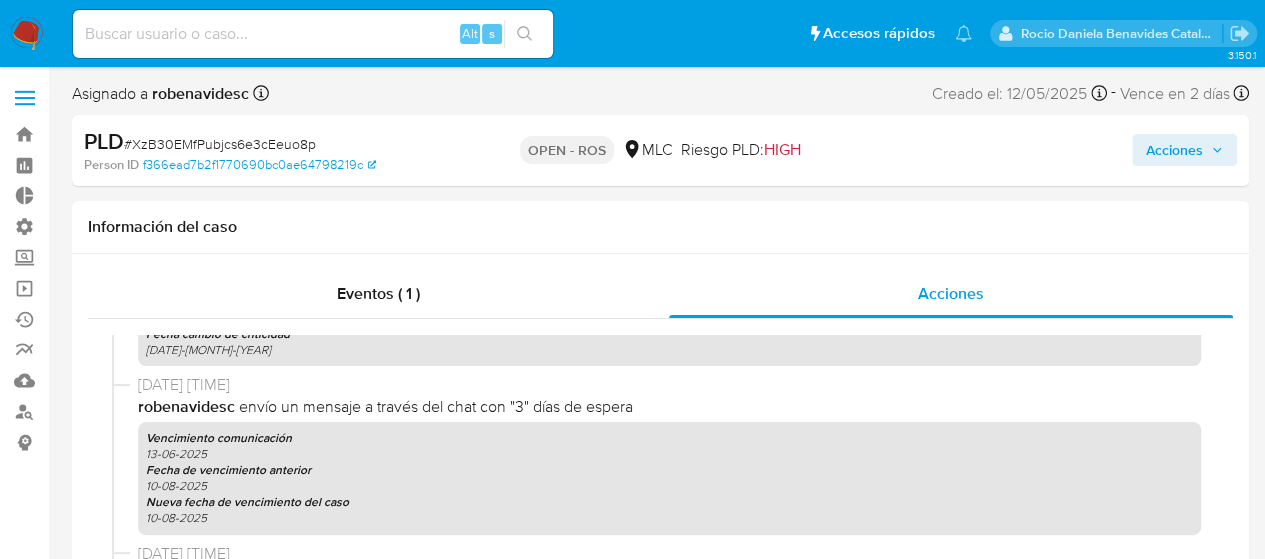 scroll, scrollTop: 1455, scrollLeft: 0, axis: vertical 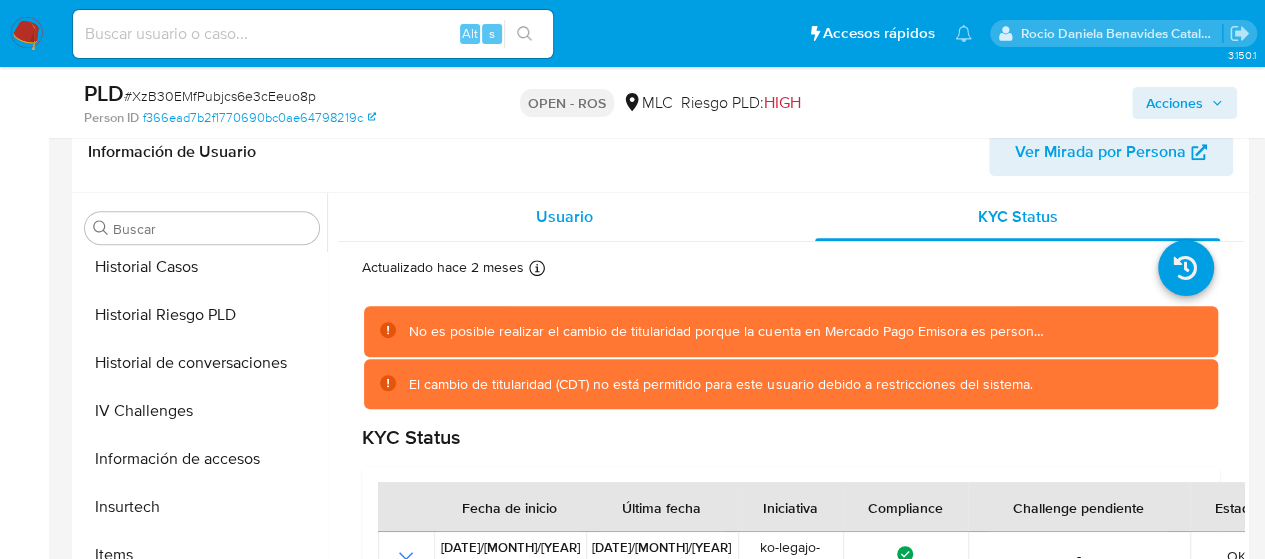 click on "Usuario" at bounding box center [564, 217] 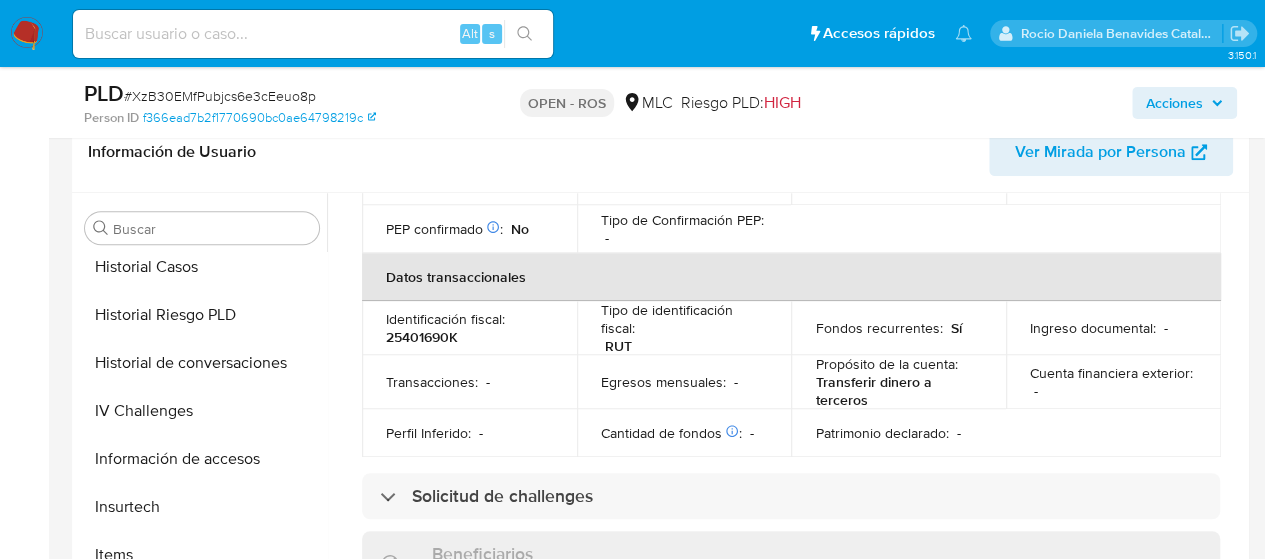 scroll, scrollTop: 564, scrollLeft: 0, axis: vertical 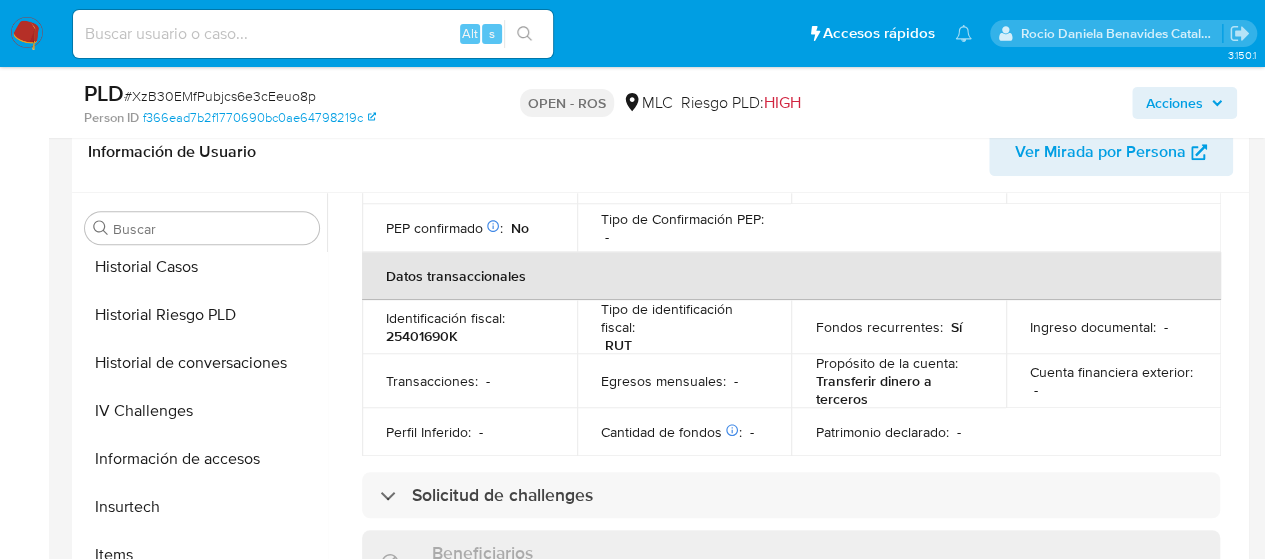 drag, startPoint x: 714, startPoint y: 409, endPoint x: 690, endPoint y: 403, distance: 24.738634 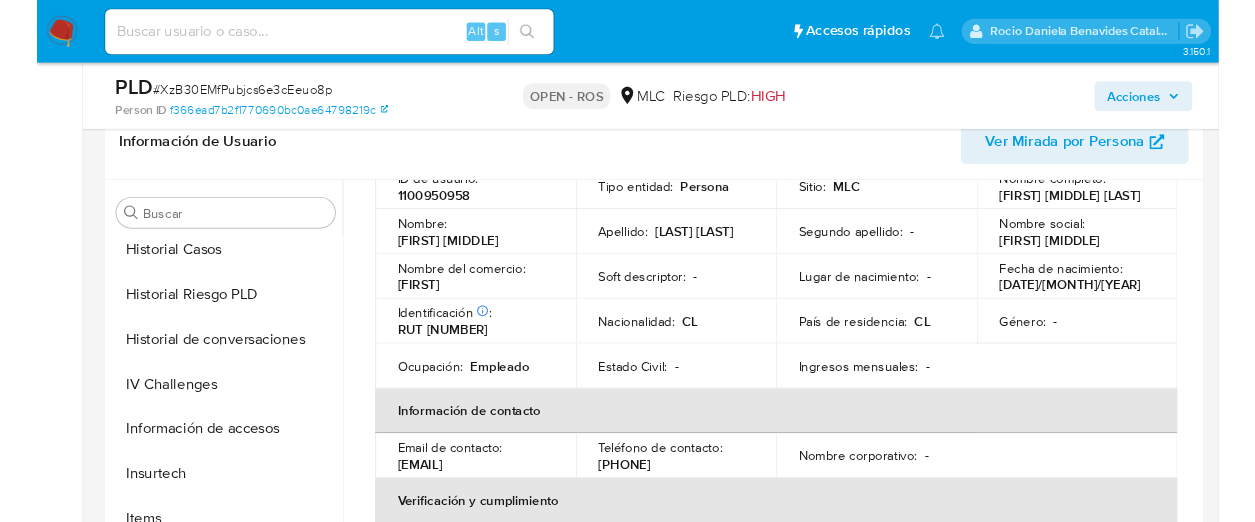 scroll, scrollTop: 0, scrollLeft: 0, axis: both 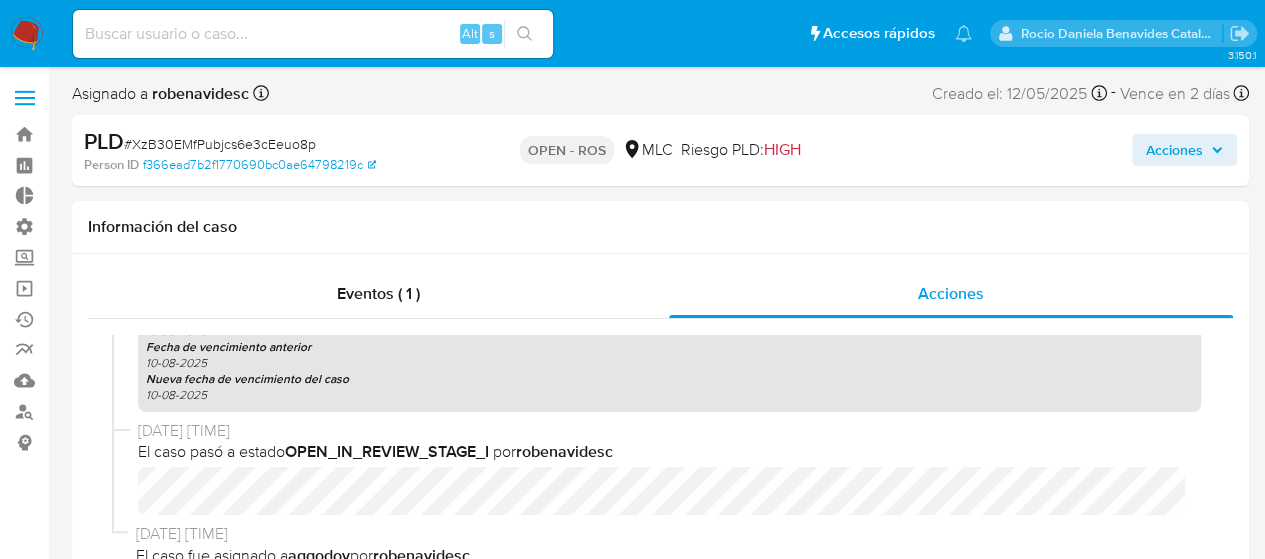 click on "Acciones" at bounding box center (1174, 150) 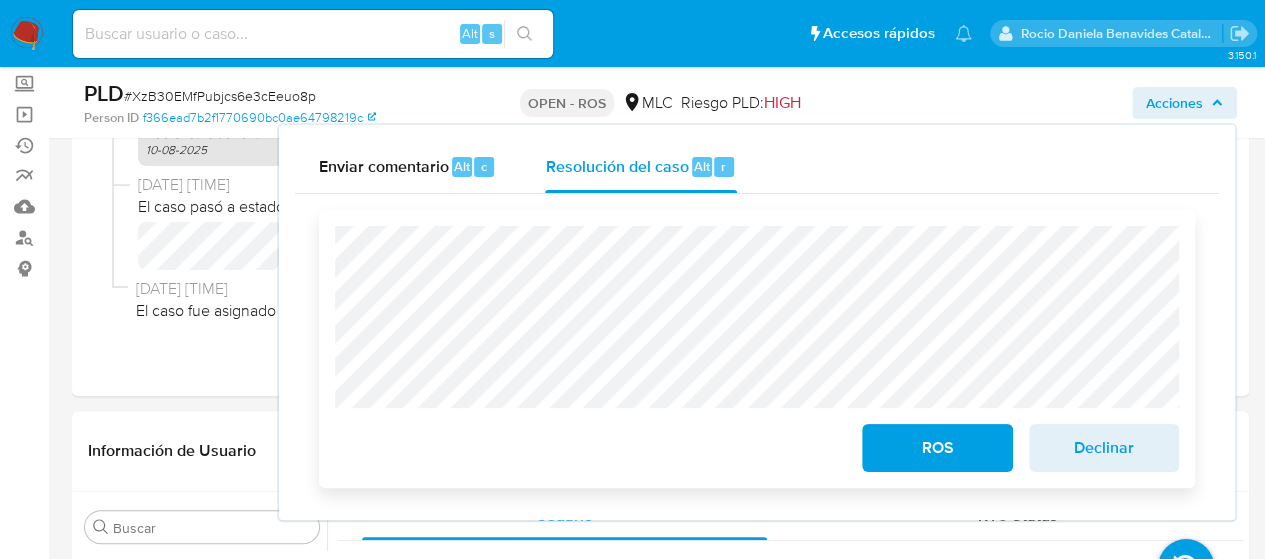 scroll, scrollTop: 186, scrollLeft: 0, axis: vertical 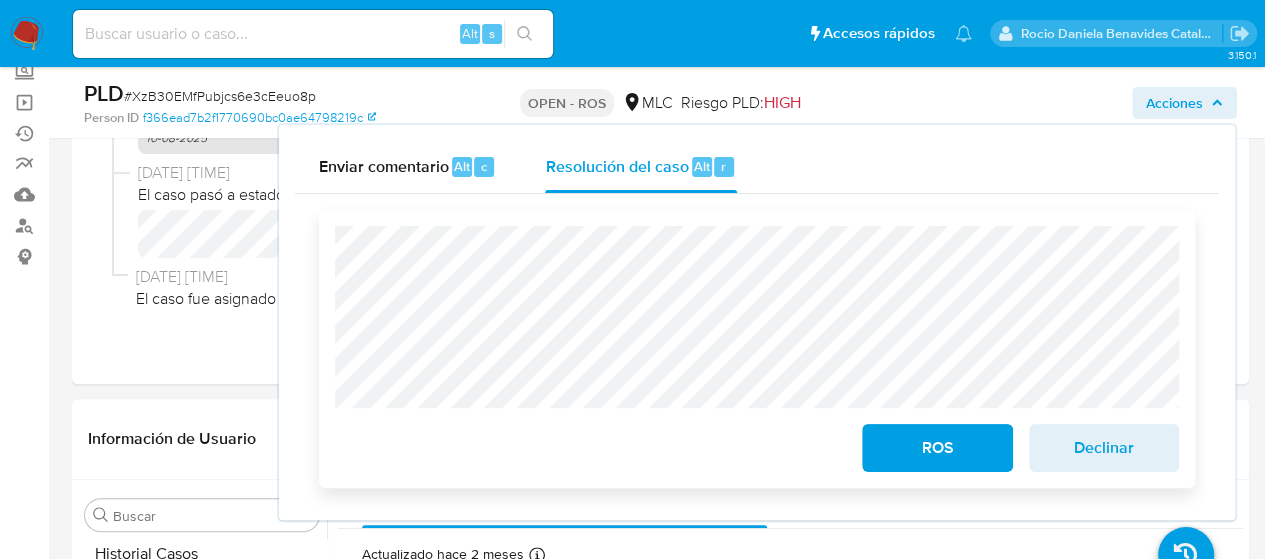 click on "ROS" at bounding box center [937, 448] 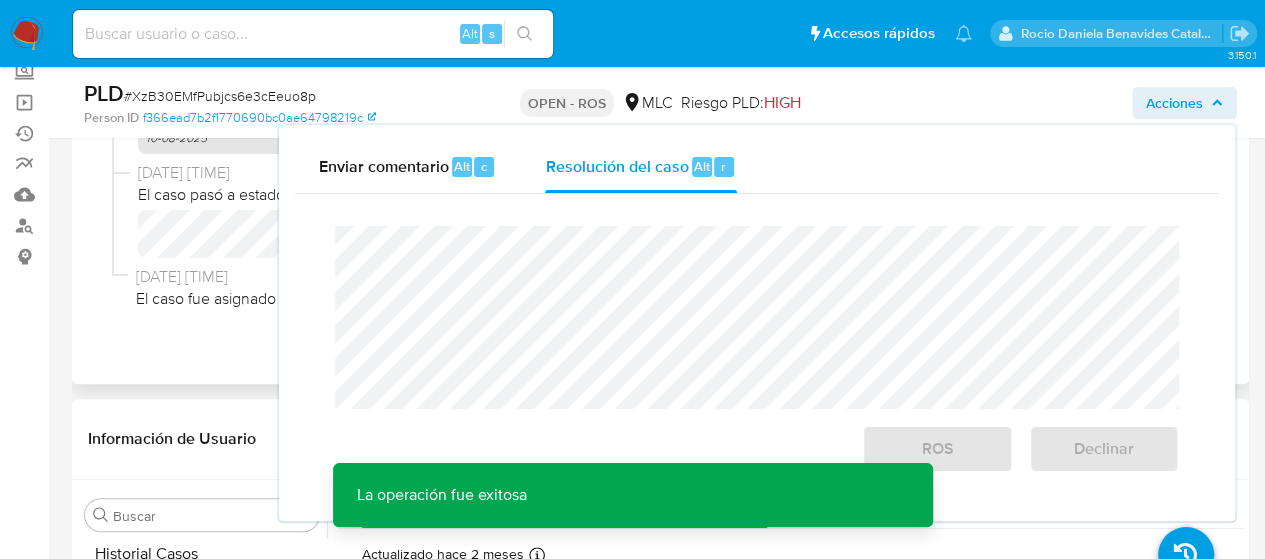 click on "10/06/2025 14:50:36 (hace 2 meses) El caso fue asignado a  aggodoy  por  robenavidesc" at bounding box center (660, 291) 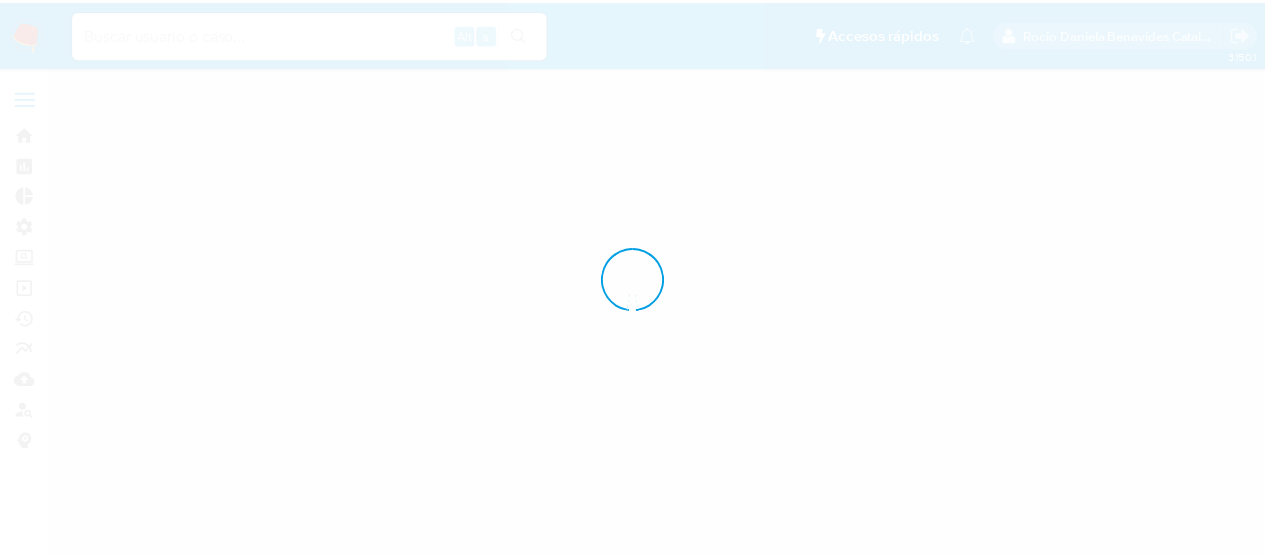 scroll, scrollTop: 0, scrollLeft: 0, axis: both 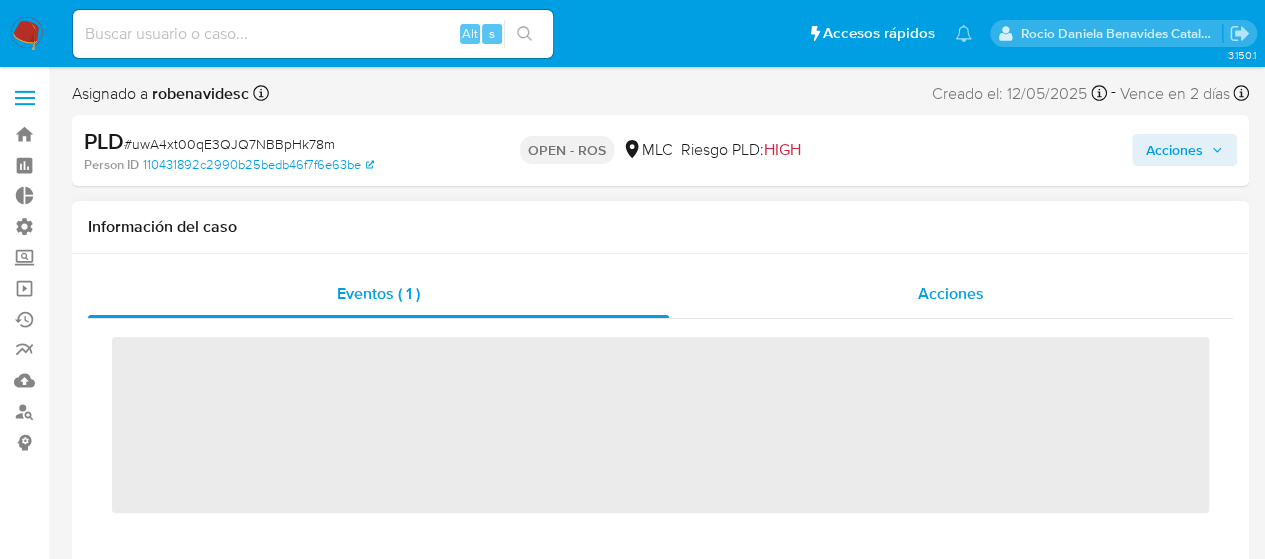 click on "Acciones" at bounding box center [951, 294] 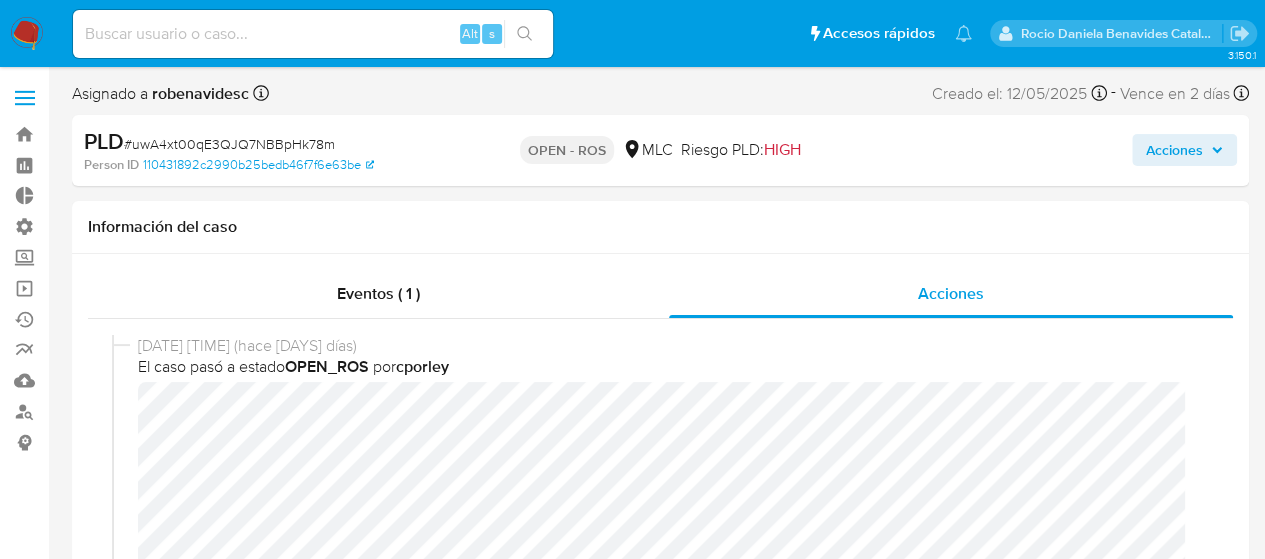 select on "10" 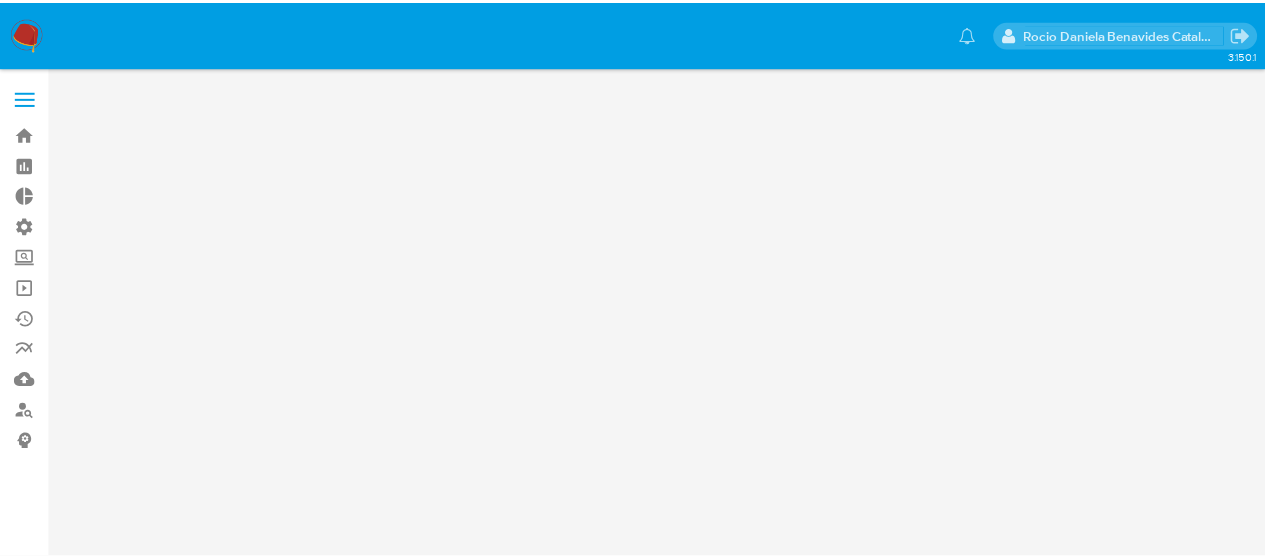 scroll, scrollTop: 0, scrollLeft: 0, axis: both 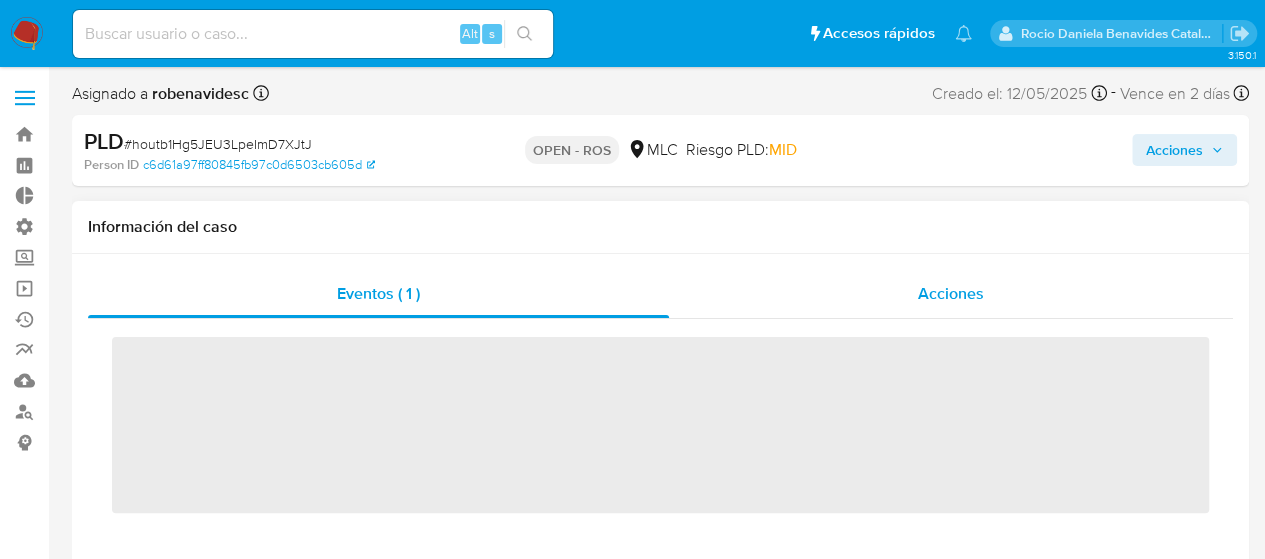 click on "Acciones" at bounding box center (951, 294) 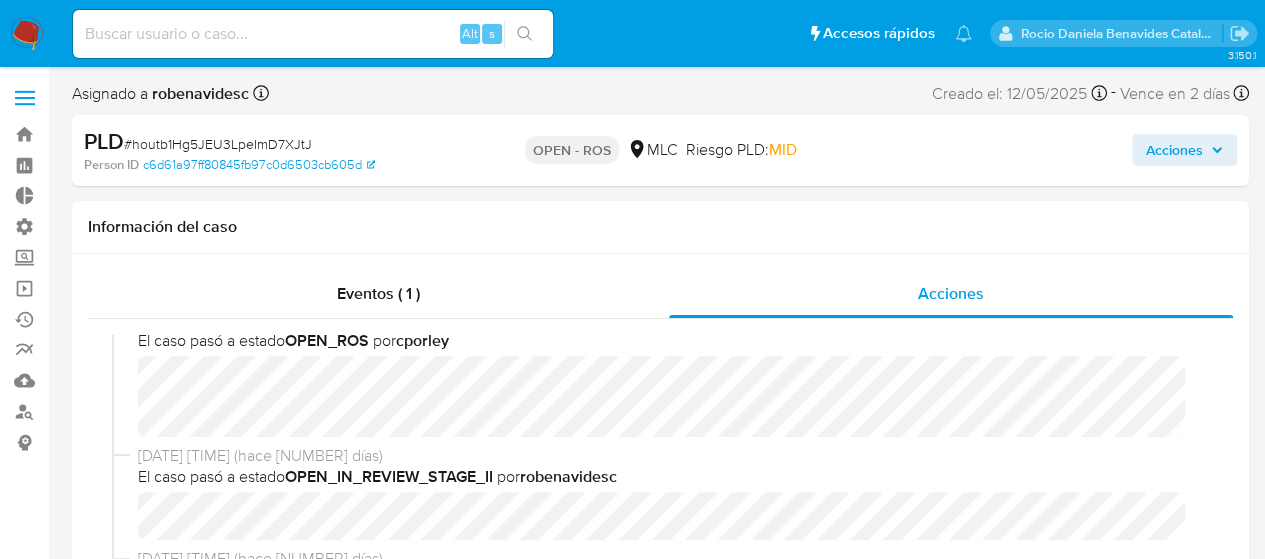 scroll, scrollTop: 27, scrollLeft: 0, axis: vertical 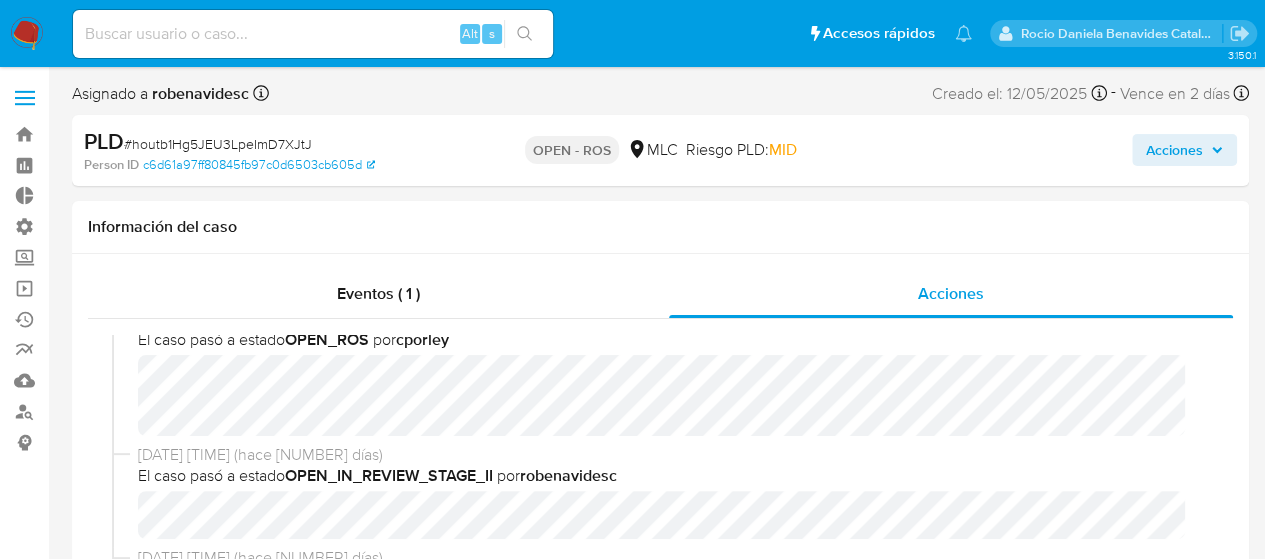 select on "10" 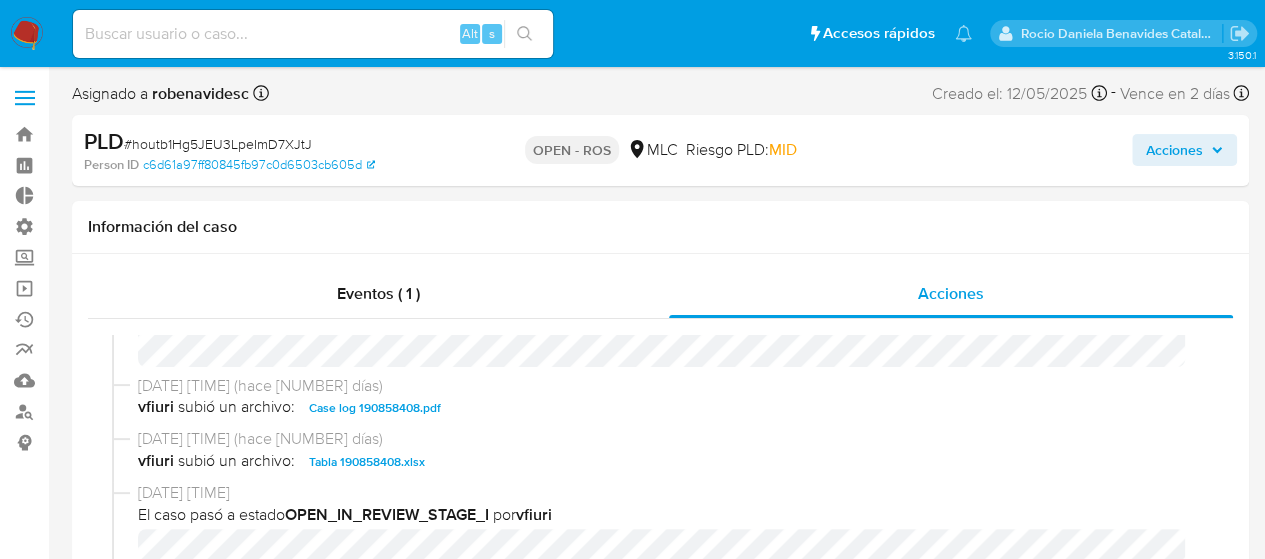 scroll, scrollTop: 692, scrollLeft: 0, axis: vertical 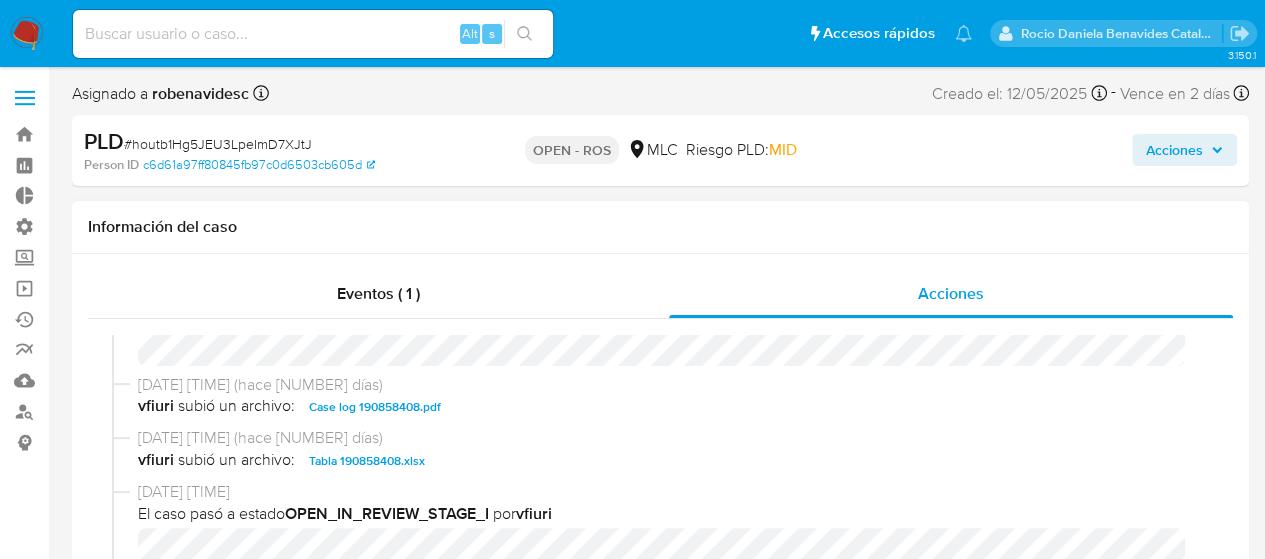 click on "Case log 190858408.pdf" at bounding box center (375, 407) 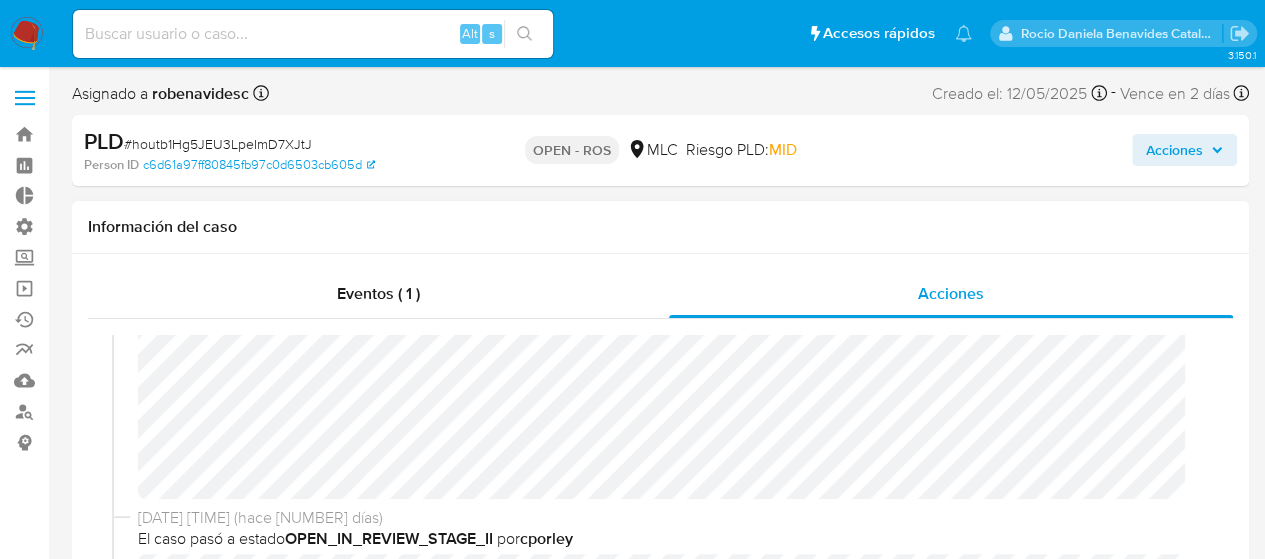 scroll, scrollTop: 302, scrollLeft: 0, axis: vertical 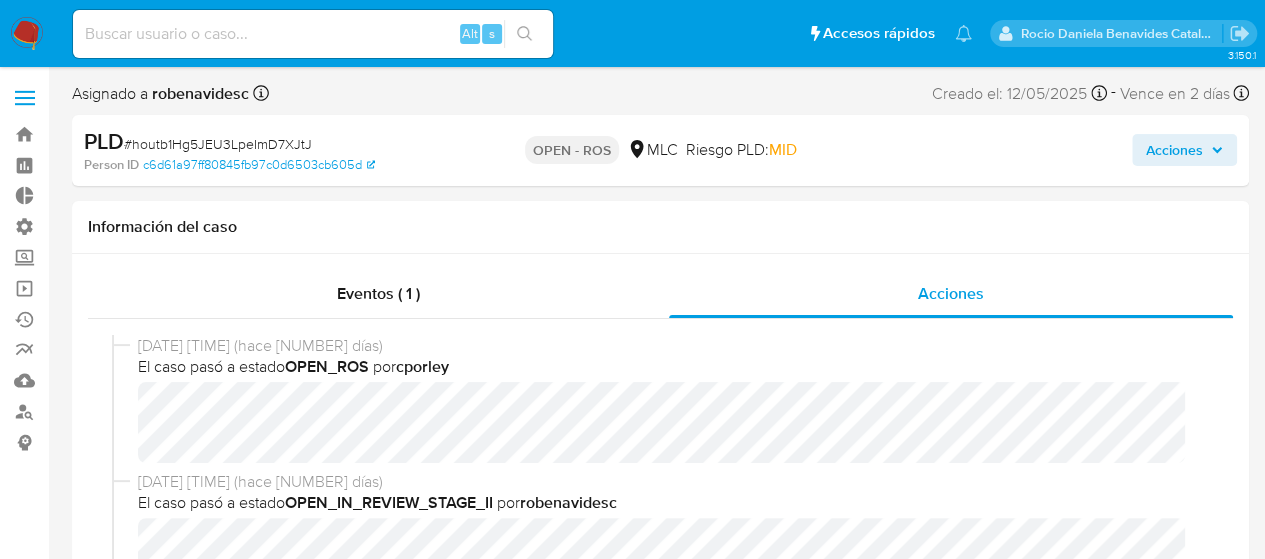 click on "Acciones" at bounding box center [1174, 150] 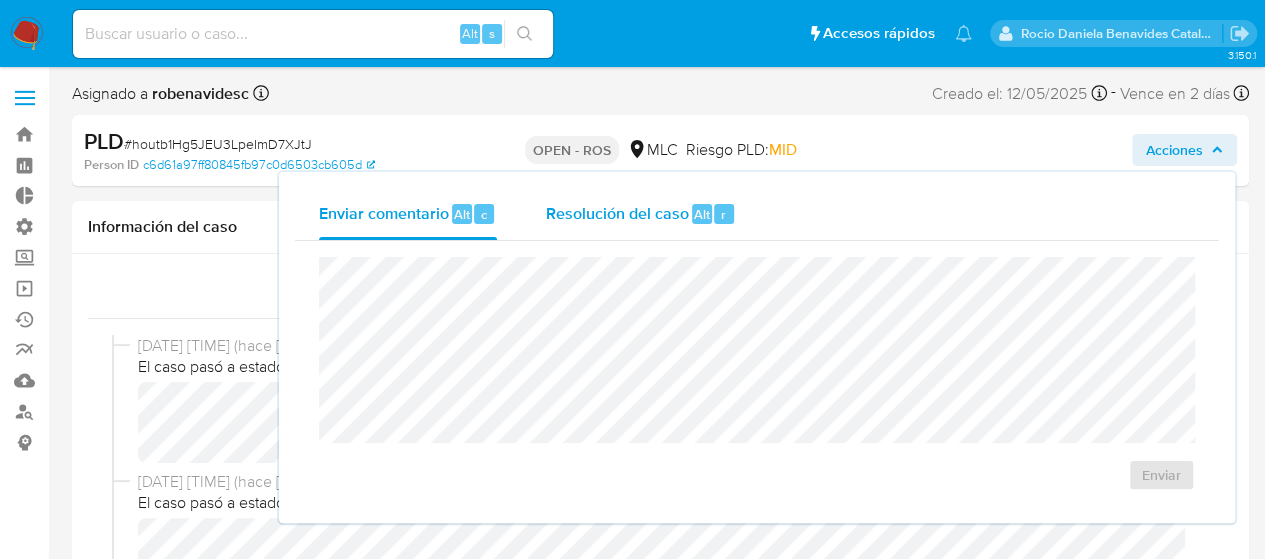 click on "Resolución del caso" at bounding box center (616, 213) 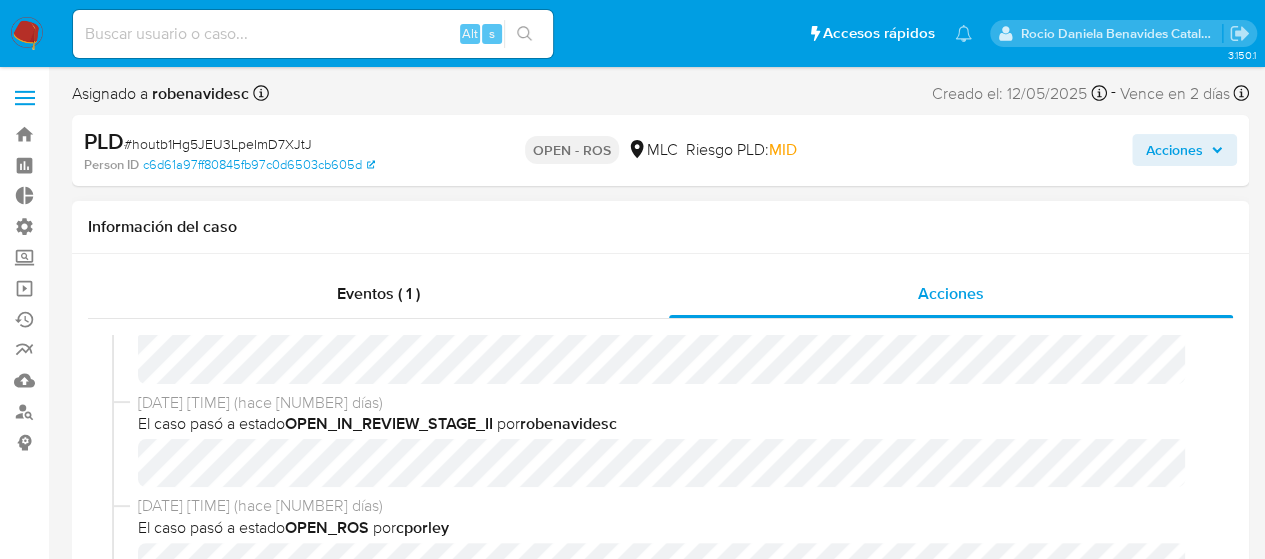scroll, scrollTop: 80, scrollLeft: 0, axis: vertical 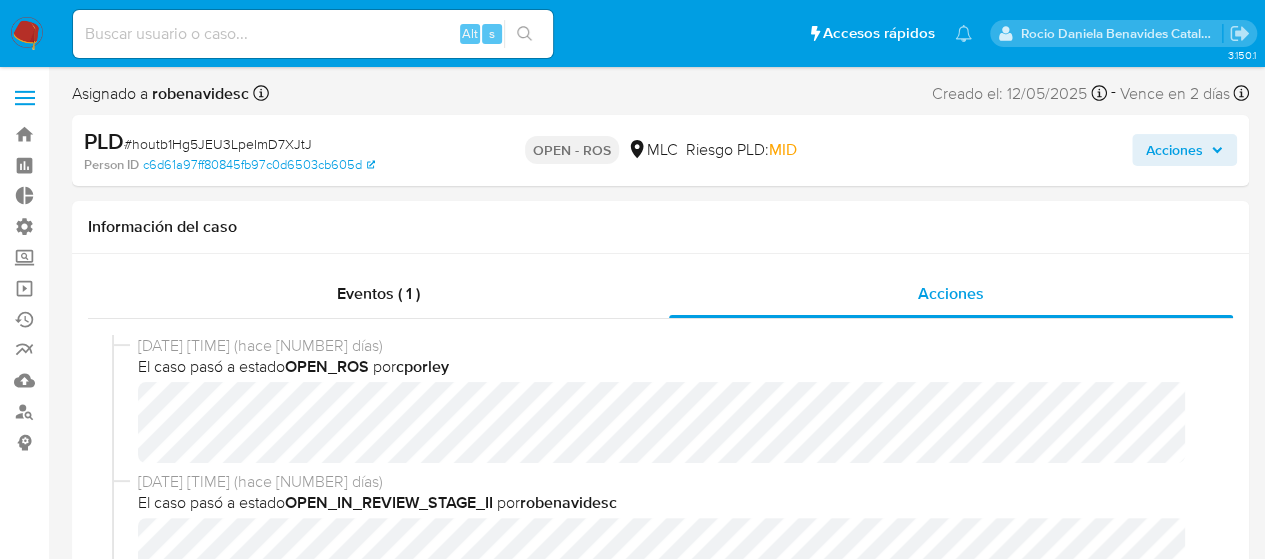 click on "Acciones" at bounding box center [1174, 150] 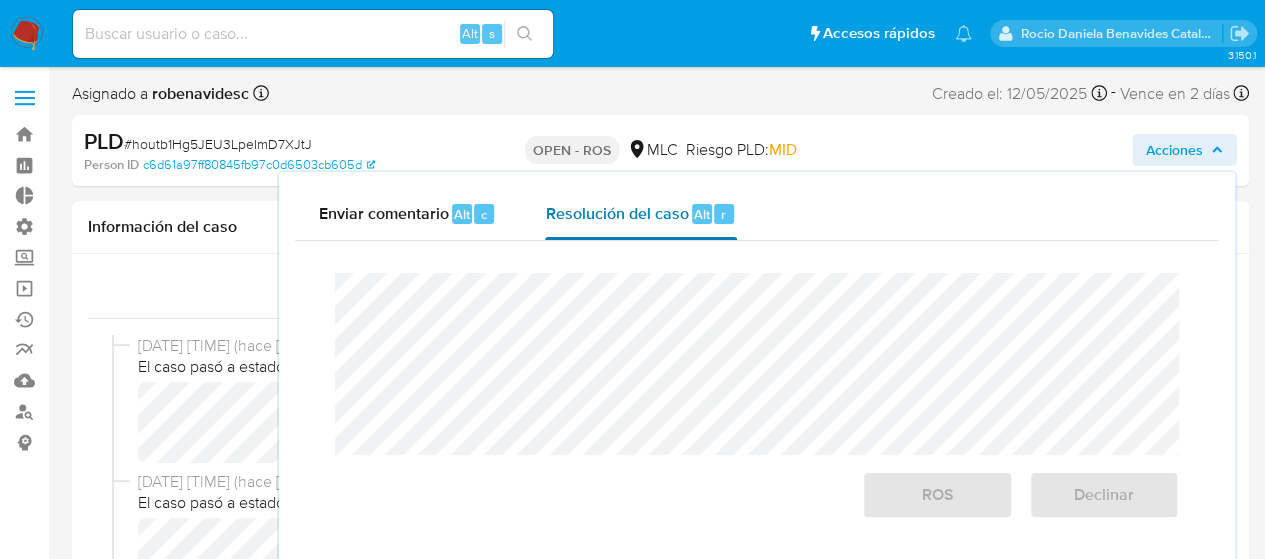 click on "Resolución del caso" at bounding box center [616, 213] 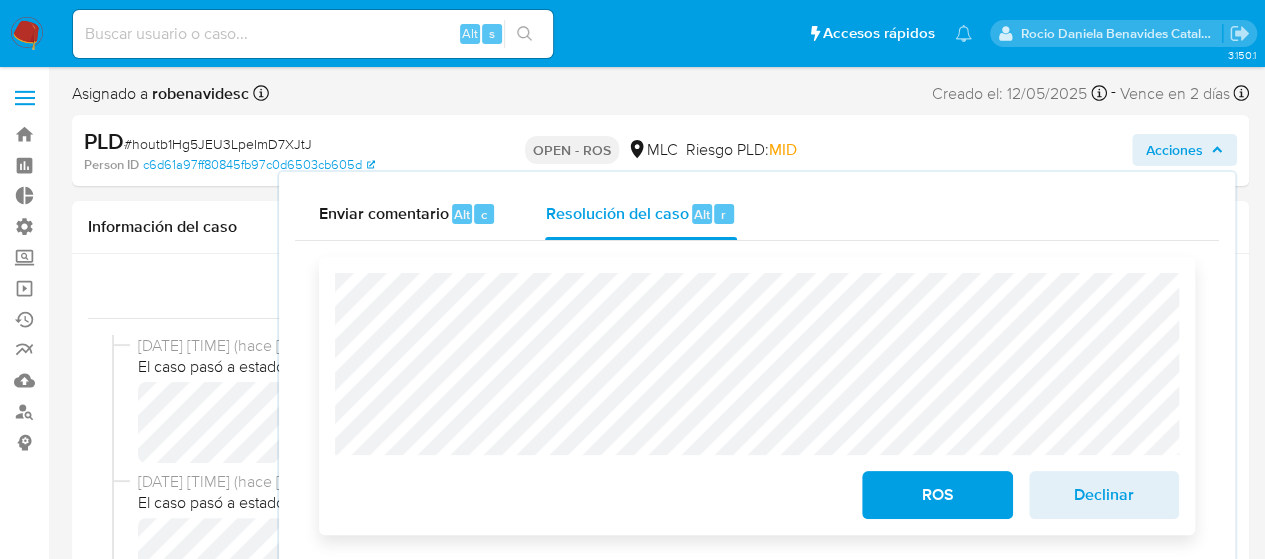 click on "ROS" at bounding box center [937, 495] 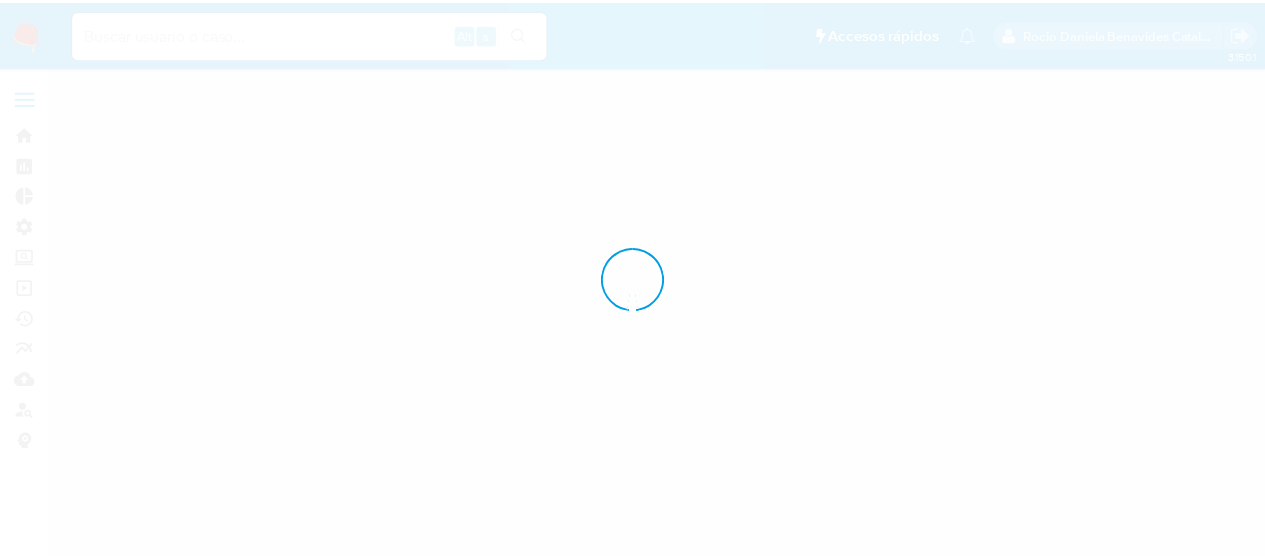 scroll, scrollTop: 0, scrollLeft: 0, axis: both 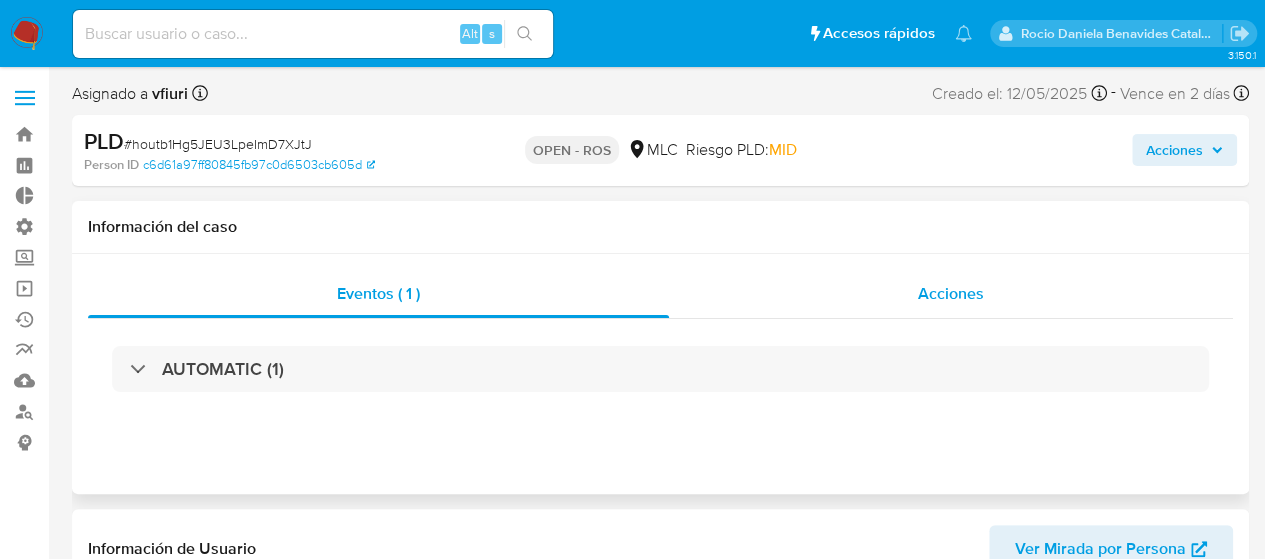 click on "Acciones" at bounding box center (951, 294) 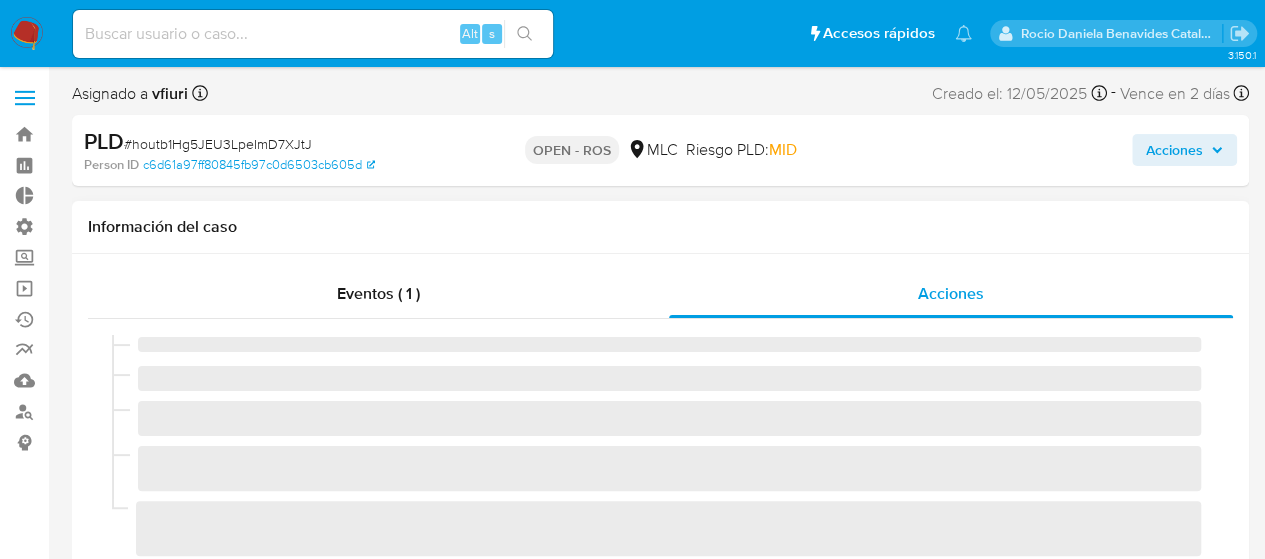 select on "10" 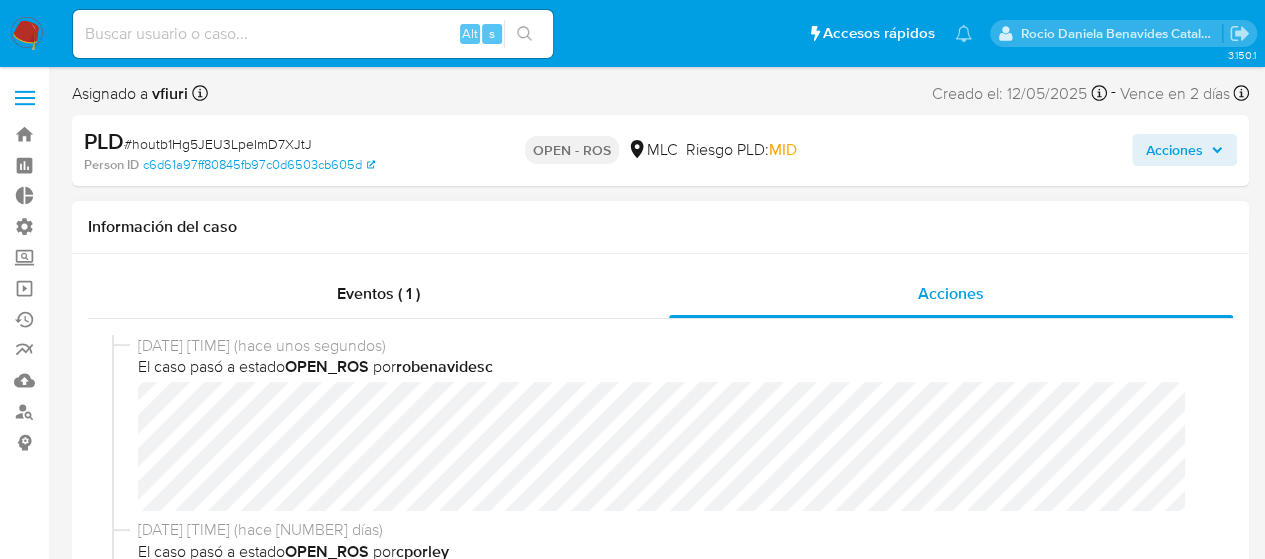 click on "El caso pasó a estado  OPEN_ROS      por  [USERNAME]" at bounding box center [669, 367] 